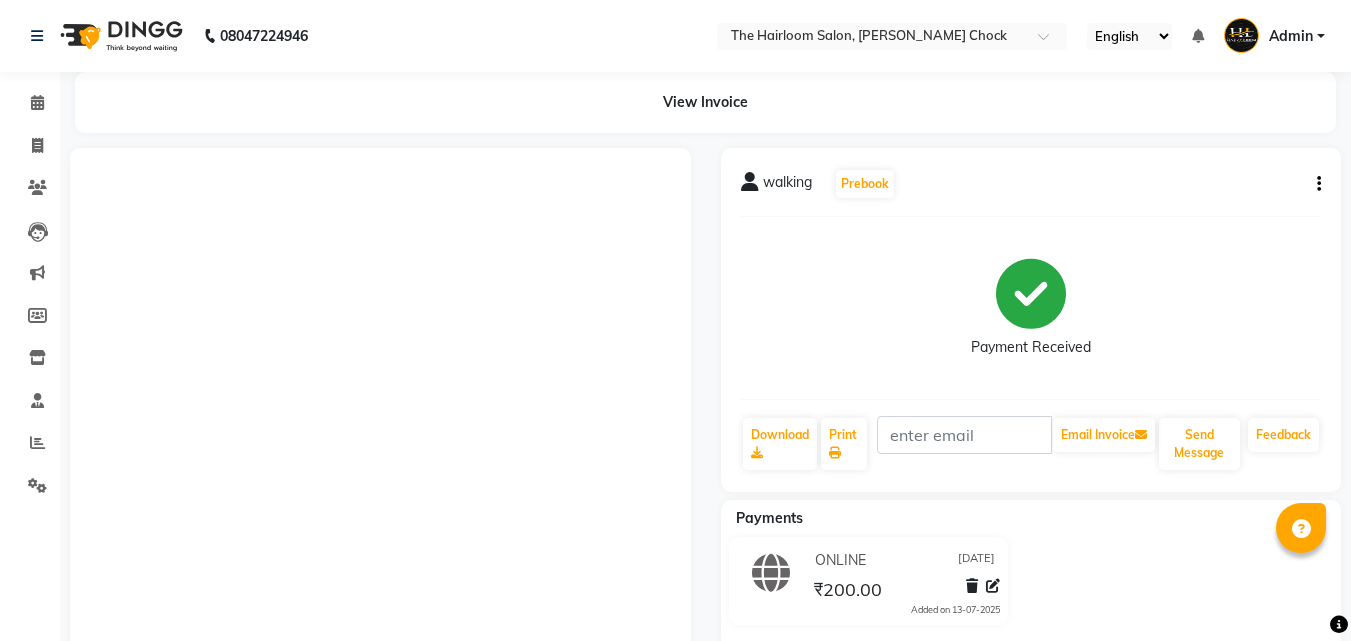 scroll, scrollTop: 0, scrollLeft: 0, axis: both 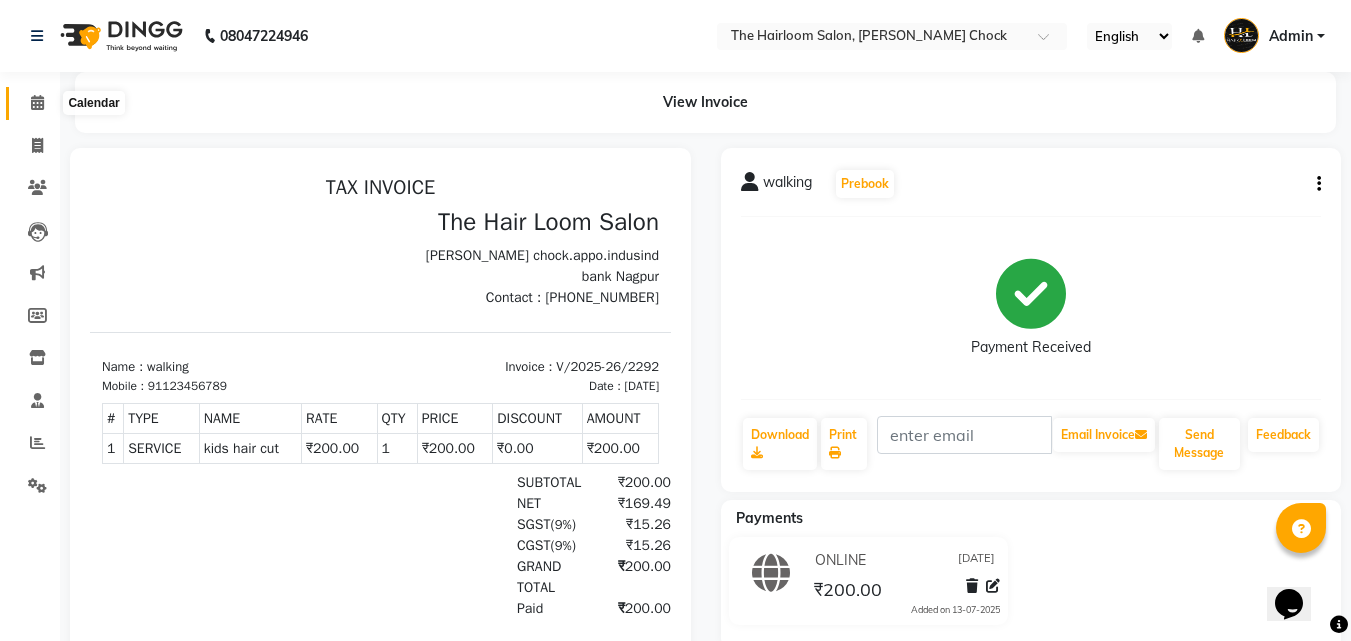 click 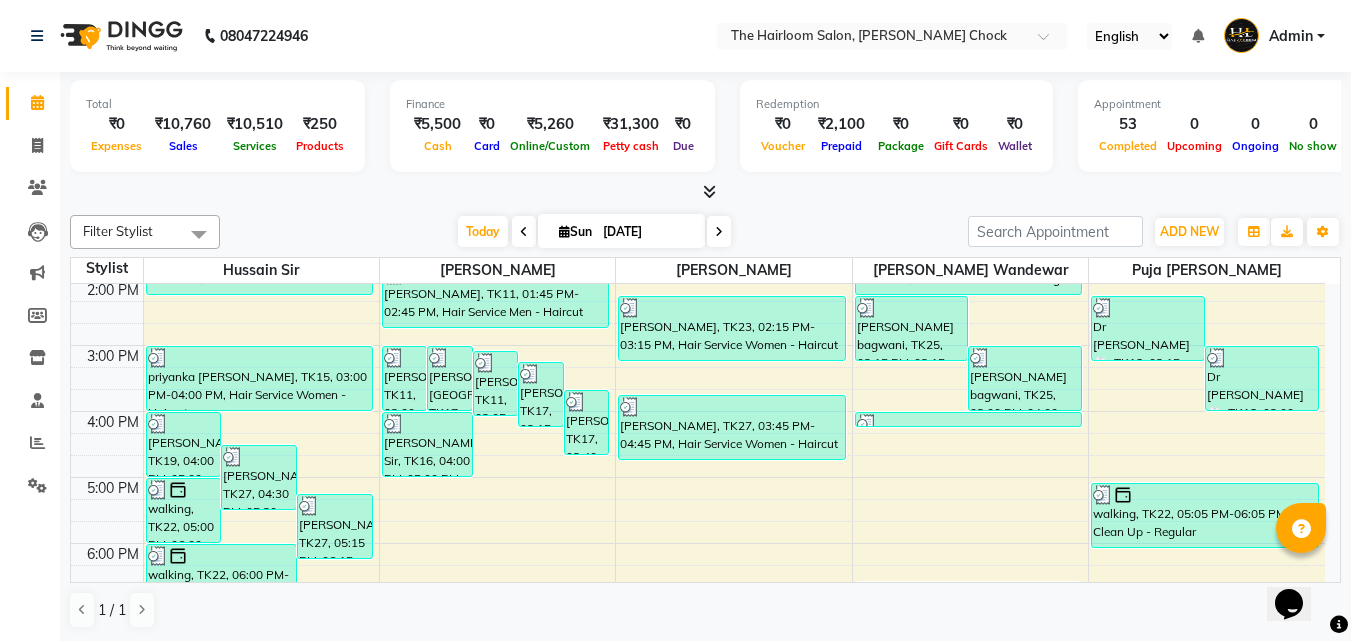 scroll, scrollTop: 500, scrollLeft: 0, axis: vertical 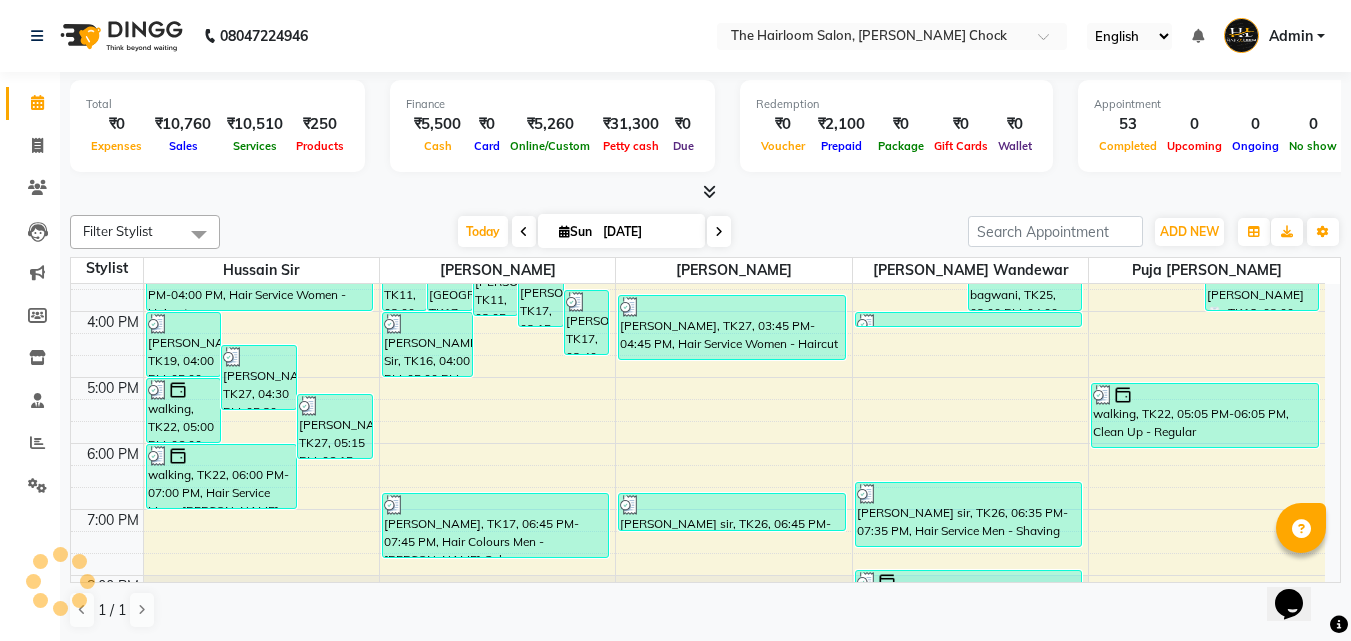 click on "8:00 AM 9:00 AM 10:00 AM 11:00 AM 12:00 PM 1:00 PM 2:00 PM 3:00 PM 4:00 PM 5:00 PM 6:00 PM 7:00 PM 8:00 PM 9:00 PM 10:00 PM 11:00 PM     [PERSON_NAME], TK19, 04:00 PM-05:00 PM, Hair Service Men  - [PERSON_NAME] Styling     [PERSON_NAME], TK27, 04:30 PM-05:30 PM, Hair Service Men  - Haircut     [PERSON_NAME], TK27, 05:15 PM-06:15 PM, Hair Service Men  - [PERSON_NAME] Styling     walking, TK22, 05:00 PM-06:00 PM, Hair Service Men  - Haircut     walking, TK22, 06:00 PM-07:00 PM, Hair Service Men  - [PERSON_NAME] Styling     [PERSON_NAME], TK04, 10:00 AM-11:00 AM, Hair Service Men  - Haircut     [PERSON_NAME], TK04, 11:15 AM-12:15 PM, Hair Service Men  - Shaving     [PERSON_NAME], TK10, 12:15 PM-01:15 PM, Hair Service Women  - Haircut     [PERSON_NAME], TK13, 01:15 PM-02:15 PM, Hair Service Men  - Haircut     priyanka [PERSON_NAME], TK15, 03:00 PM-04:00 PM, Hair Service Women  - Haircut     [PERSON_NAME], TK11, 03:00 PM-04:00 PM, Hair Service Men  - Haircut     [PERSON_NAME][GEOGRAPHIC_DATA], 03:00 PM-04:00 PM, Hair Service Men  - Haircut" at bounding box center [698, 311] 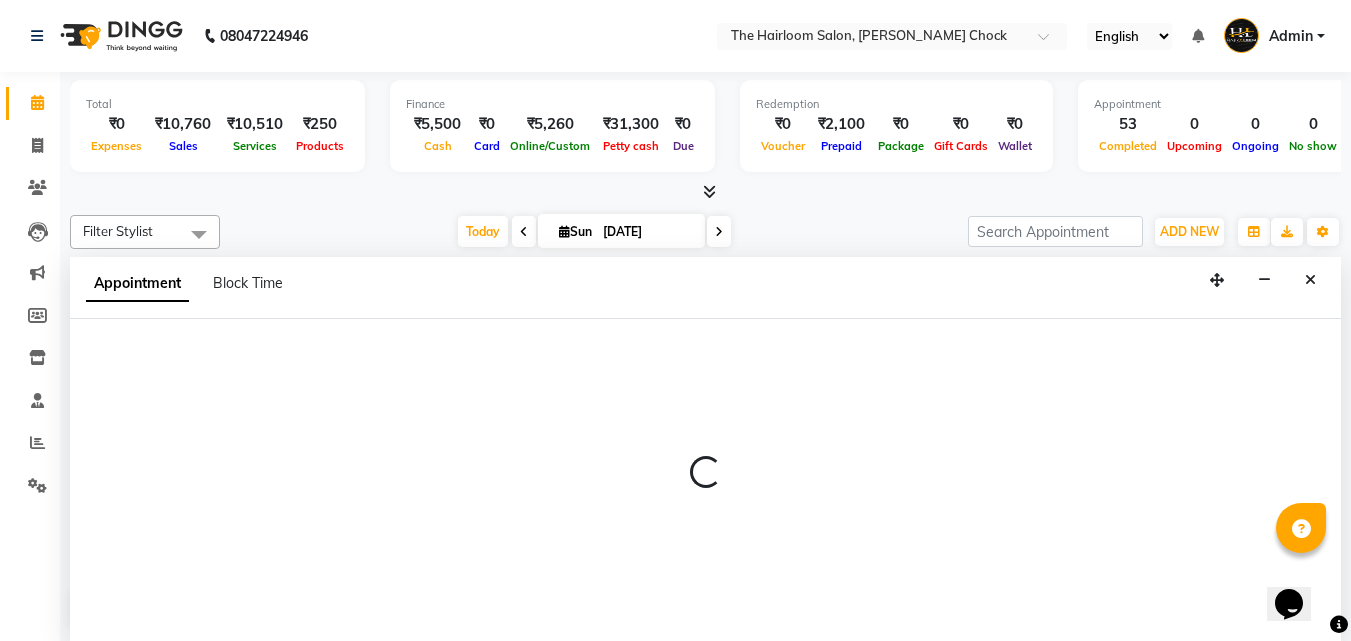 select on "41755" 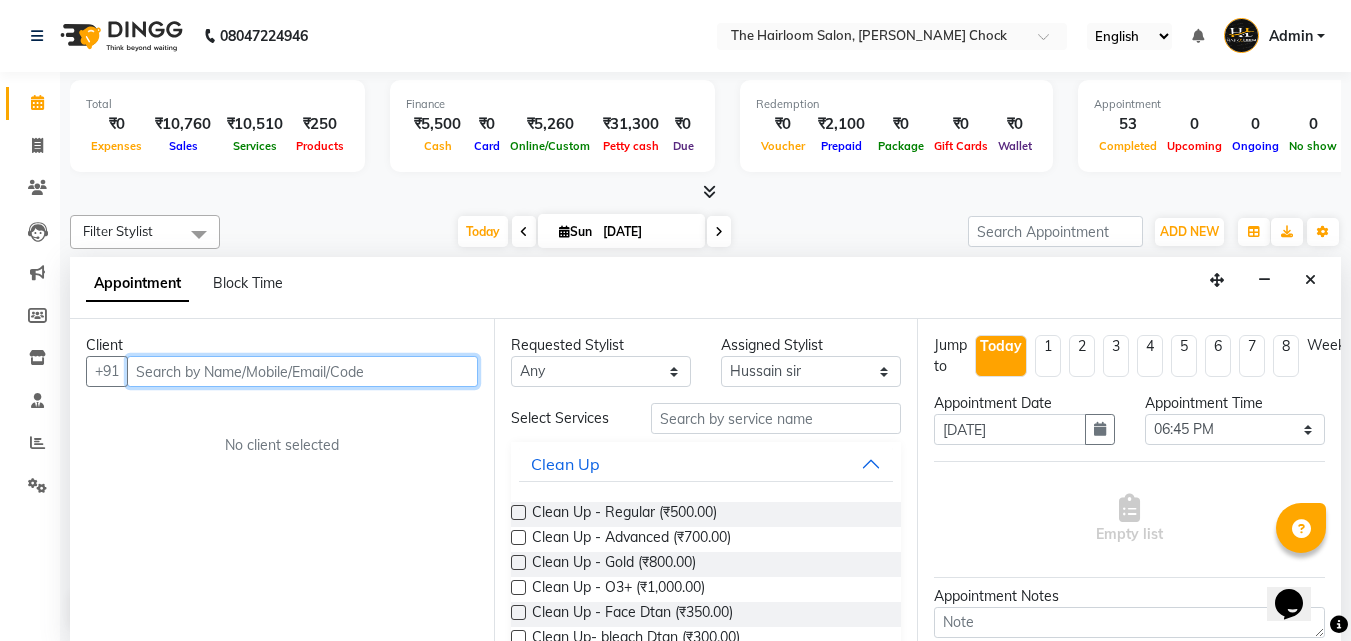 scroll, scrollTop: 1, scrollLeft: 0, axis: vertical 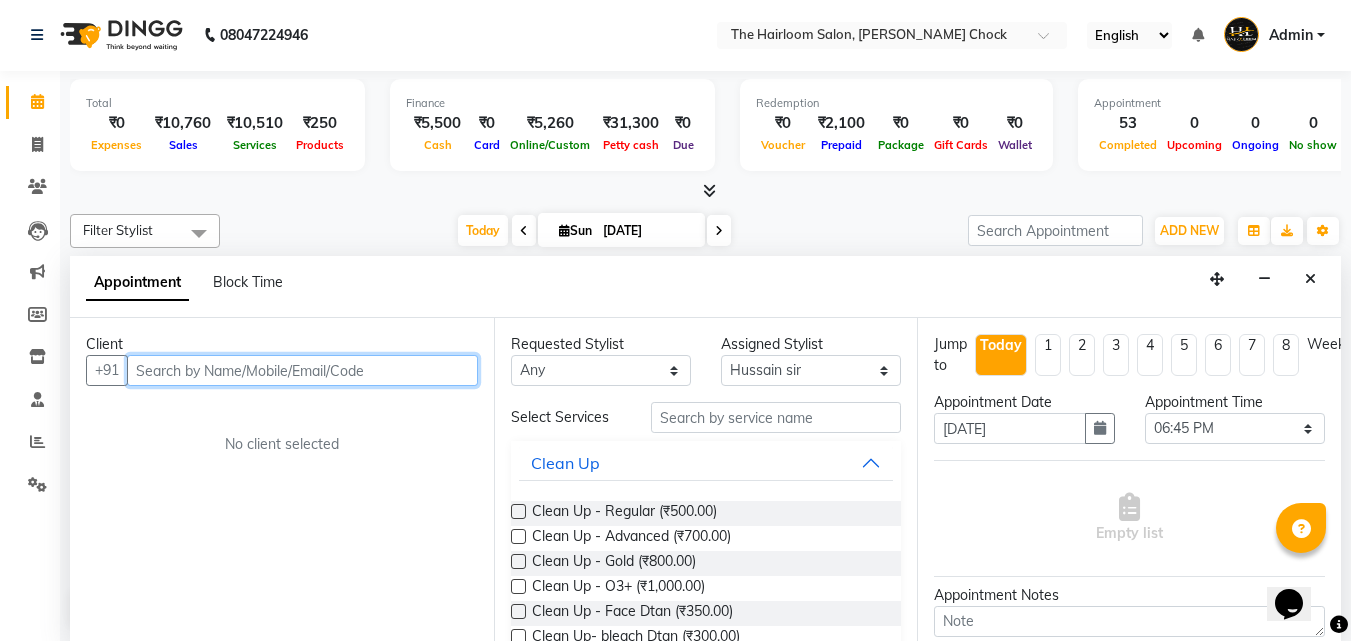 click at bounding box center [302, 370] 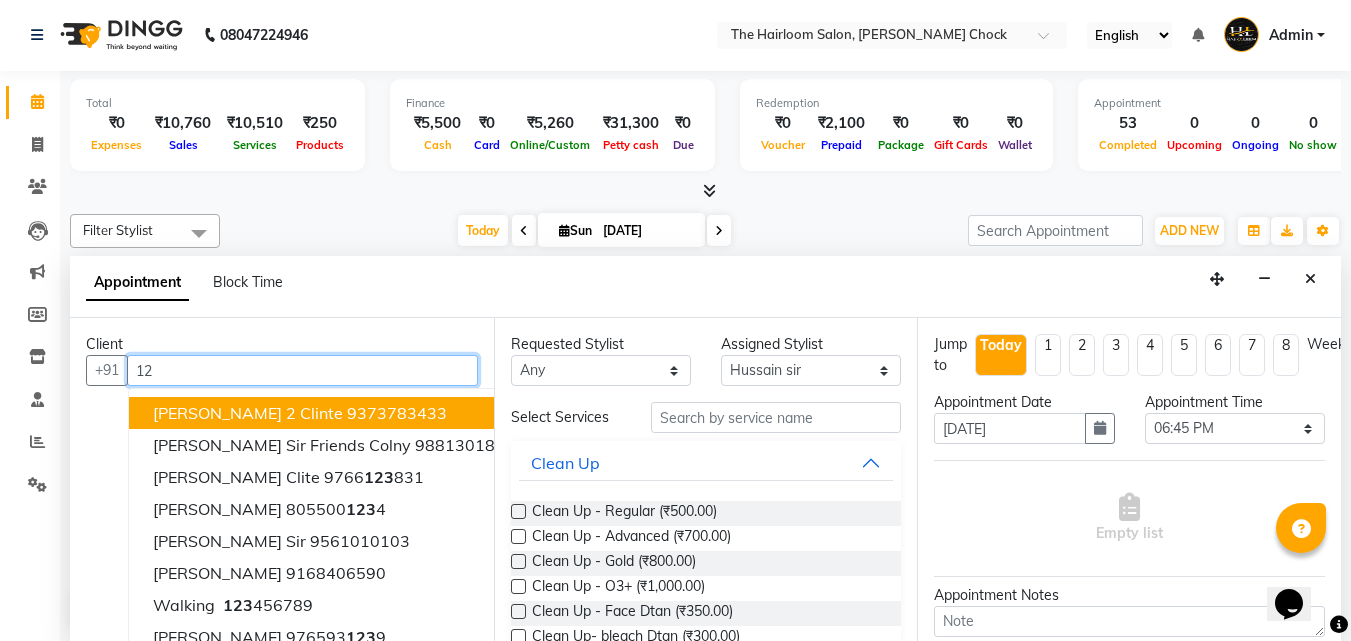 type on "1" 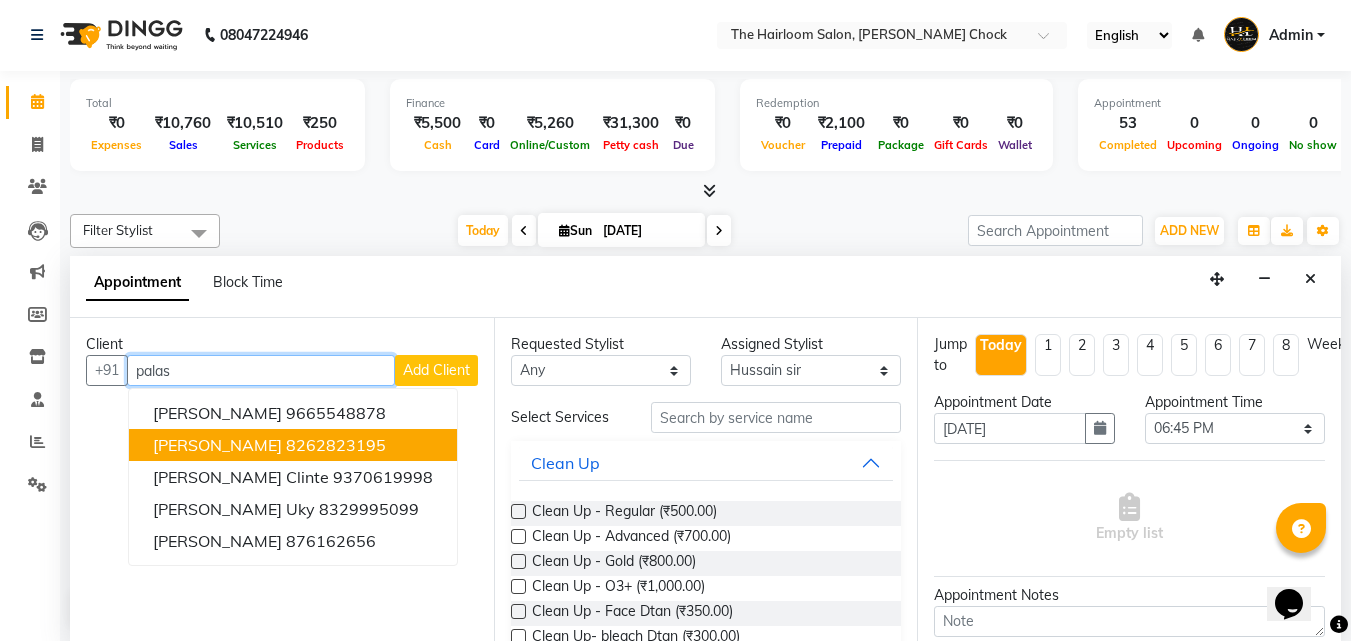 click on "8262823195" at bounding box center [336, 445] 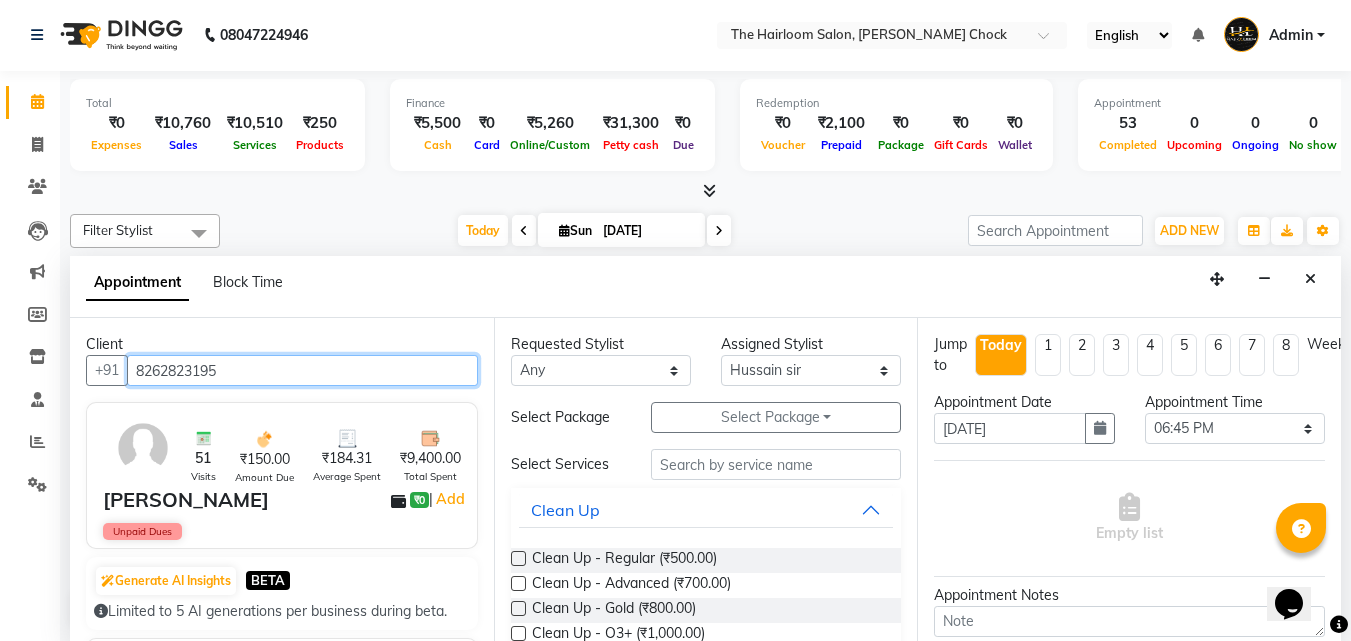 type on "8262823195" 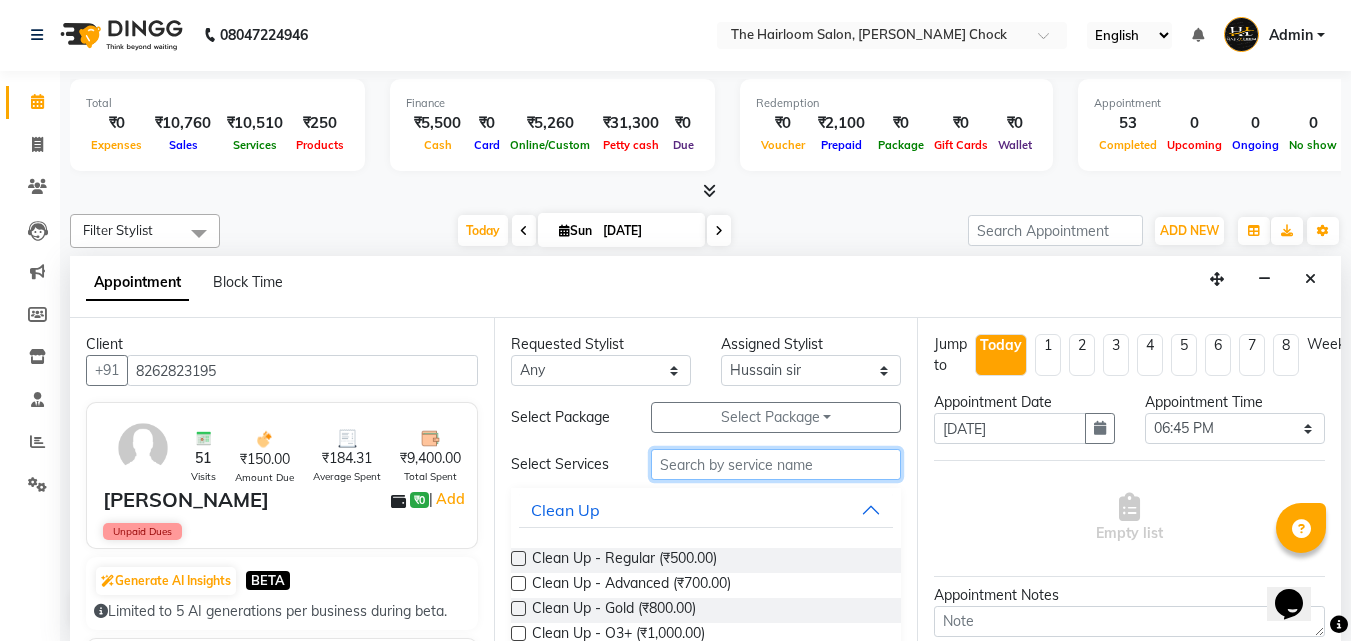 click at bounding box center [776, 464] 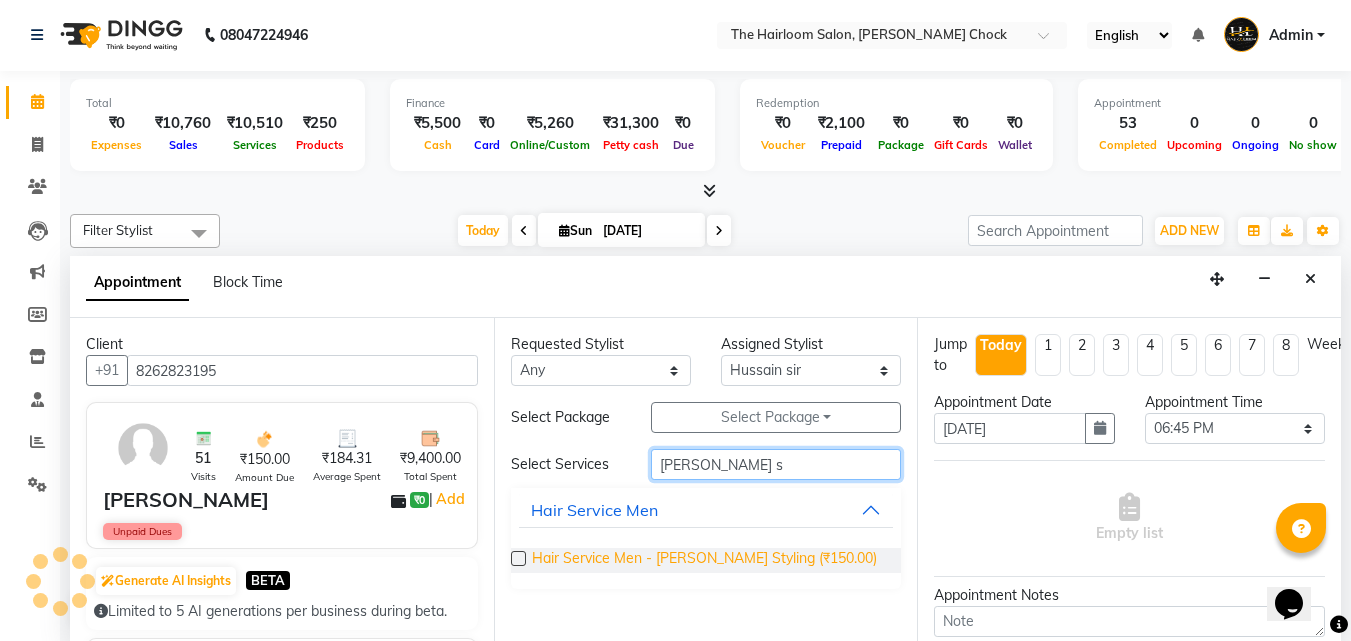 type on "[PERSON_NAME] s" 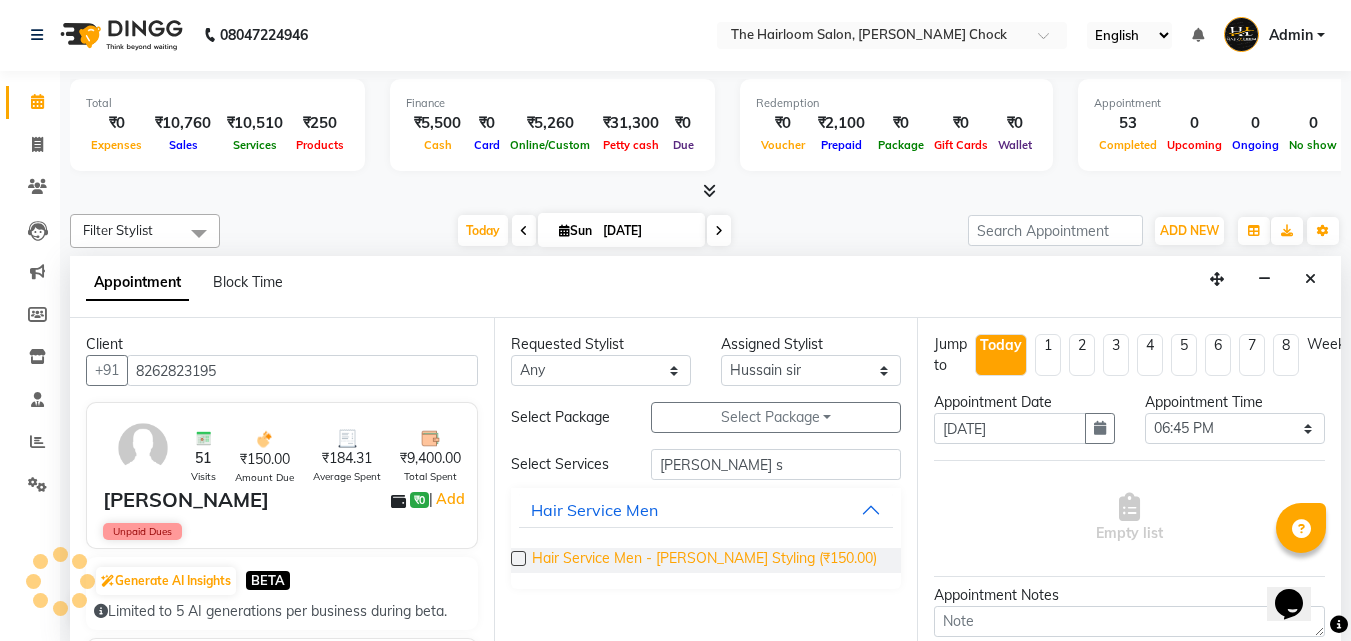 click on "Hair Service Men  - [PERSON_NAME] Styling (₹150.00)" at bounding box center (704, 560) 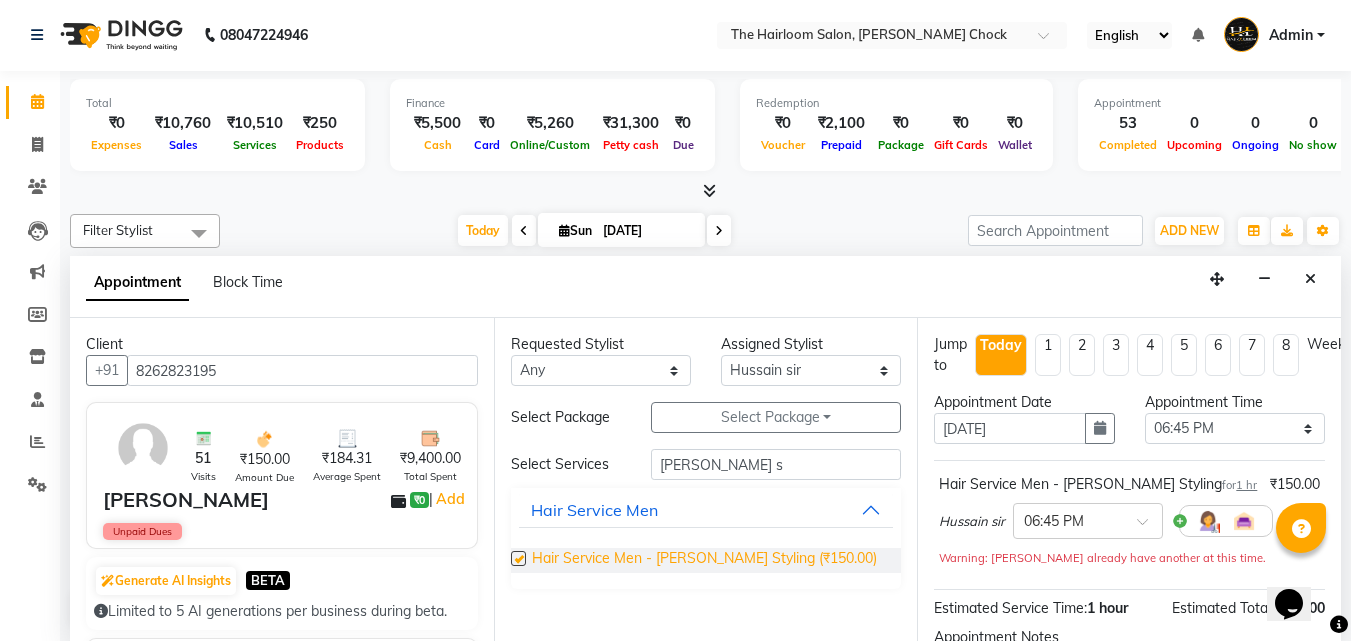 checkbox on "false" 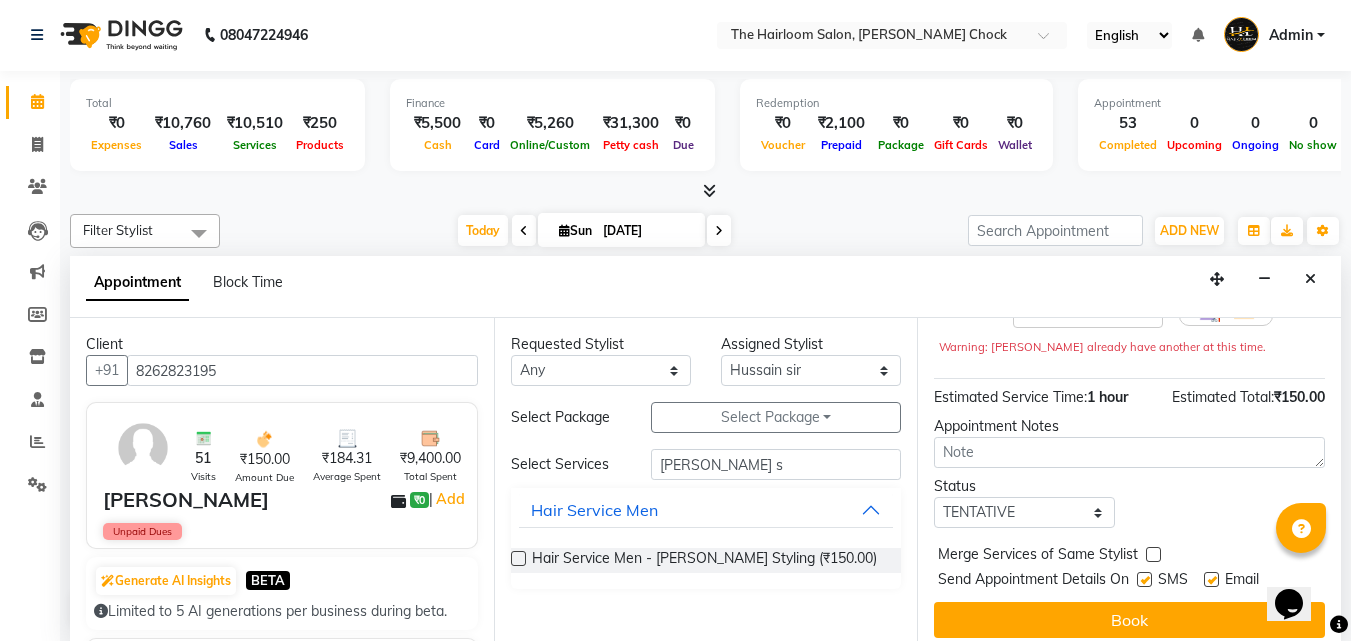 scroll, scrollTop: 239, scrollLeft: 0, axis: vertical 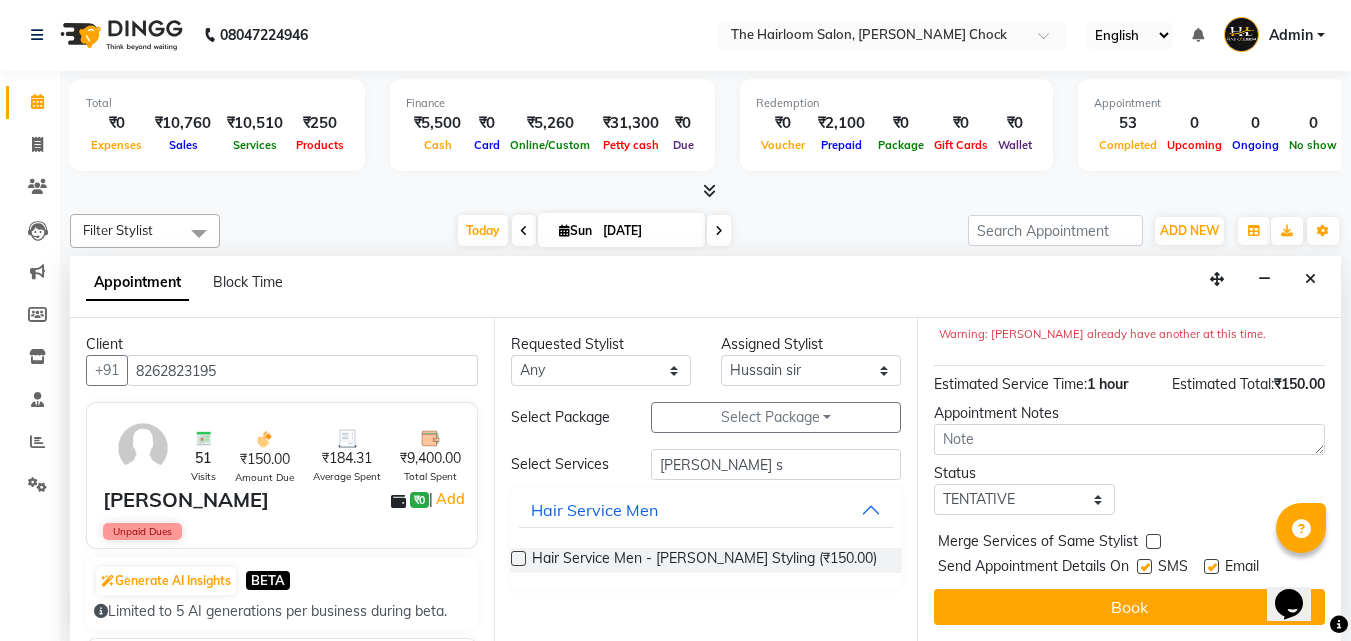 click at bounding box center (1211, 566) 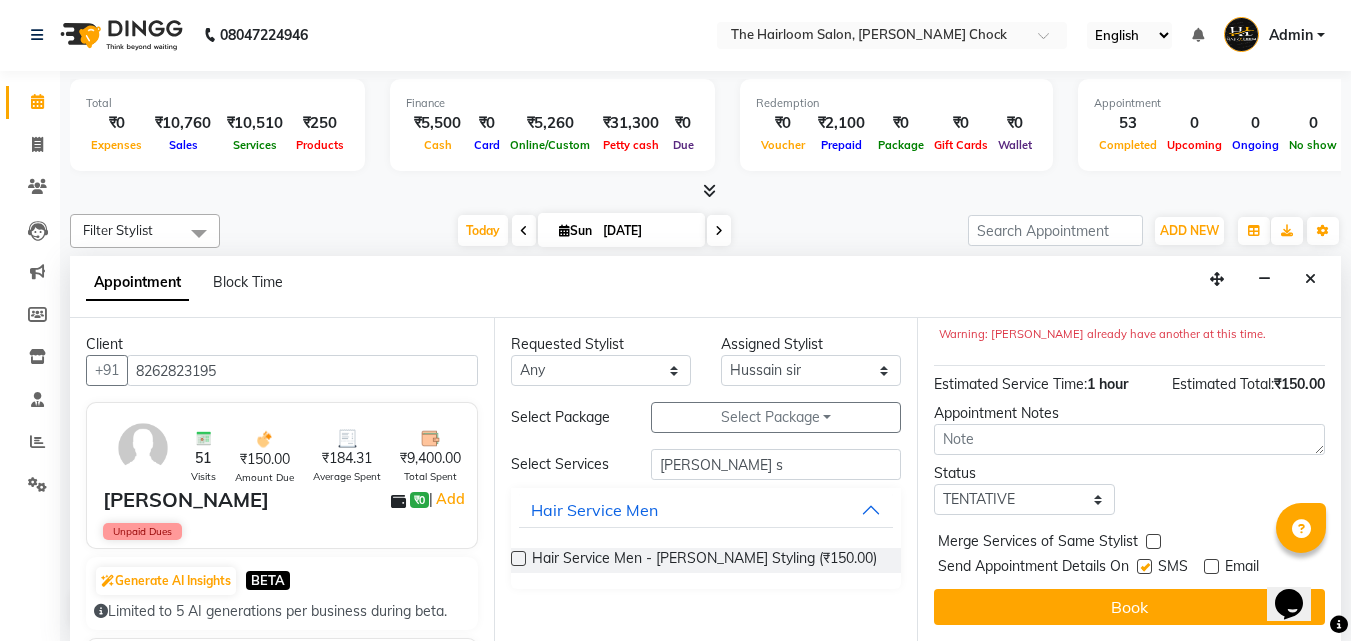 click at bounding box center [1144, 566] 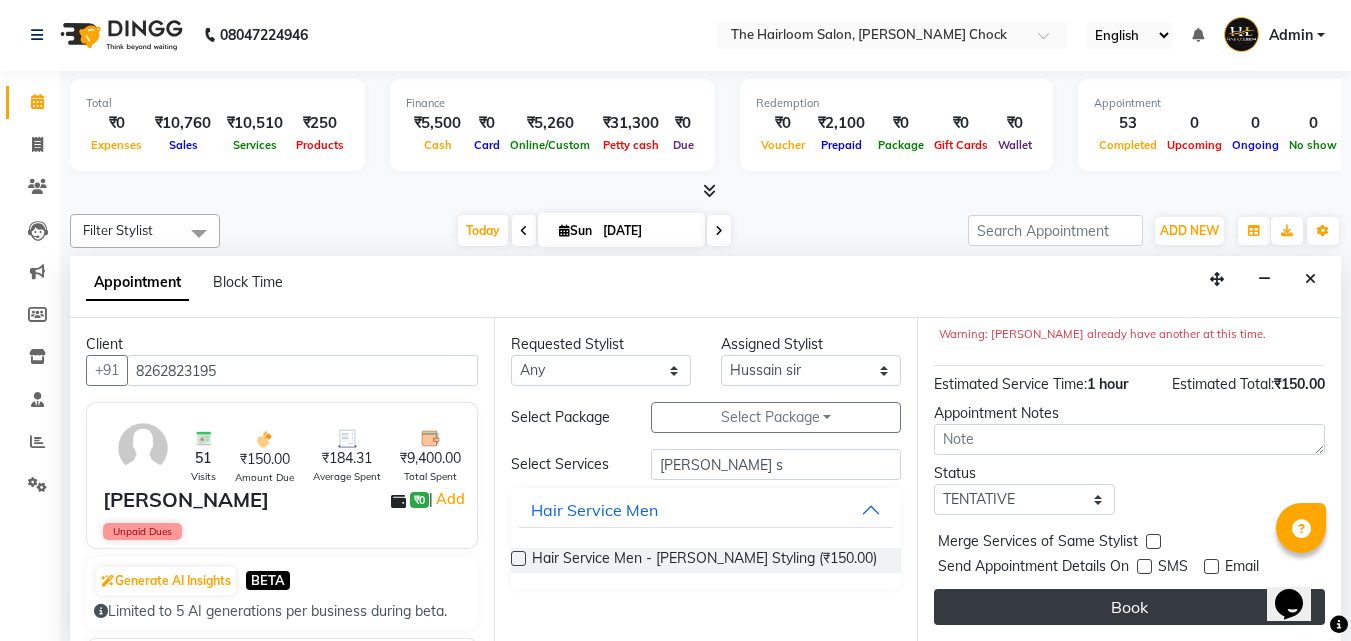 click on "Book" at bounding box center [1129, 607] 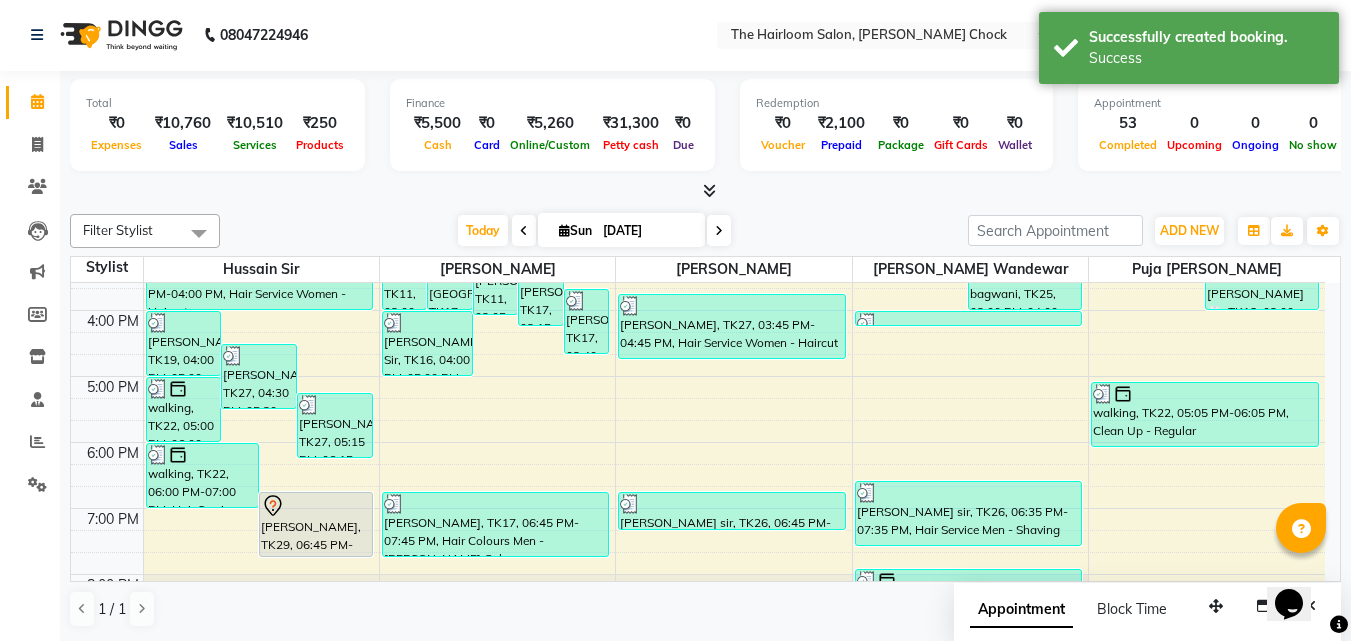 scroll, scrollTop: 0, scrollLeft: 0, axis: both 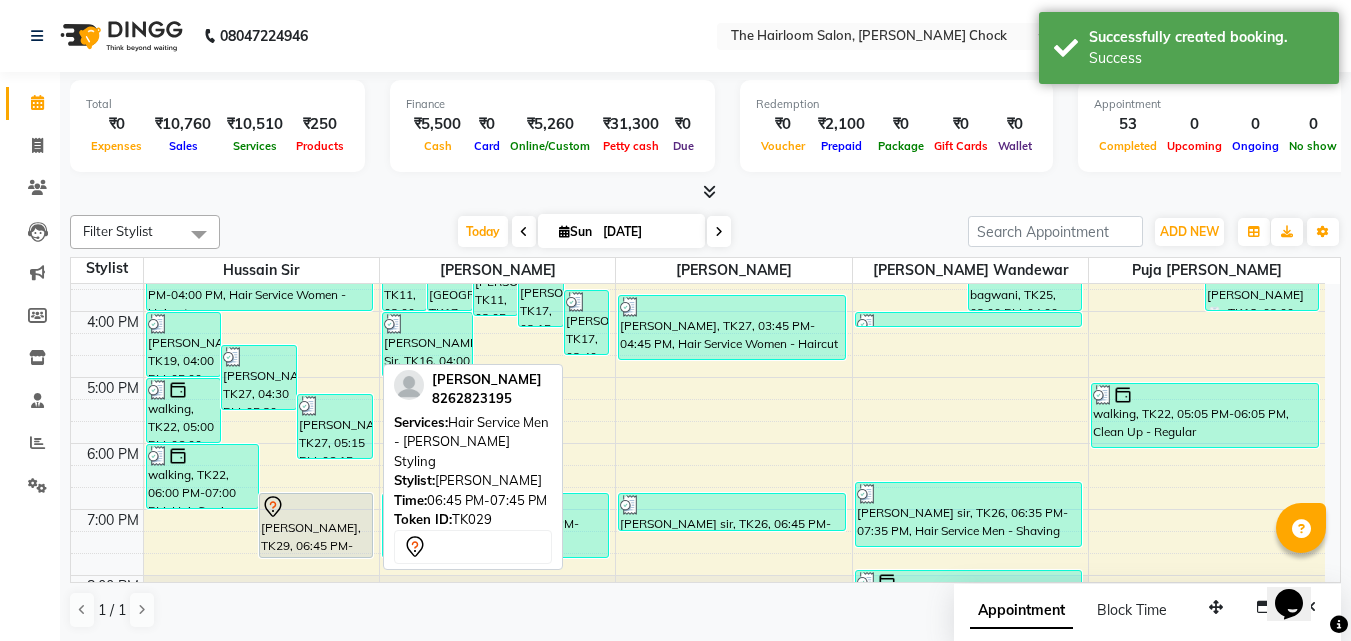 click on "[PERSON_NAME], TK29, 06:45 PM-07:45 PM, Hair Service Men  - [PERSON_NAME] Styling" at bounding box center (316, 525) 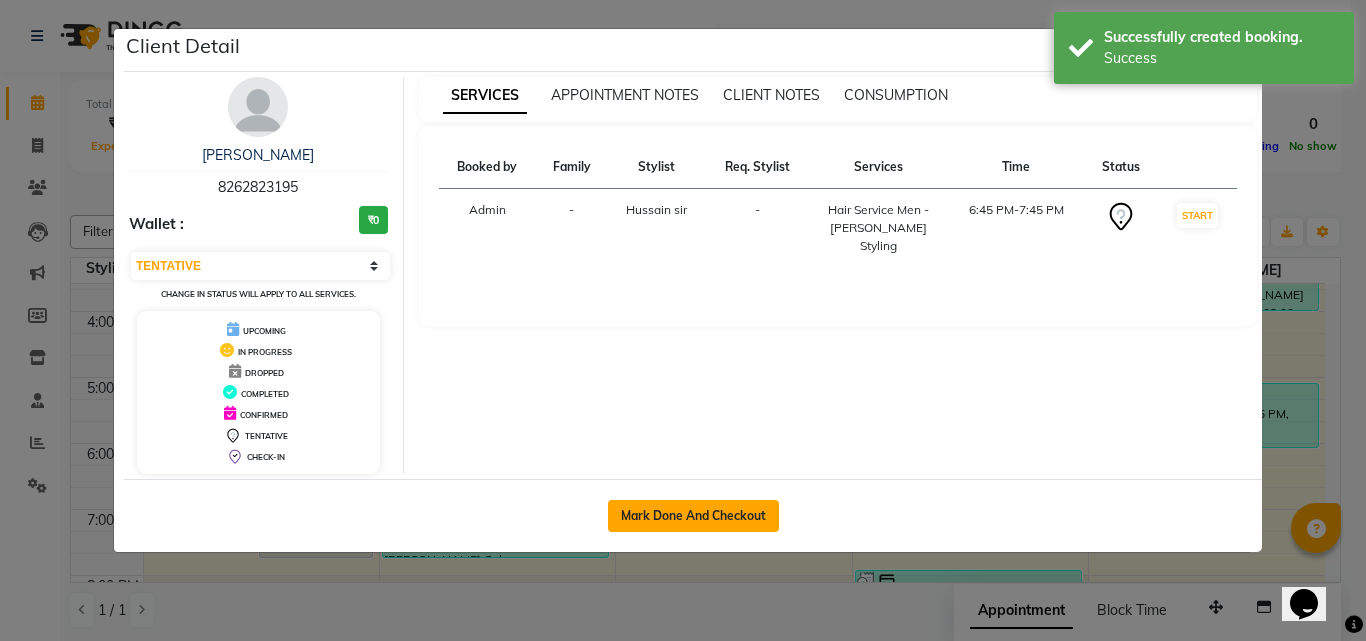 click on "Mark Done And Checkout" 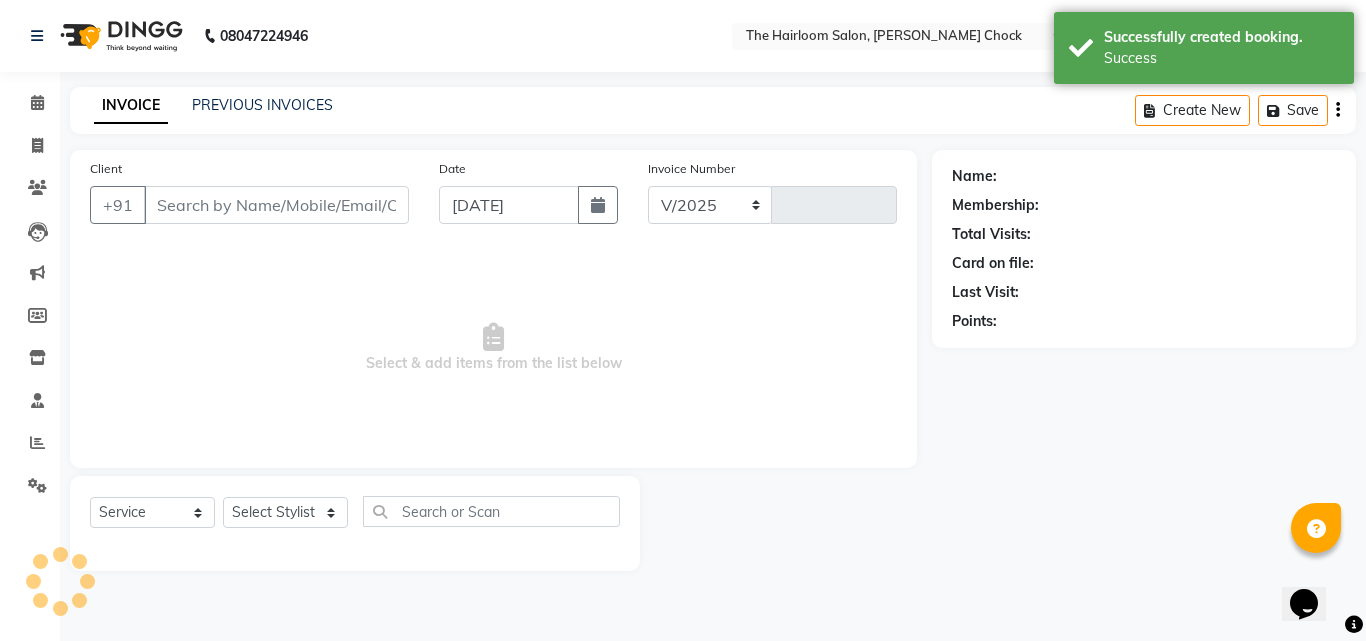 select on "5926" 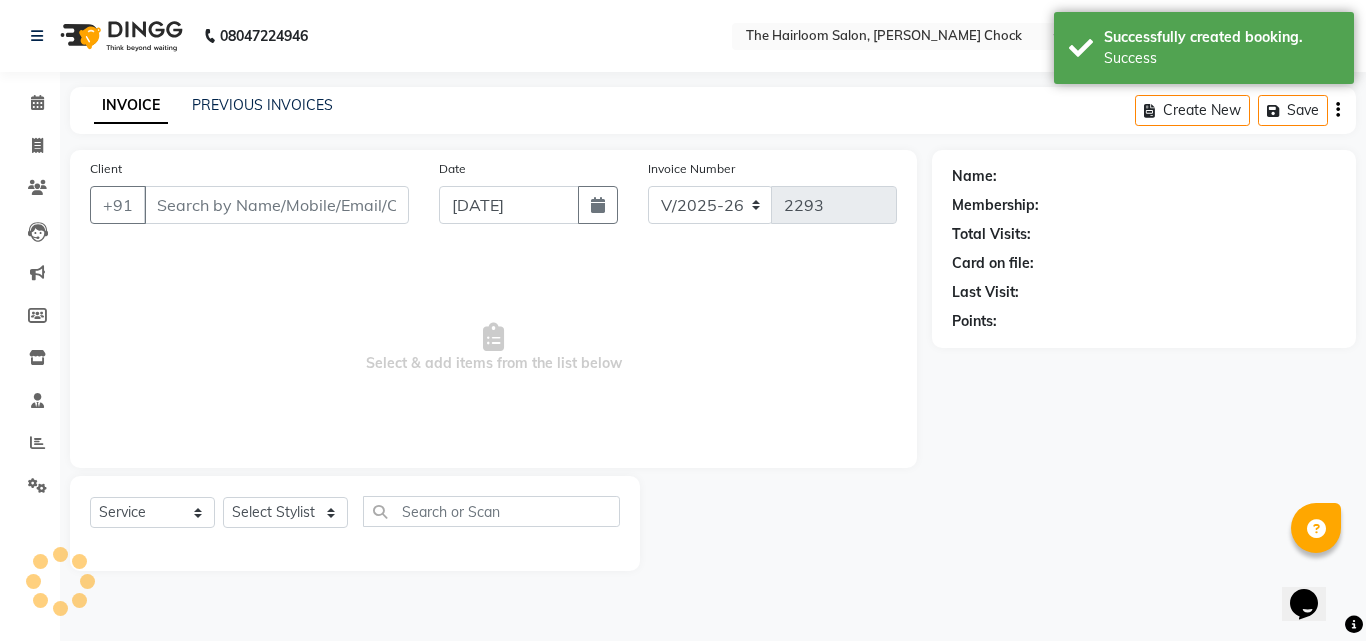 type on "8262823195" 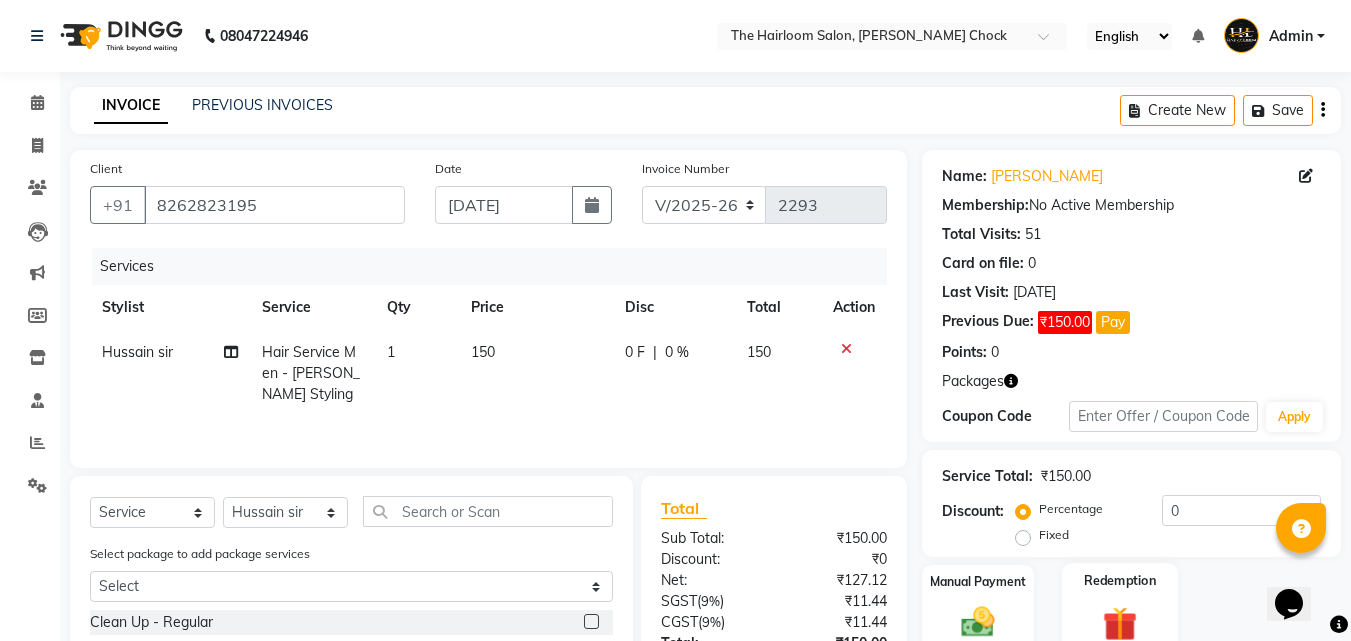 scroll, scrollTop: 100, scrollLeft: 0, axis: vertical 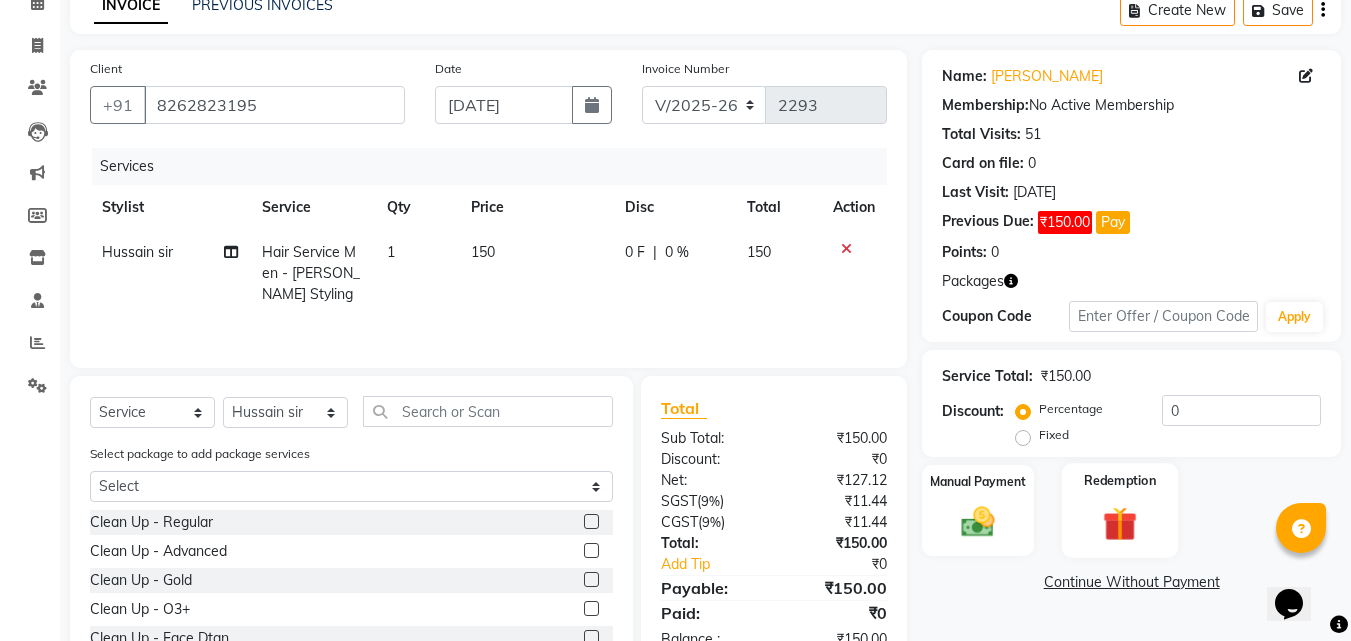 click 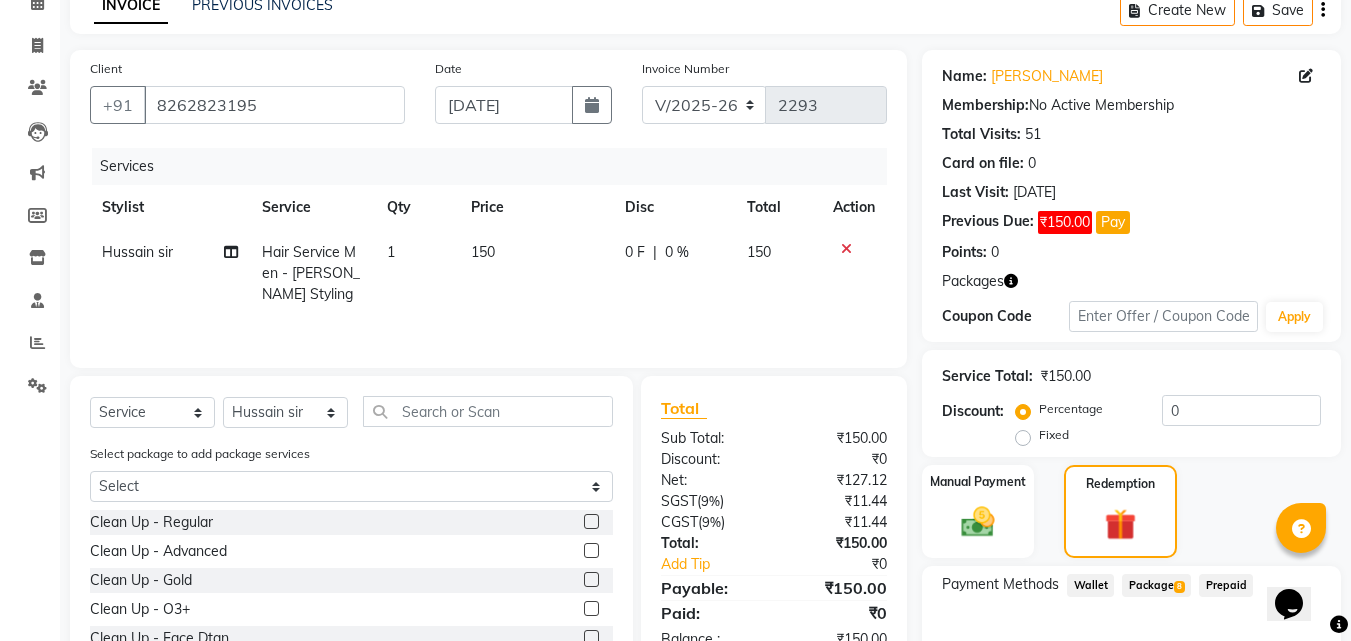 click on "Package  8" 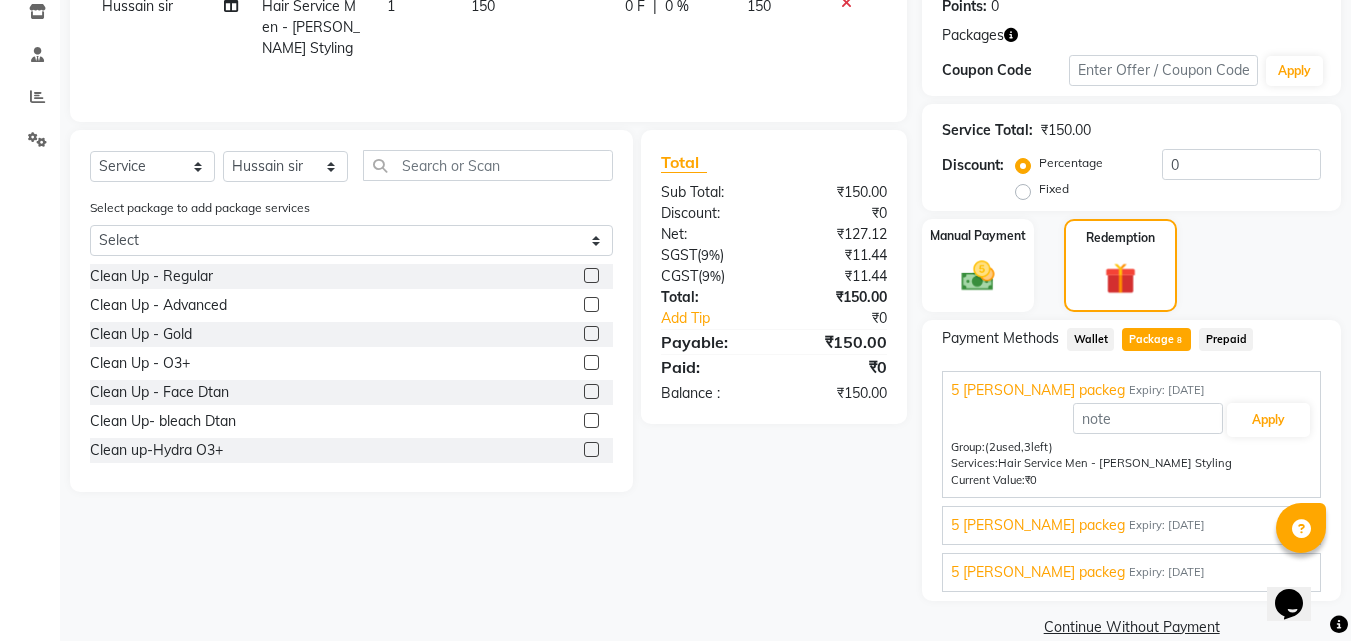 scroll, scrollTop: 377, scrollLeft: 0, axis: vertical 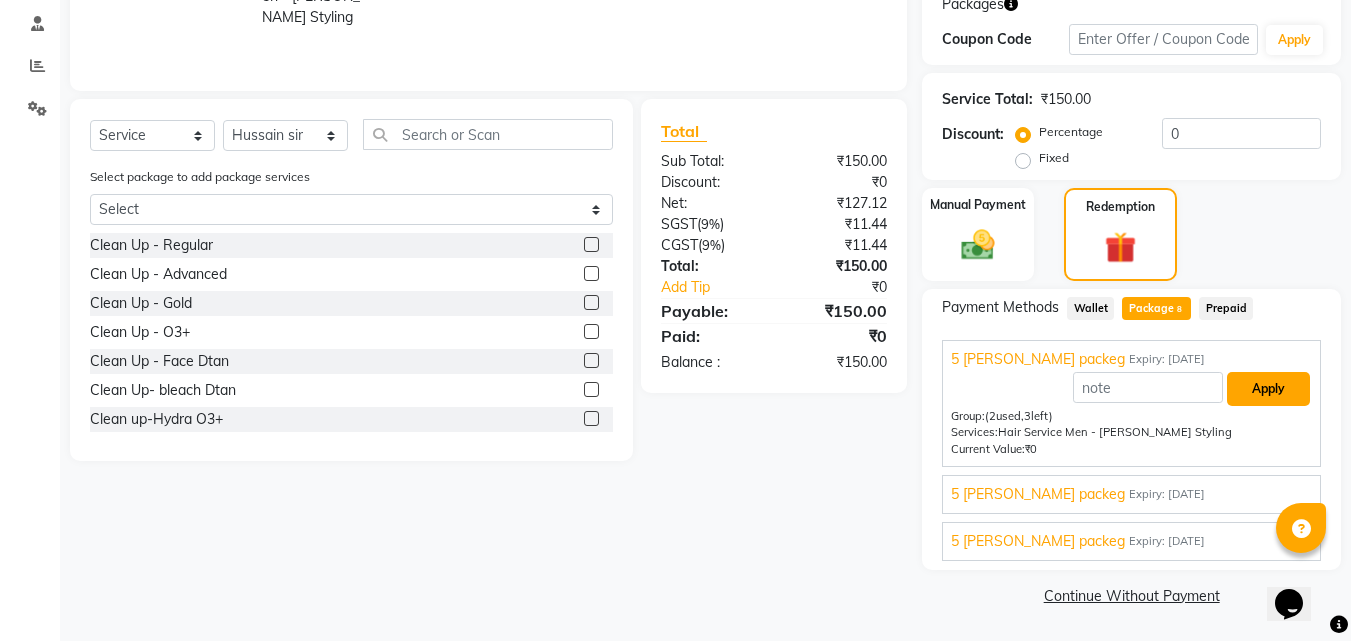 click on "Apply" at bounding box center [1268, 389] 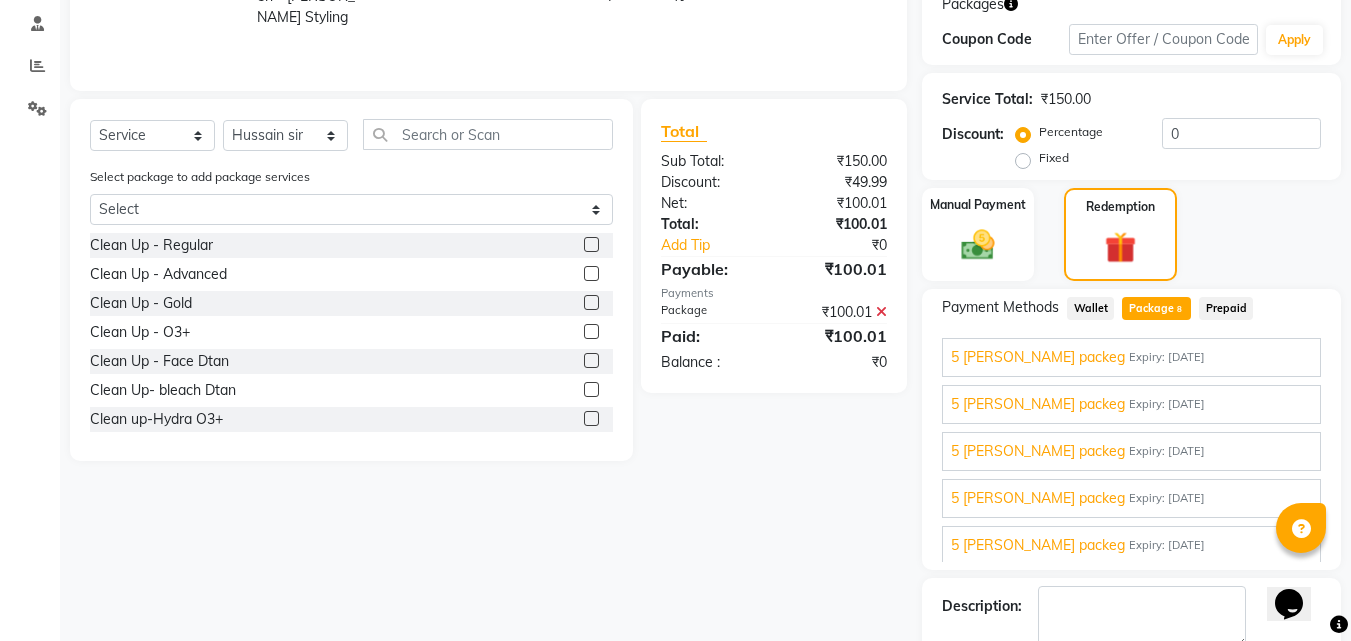 scroll, scrollTop: 217, scrollLeft: 0, axis: vertical 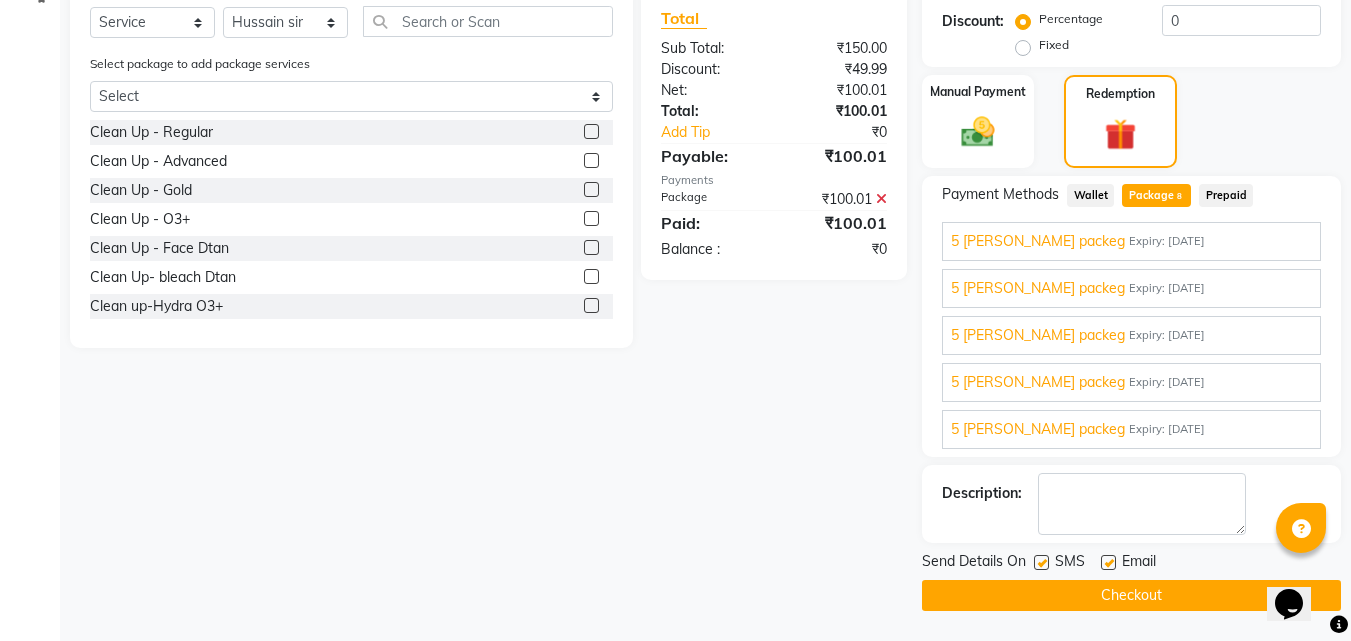 click 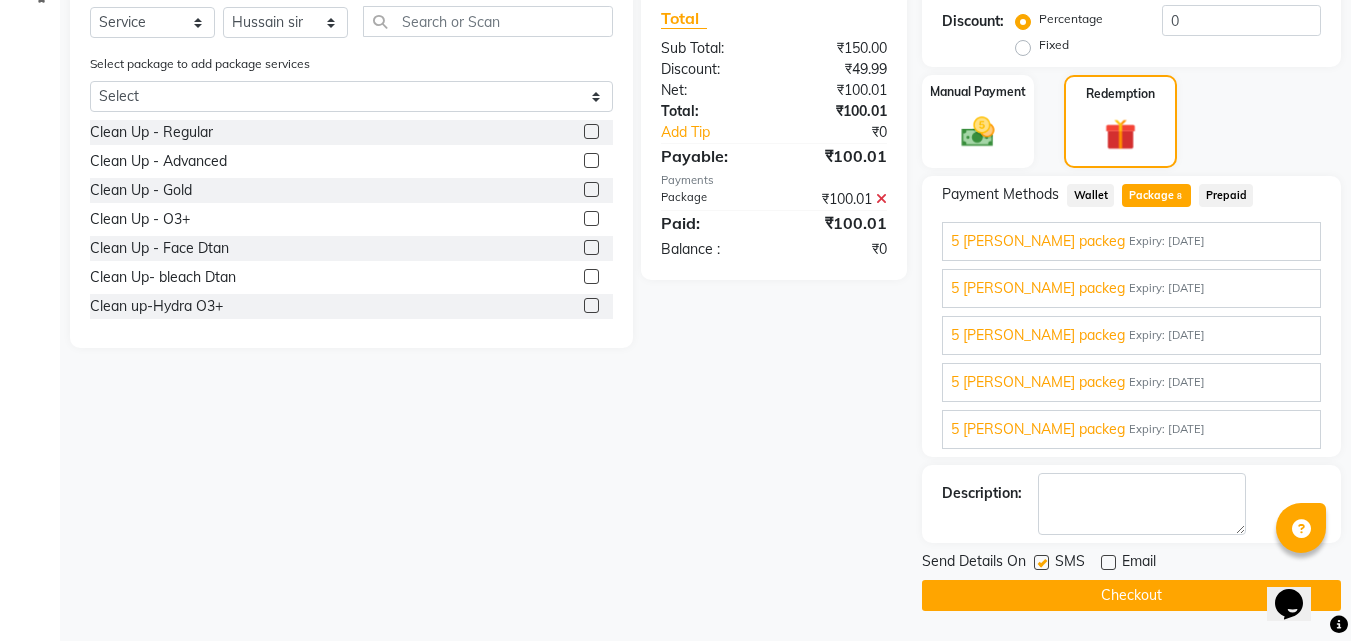 click on "Checkout" 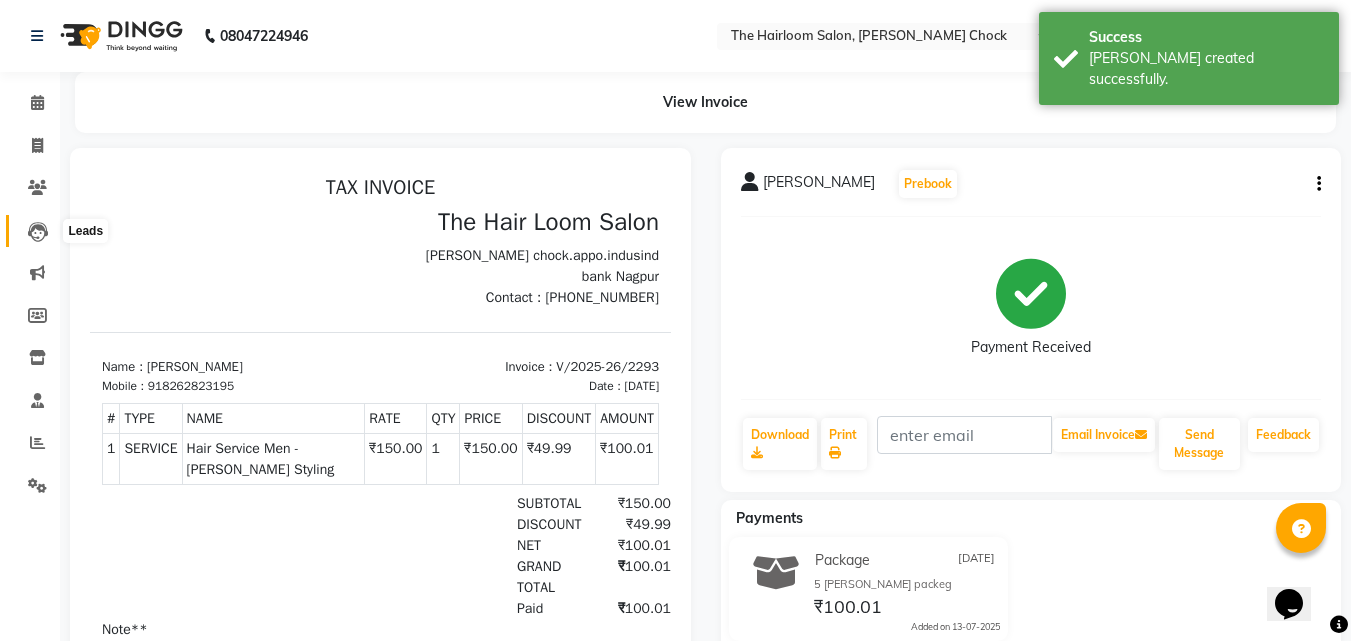 scroll, scrollTop: 0, scrollLeft: 0, axis: both 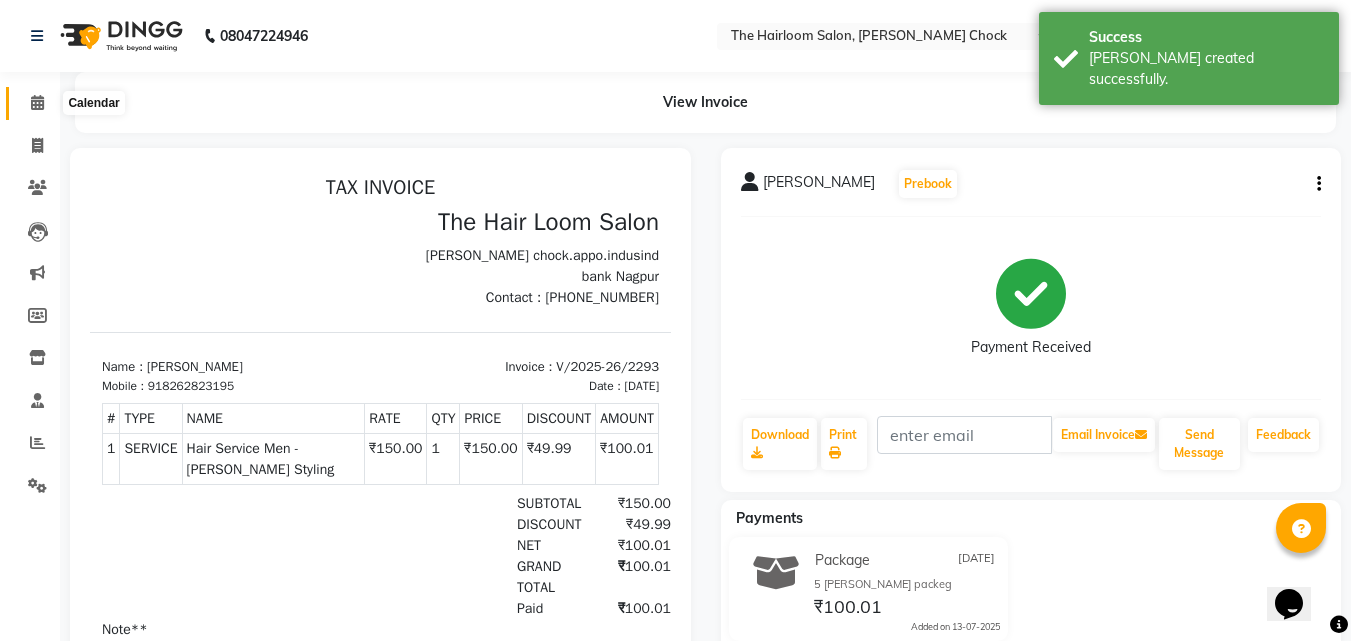 click 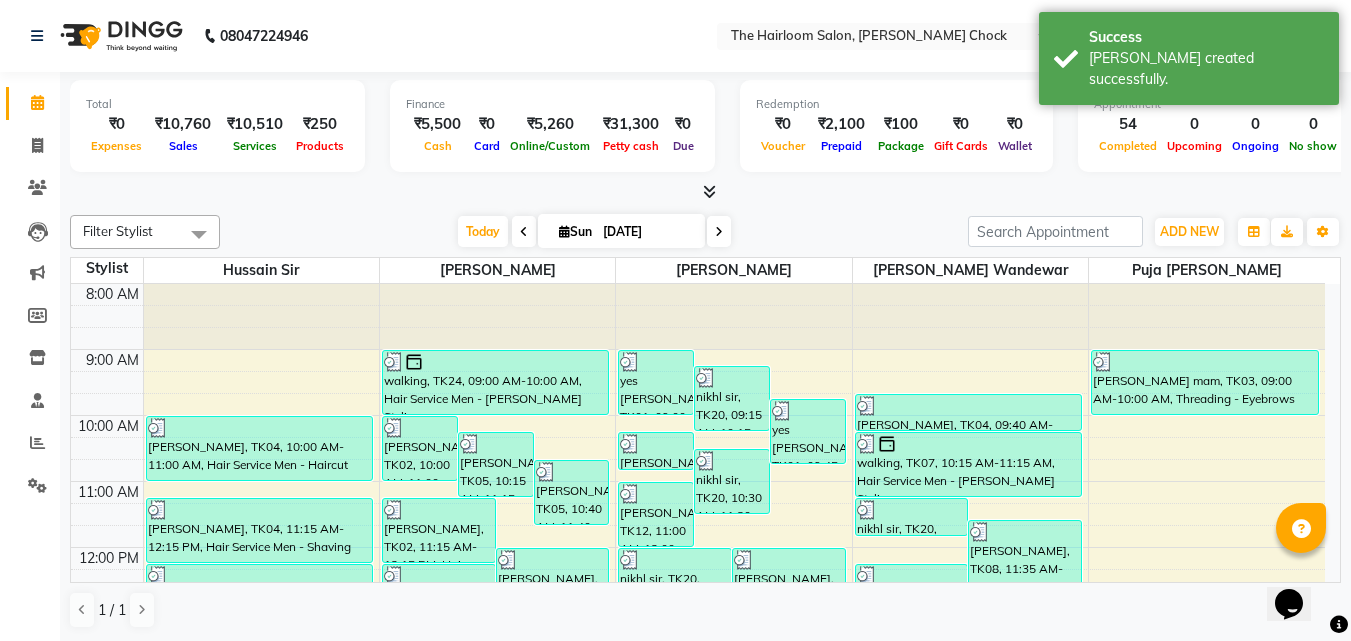 scroll, scrollTop: 0, scrollLeft: 0, axis: both 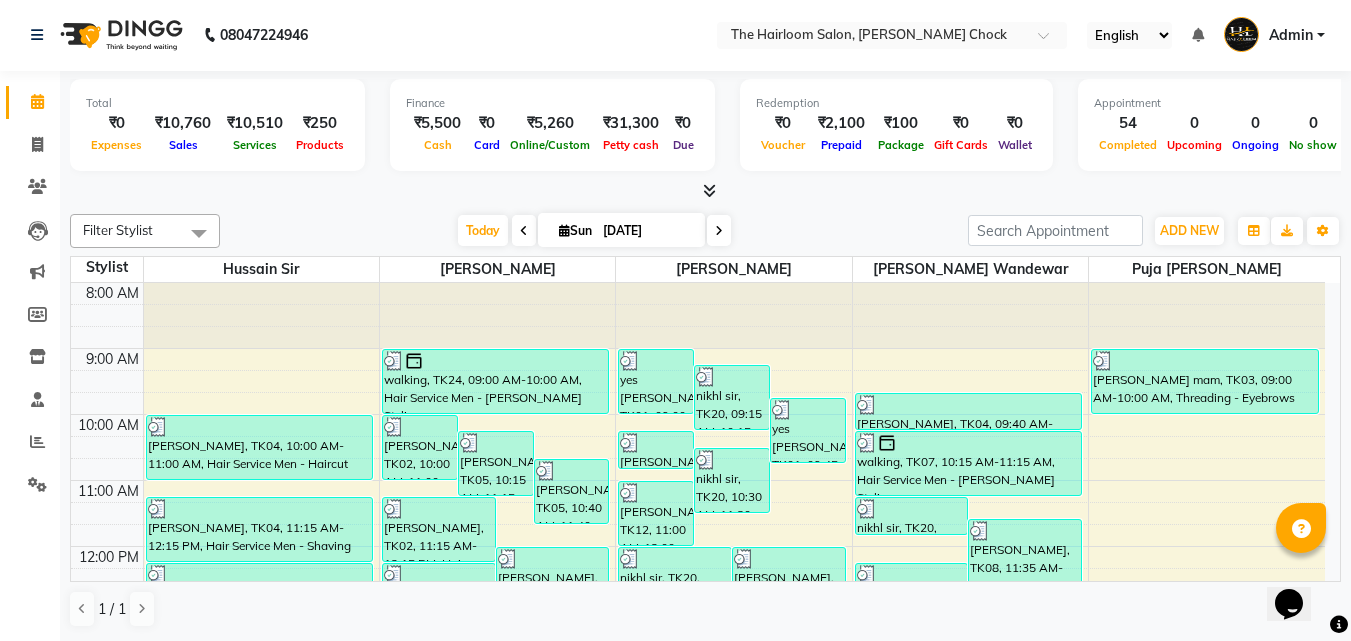 drag, startPoint x: 965, startPoint y: 183, endPoint x: 982, endPoint y: 208, distance: 30.232433 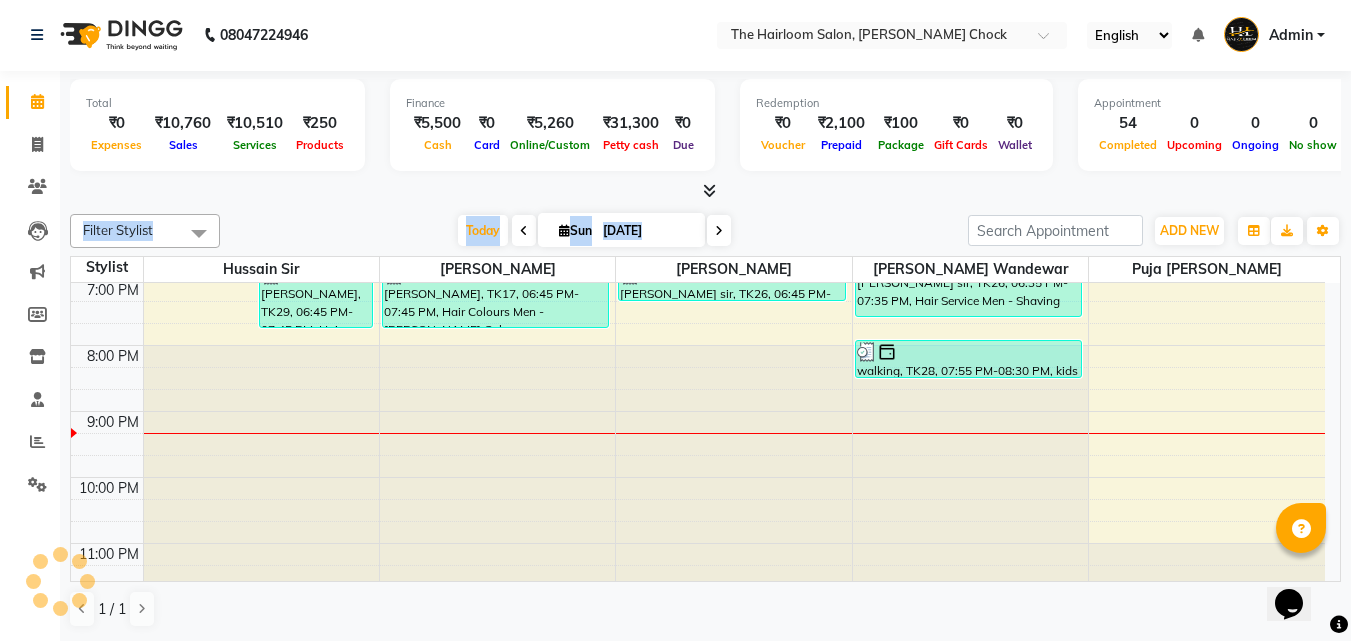 scroll, scrollTop: 713, scrollLeft: 0, axis: vertical 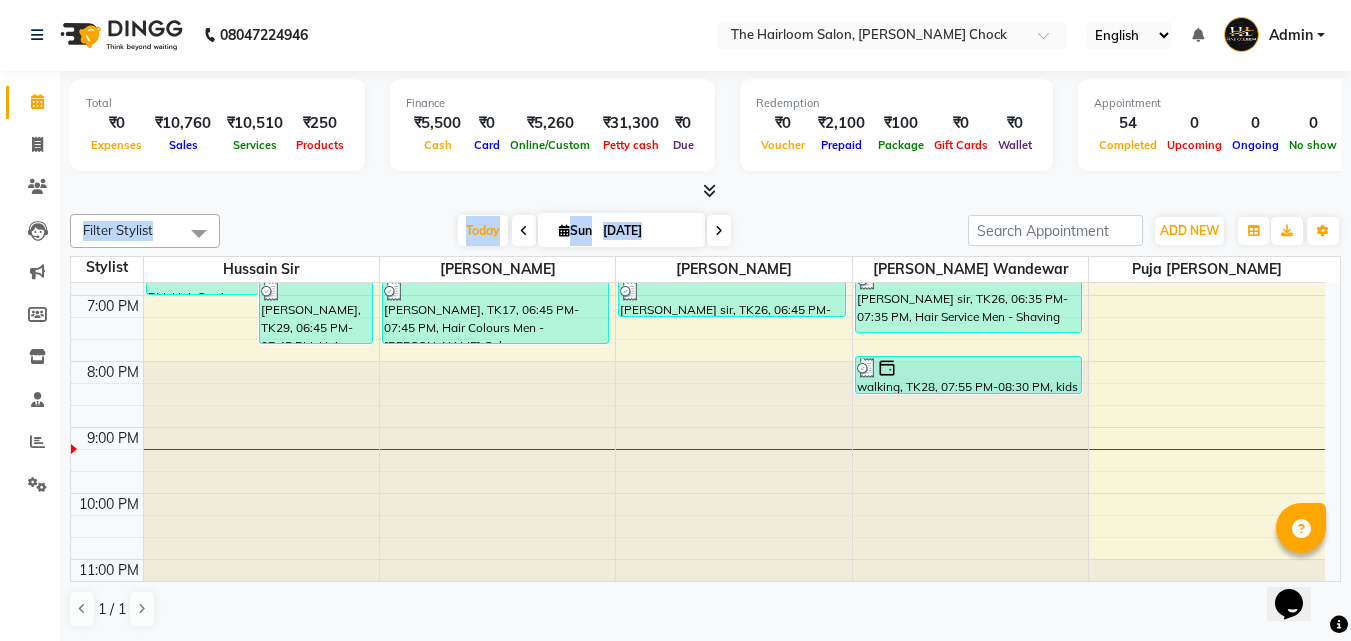 drag, startPoint x: 1277, startPoint y: 525, endPoint x: 1016, endPoint y: 427, distance: 278.79202 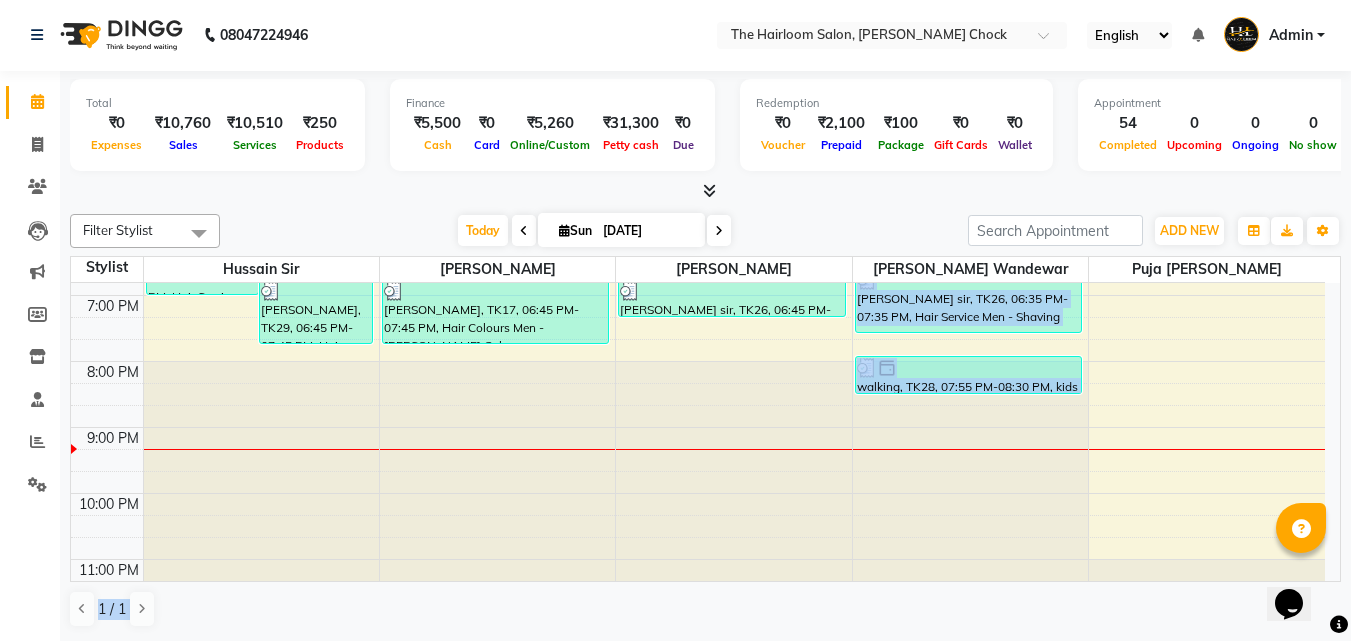 click on "8:00 AM 9:00 AM 10:00 AM 11:00 AM 12:00 PM 1:00 PM 2:00 PM 3:00 PM 4:00 PM 5:00 PM 6:00 PM 7:00 PM 8:00 PM 9:00 PM 10:00 PM 11:00 PM     [PERSON_NAME], TK19, 04:00 PM-05:00 PM, Hair Service Men  - [PERSON_NAME] Styling     [PERSON_NAME], TK27, 04:30 PM-05:30 PM, Hair Service Men  - Haircut     [PERSON_NAME], TK27, 05:15 PM-06:15 PM, Hair Service Men  - [PERSON_NAME] Styling     walking, TK22, 05:00 PM-06:00 PM, Hair Service Men  - Haircut     walking, TK22, 06:00 PM-07:00 PM, Hair Service Men  - [PERSON_NAME] Styling     [PERSON_NAME], TK29, 06:45 PM-07:45 PM, Hair Service Men  - [PERSON_NAME] Styling     [PERSON_NAME], TK04, 10:00 AM-11:00 AM, Hair Service Men  - Haircut     [PERSON_NAME], TK04, 11:15 AM-12:15 PM, Hair Service Men  - Shaving     [PERSON_NAME], TK10, 12:15 PM-01:15 PM, Hair Service Women  - Haircut     [PERSON_NAME], TK13, 01:15 PM-02:15 PM, Hair Service Men  - Haircut     priyanka [PERSON_NAME], TK15, 03:00 PM-04:00 PM, Hair Service Women  - Haircut     [PERSON_NAME], TK11, 03:00 PM-04:00 PM, Hair Service Men  - Haircut" at bounding box center (698, 97) 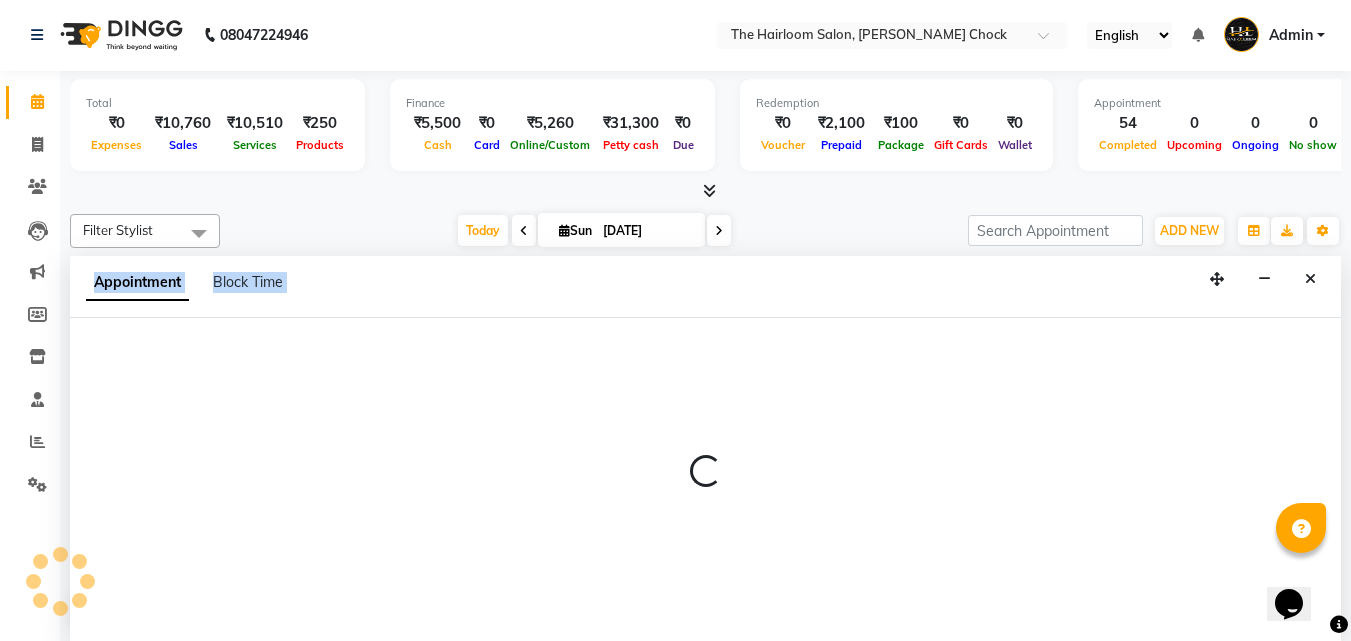 select on "41756" 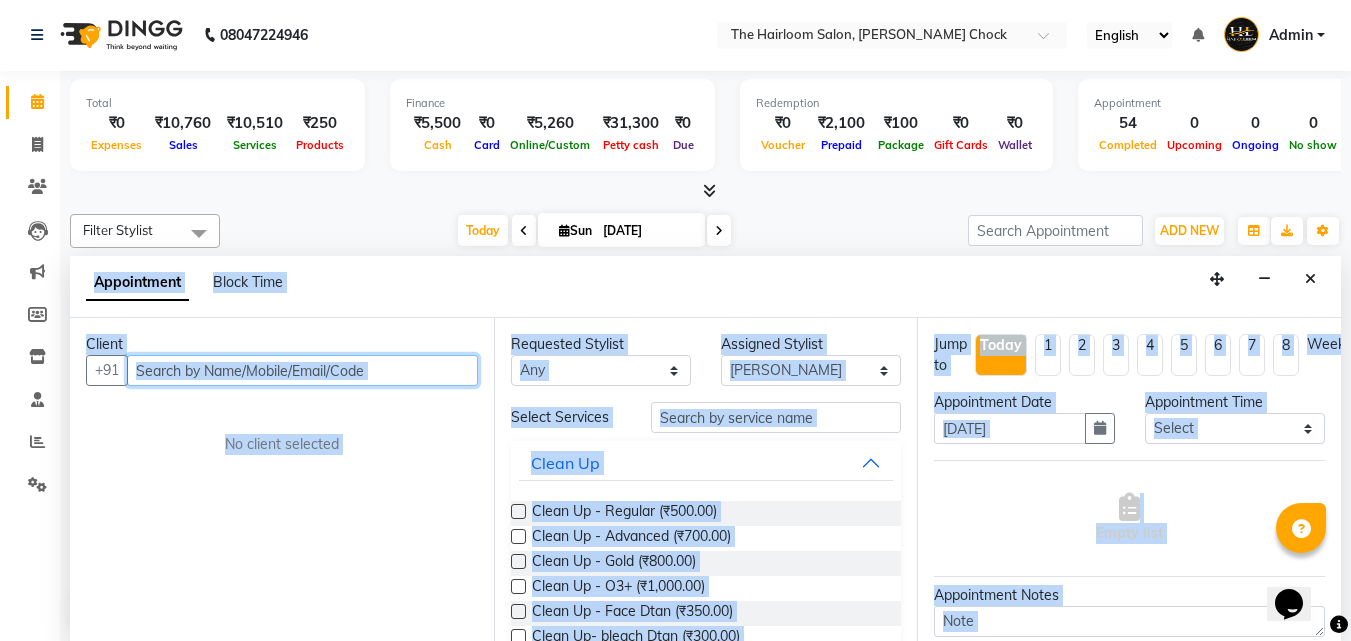 click at bounding box center [302, 370] 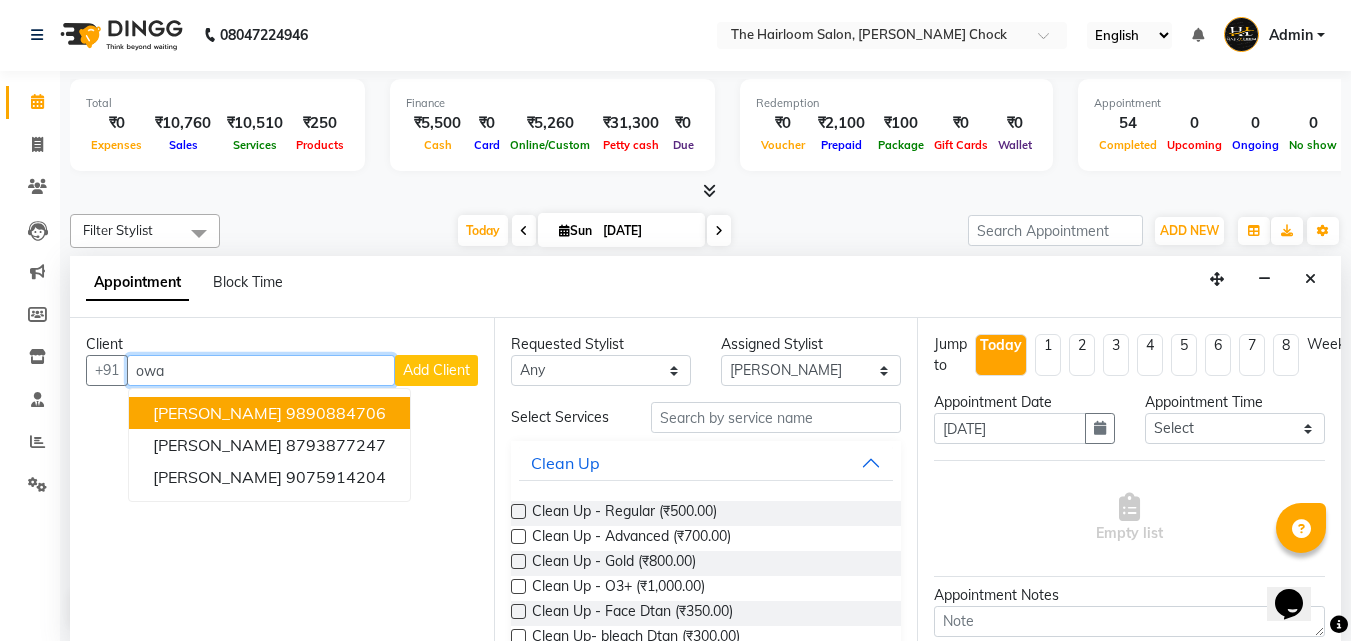 click on "[PERSON_NAME]" at bounding box center [217, 413] 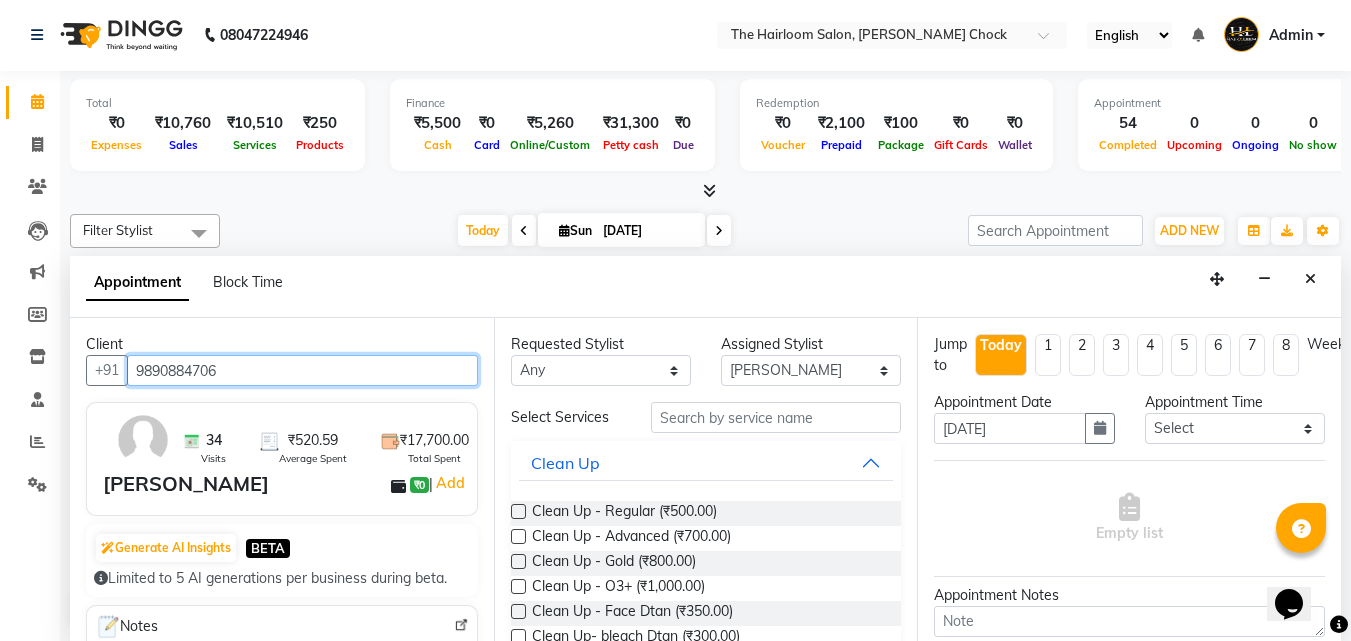 type on "9890884706" 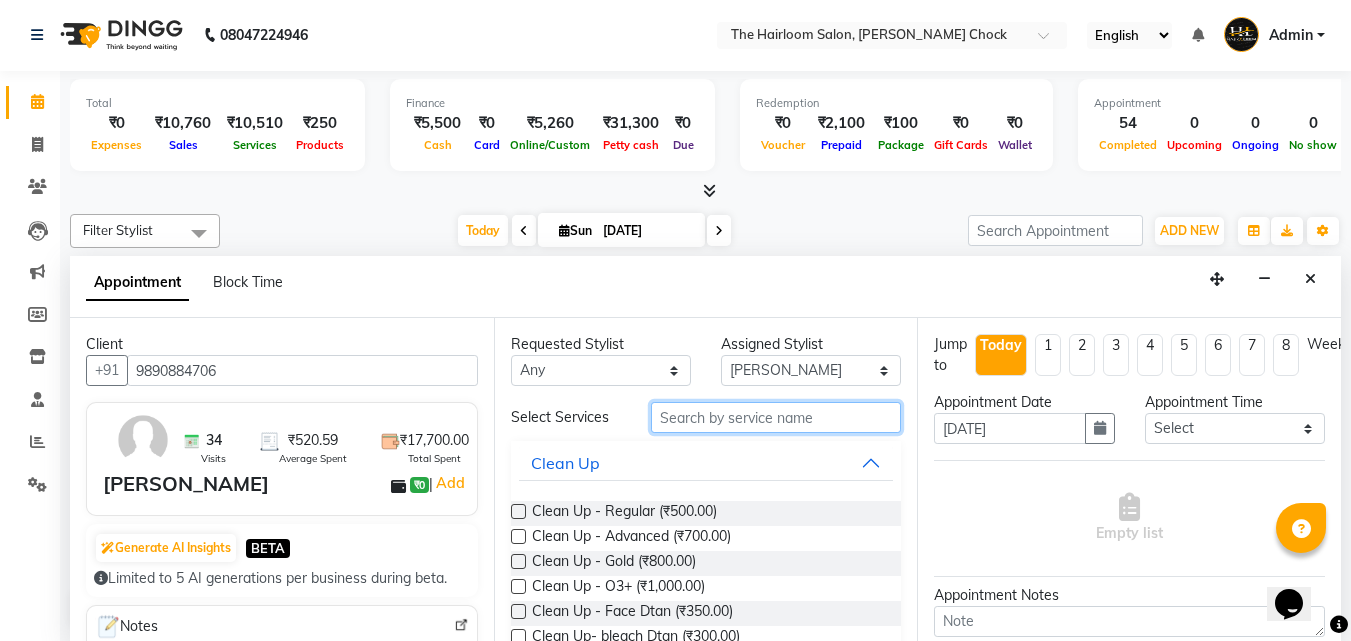 click at bounding box center [776, 417] 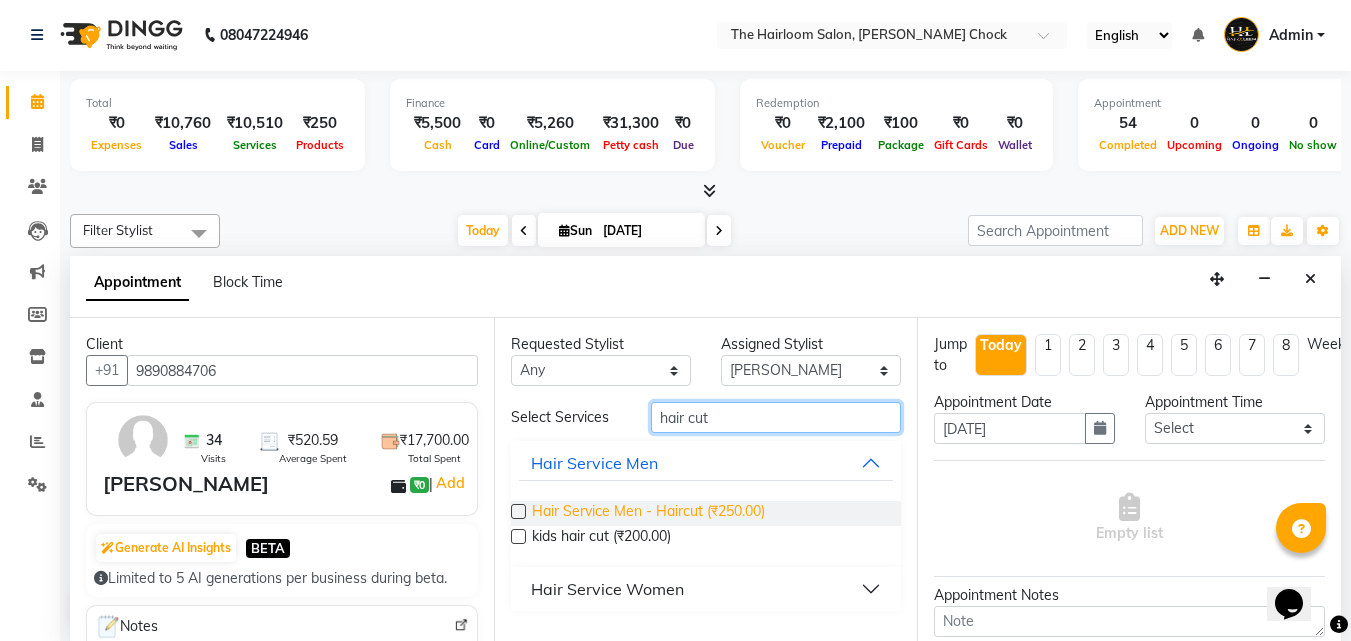 type on "hair cut" 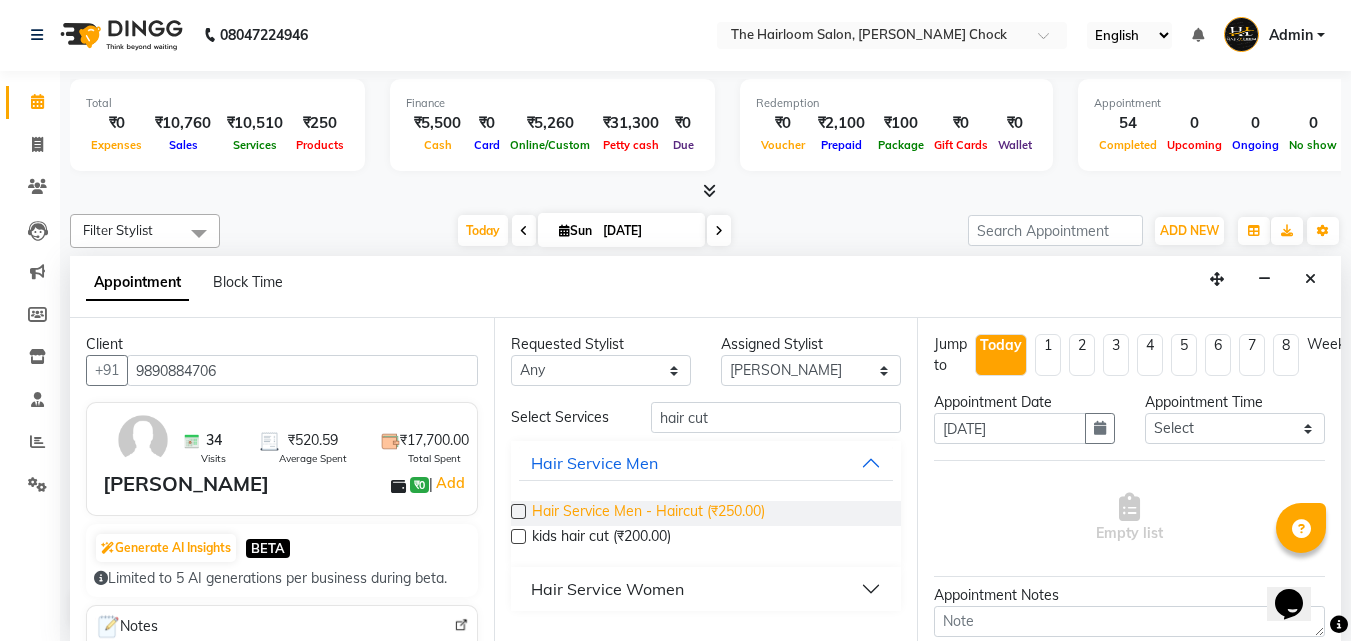 click on "Hair Service Men  - Haircut (₹250.00)" at bounding box center (648, 513) 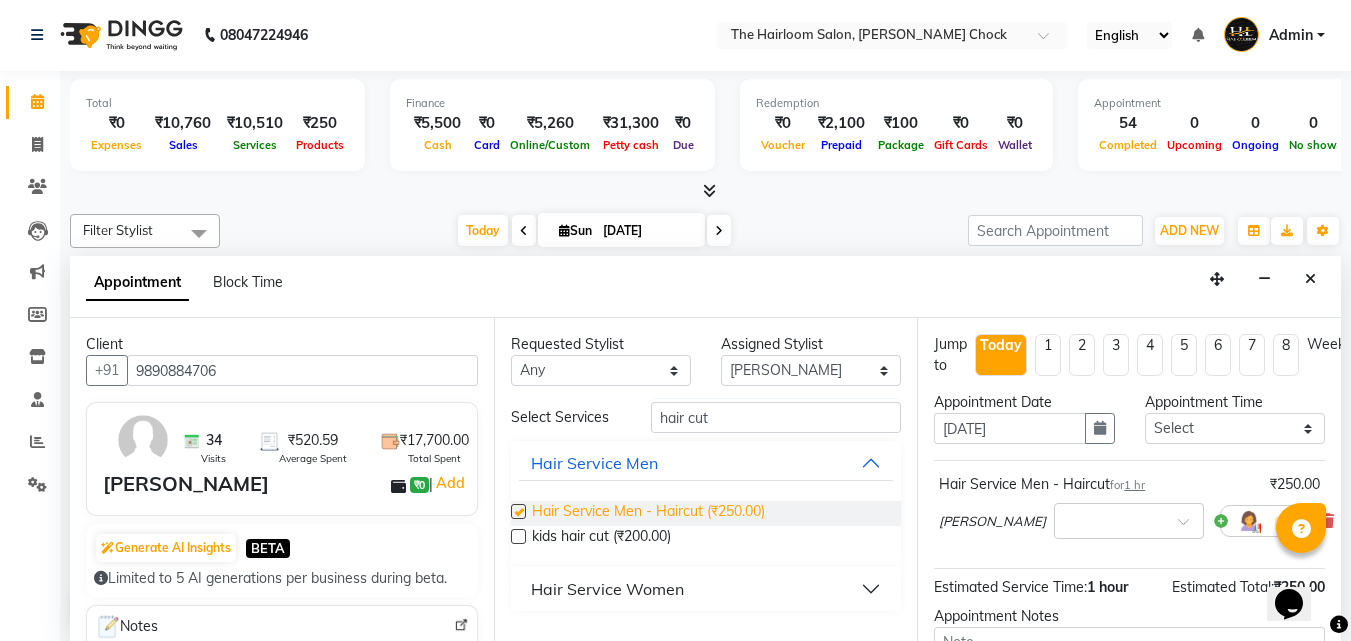 checkbox on "false" 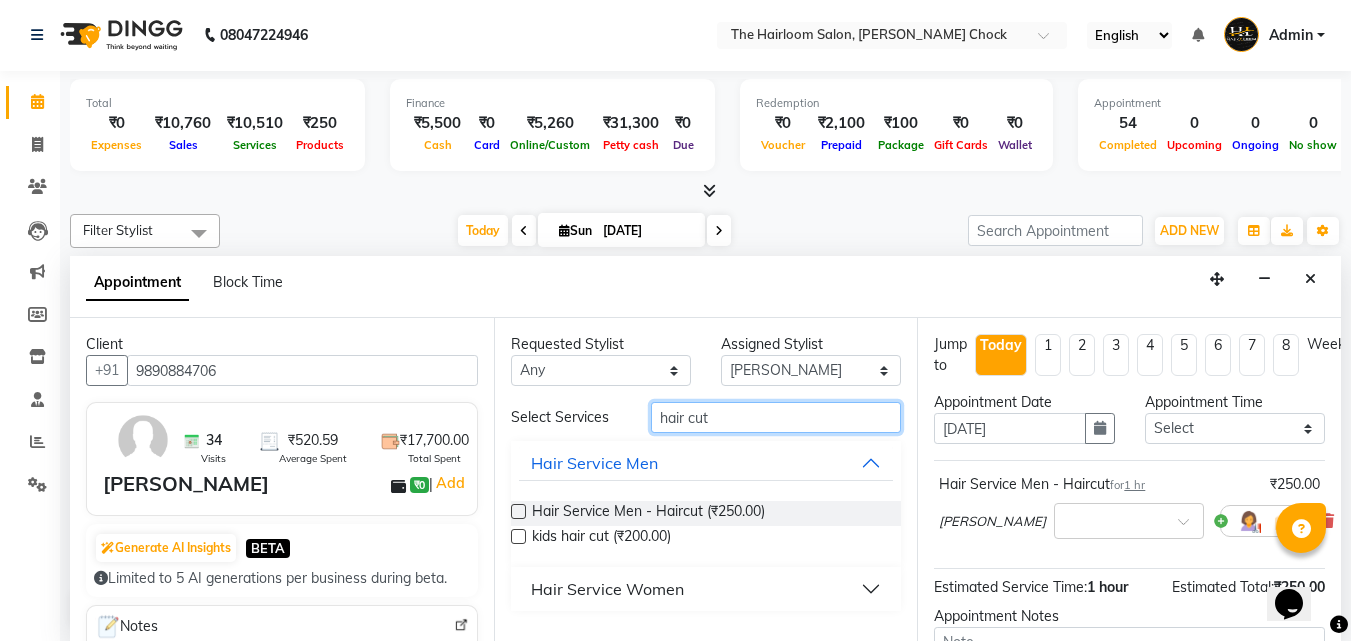 click on "hair cut" at bounding box center (776, 417) 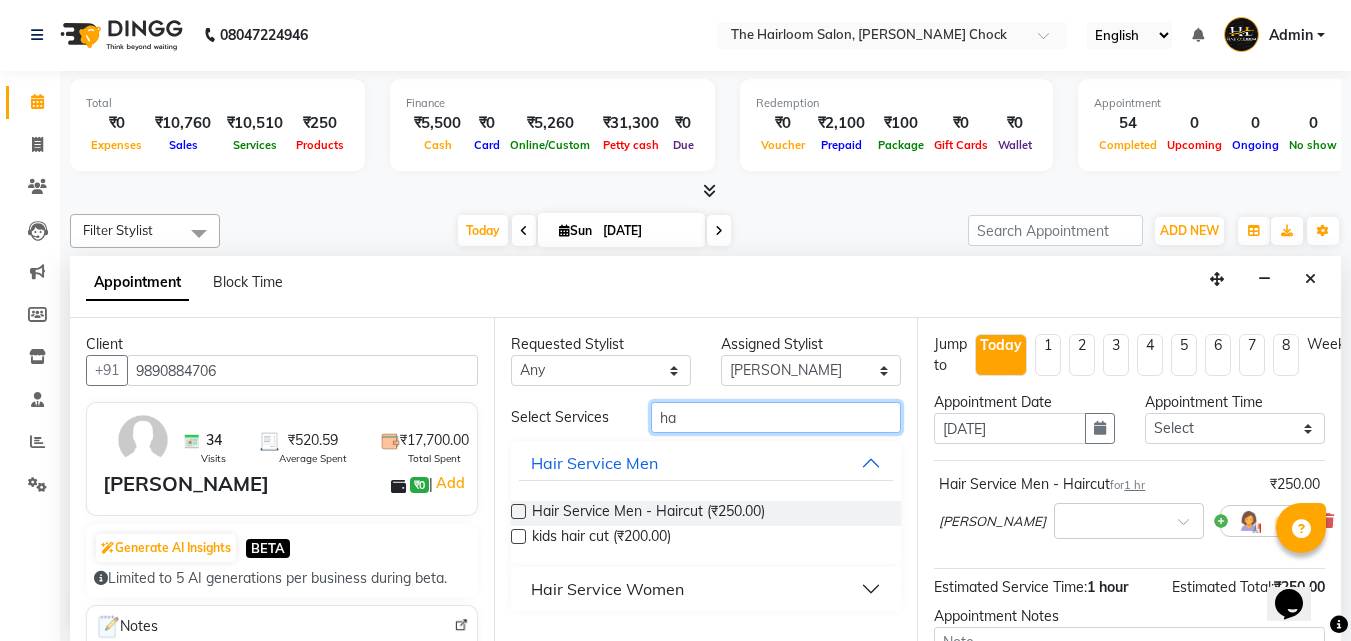type on "h" 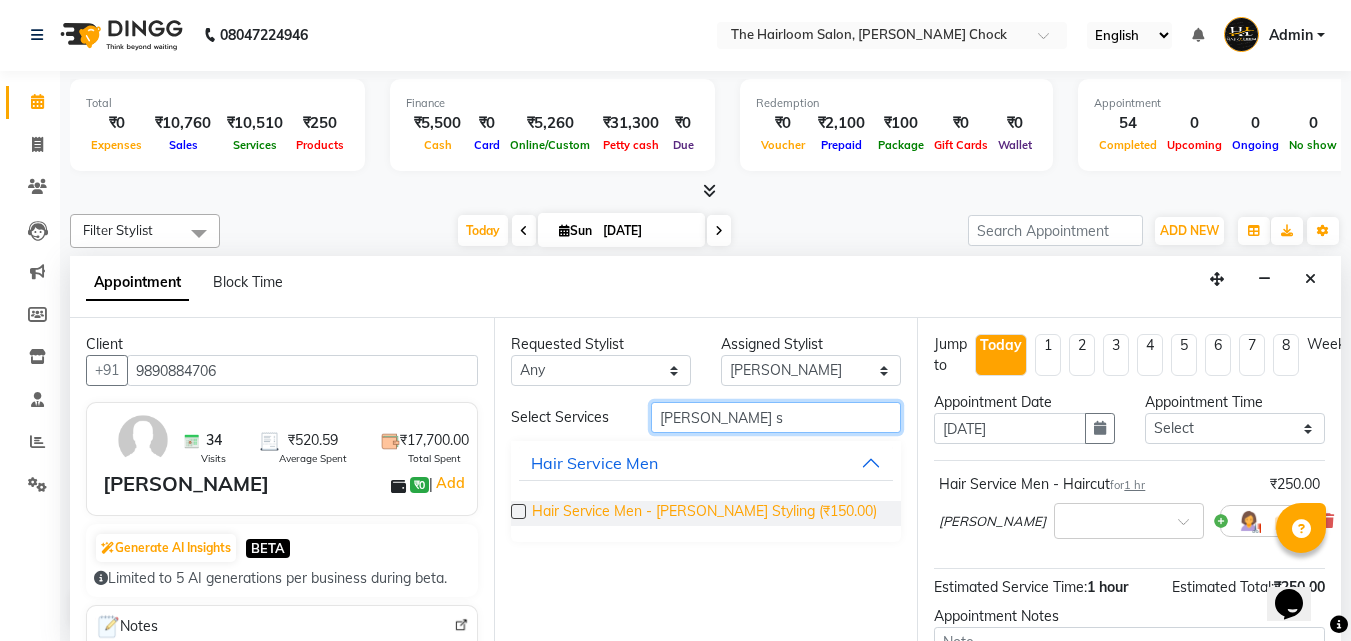 type on "[PERSON_NAME] s" 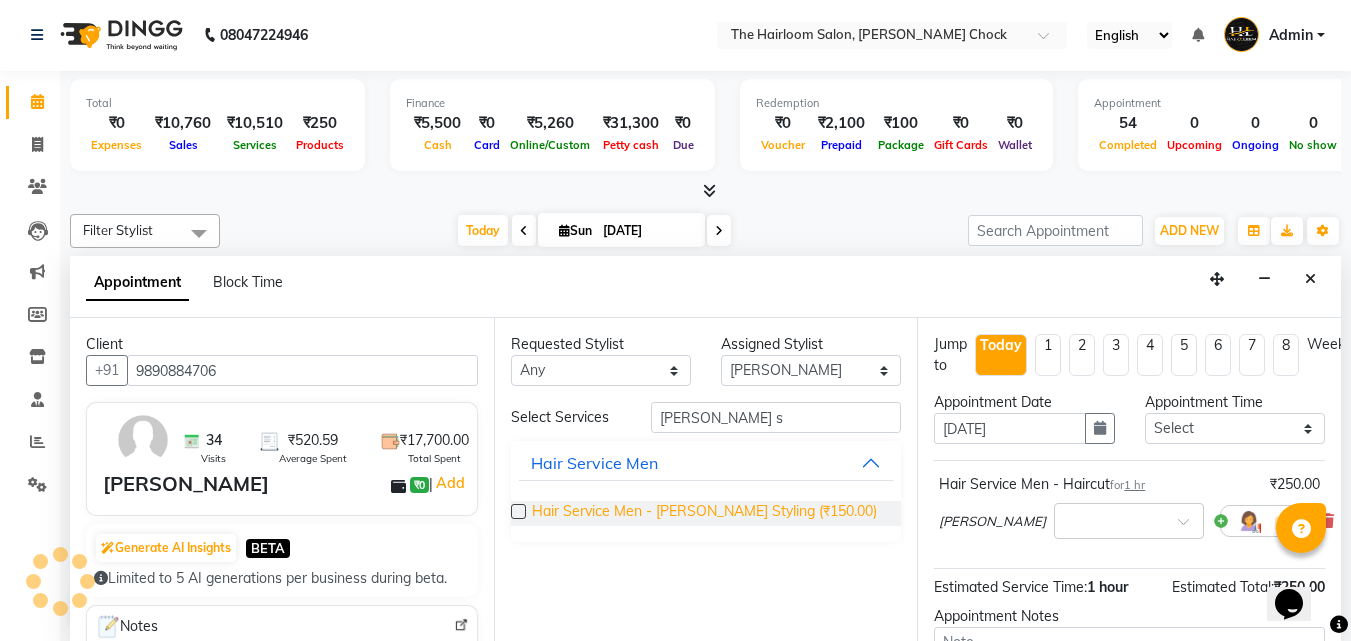 click on "Hair Service Men  - [PERSON_NAME] Styling (₹150.00)" at bounding box center (704, 513) 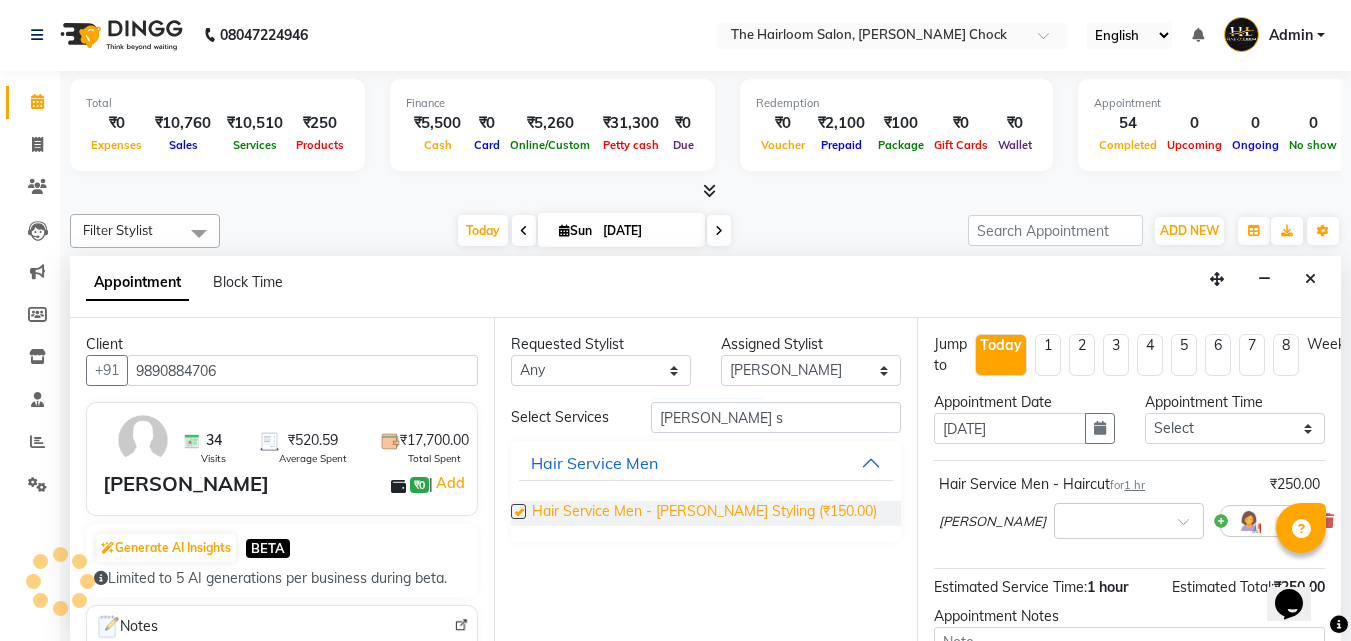 click on "Hair Service Men  - [PERSON_NAME] Styling (₹150.00)" at bounding box center [704, 513] 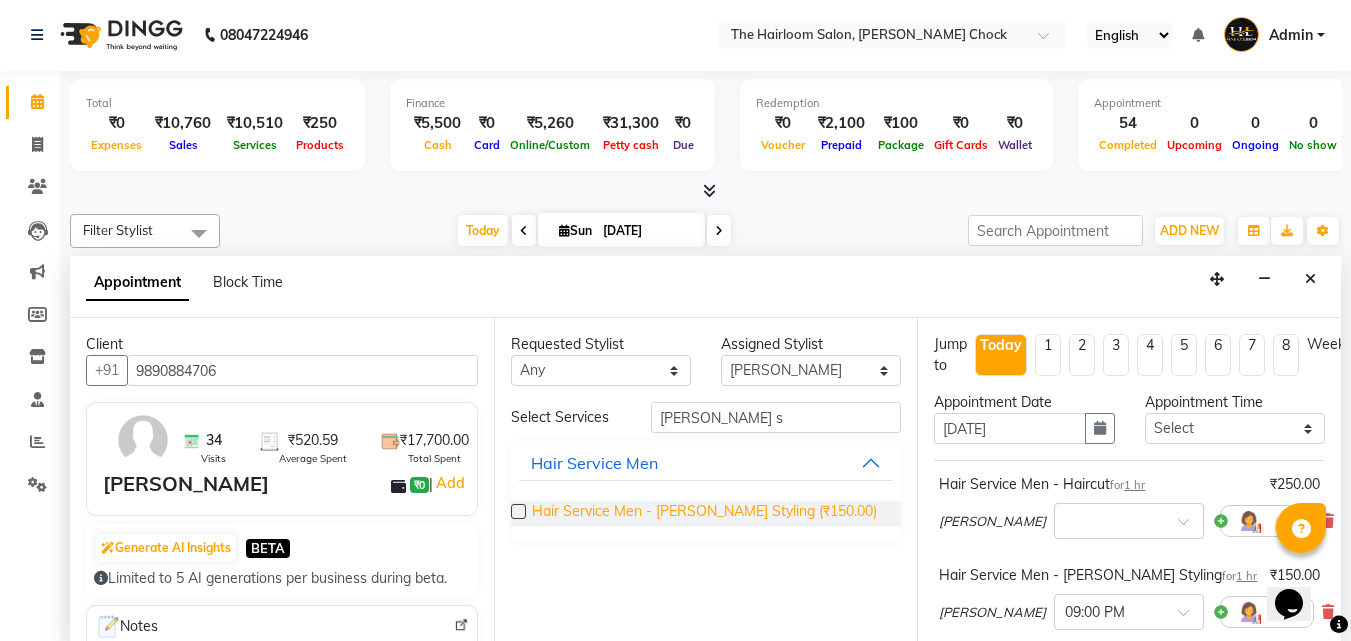checkbox on "false" 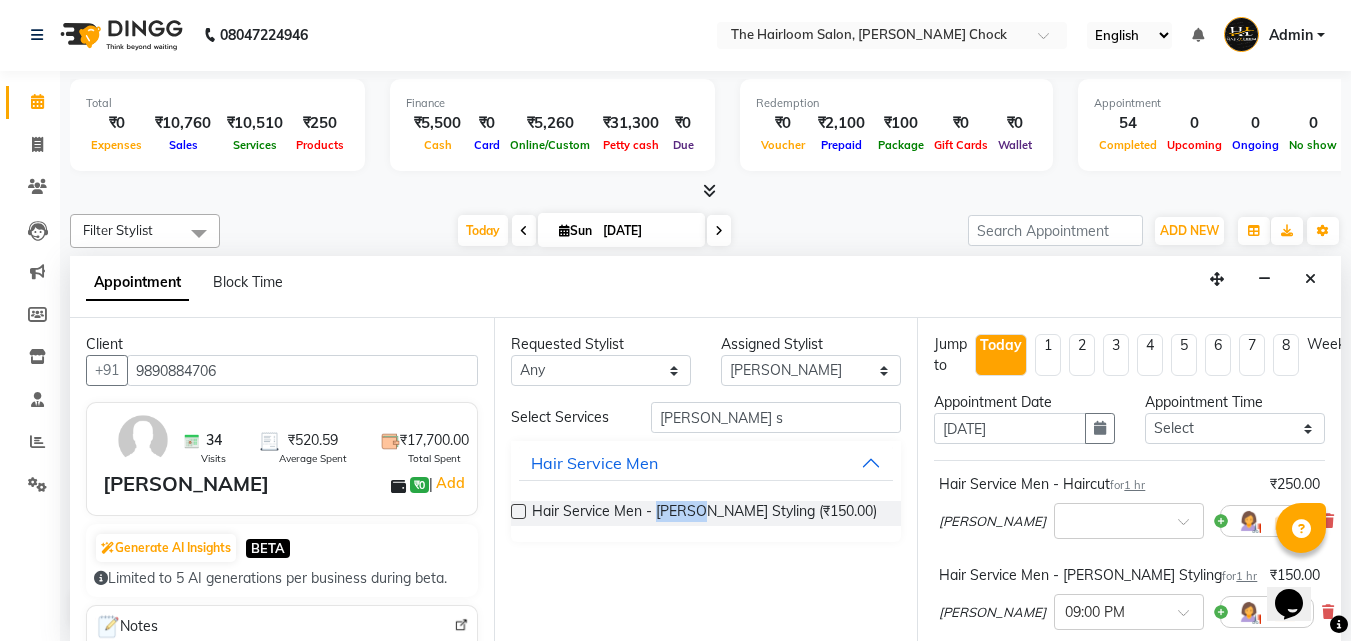 scroll, scrollTop: 400, scrollLeft: 0, axis: vertical 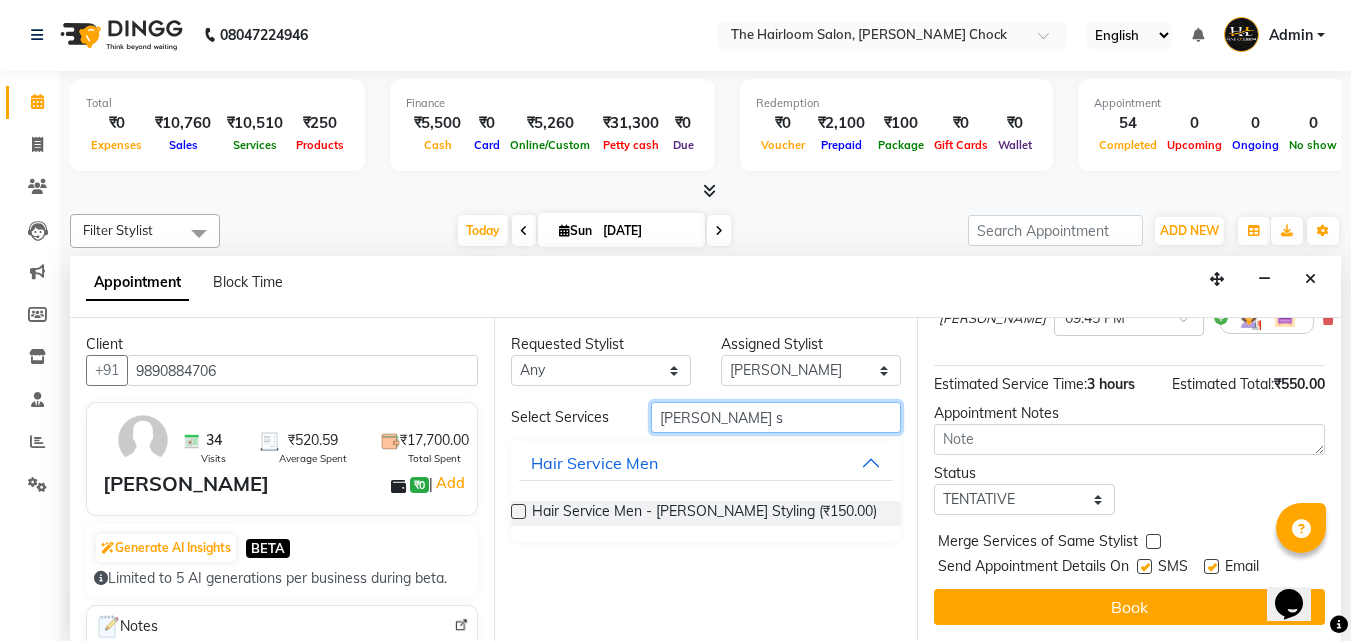click on "[PERSON_NAME] s" at bounding box center (776, 417) 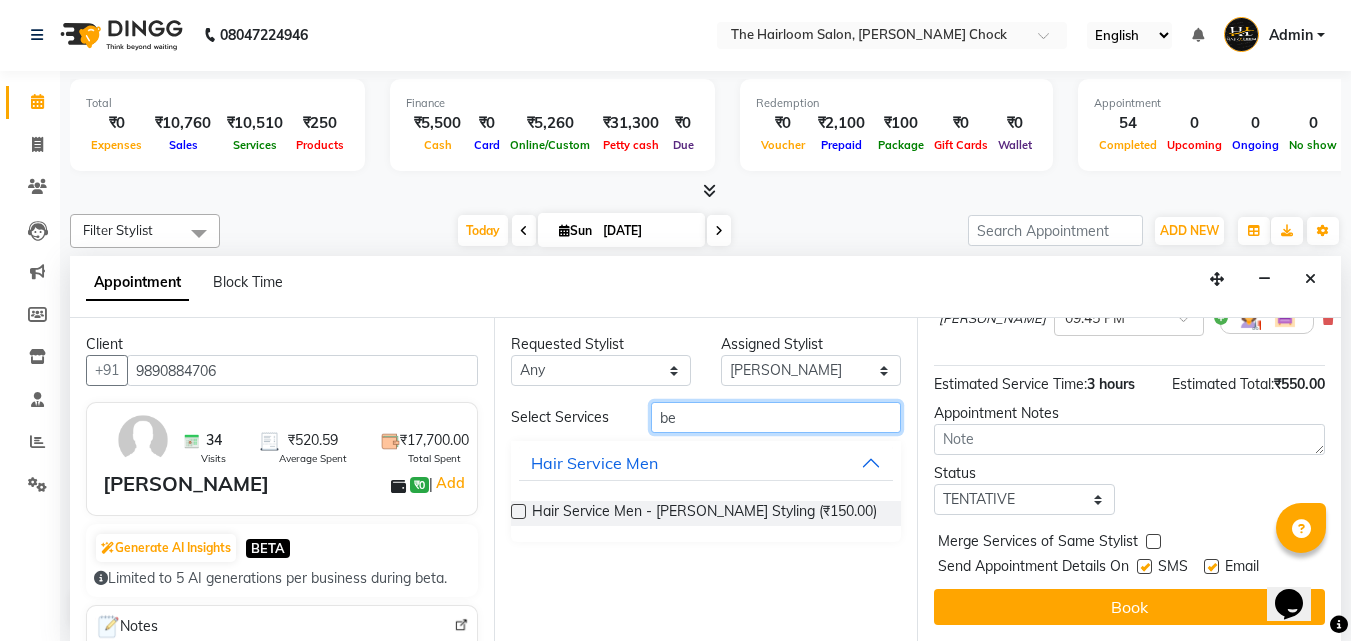 type on "b" 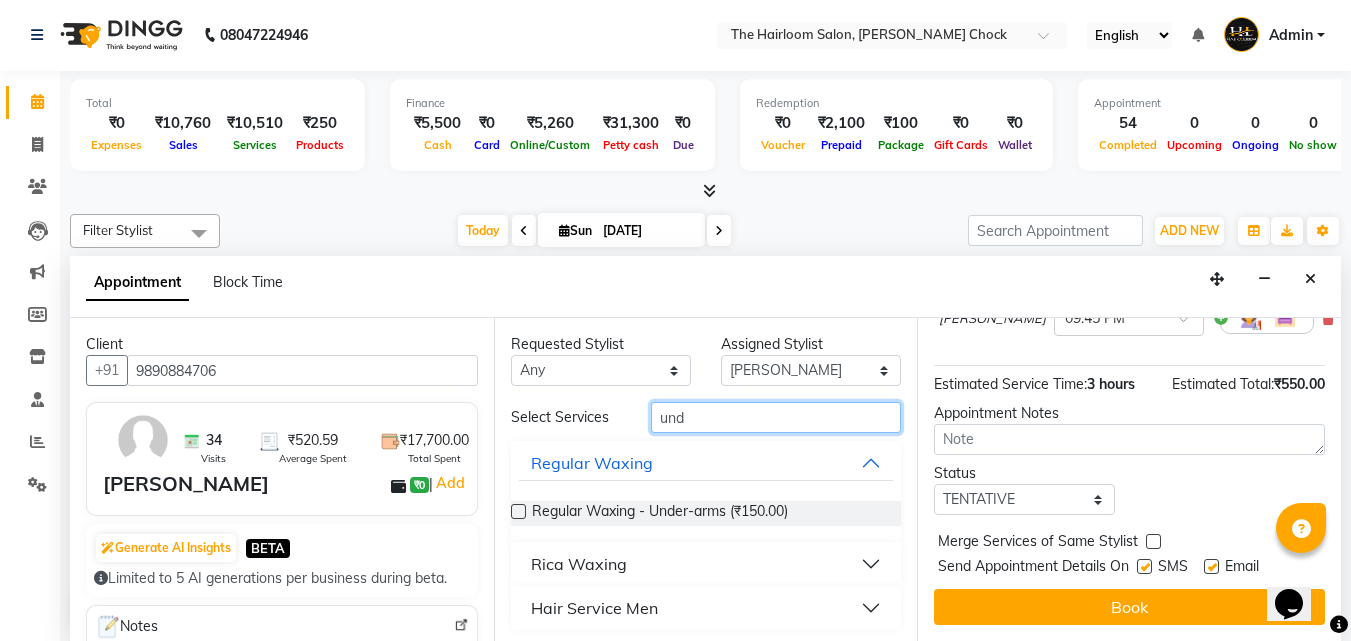 type on "und" 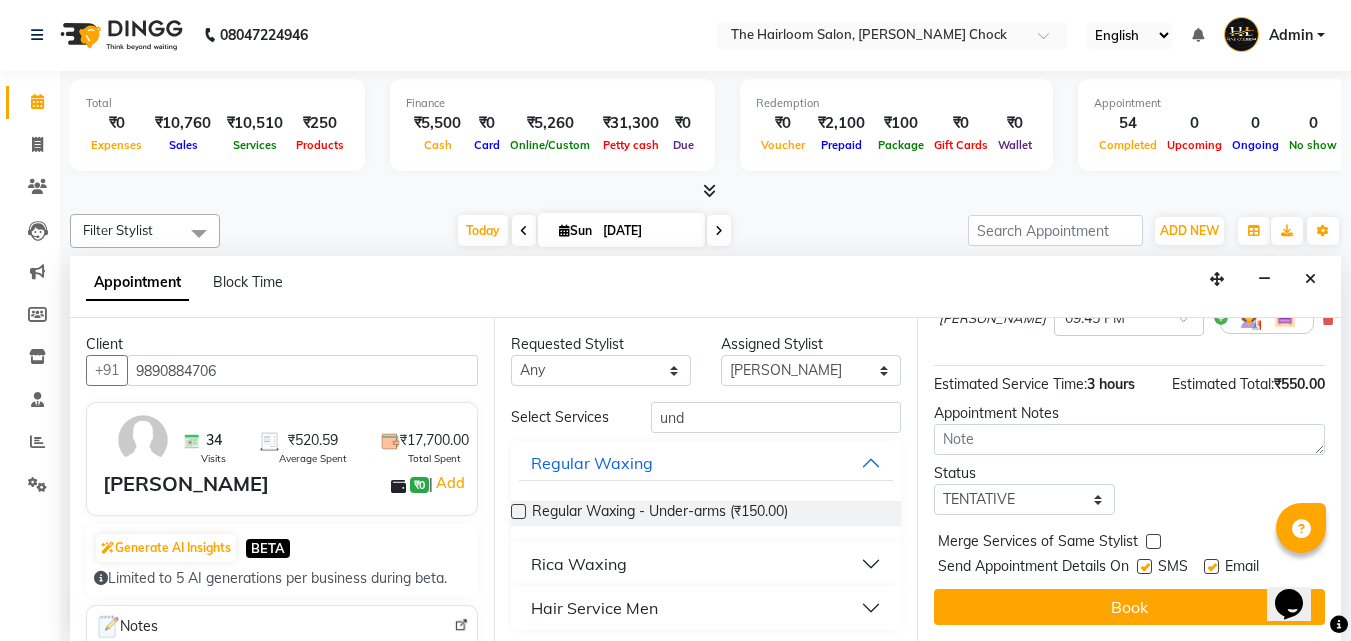 click on "Hair Service Men" at bounding box center [706, 608] 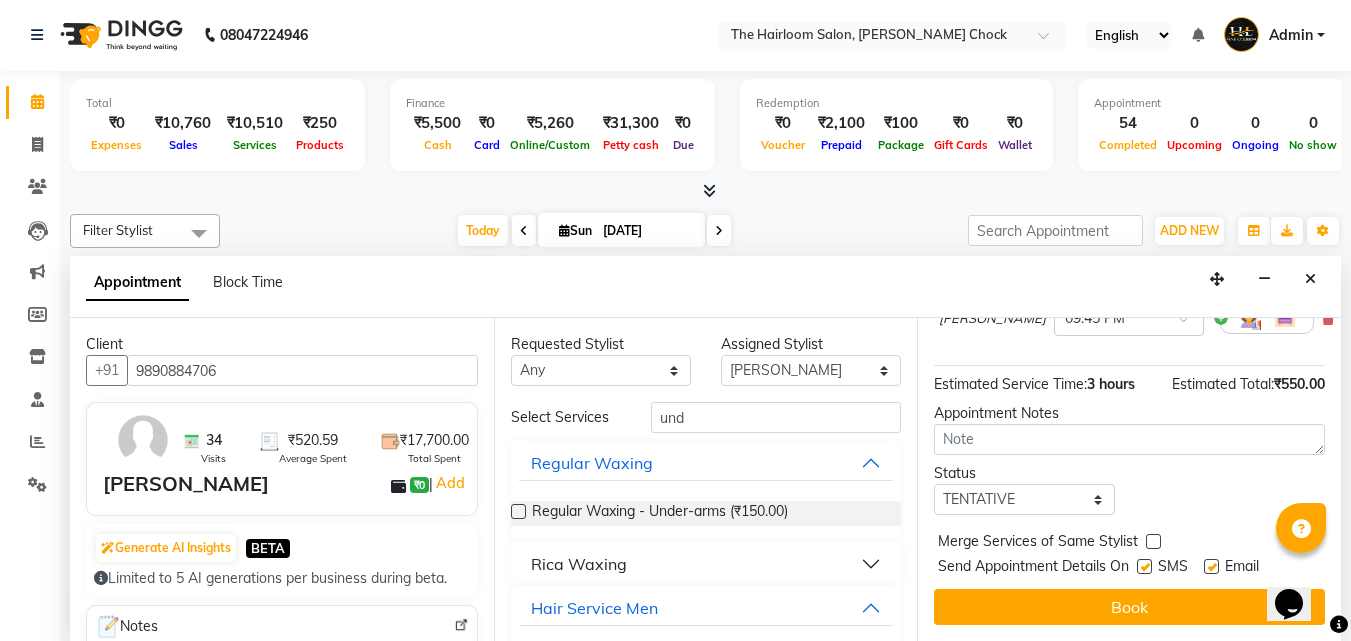 click on "Jump to [DATE] 1 2 3 4 5 6 7 8 Weeks Appointment Date [DATE] Appointment Time Select 09:00 AM 09:45 AM 10:30 AM 11:15 AM 12:00 PM 12:45 PM 01:30 PM 02:15 PM 03:00 PM 03:45 PM 04:30 PM 05:15 PM 06:00 PM 06:45 PM 07:30 PM 08:15 PM 09:00 PM 09:45 PM 10:30 PM Hair Service Men  - Haircut   for  1 hr ₹250.00 [PERSON_NAME] × Hair Service Men  - [PERSON_NAME] Styling   for  1 hr ₹150.00 [PERSON_NAME] × 09:00 PM Hair Service Men  - [PERSON_NAME] Styling   for  1 hr ₹150.00 [PERSON_NAME] × 09:45 PM Estimated Service Time:  3 hours Estimated Total:  ₹550.00 Appointment Notes Status Select TENTATIVE CONFIRM CHECK-IN UPCOMING Merge Services of Same Stylist Send Appointment Details On SMS Email  Book" at bounding box center (1129, 479) 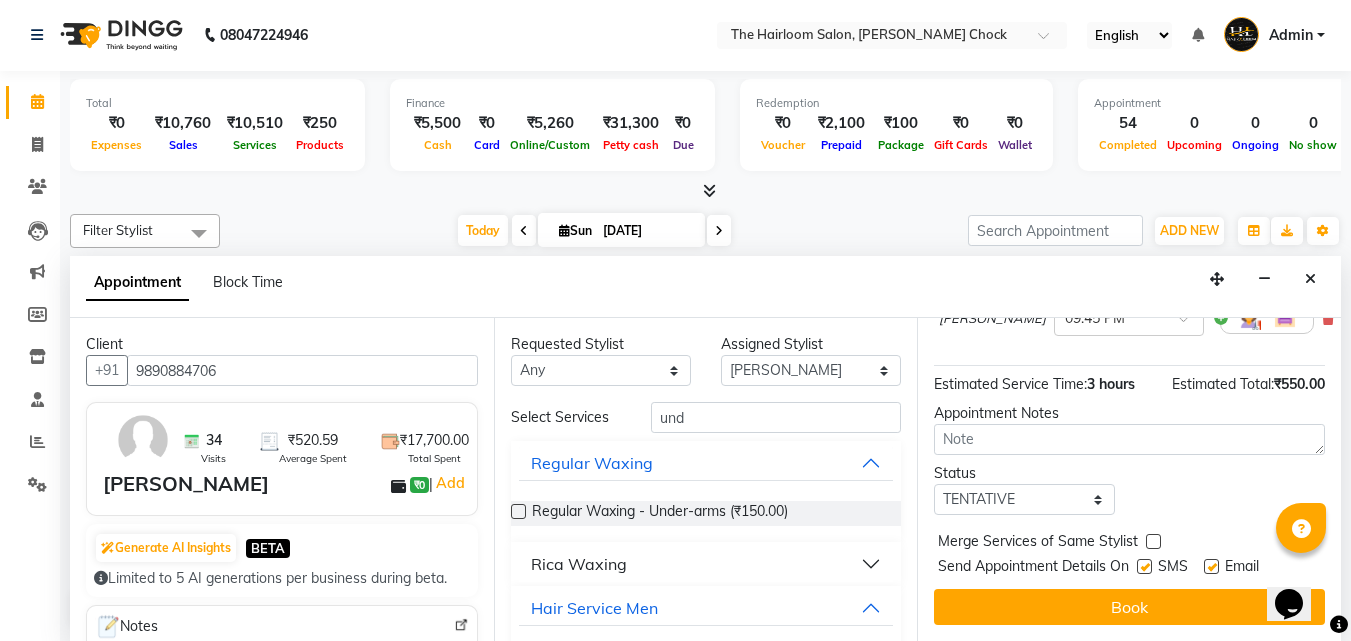 scroll, scrollTop: 62, scrollLeft: 0, axis: vertical 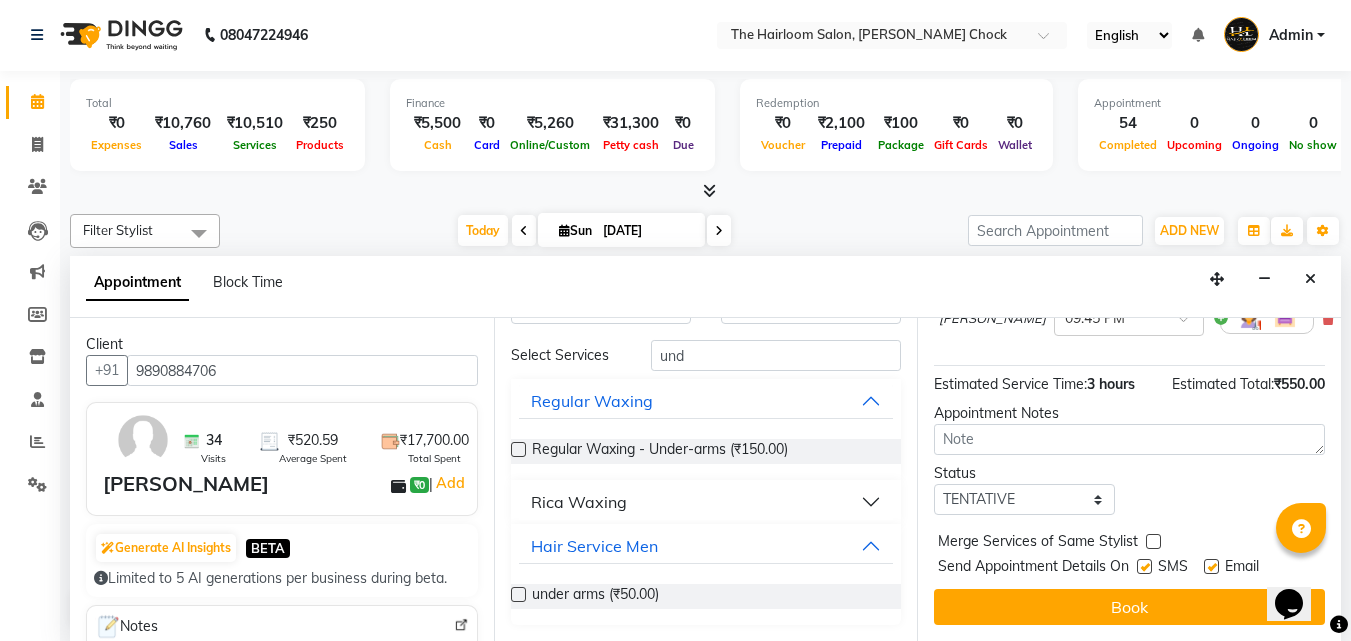 click at bounding box center [518, 594] 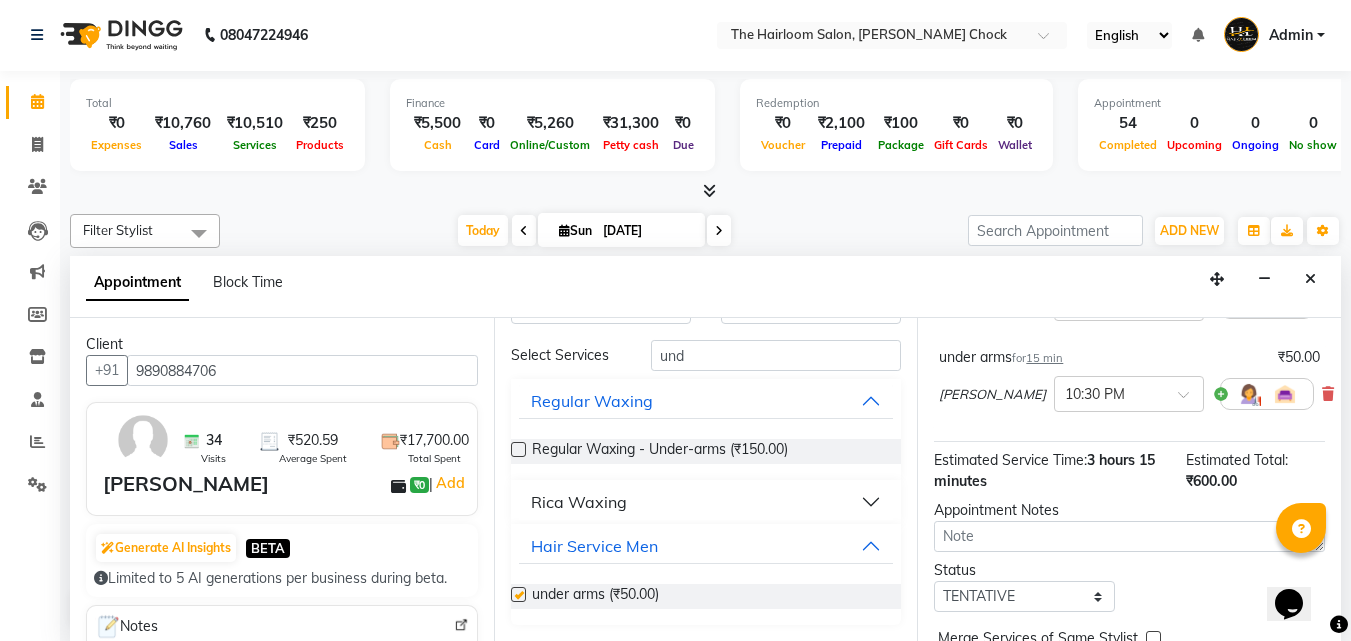 checkbox on "false" 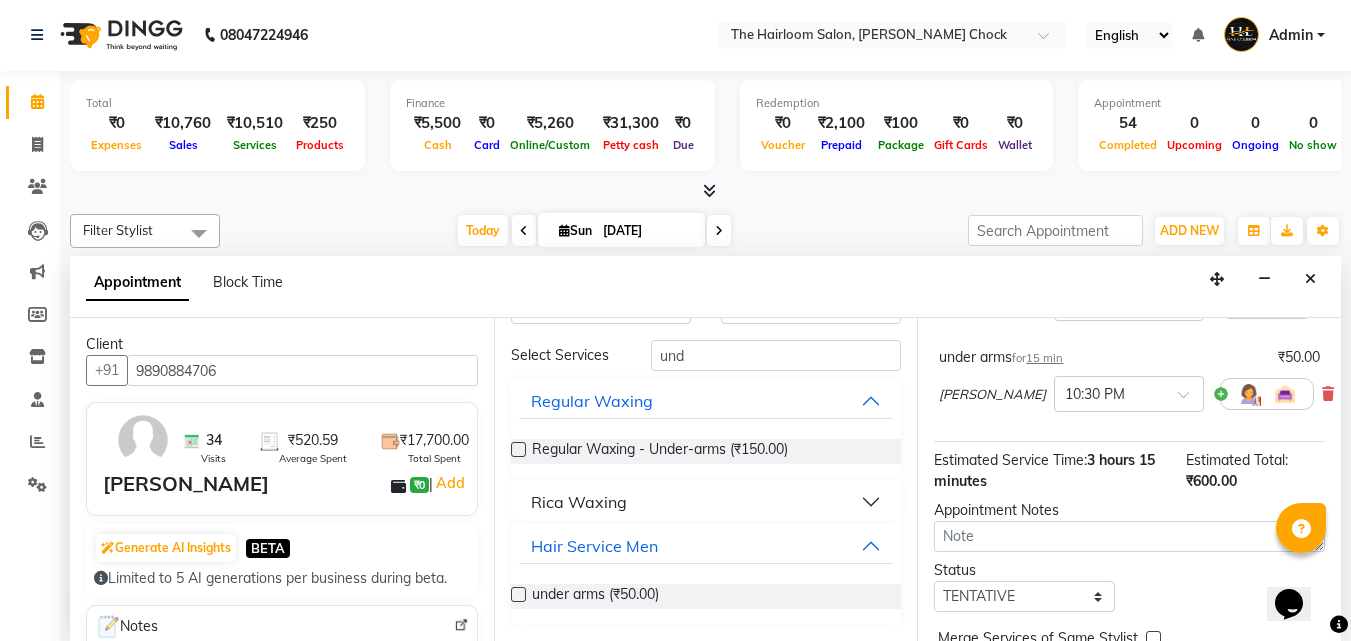 drag, startPoint x: 524, startPoint y: 593, endPoint x: 745, endPoint y: 566, distance: 222.64322 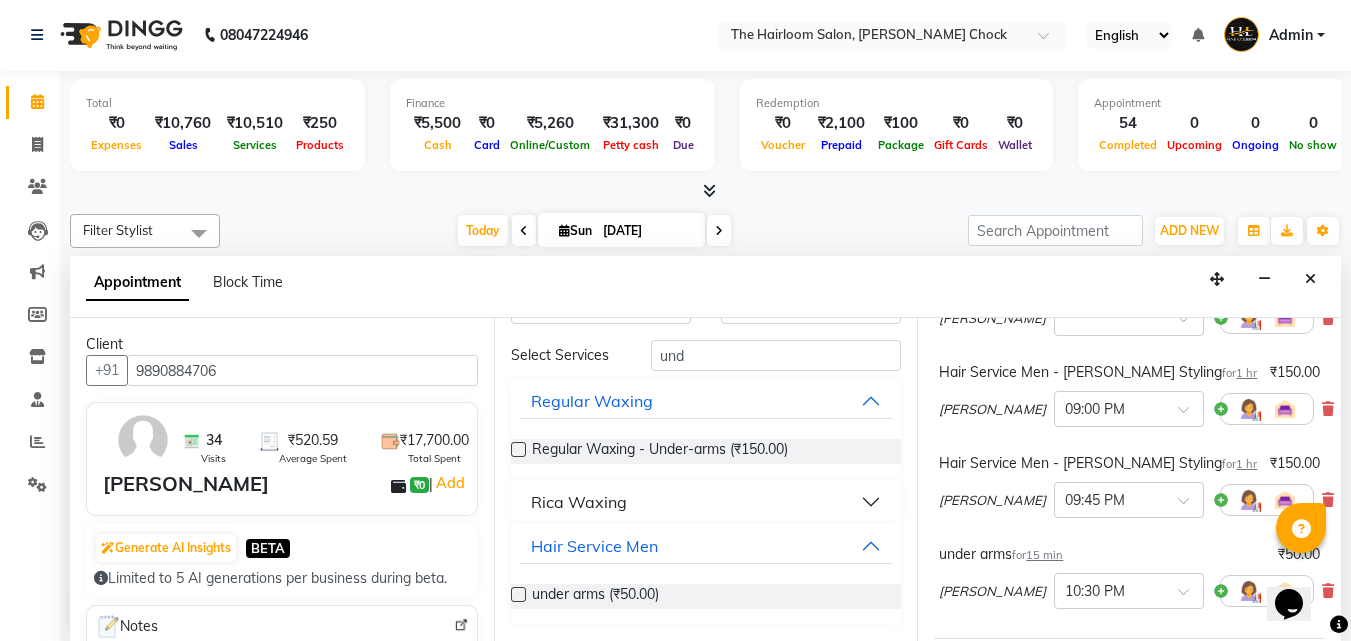 scroll, scrollTop: 206, scrollLeft: 0, axis: vertical 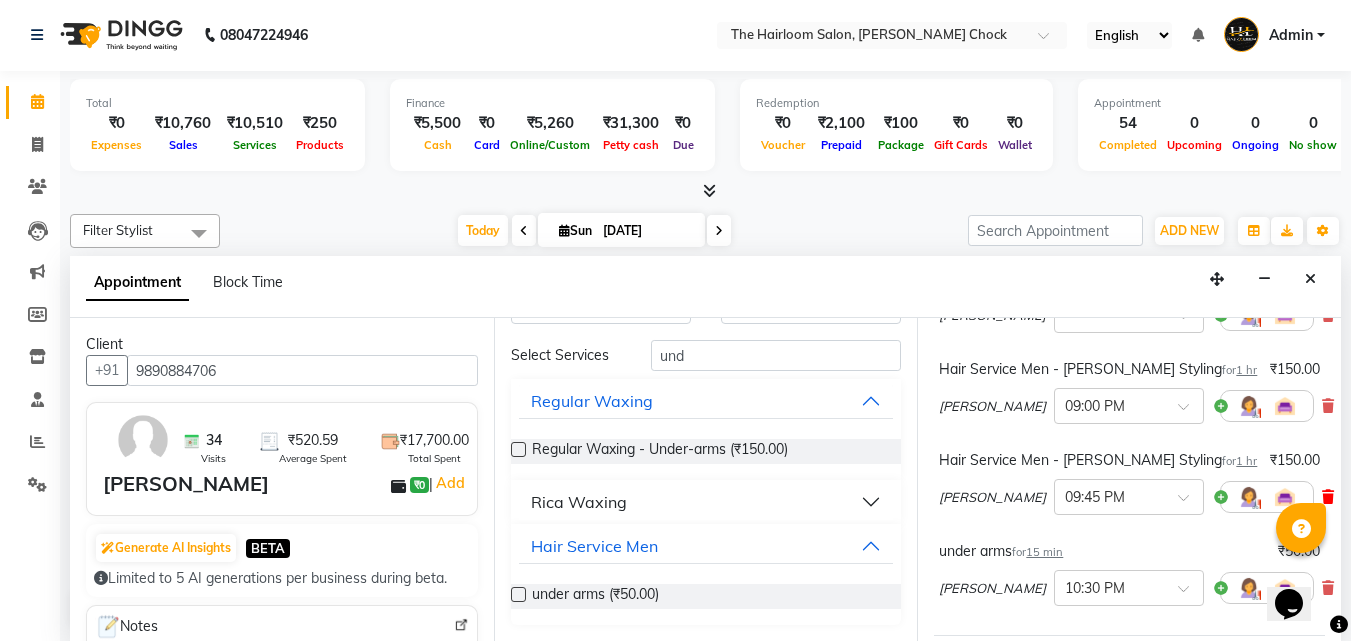 click at bounding box center (1328, 497) 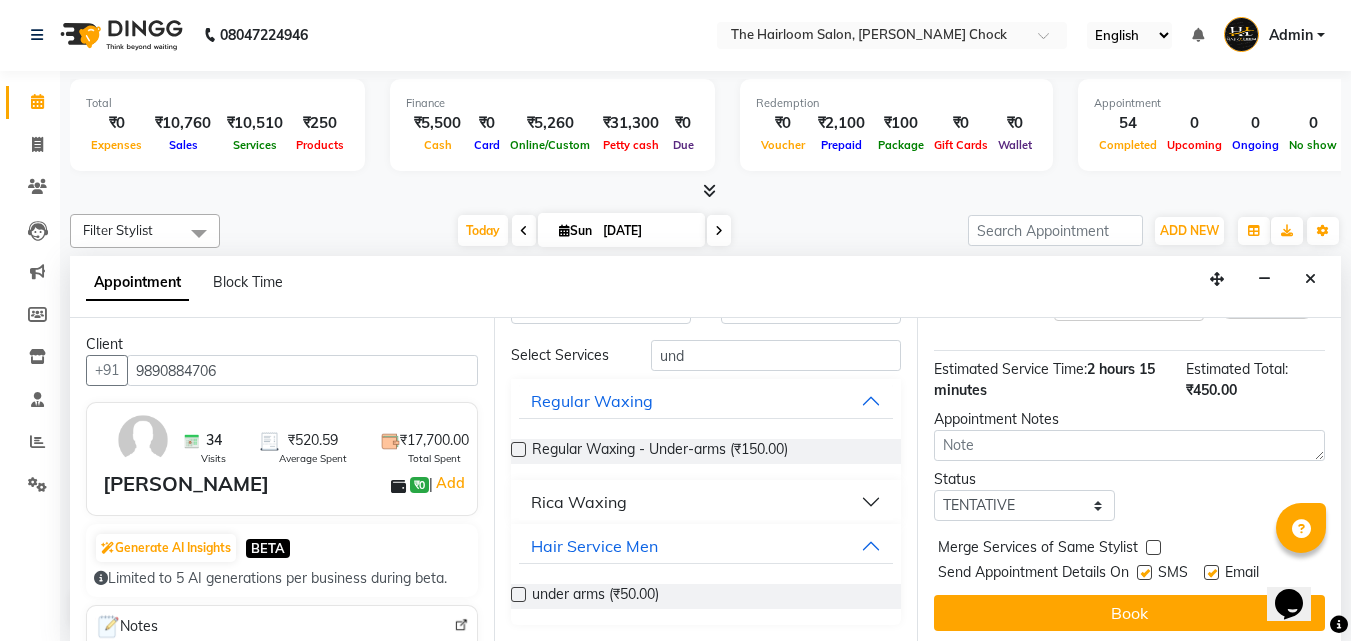 scroll, scrollTop: 421, scrollLeft: 0, axis: vertical 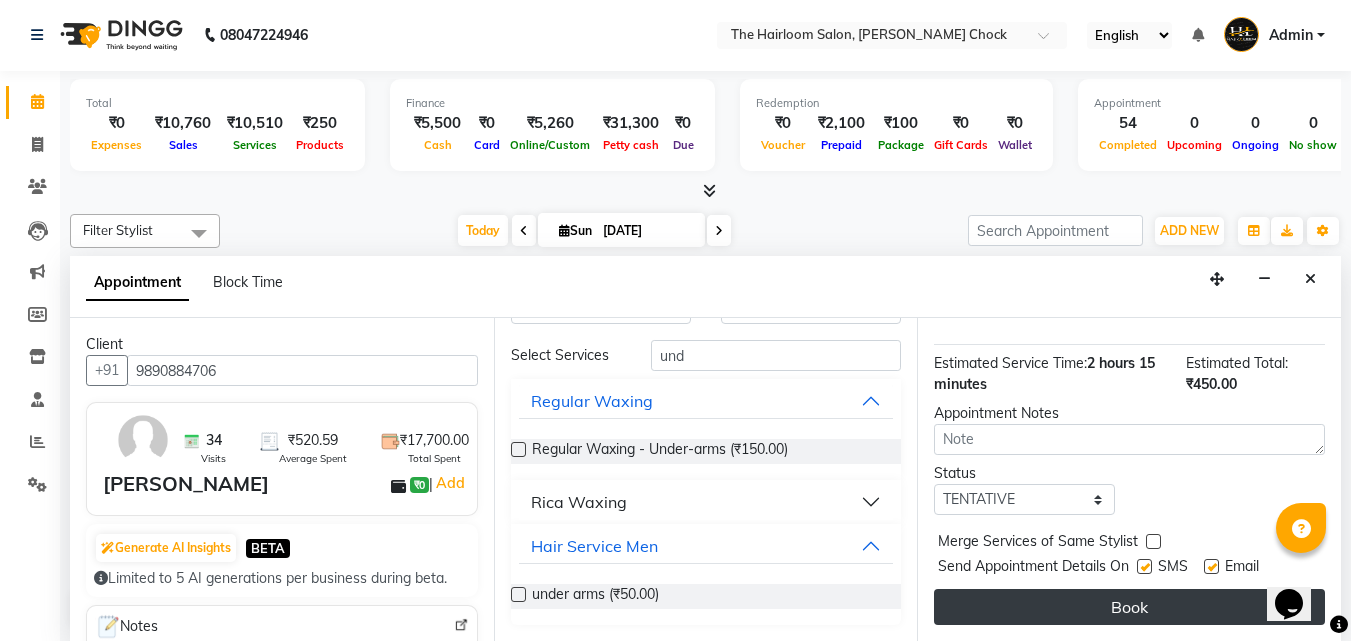 click on "Book" at bounding box center (1129, 607) 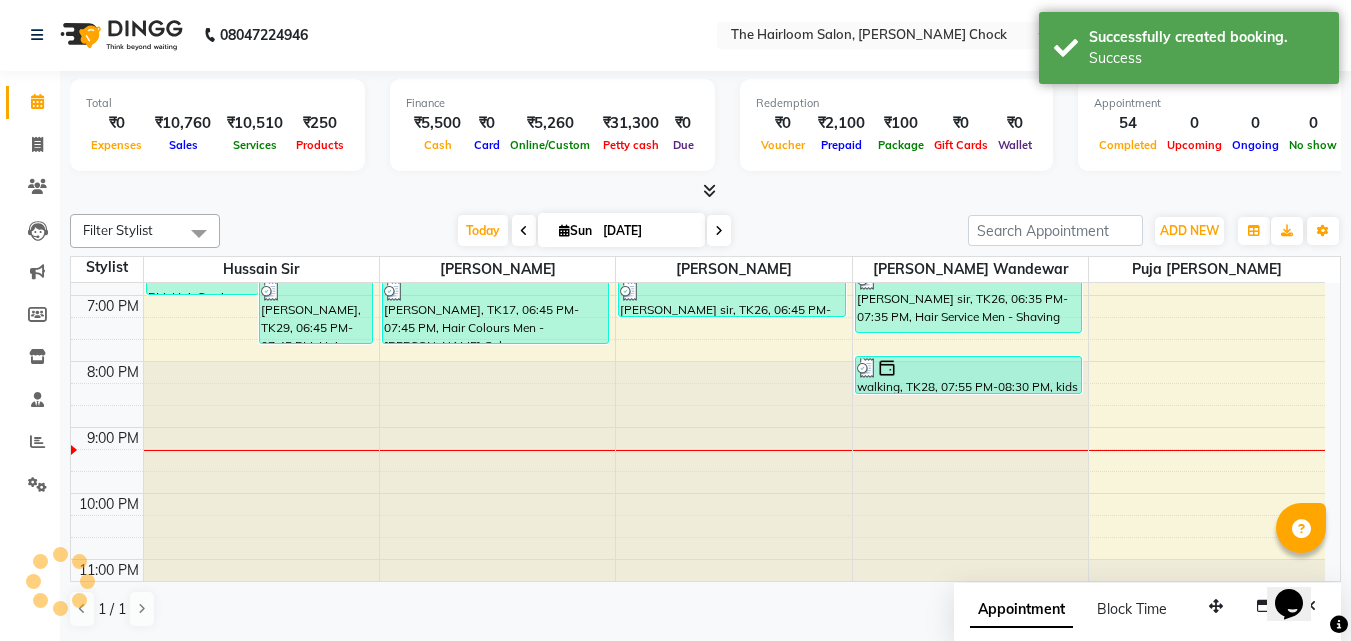 scroll, scrollTop: 0, scrollLeft: 0, axis: both 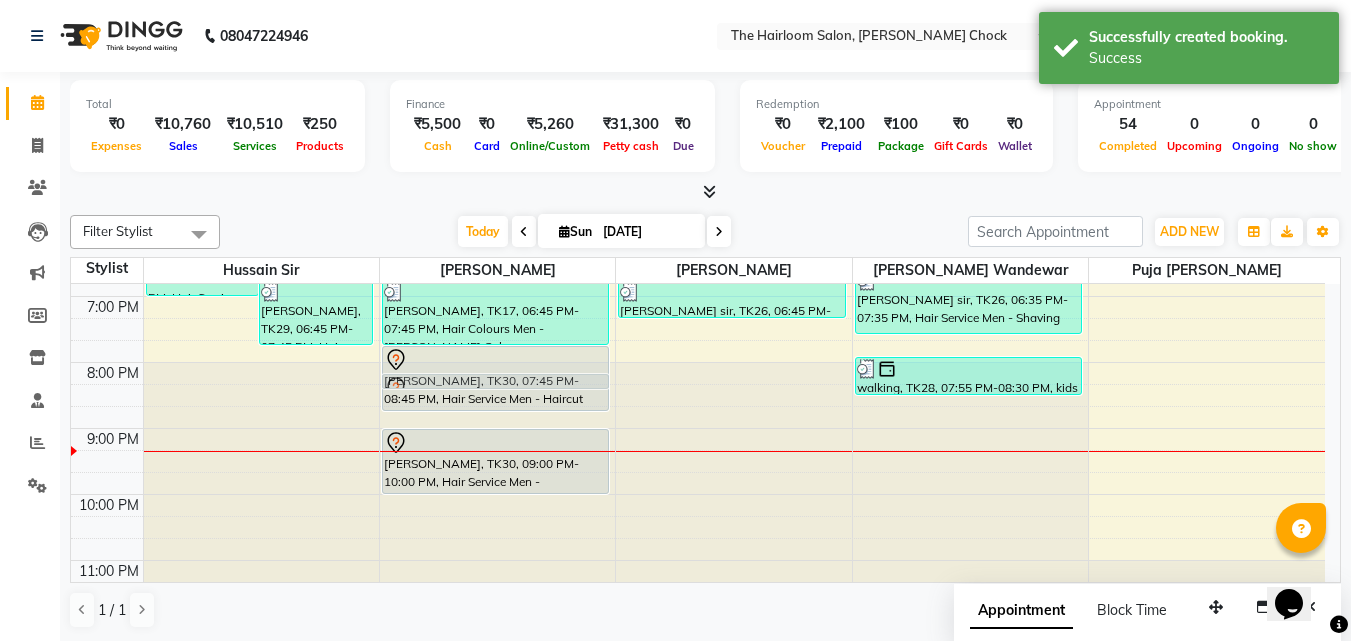 drag, startPoint x: 478, startPoint y: 531, endPoint x: 487, endPoint y: 363, distance: 168.2409 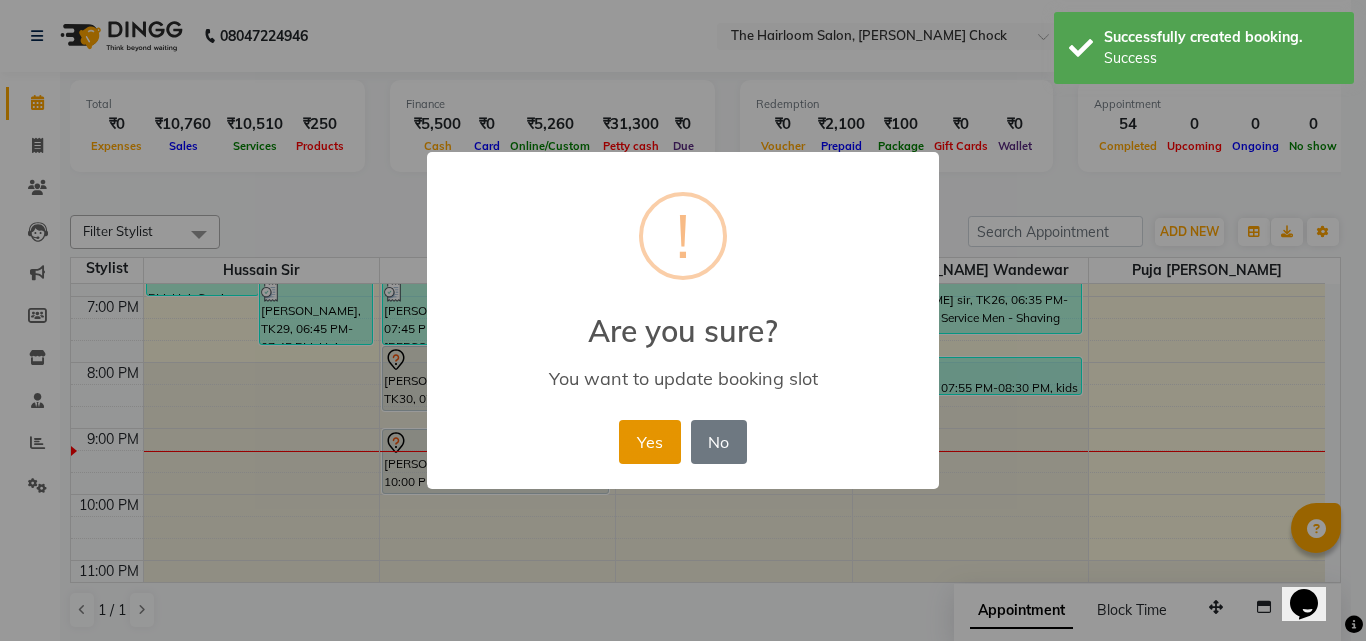 click on "Yes" at bounding box center (649, 442) 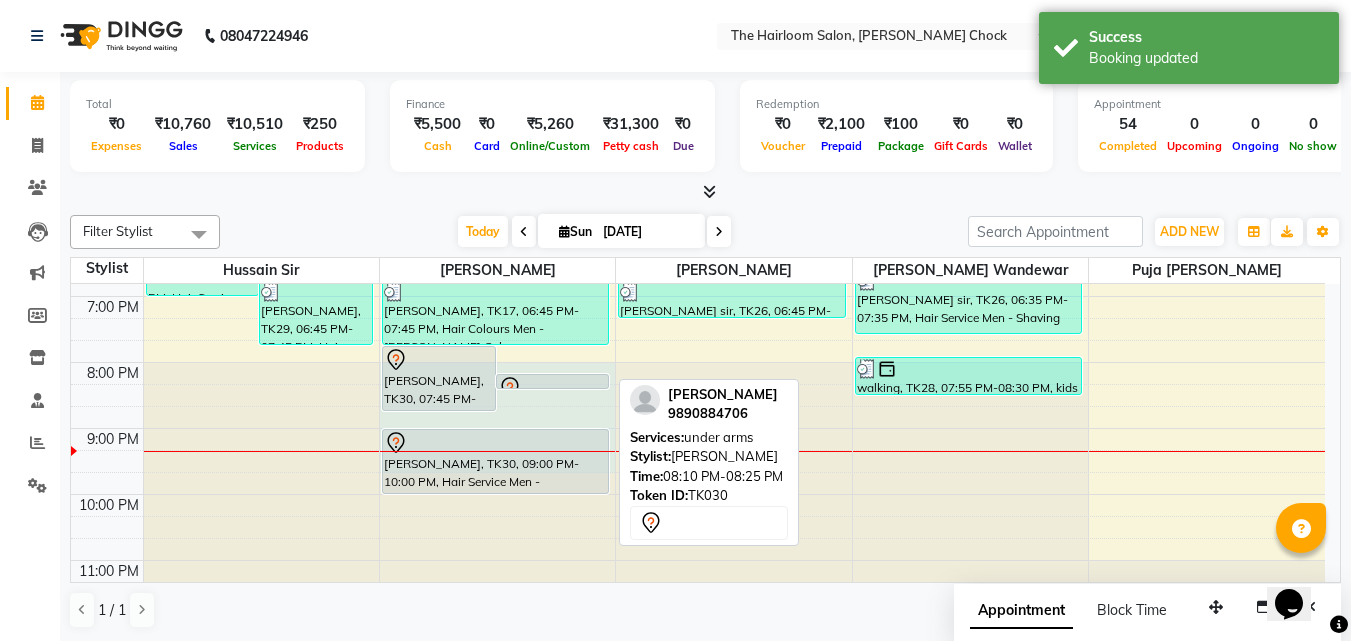 drag, startPoint x: 532, startPoint y: 451, endPoint x: 550, endPoint y: 384, distance: 69.375786 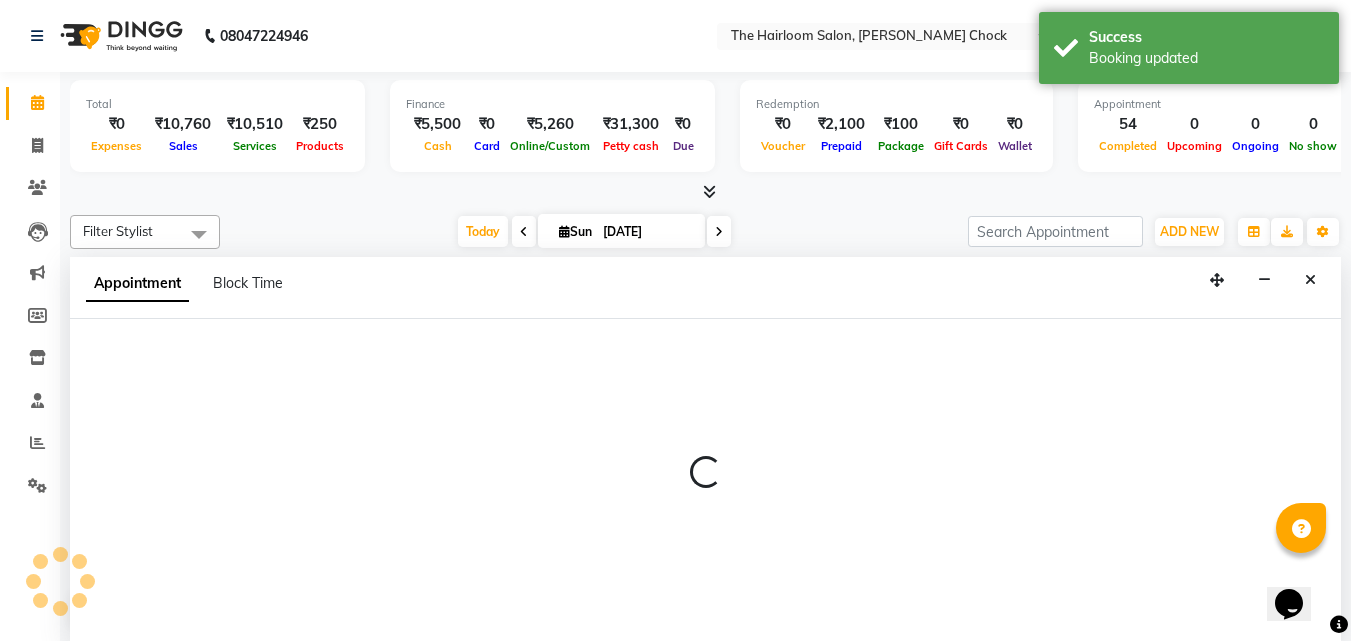 select on "41756" 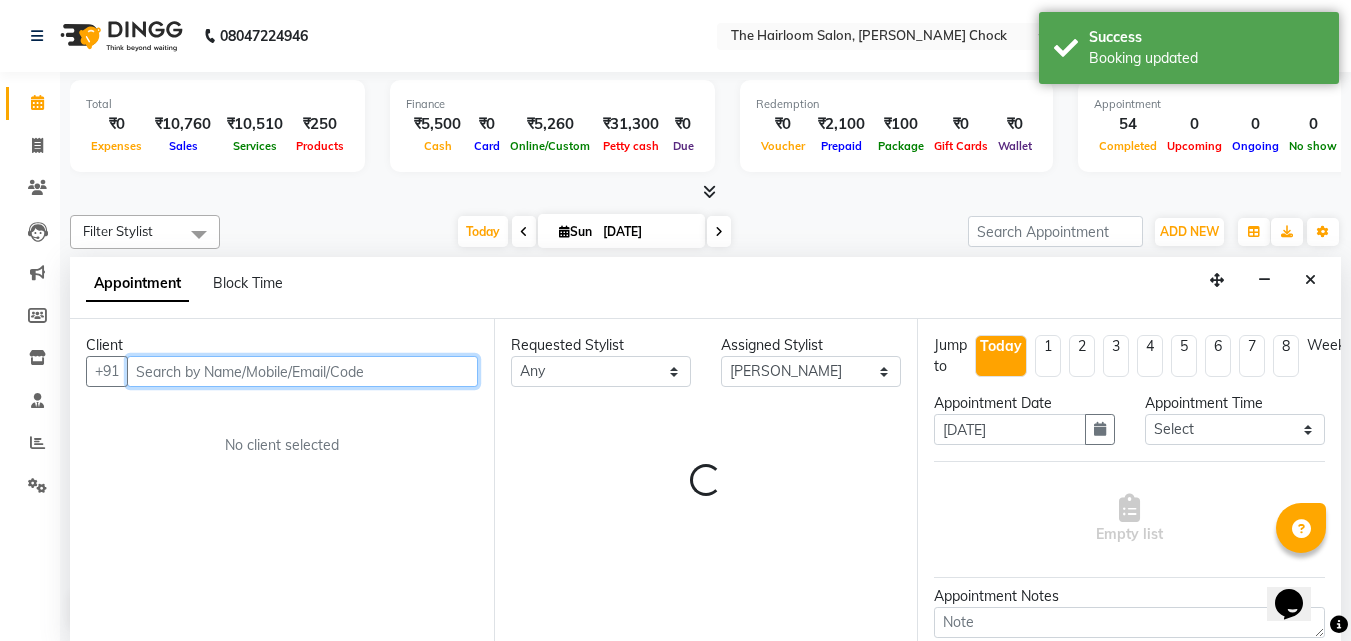 scroll, scrollTop: 1, scrollLeft: 0, axis: vertical 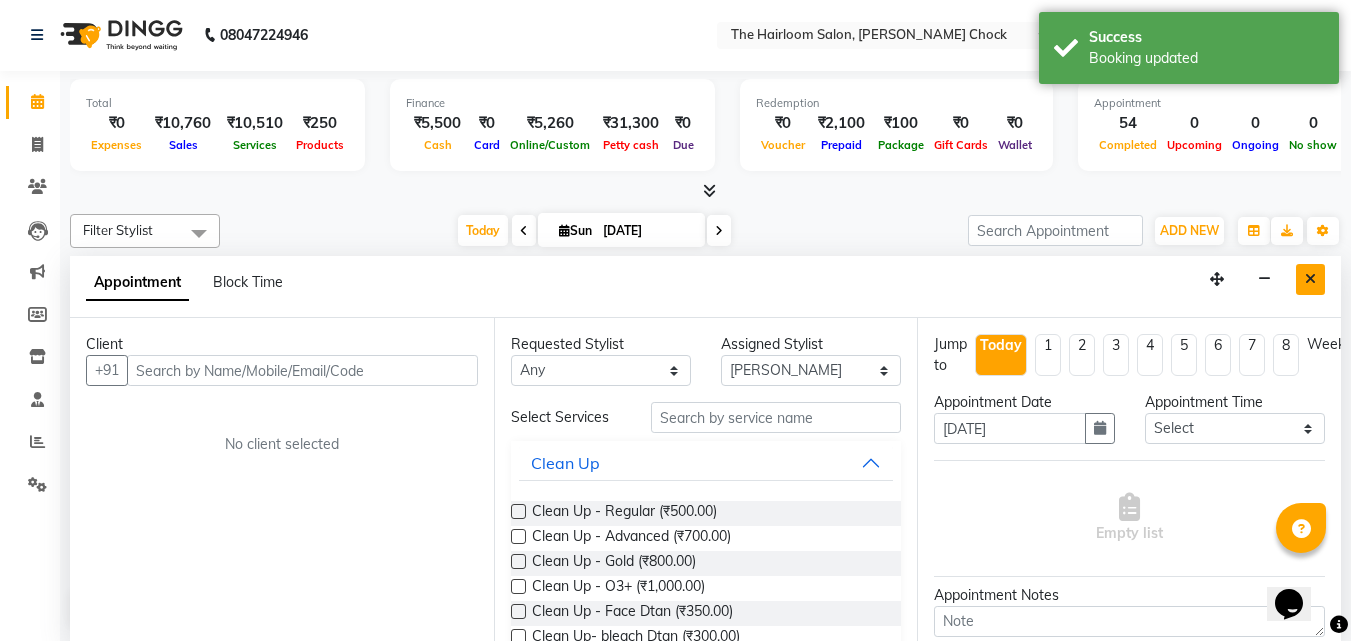 click at bounding box center [1310, 279] 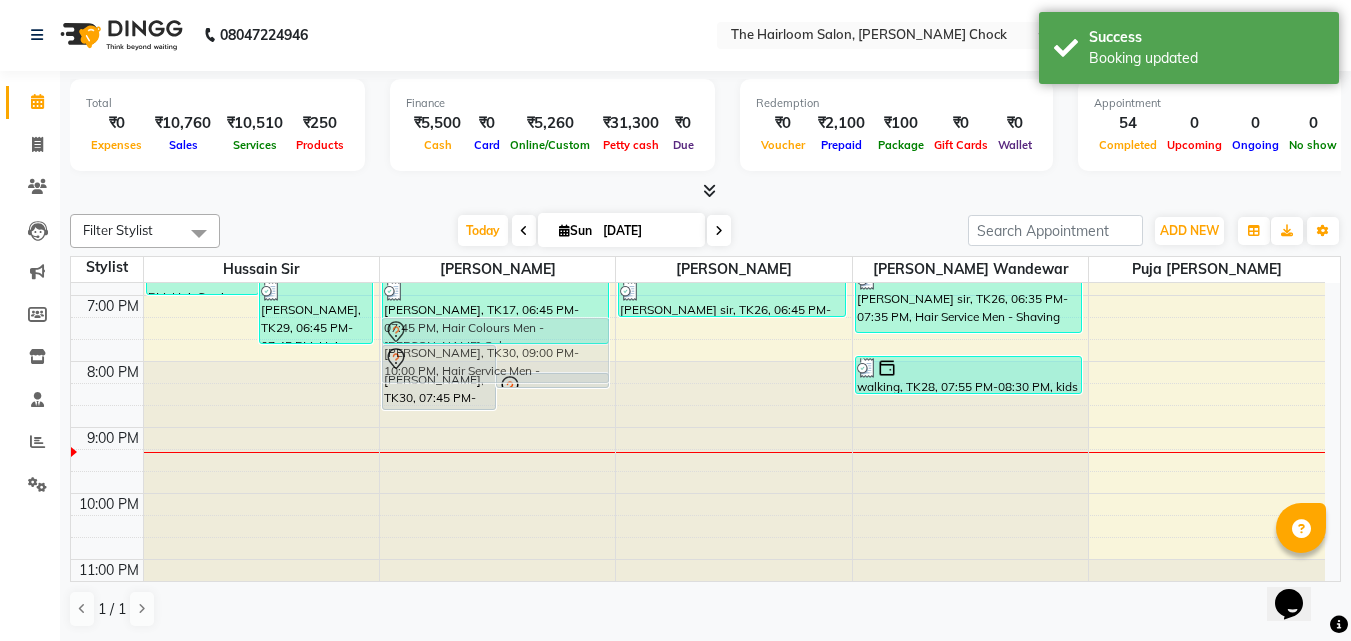 drag, startPoint x: 464, startPoint y: 467, endPoint x: 543, endPoint y: 367, distance: 127.440186 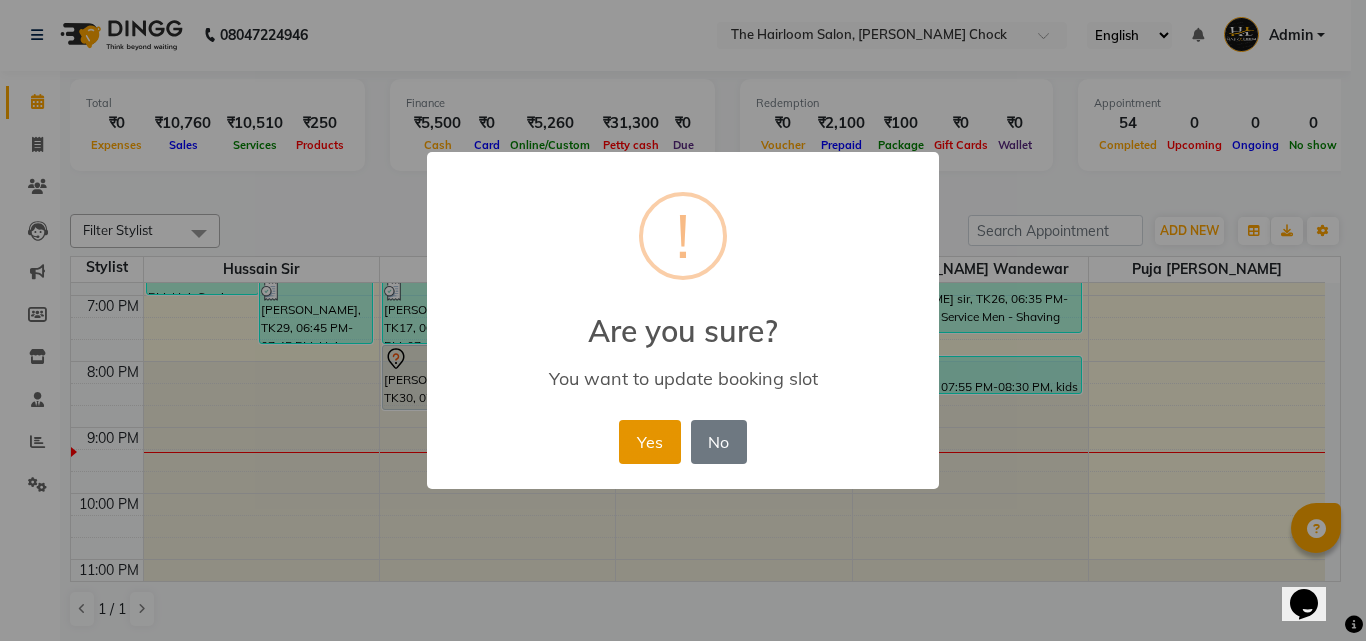 click on "Yes" at bounding box center [649, 442] 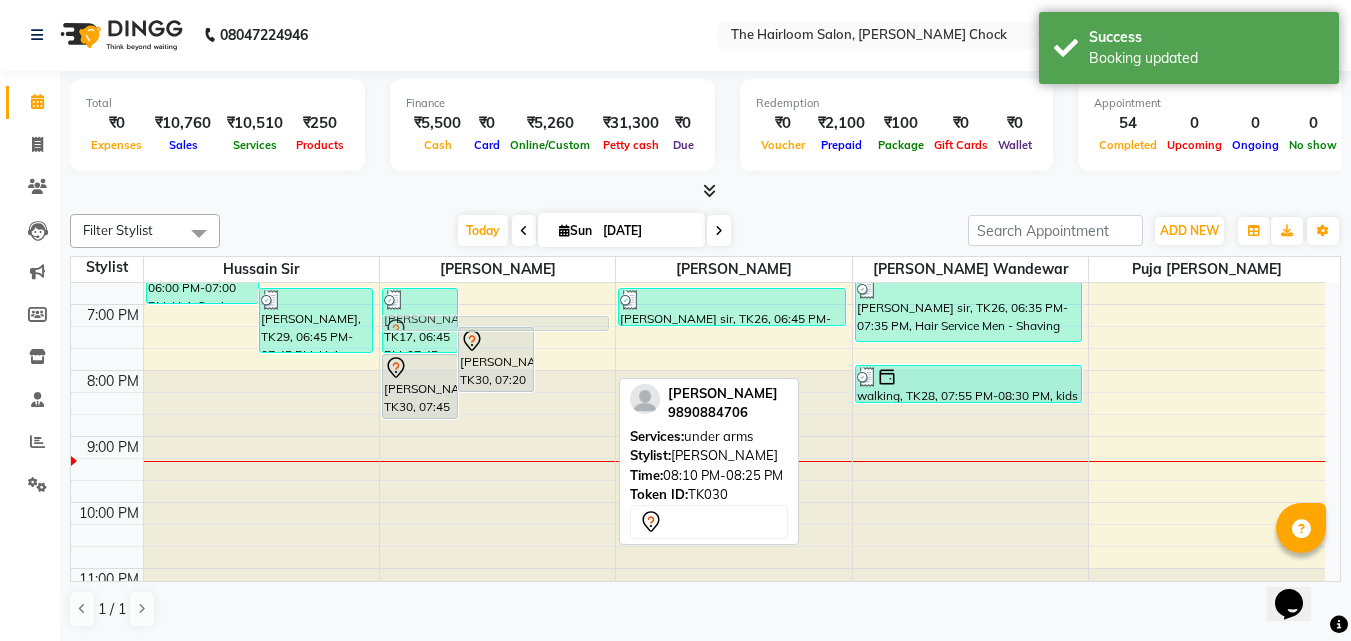 drag, startPoint x: 552, startPoint y: 380, endPoint x: 552, endPoint y: 316, distance: 64 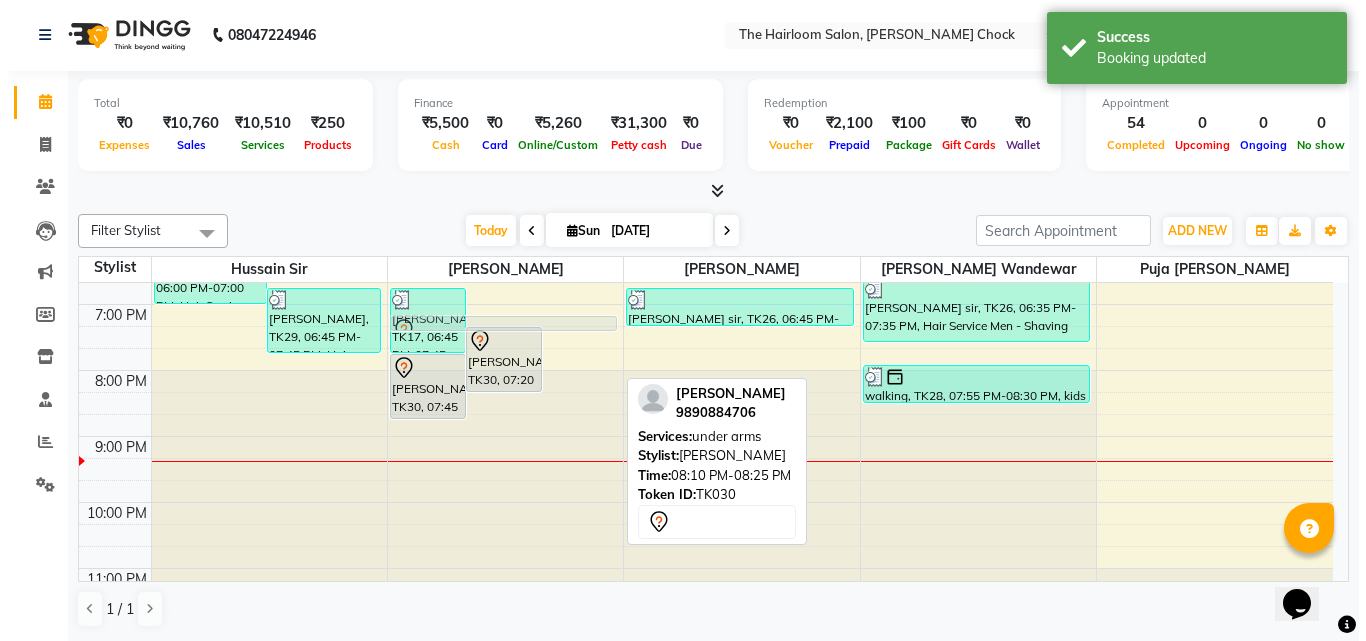 scroll, scrollTop: 695, scrollLeft: 0, axis: vertical 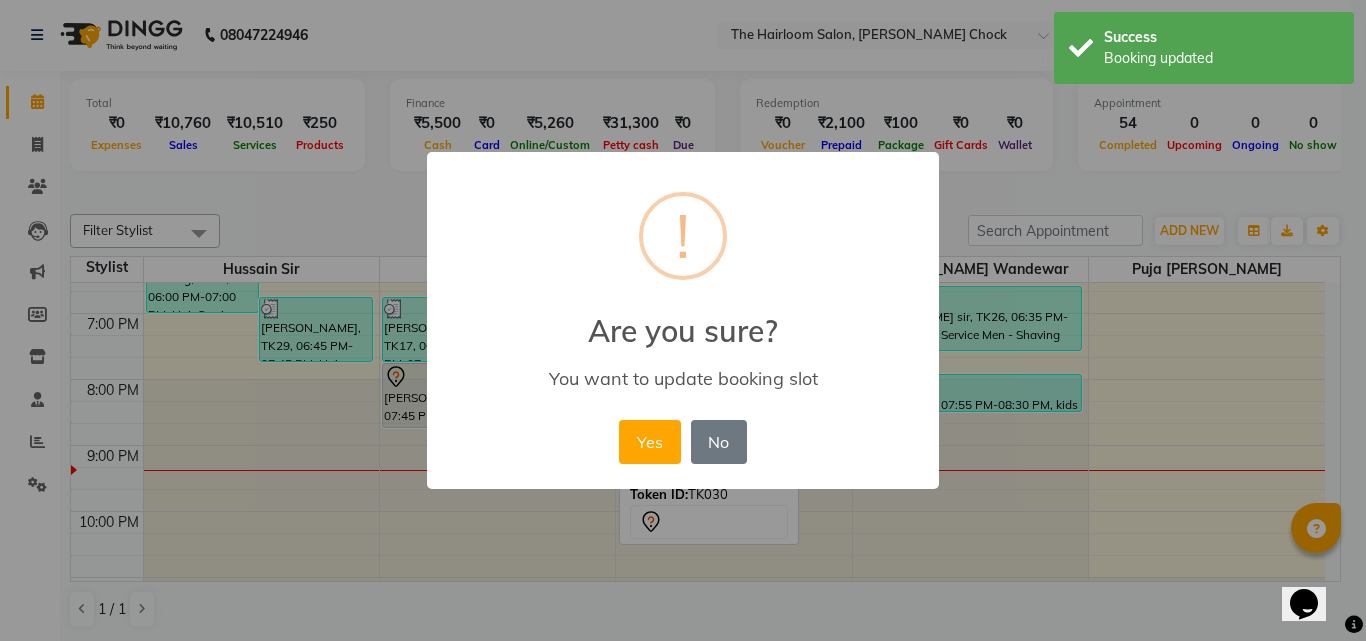 click on "Are you sure?" at bounding box center [683, 319] 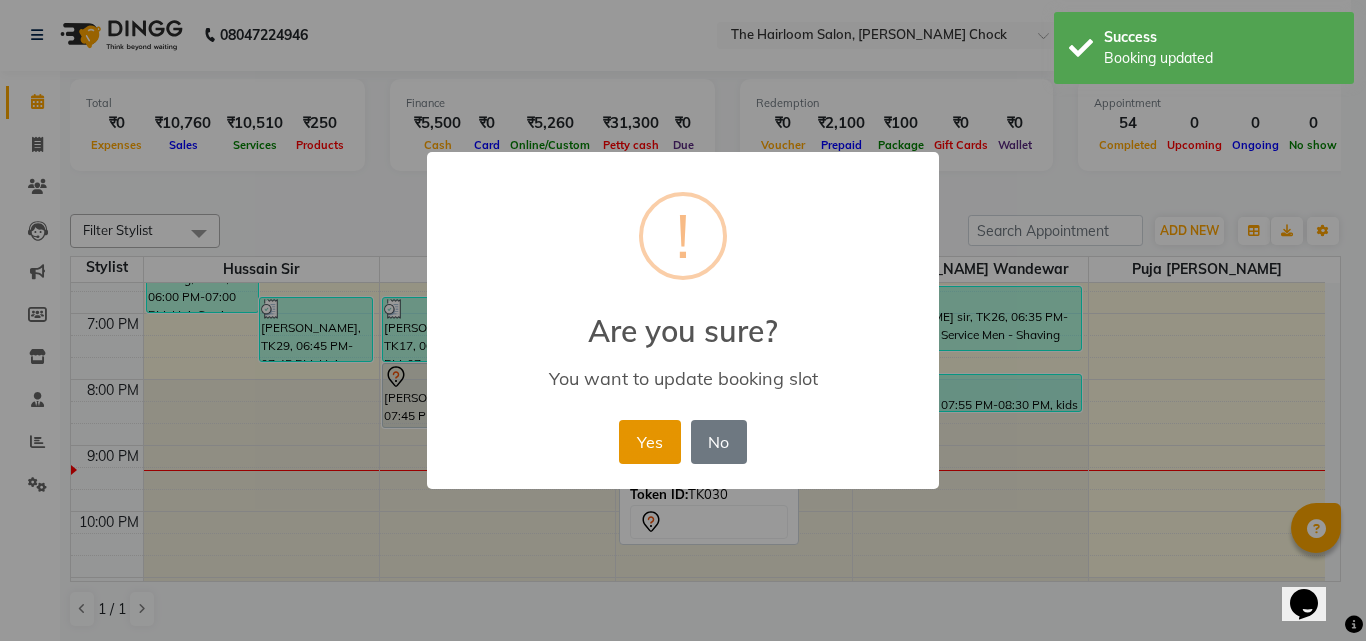 click on "Yes" at bounding box center (649, 442) 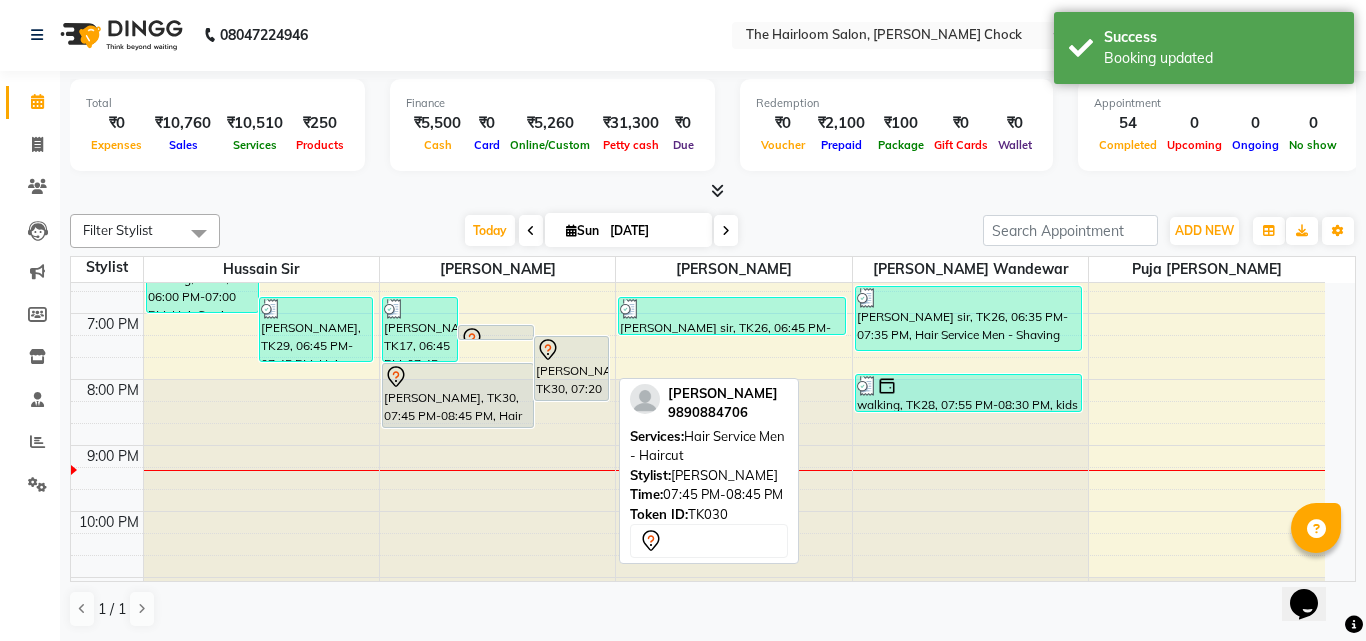 click on "[PERSON_NAME], TK30, 07:45 PM-08:45 PM, Hair Service Men  - Haircut" at bounding box center (458, 395) 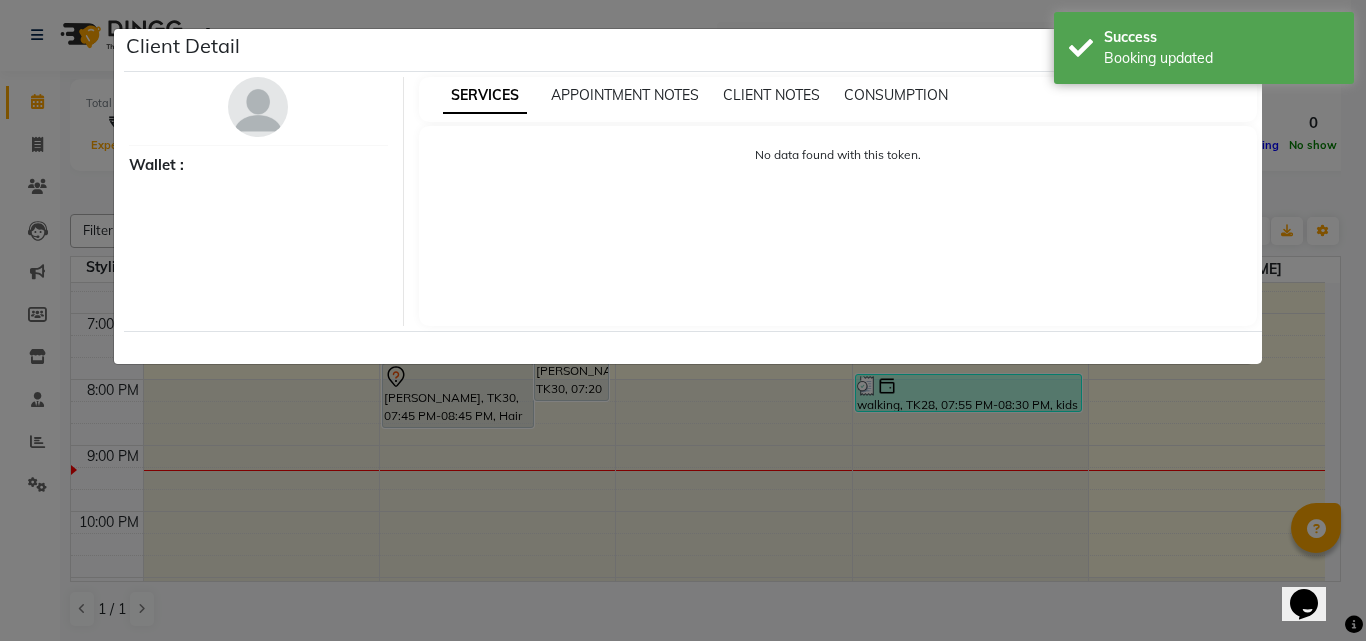 select on "7" 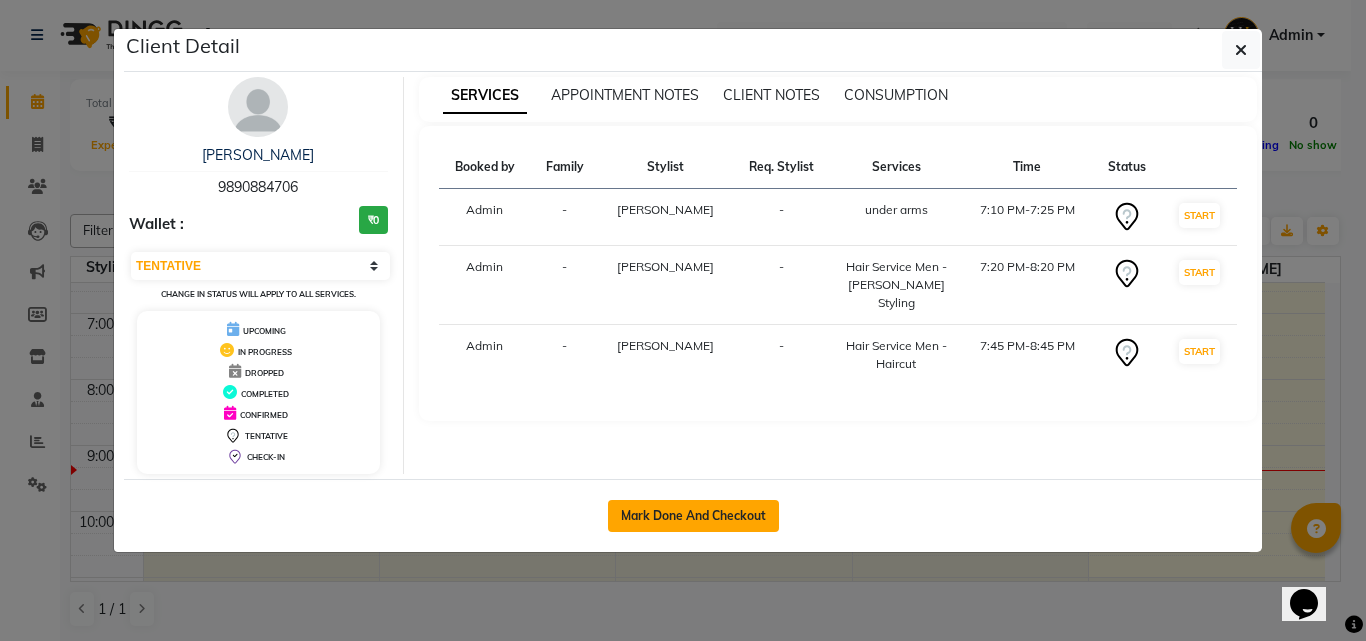 click on "Mark Done And Checkout" 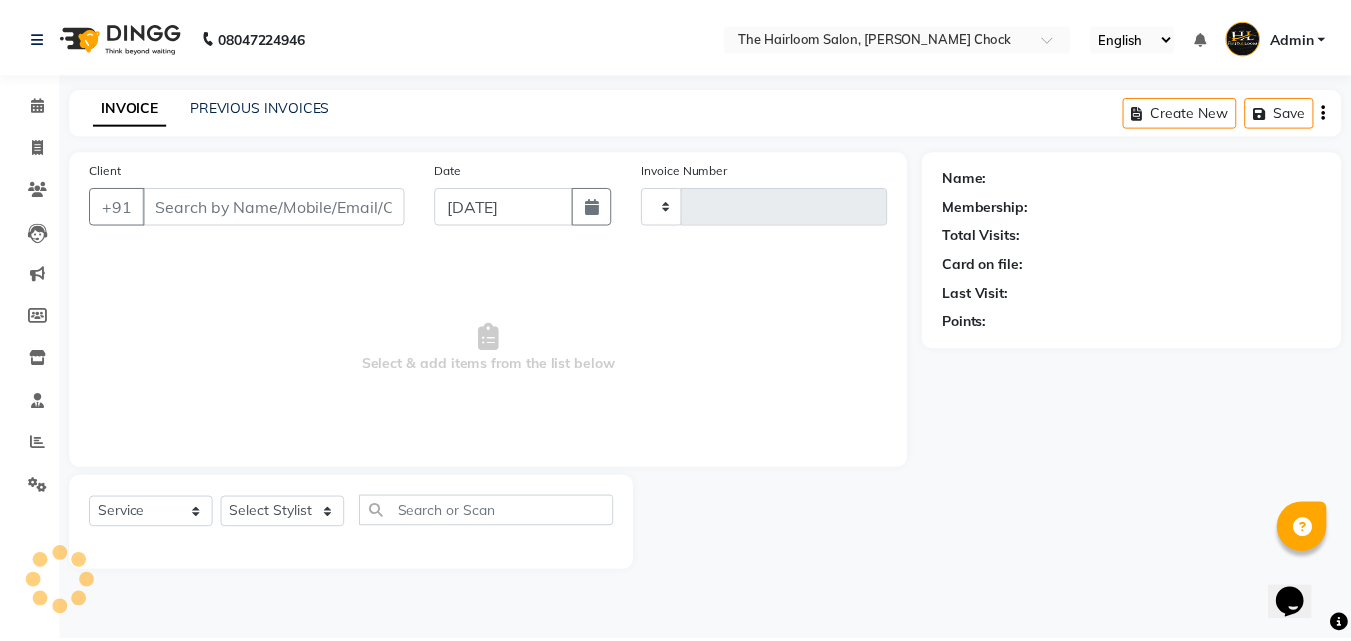 scroll, scrollTop: 0, scrollLeft: 0, axis: both 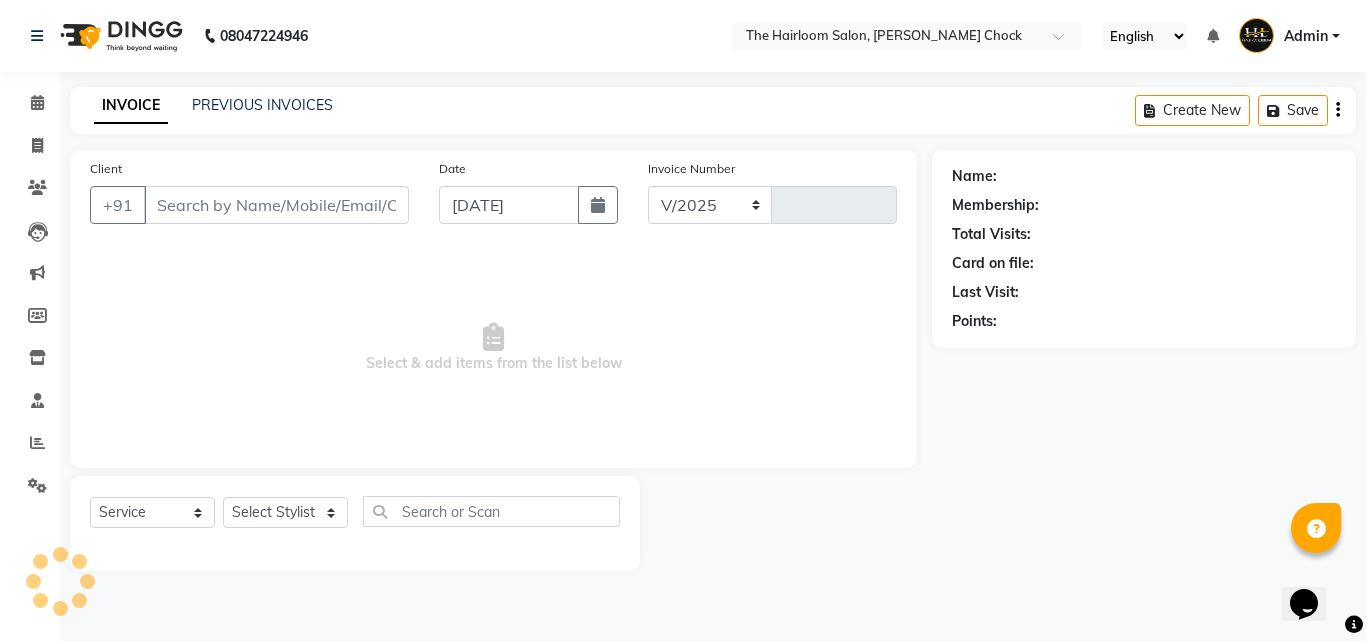 select on "5926" 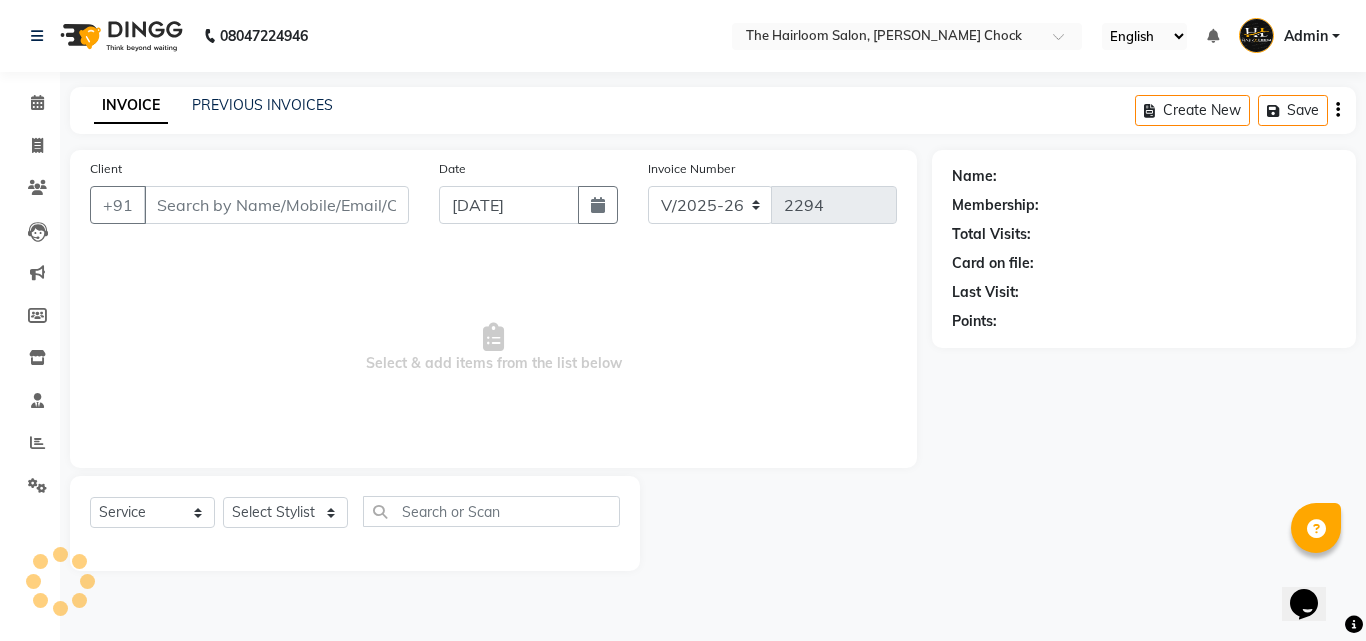 type on "9890884706" 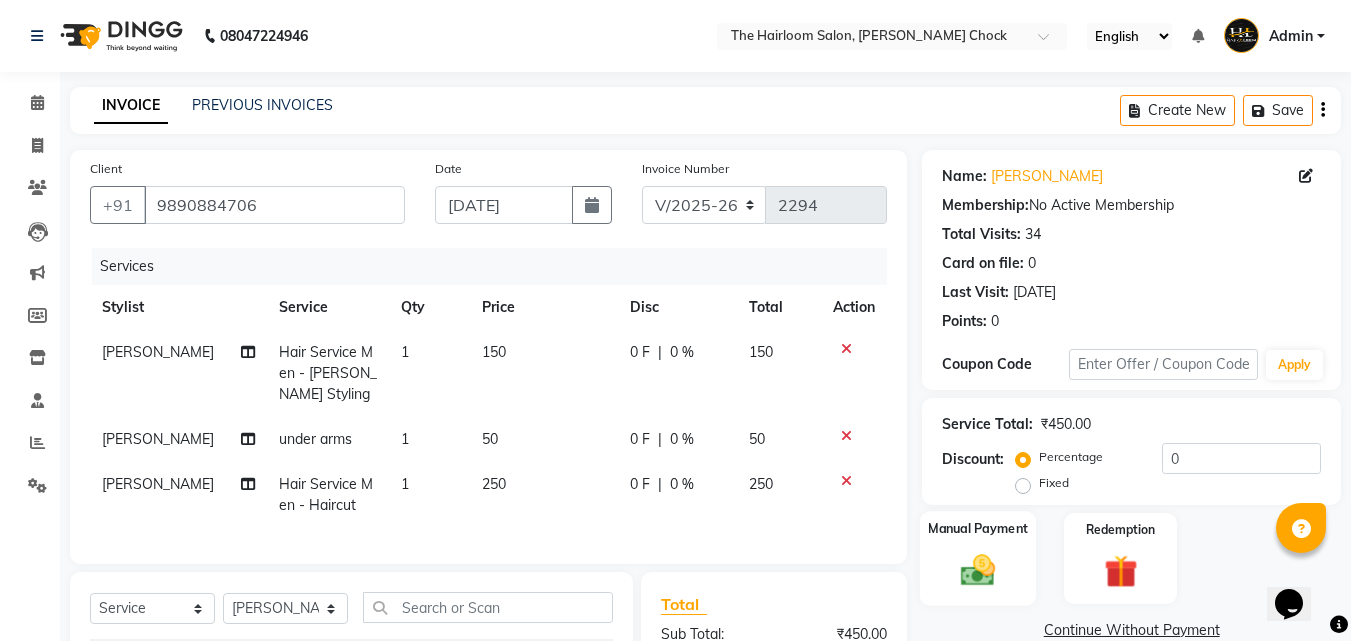 click 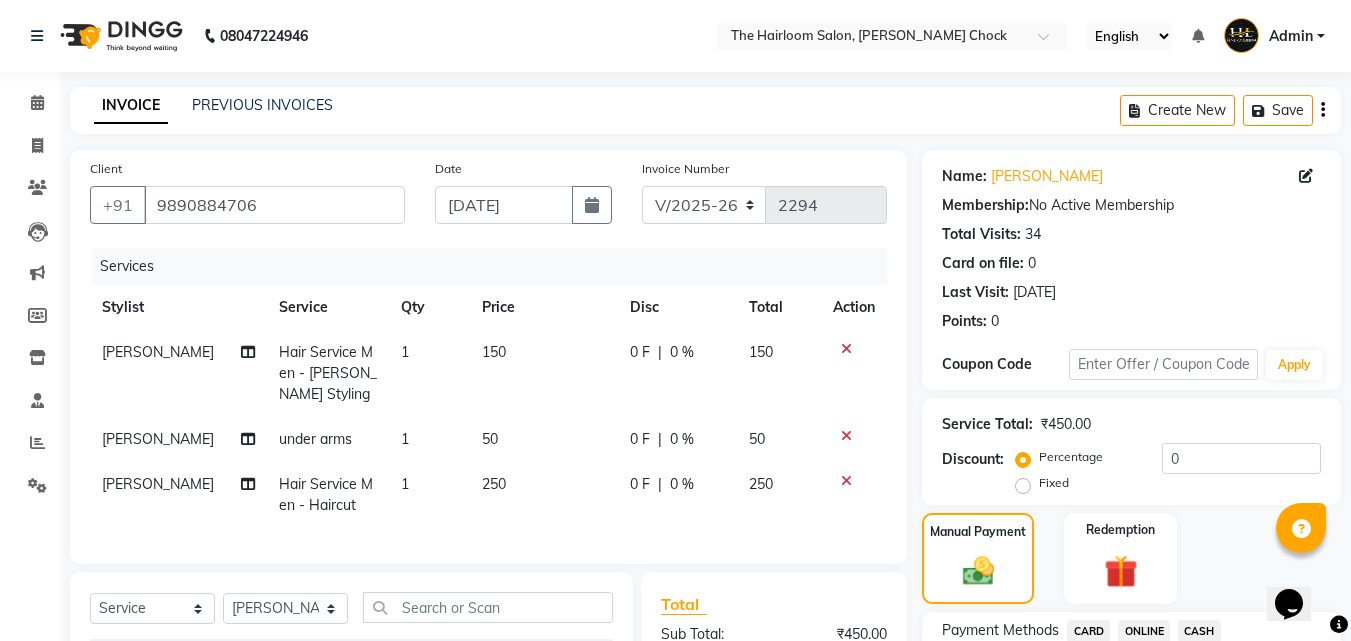 scroll, scrollTop: 87, scrollLeft: 0, axis: vertical 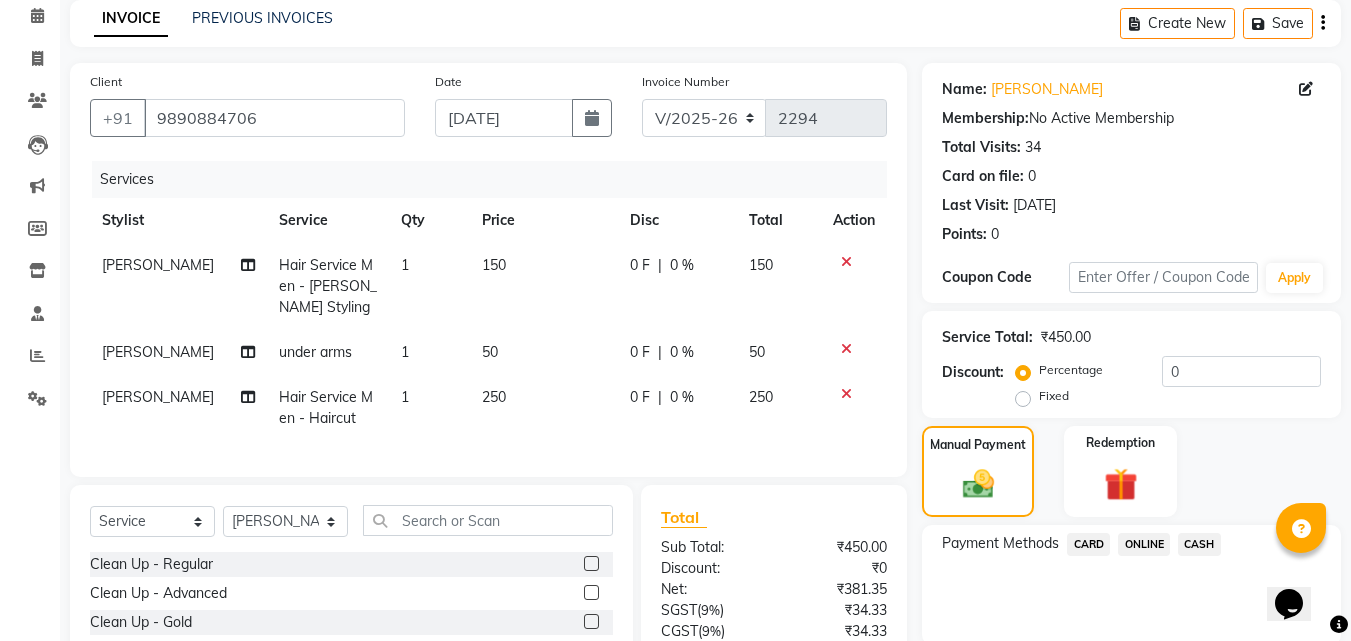 click on "Payment Methods  CARD   ONLINE   CASH" 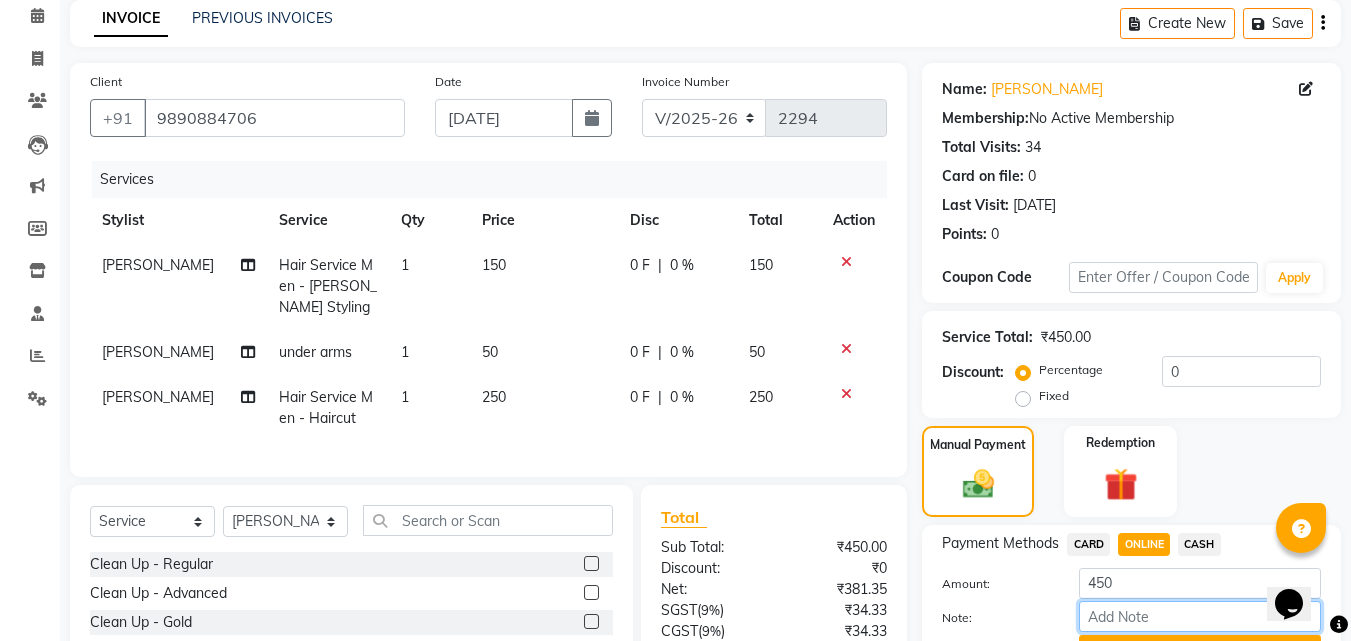 drag, startPoint x: 1126, startPoint y: 607, endPoint x: 1122, endPoint y: 629, distance: 22.36068 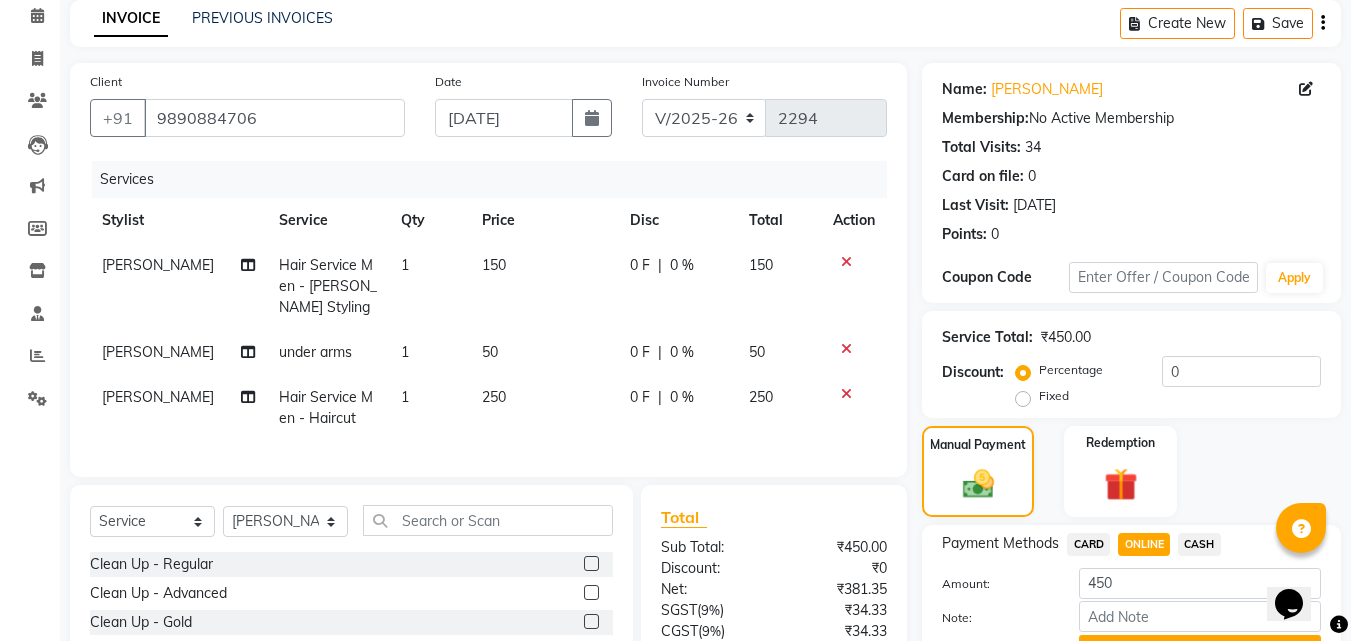 click on "Add Payment" 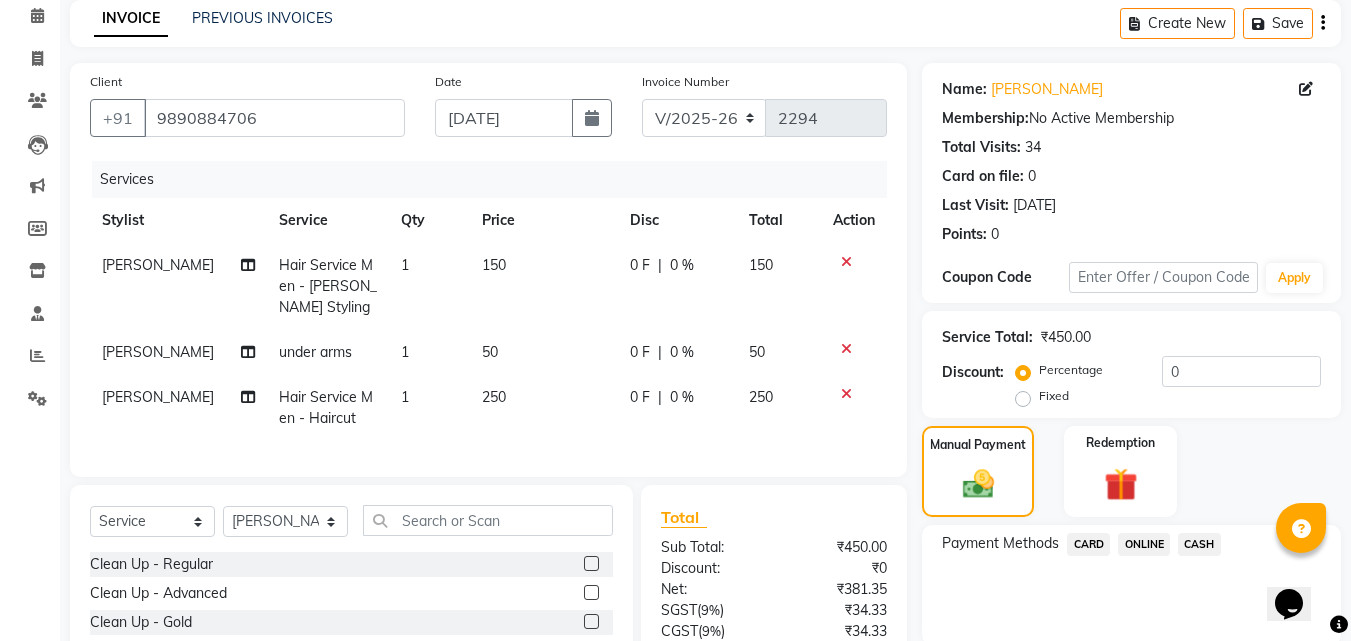 click on "Payment Methods  CARD   ONLINE   CASH" 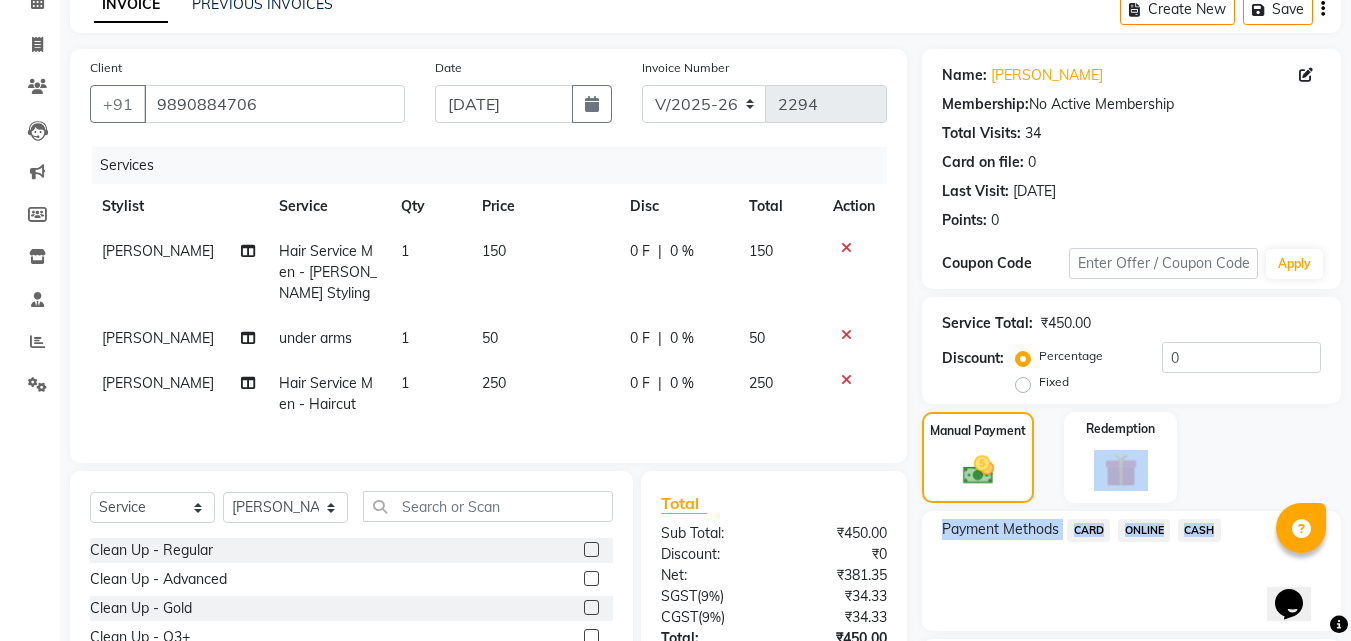scroll, scrollTop: 312, scrollLeft: 0, axis: vertical 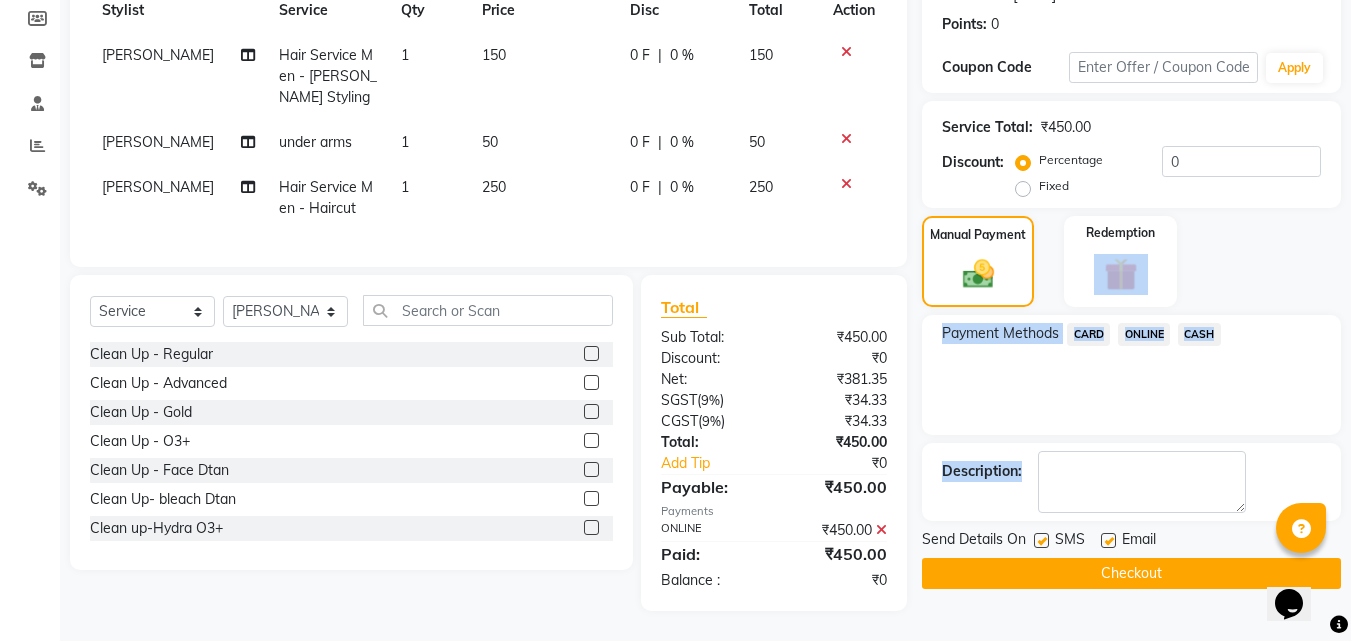 click on "Checkout" 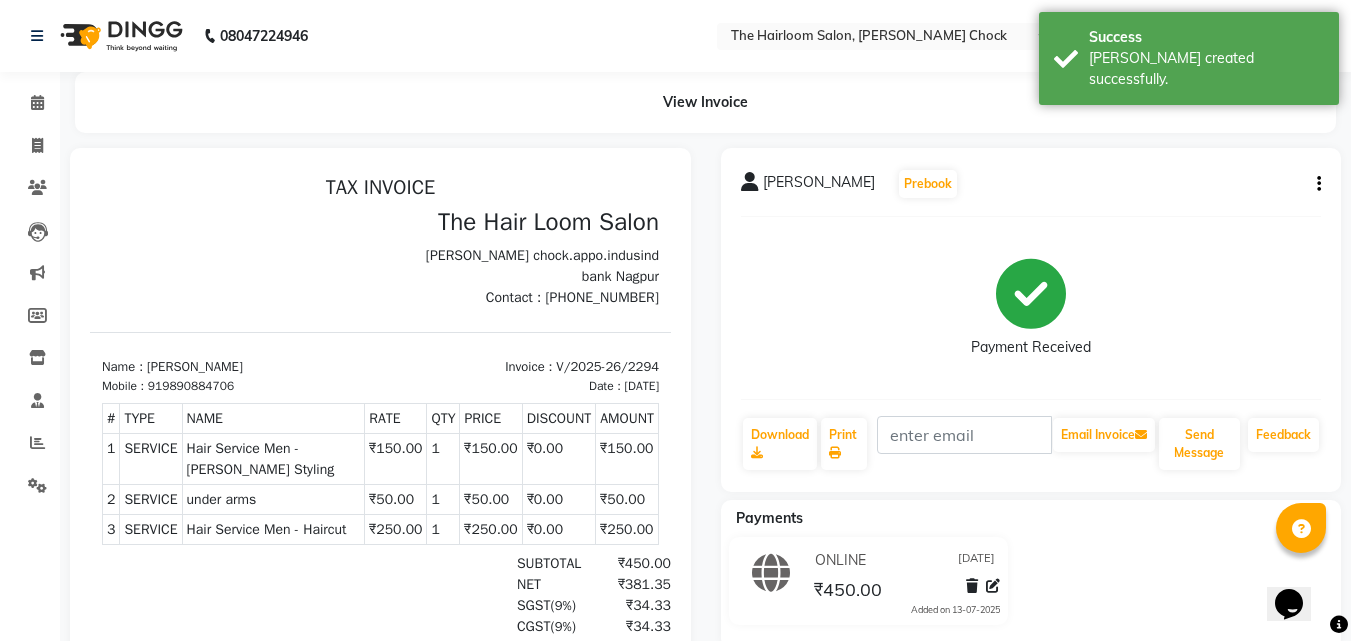 scroll, scrollTop: 0, scrollLeft: 0, axis: both 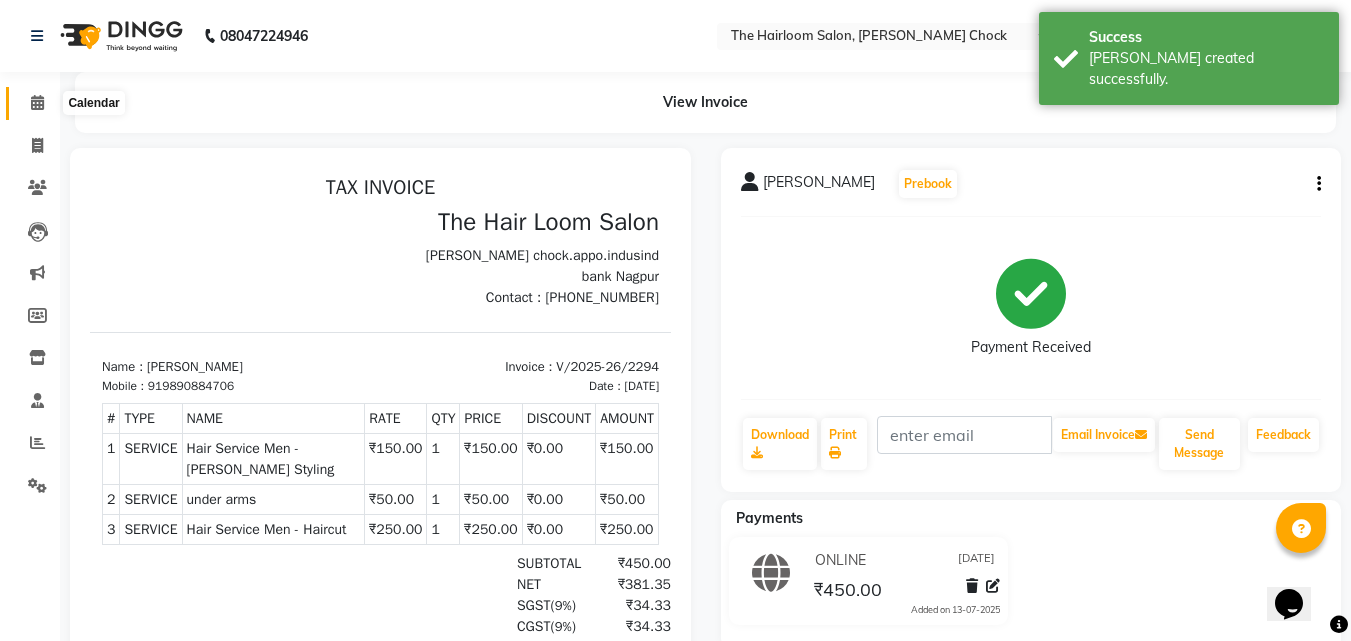 click 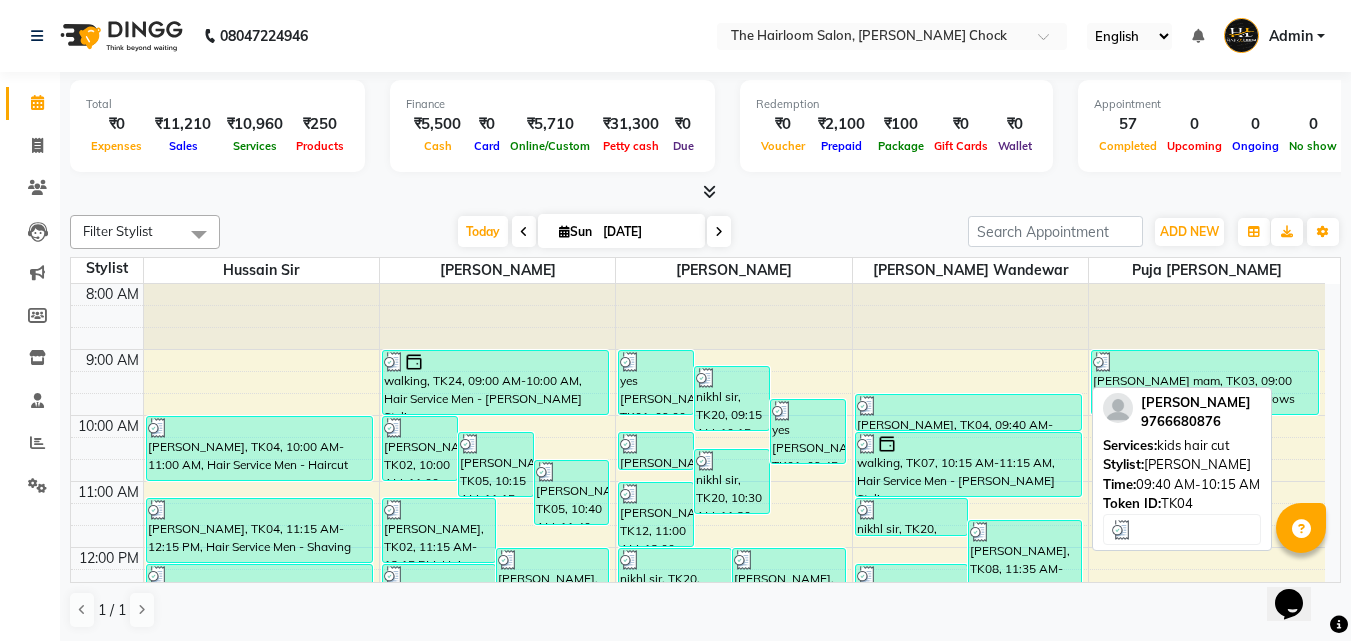 scroll, scrollTop: 400, scrollLeft: 0, axis: vertical 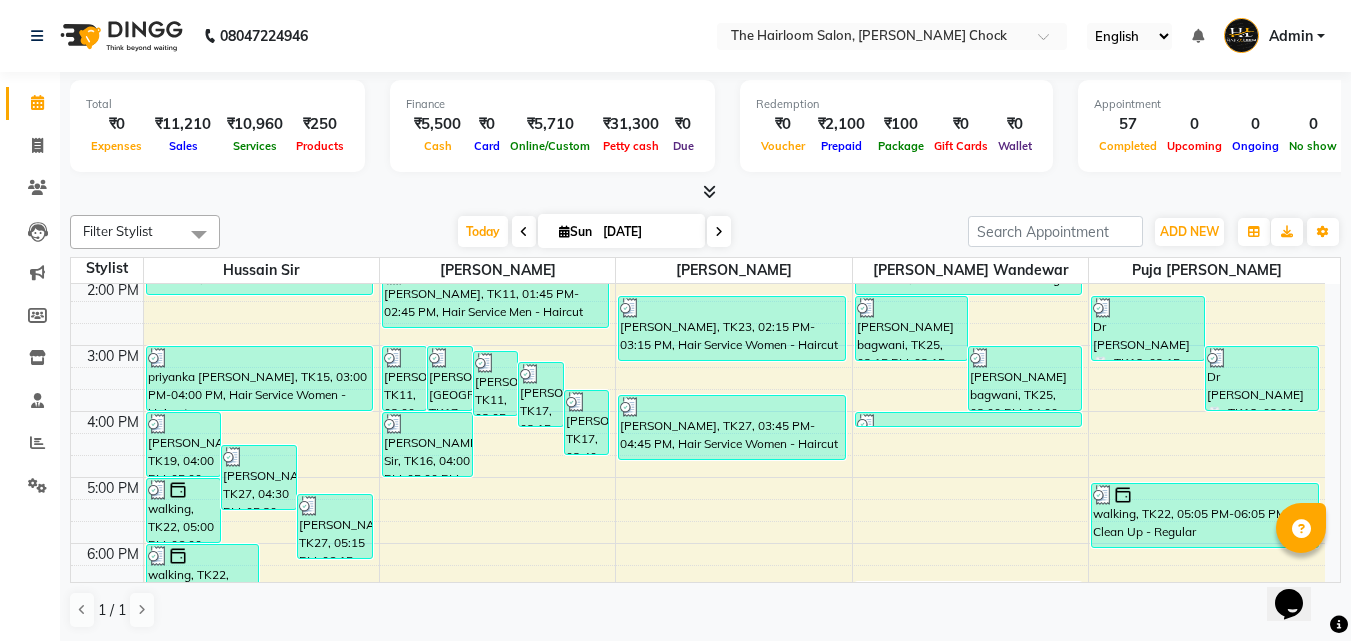 click on "8:00 AM 9:00 AM 10:00 AM 11:00 AM 12:00 PM 1:00 PM 2:00 PM 3:00 PM 4:00 PM 5:00 PM 6:00 PM 7:00 PM 8:00 PM 9:00 PM 10:00 PM 11:00 PM     [PERSON_NAME], TK19, 04:00 PM-05:00 PM, Hair Service Men  - [PERSON_NAME] Styling     [PERSON_NAME], TK27, 04:30 PM-05:30 PM, Hair Service Men  - Haircut     [PERSON_NAME], TK27, 05:15 PM-06:15 PM, Hair Service Men  - [PERSON_NAME] Styling     walking, TK22, 05:00 PM-06:00 PM, Hair Service Men  - Haircut     walking, TK22, 06:00 PM-07:00 PM, Hair Service Men  - [PERSON_NAME] Styling     [PERSON_NAME], TK29, 06:45 PM-07:45 PM, Hair Service Men  - [PERSON_NAME] Styling     [PERSON_NAME], TK04, 10:00 AM-11:00 AM, Hair Service Men  - Haircut     [PERSON_NAME], TK04, 11:15 AM-12:15 PM, Hair Service Men  - Shaving     [PERSON_NAME], TK10, 12:15 PM-01:15 PM, Hair Service Women  - Haircut     [PERSON_NAME], TK13, 01:15 PM-02:15 PM, Hair Service Men  - Haircut     priyanka [PERSON_NAME], TK15, 03:00 PM-04:00 PM, Hair Service Women  - Haircut     [PERSON_NAME], TK11, 03:00 PM-04:00 PM, Hair Service Men  - Haircut" at bounding box center [698, 411] 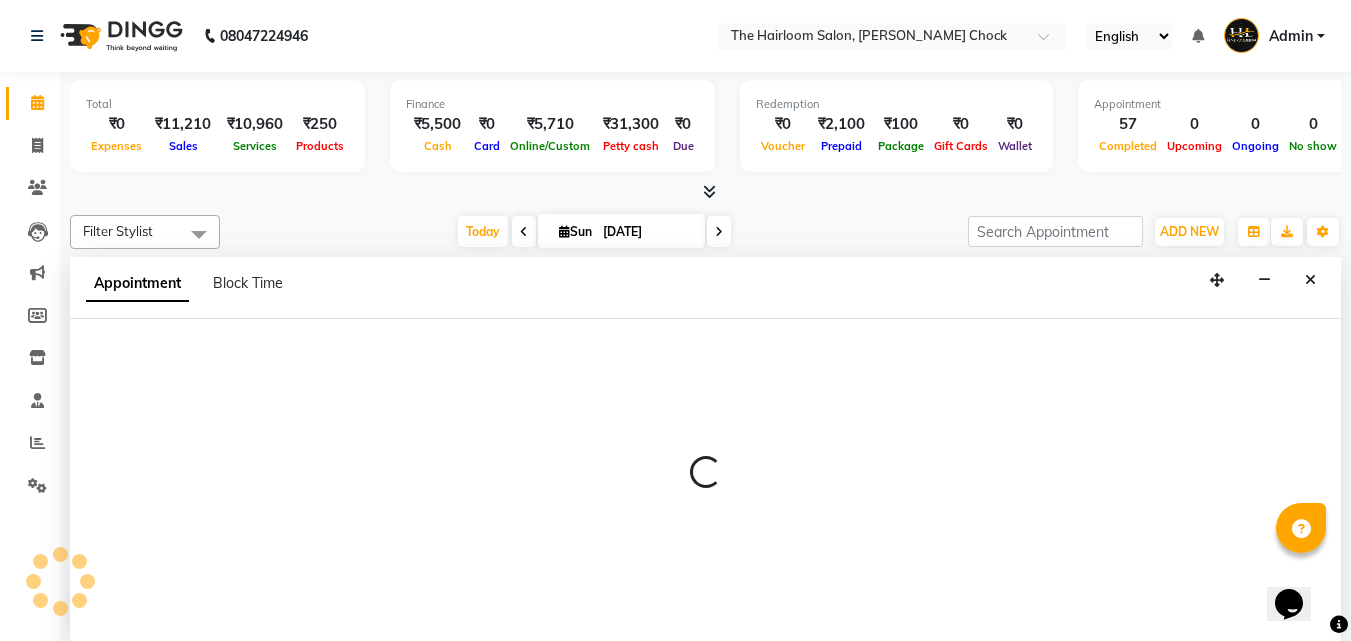 scroll, scrollTop: 1, scrollLeft: 0, axis: vertical 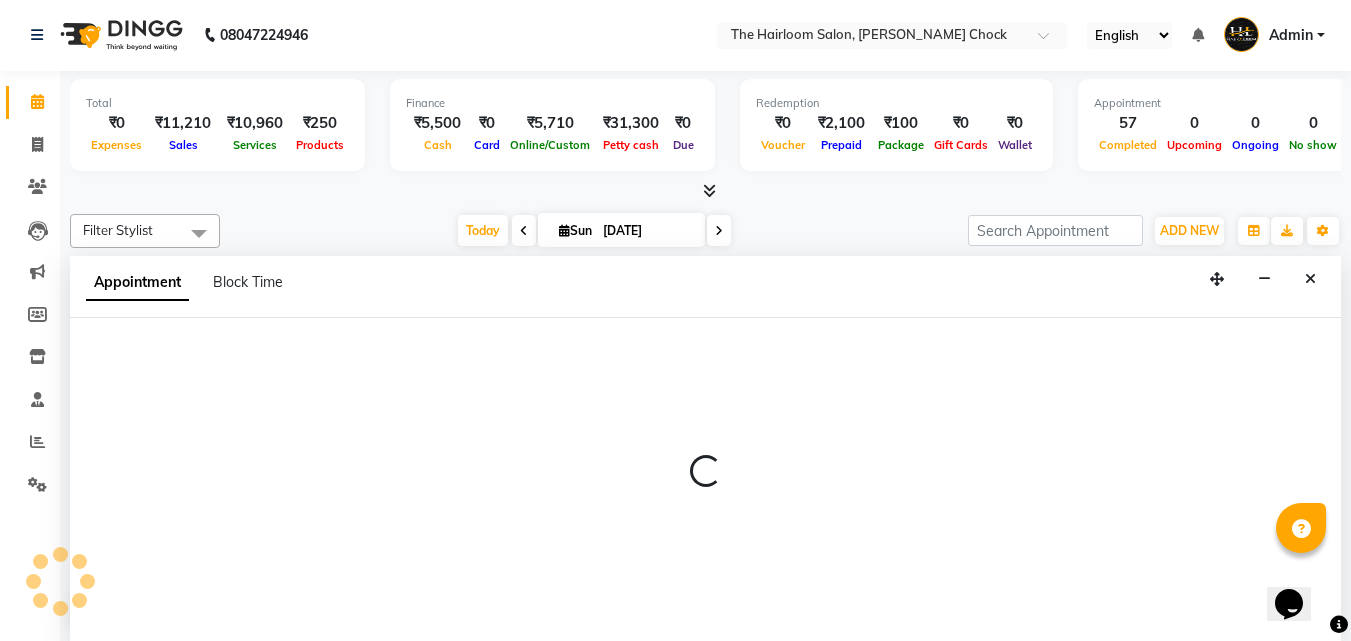 select on "41958" 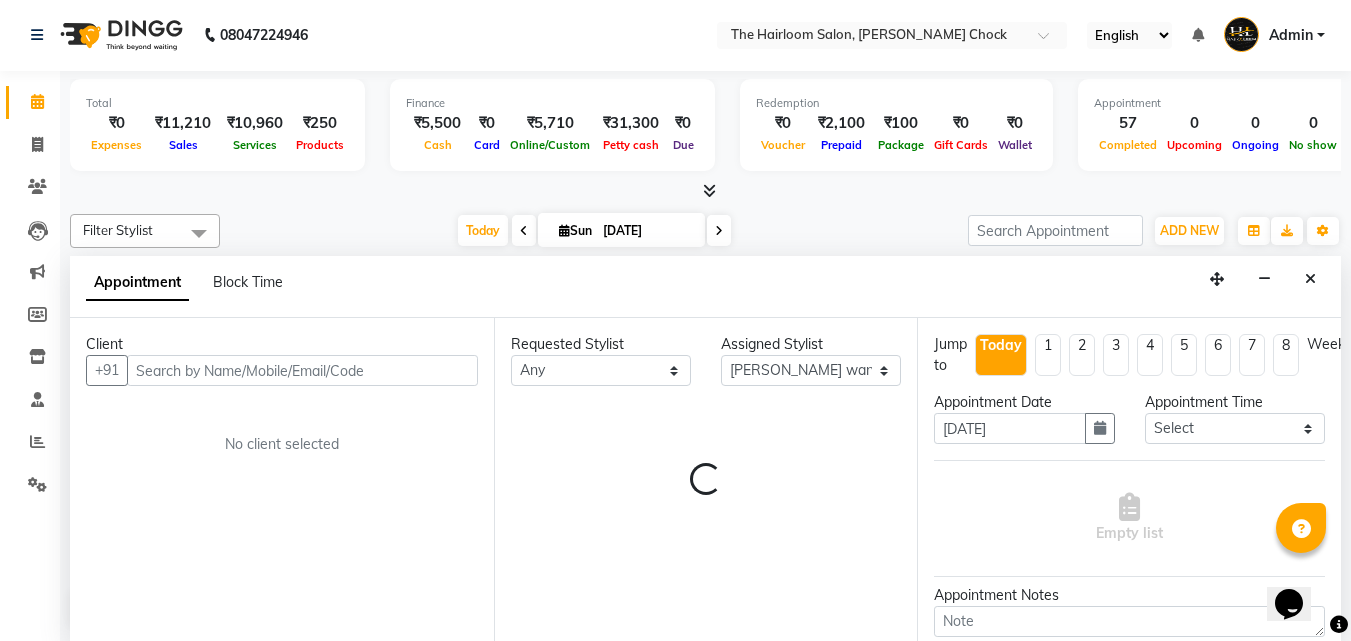 click at bounding box center (302, 370) 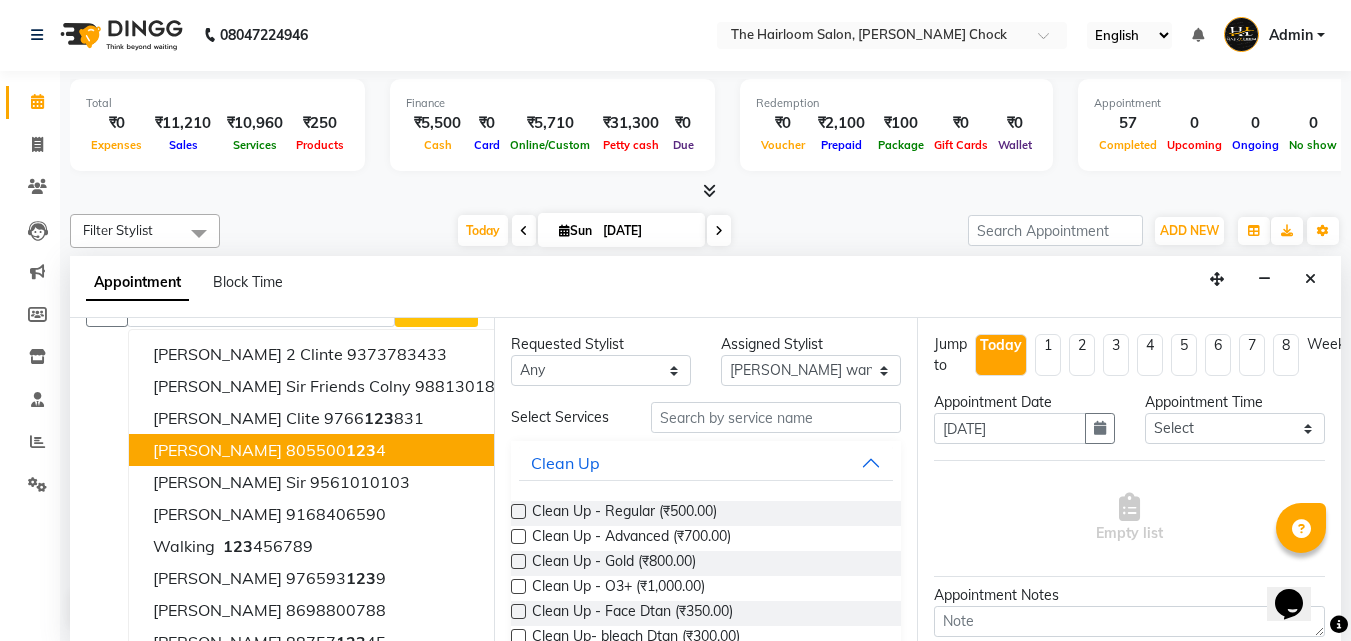 scroll, scrollTop: 85, scrollLeft: 0, axis: vertical 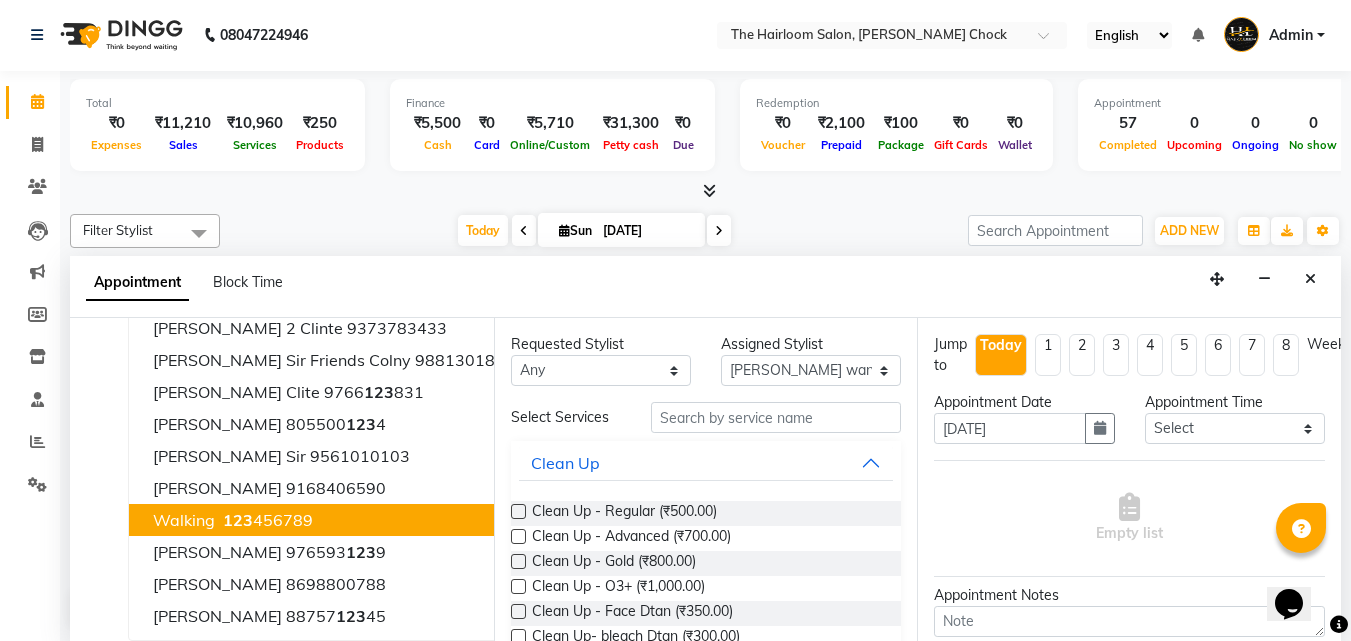 click on "walking   123 456789" at bounding box center (334, 520) 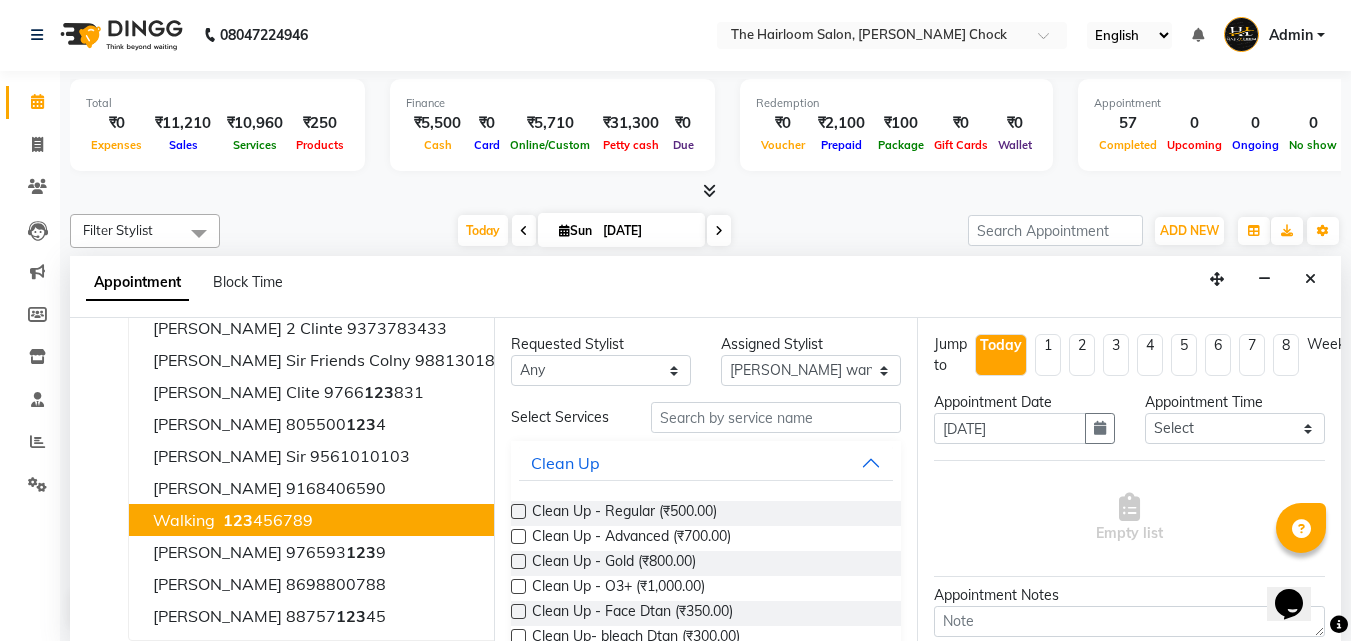 scroll, scrollTop: 0, scrollLeft: 0, axis: both 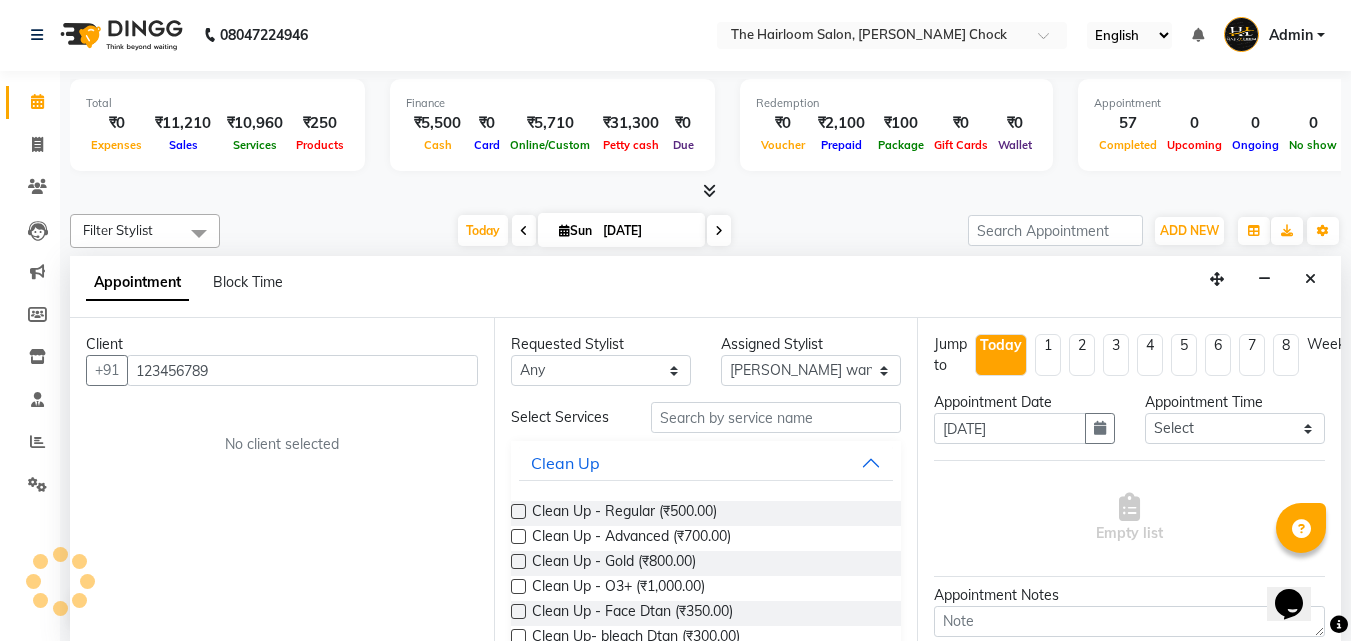 type on "123456789" 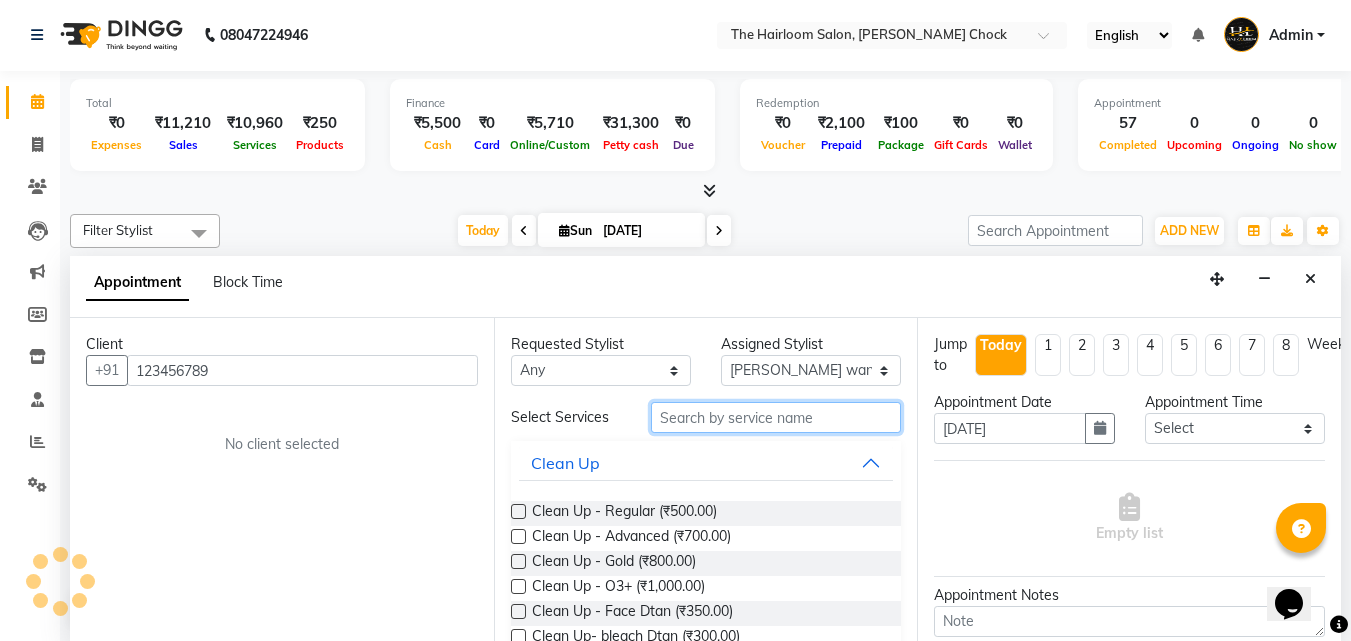 click at bounding box center (776, 417) 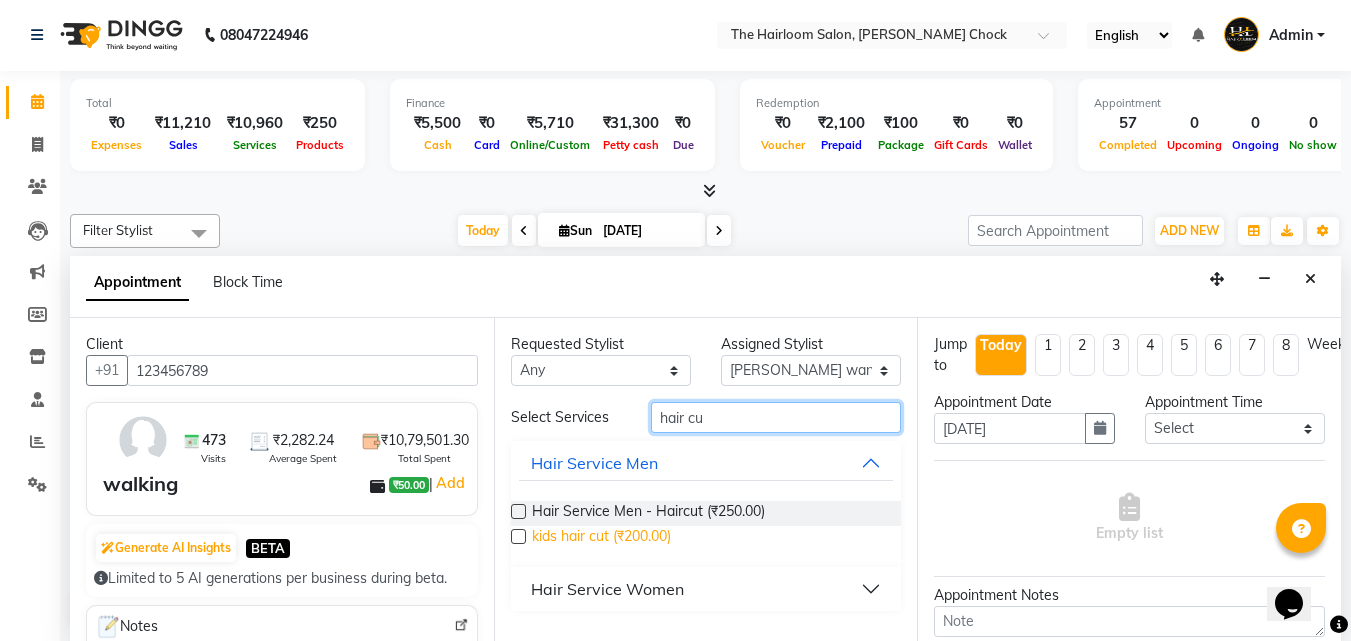 type on "hair cu" 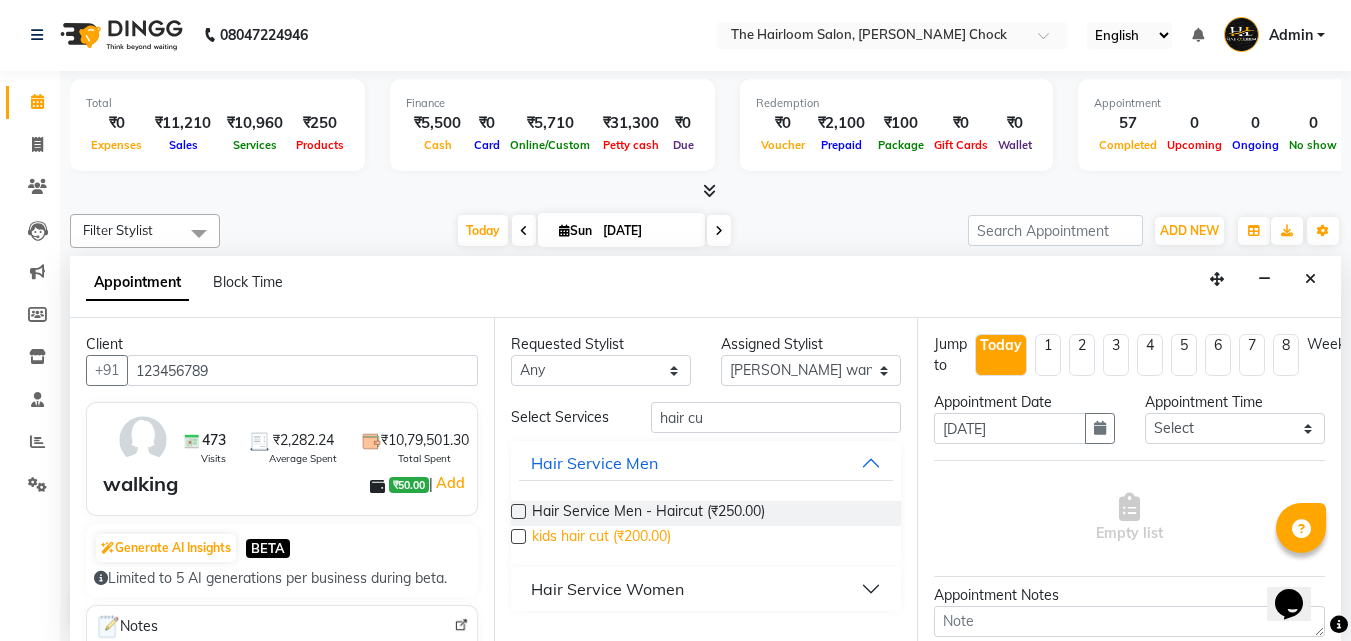 click on "kids hair cut (₹200.00)" at bounding box center (601, 538) 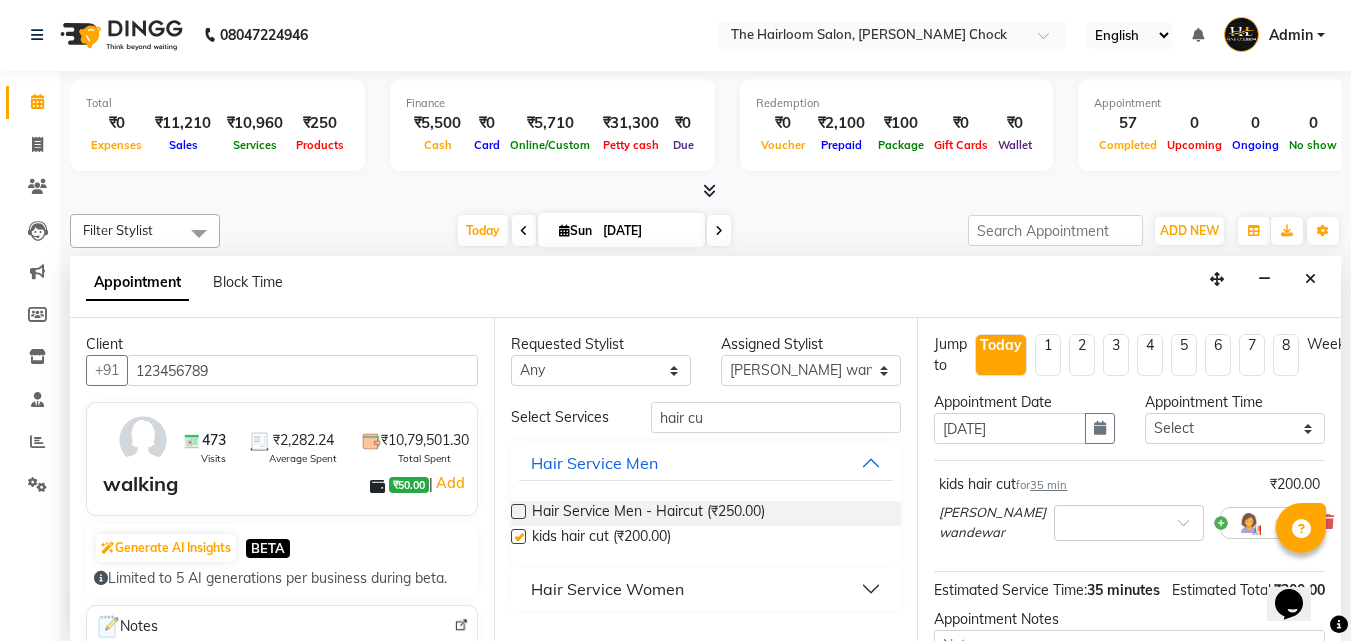 checkbox on "false" 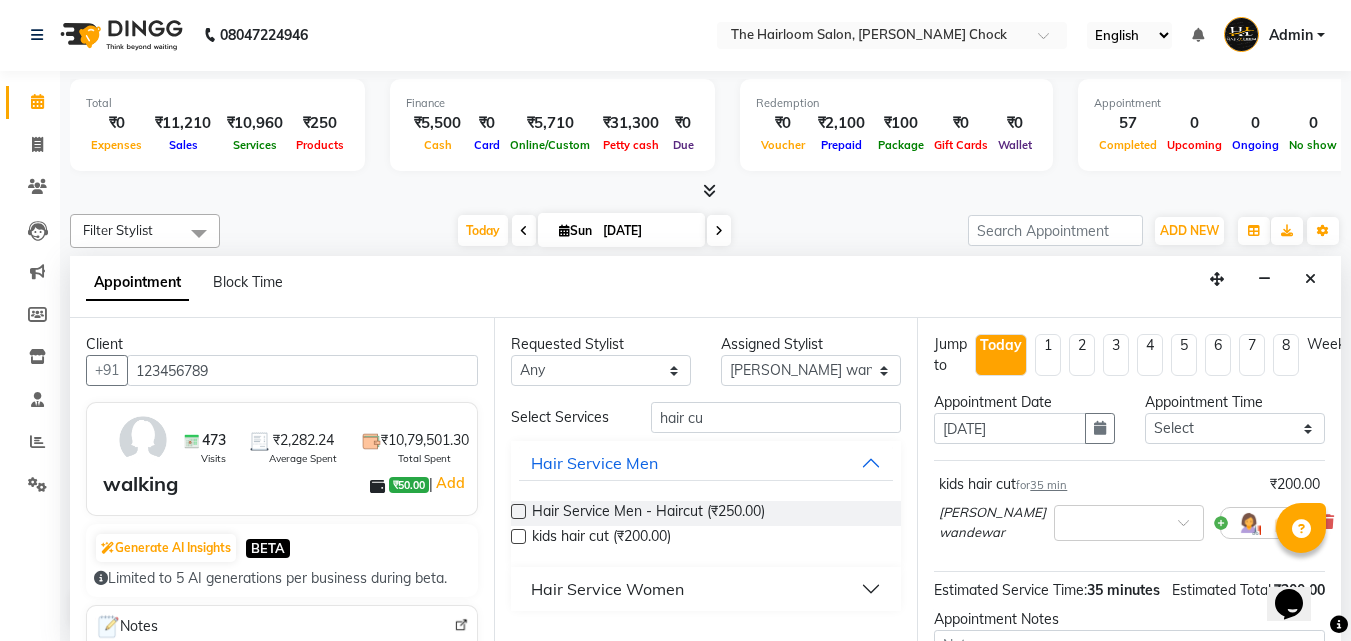 scroll, scrollTop: 242, scrollLeft: 0, axis: vertical 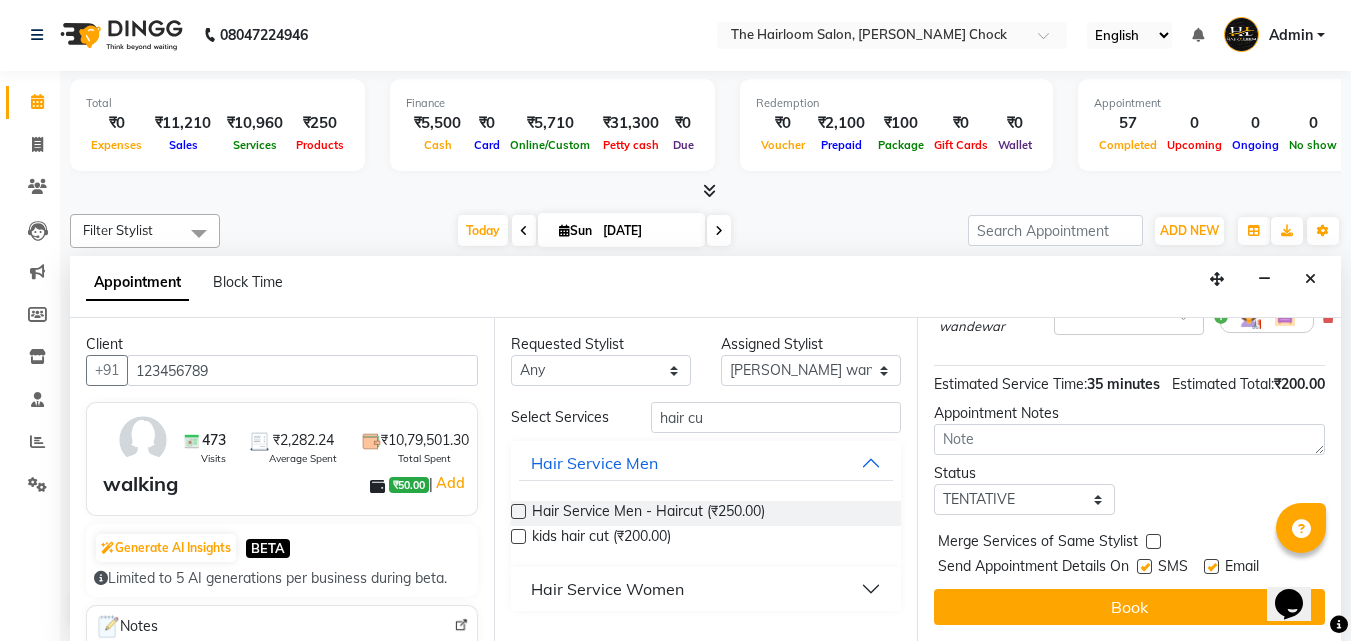 click at bounding box center (1144, 566) 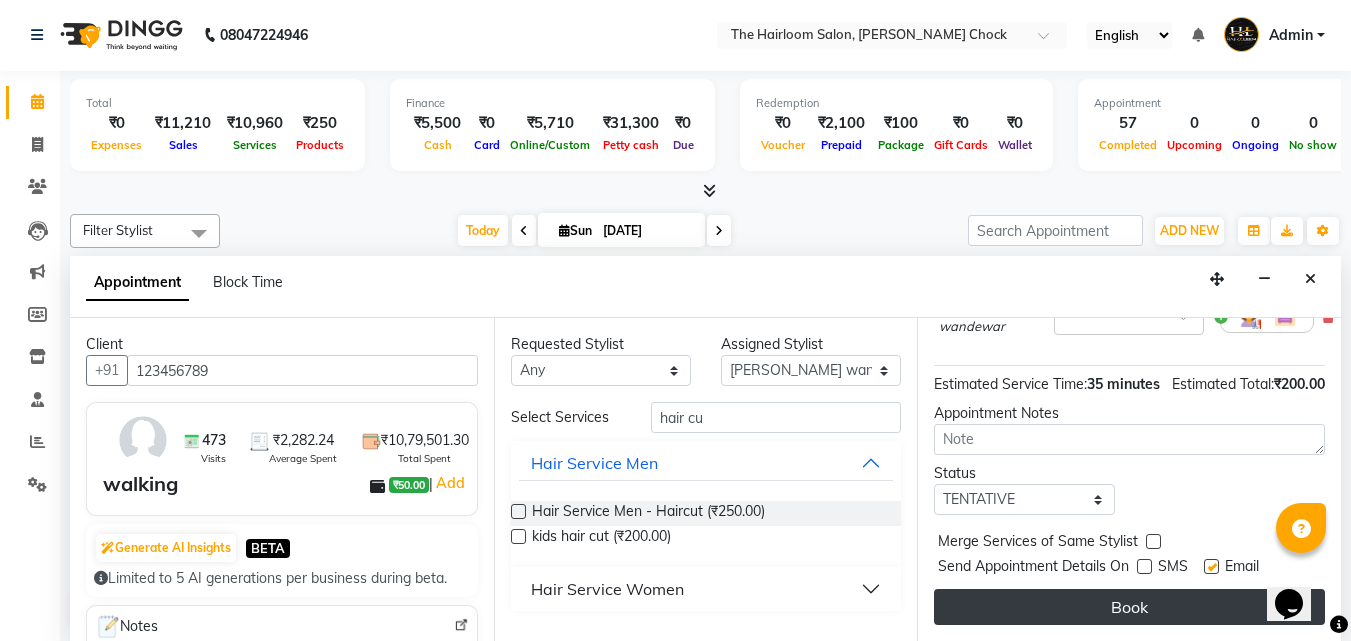 click on "Book" at bounding box center (1129, 607) 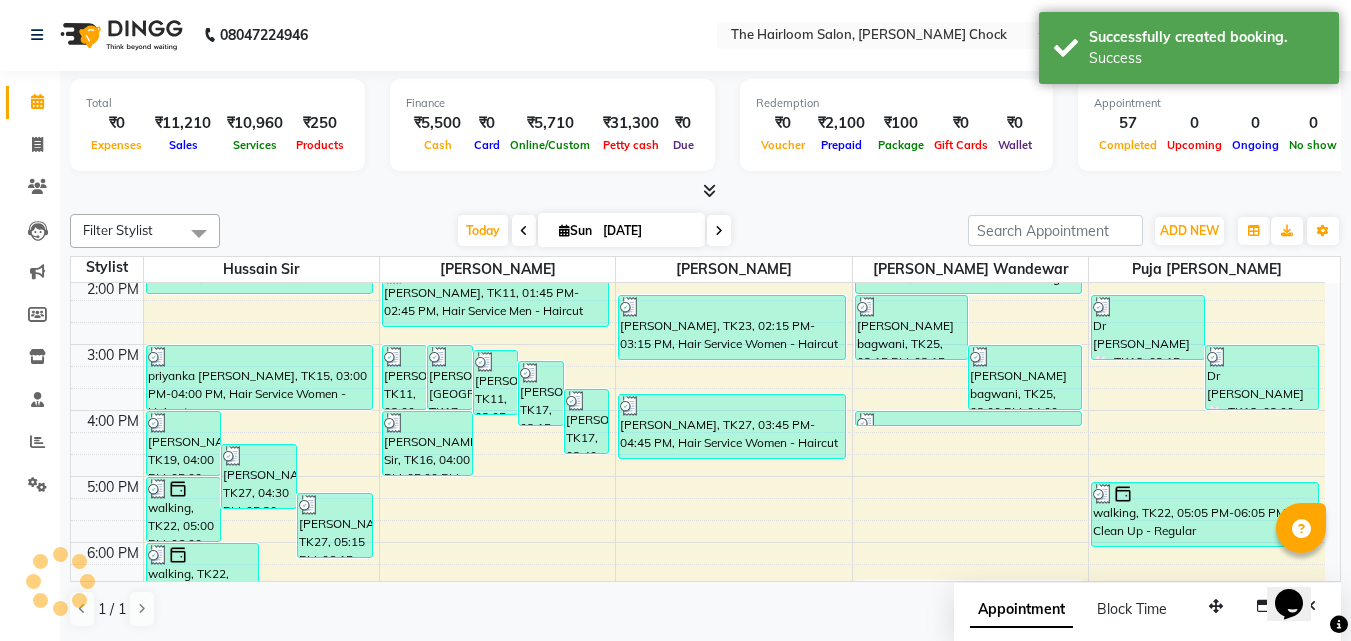 scroll, scrollTop: 0, scrollLeft: 0, axis: both 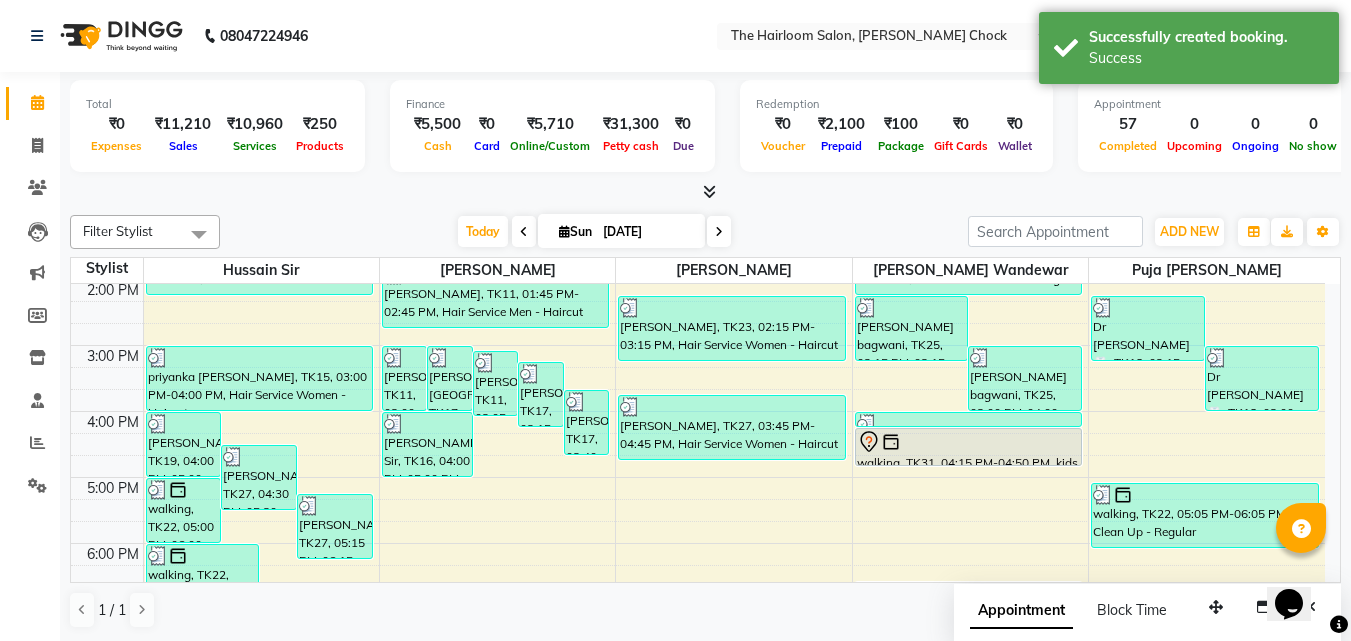 click at bounding box center [969, 465] 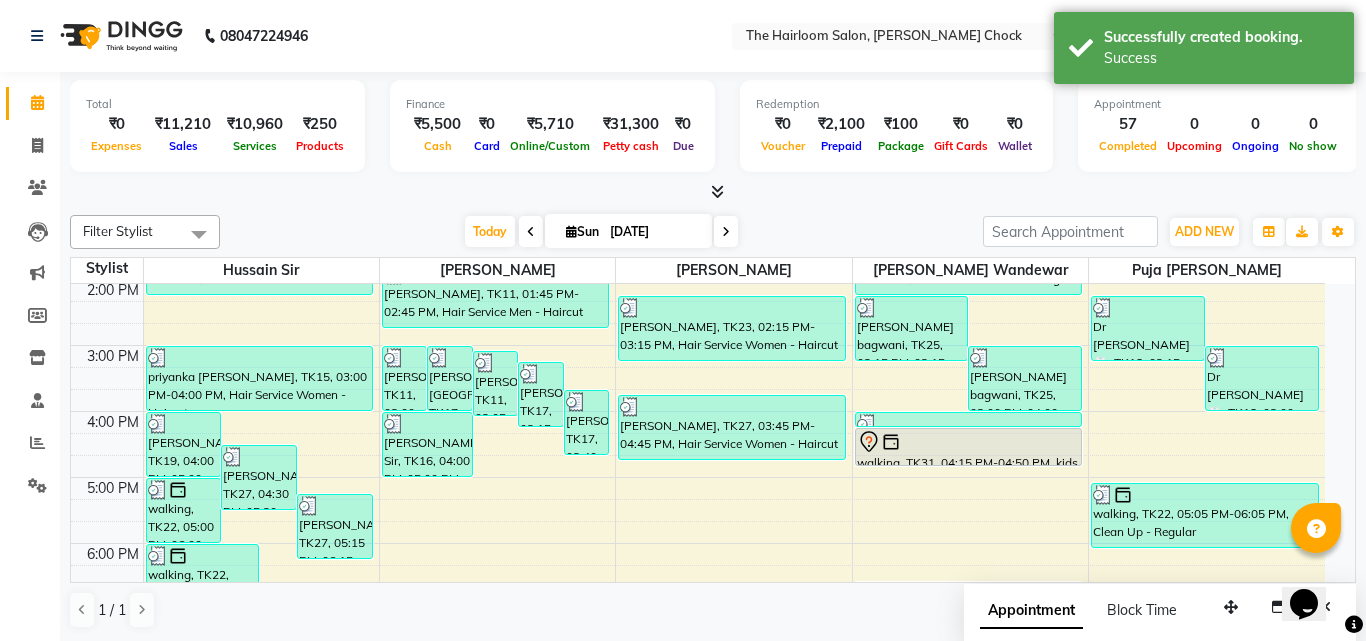 select on "7" 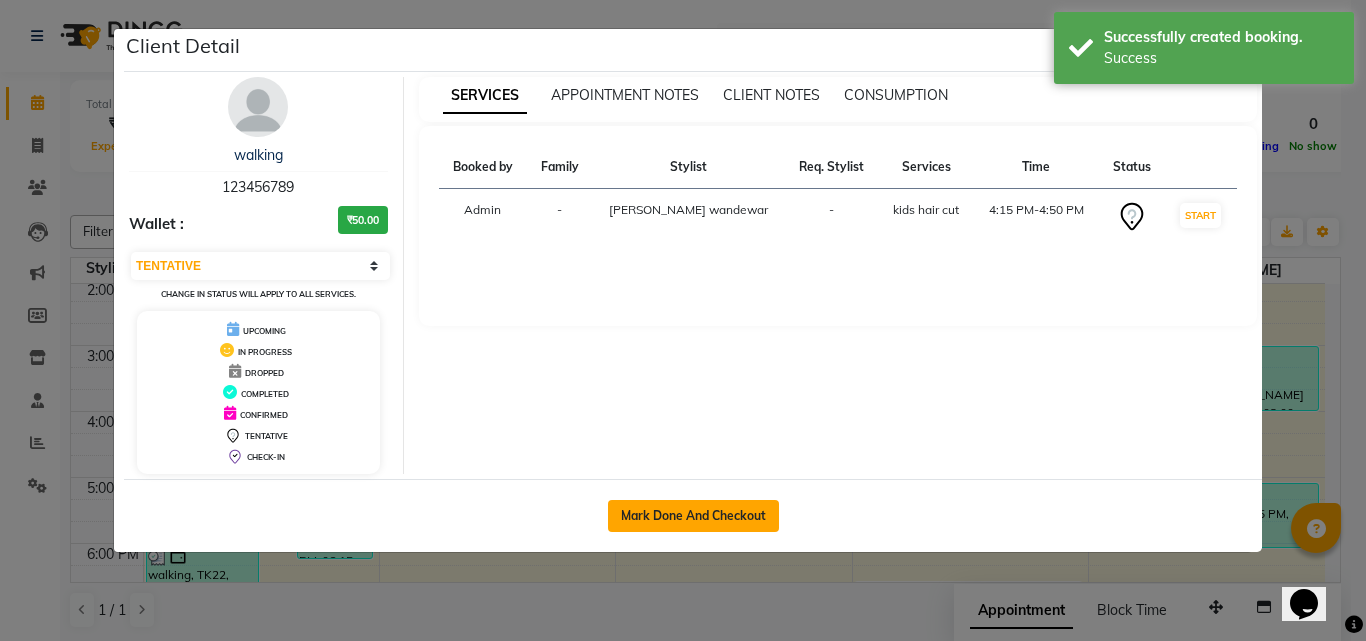 click on "Mark Done And Checkout" 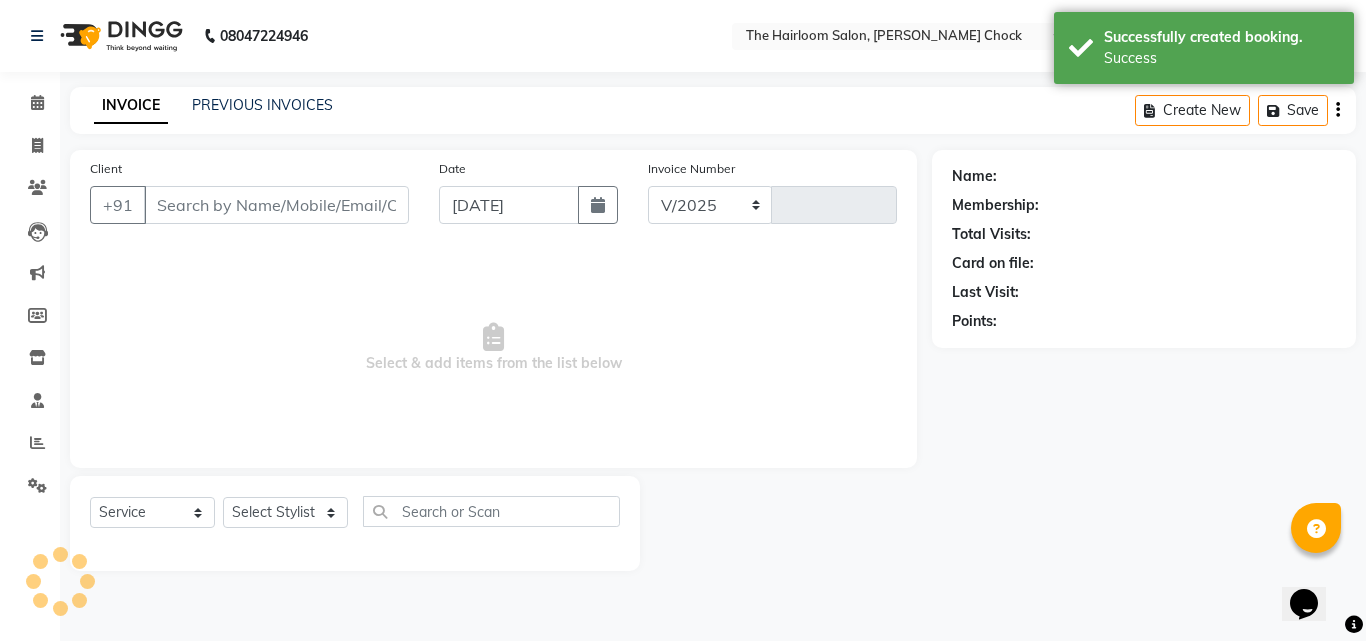 select on "5926" 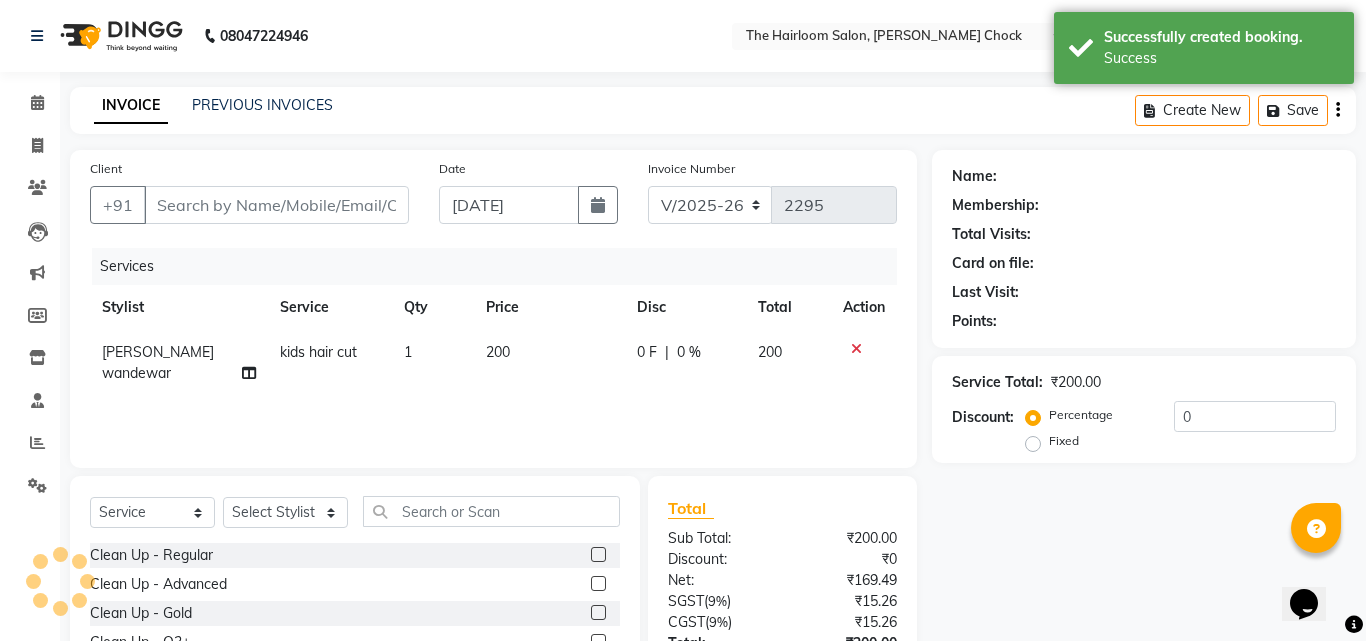 type on "123456789" 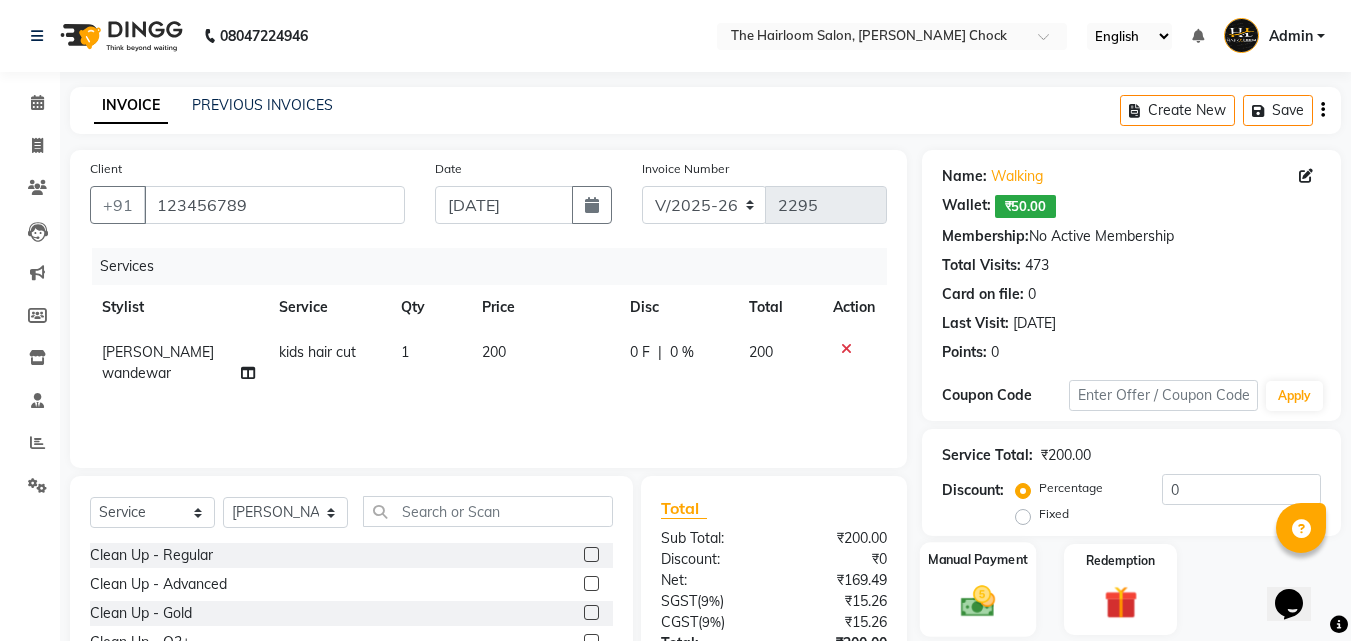 scroll, scrollTop: 160, scrollLeft: 0, axis: vertical 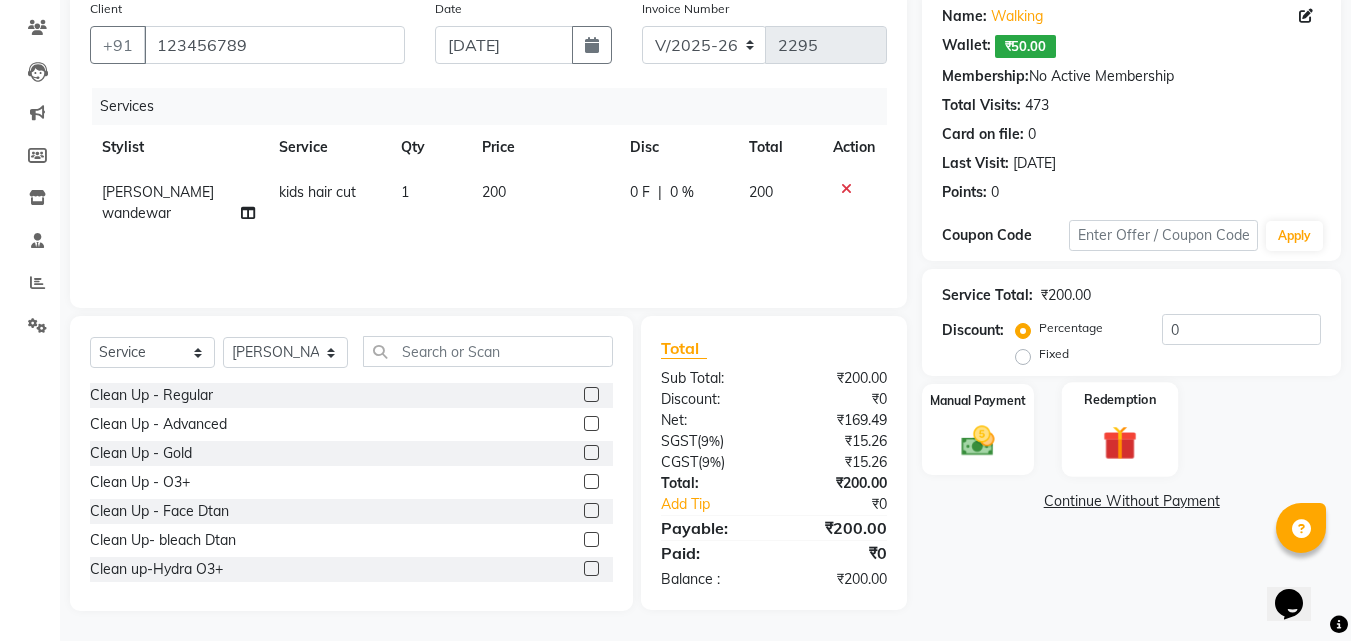 drag, startPoint x: 1016, startPoint y: 420, endPoint x: 1110, endPoint y: 441, distance: 96.317184 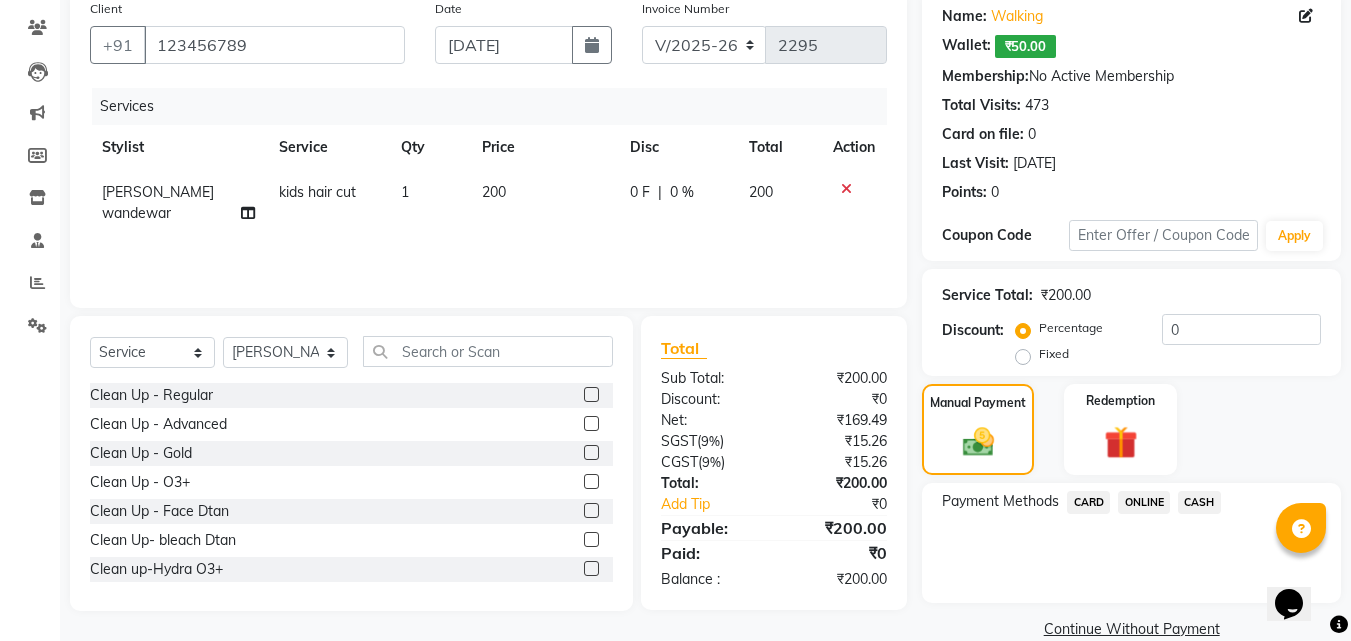 click on "ONLINE" 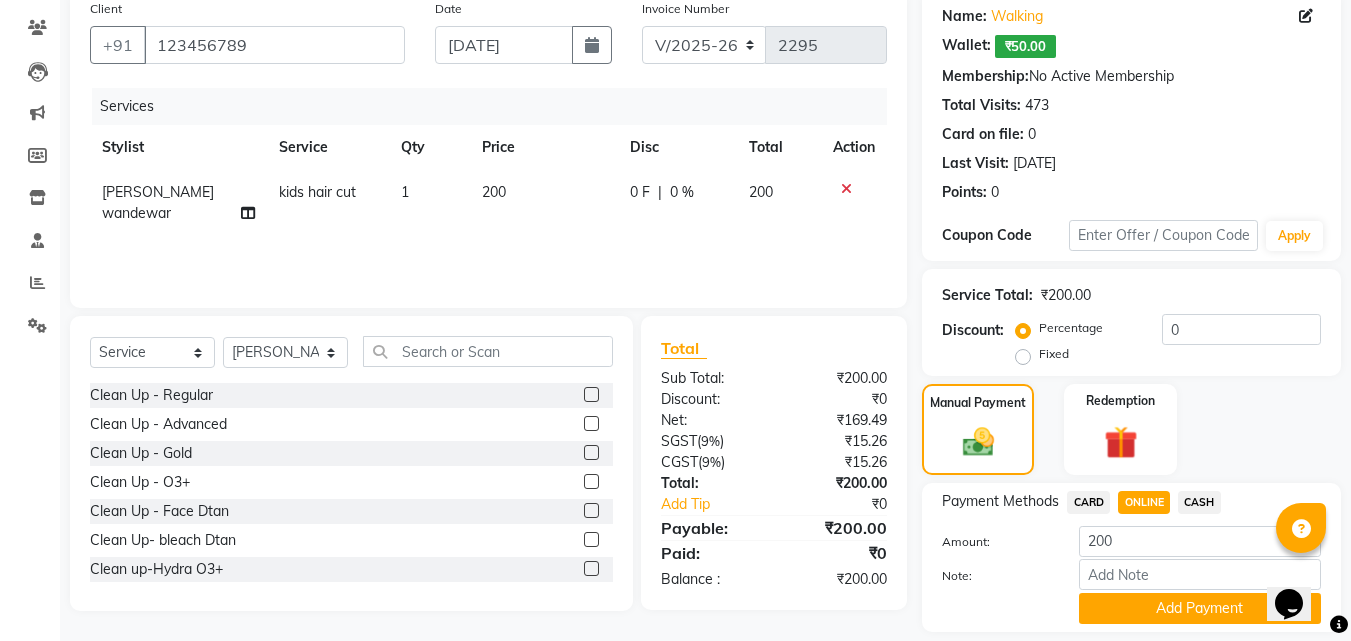 scroll, scrollTop: 222, scrollLeft: 0, axis: vertical 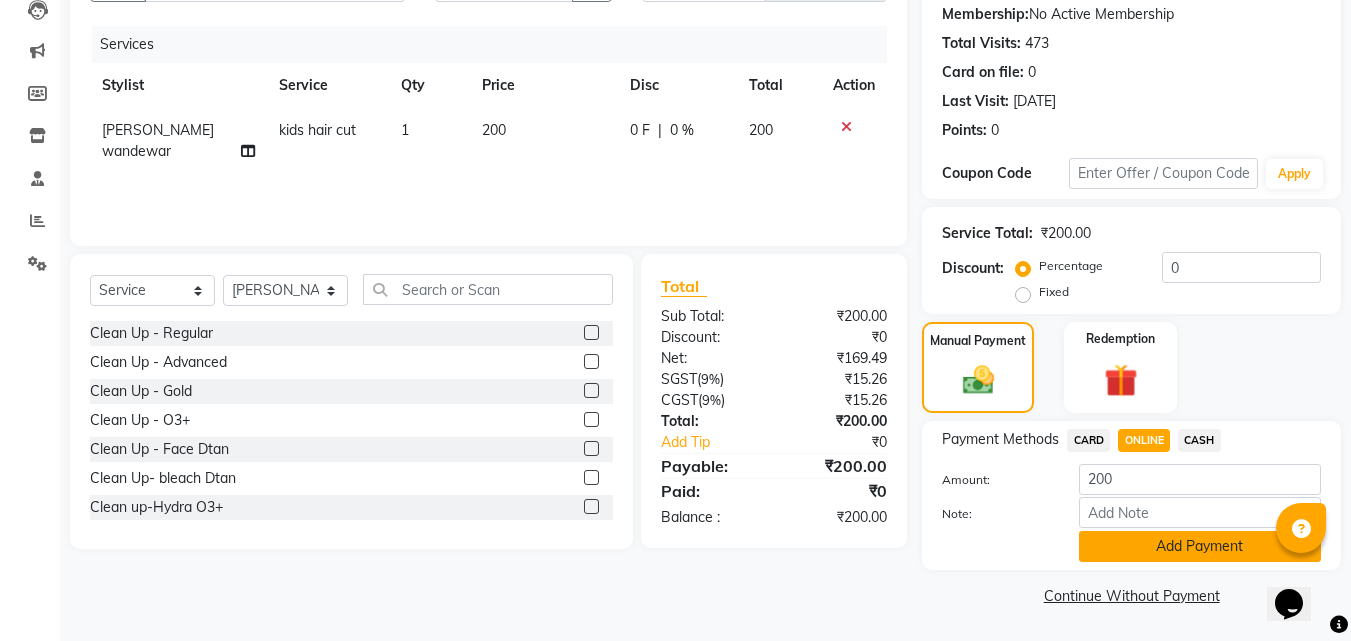click on "Add Payment" 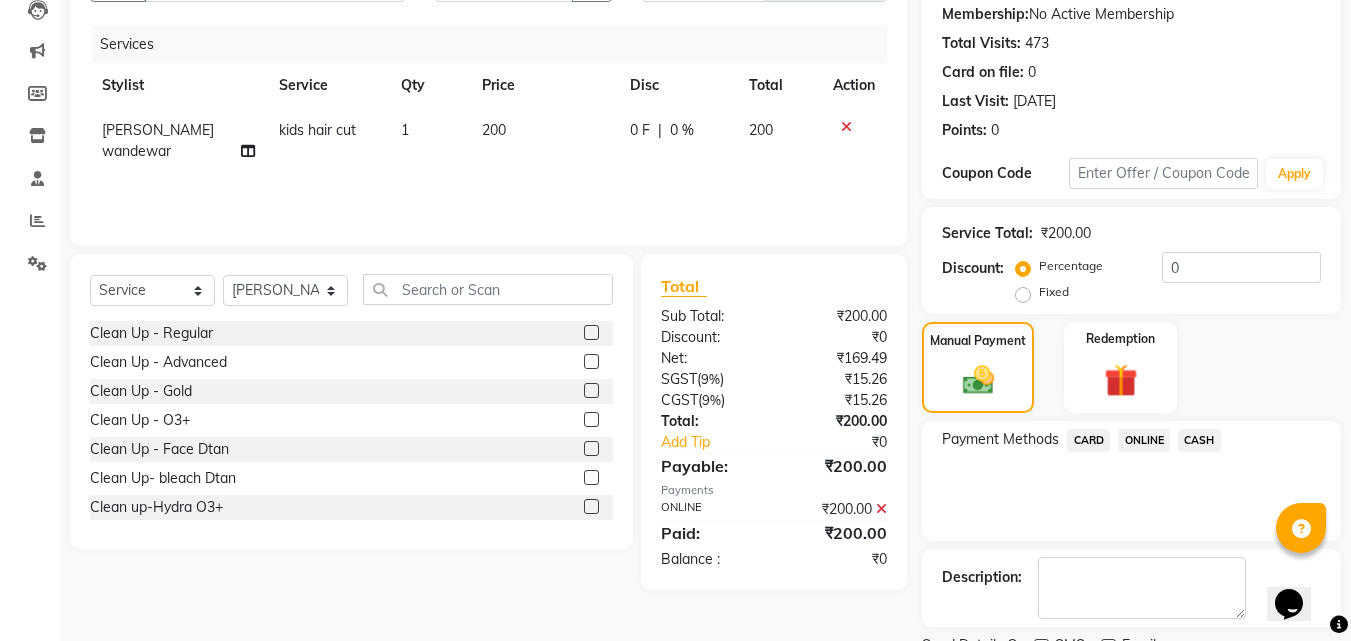 scroll, scrollTop: 306, scrollLeft: 0, axis: vertical 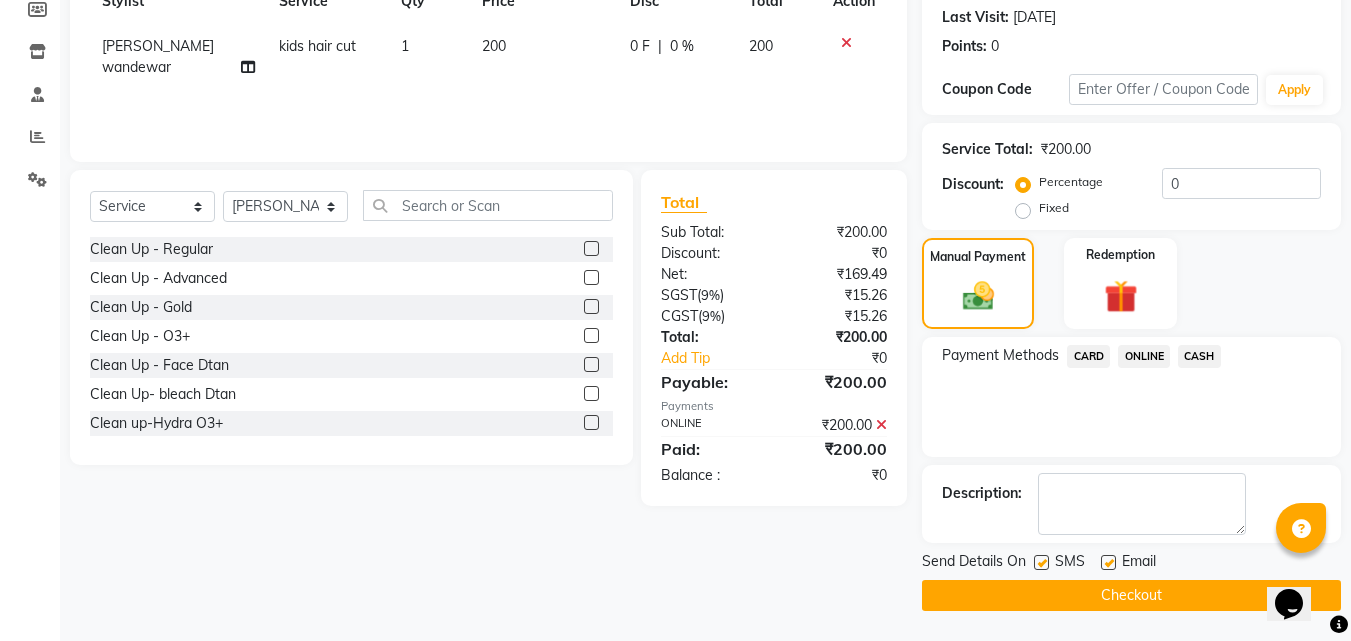click on "SMS" 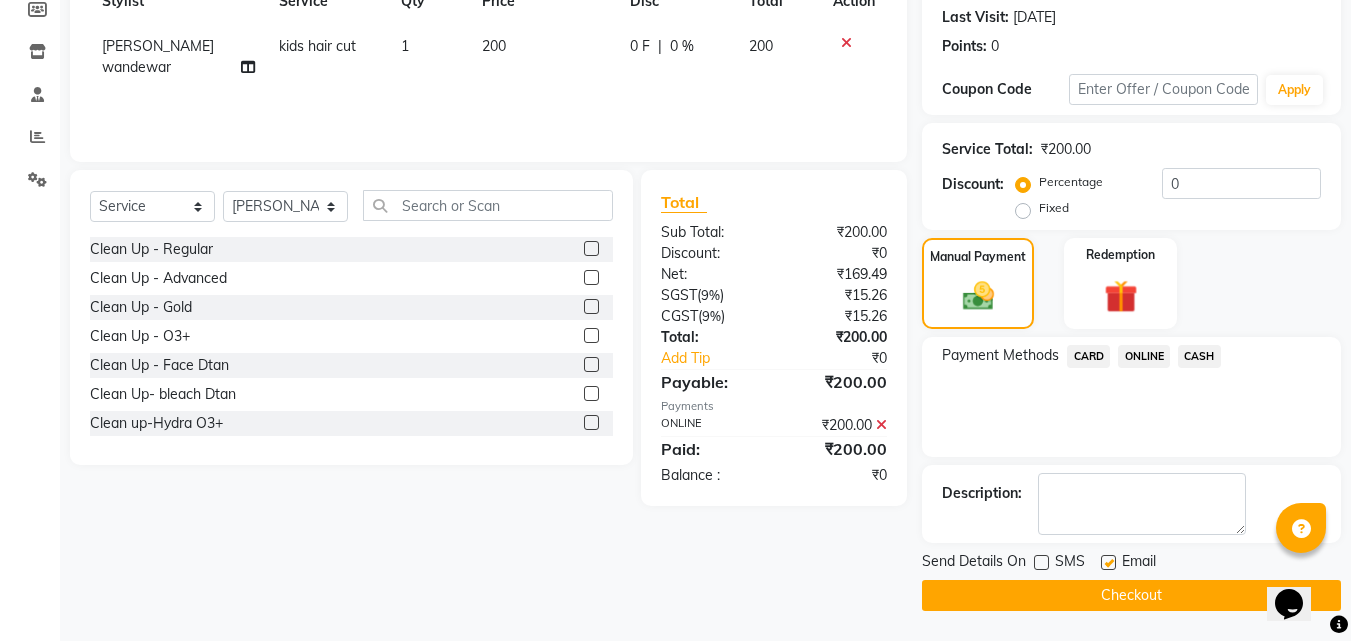 click on "Checkout" 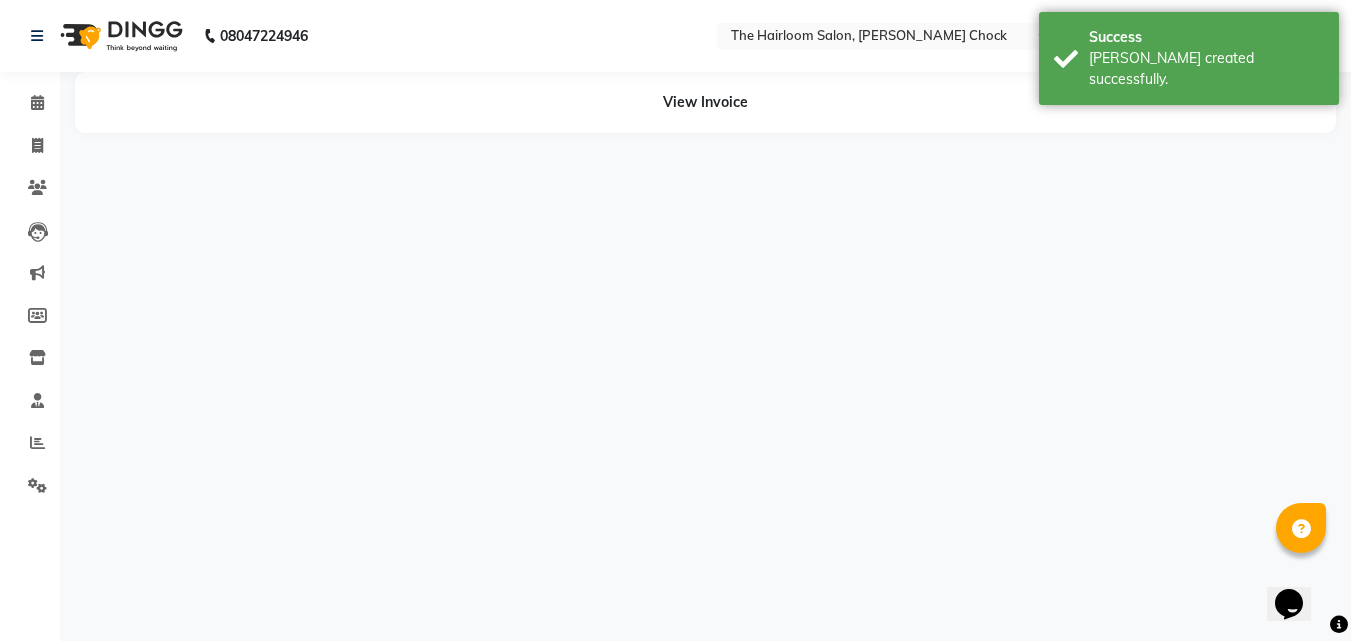 scroll, scrollTop: 0, scrollLeft: 0, axis: both 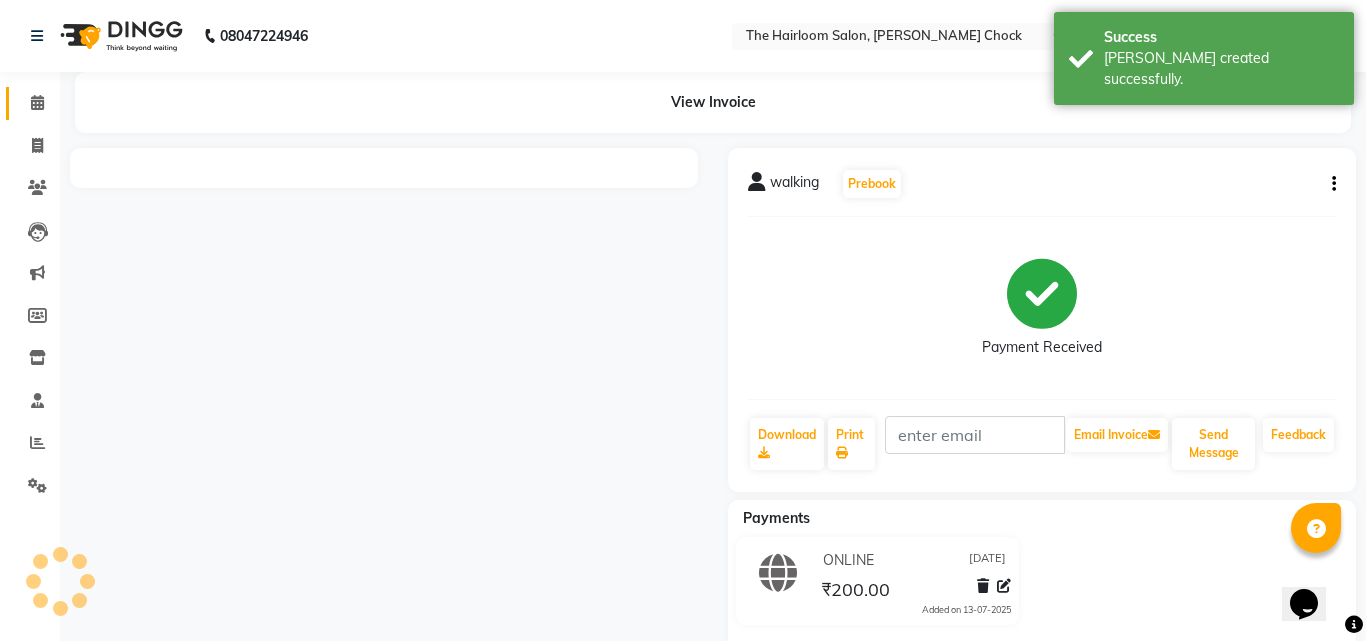 click 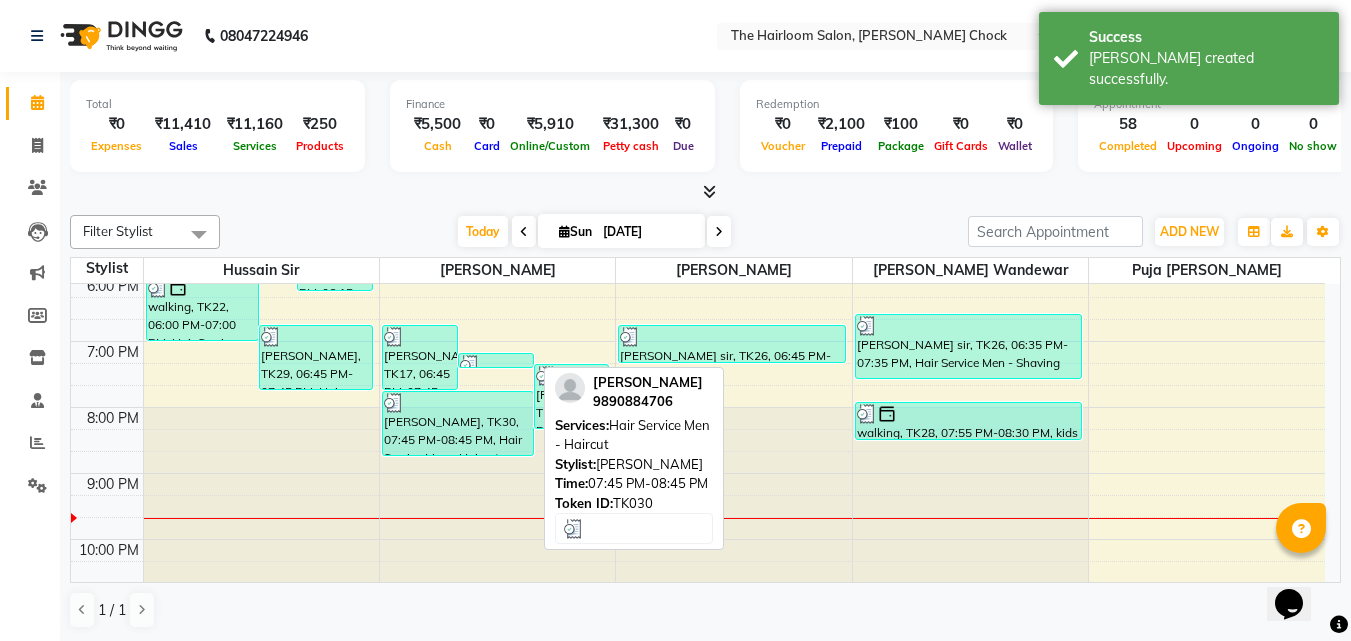 scroll, scrollTop: 700, scrollLeft: 0, axis: vertical 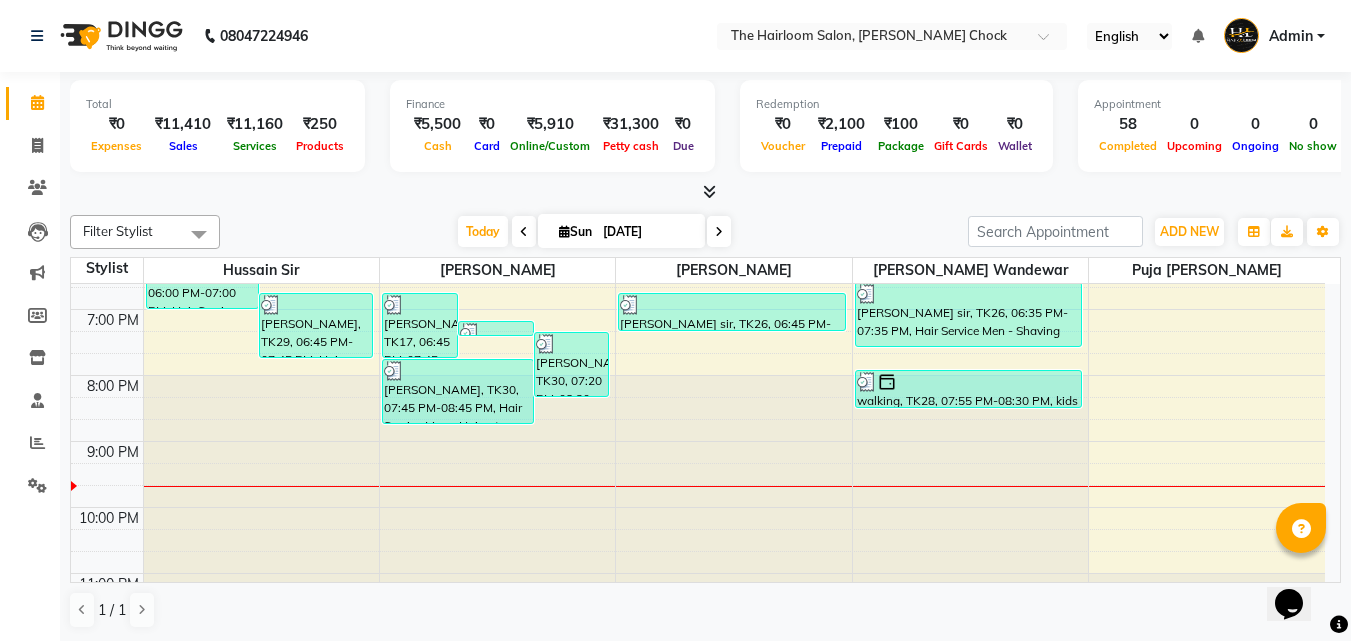 click at bounding box center (497, -416) 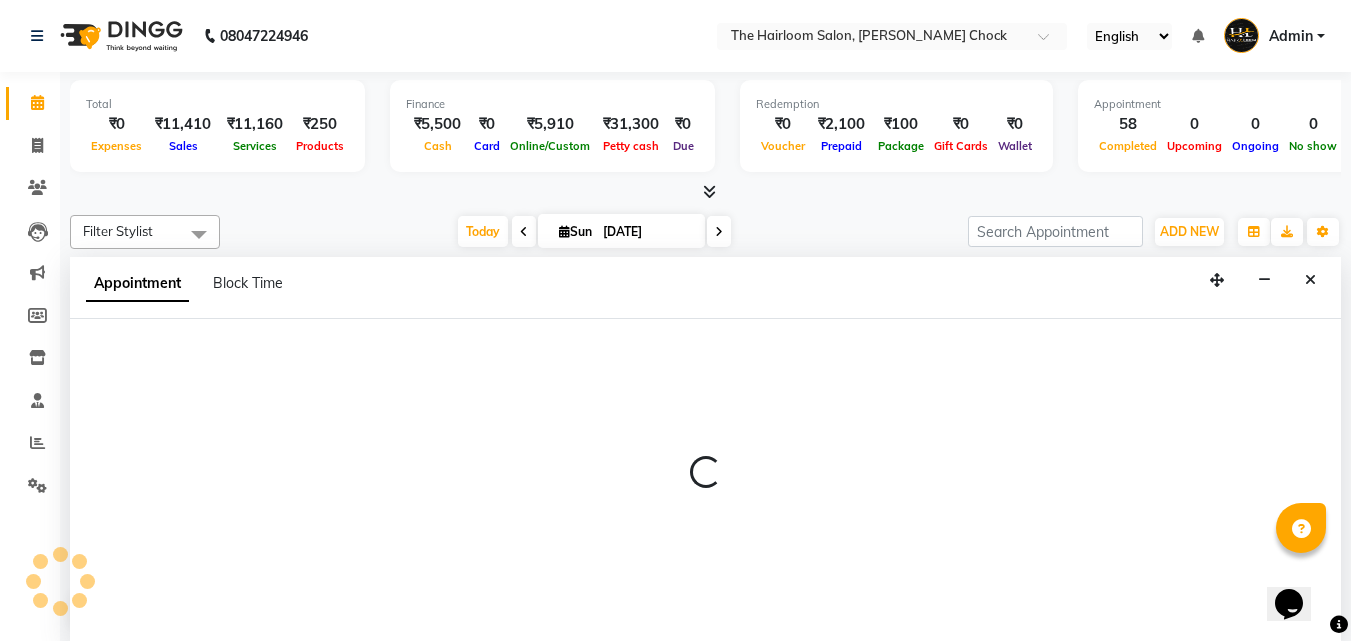 select on "41756" 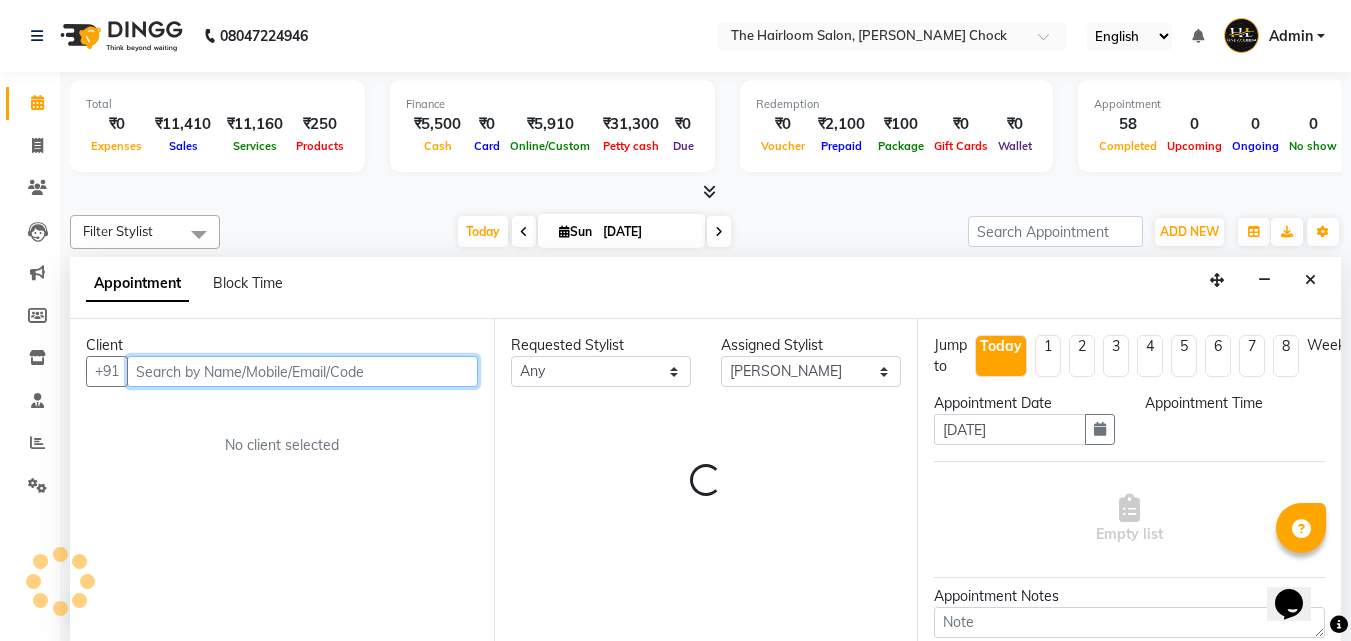 click at bounding box center [302, 371] 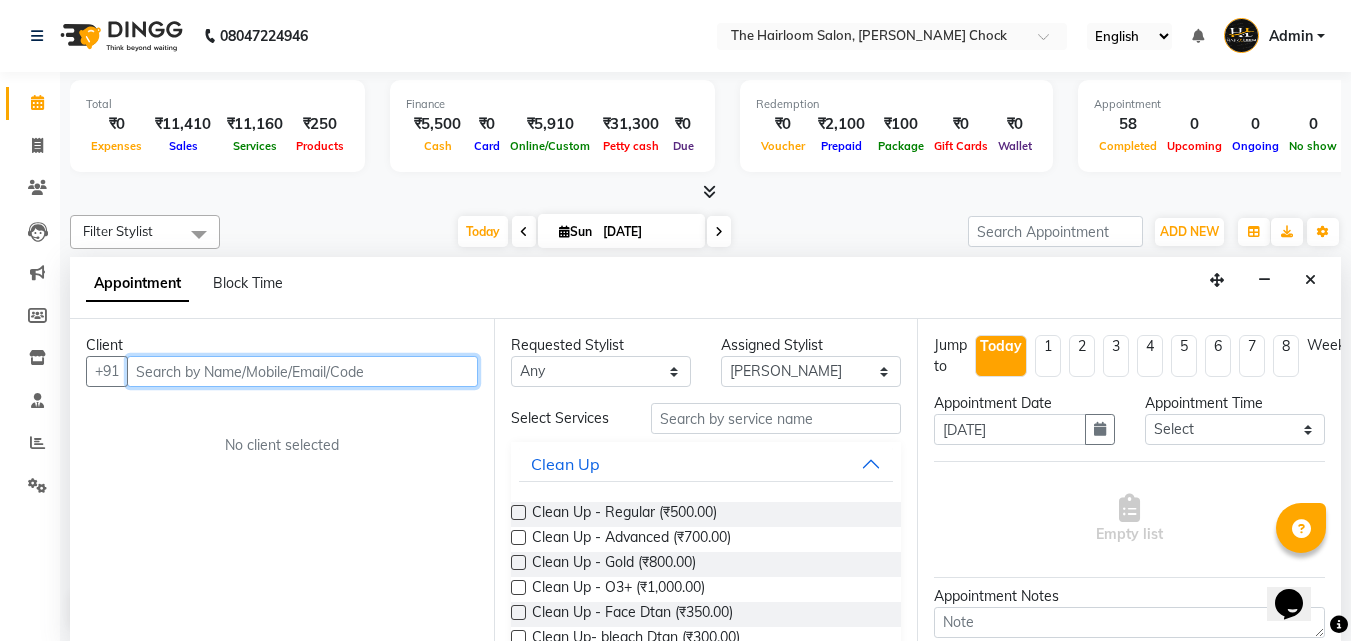scroll, scrollTop: 1, scrollLeft: 0, axis: vertical 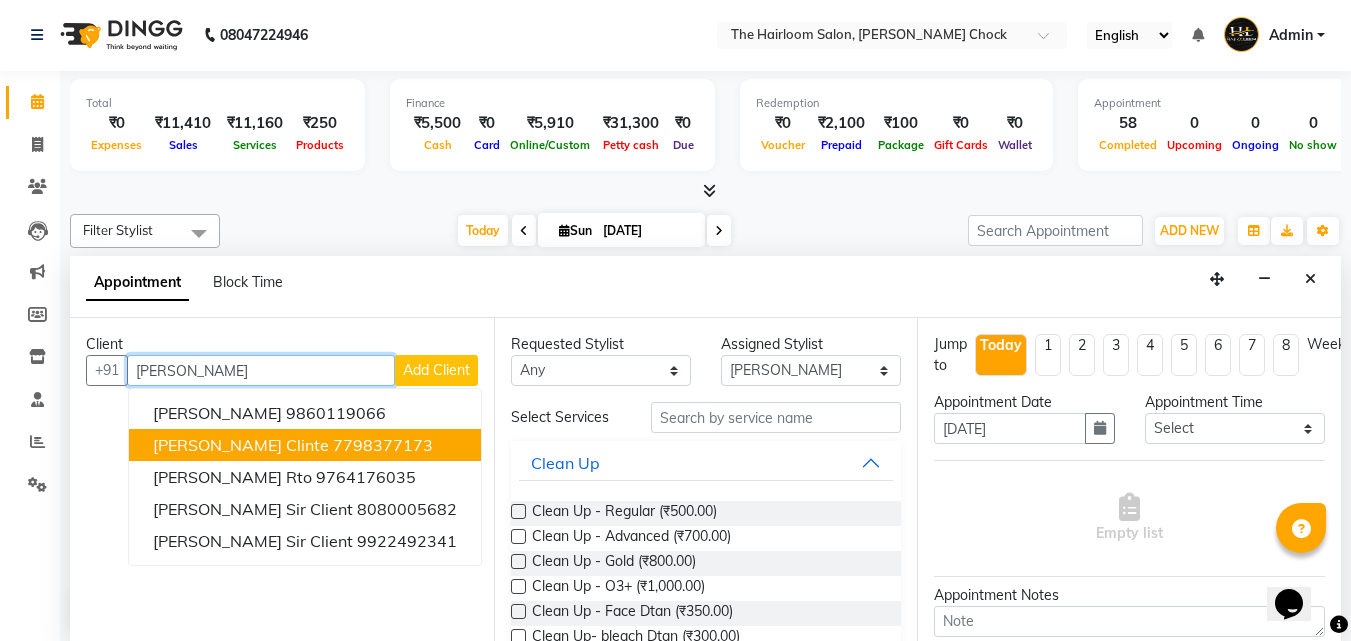 click on "[PERSON_NAME] Clinte" at bounding box center (241, 445) 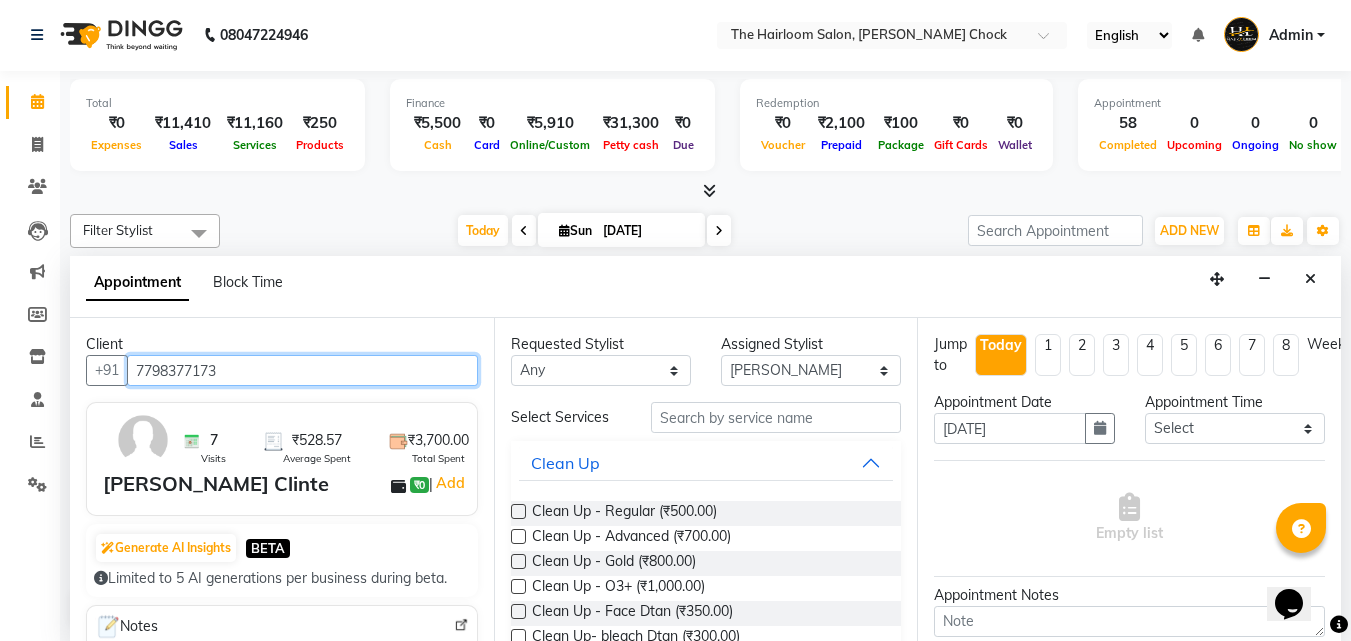 type on "7798377173" 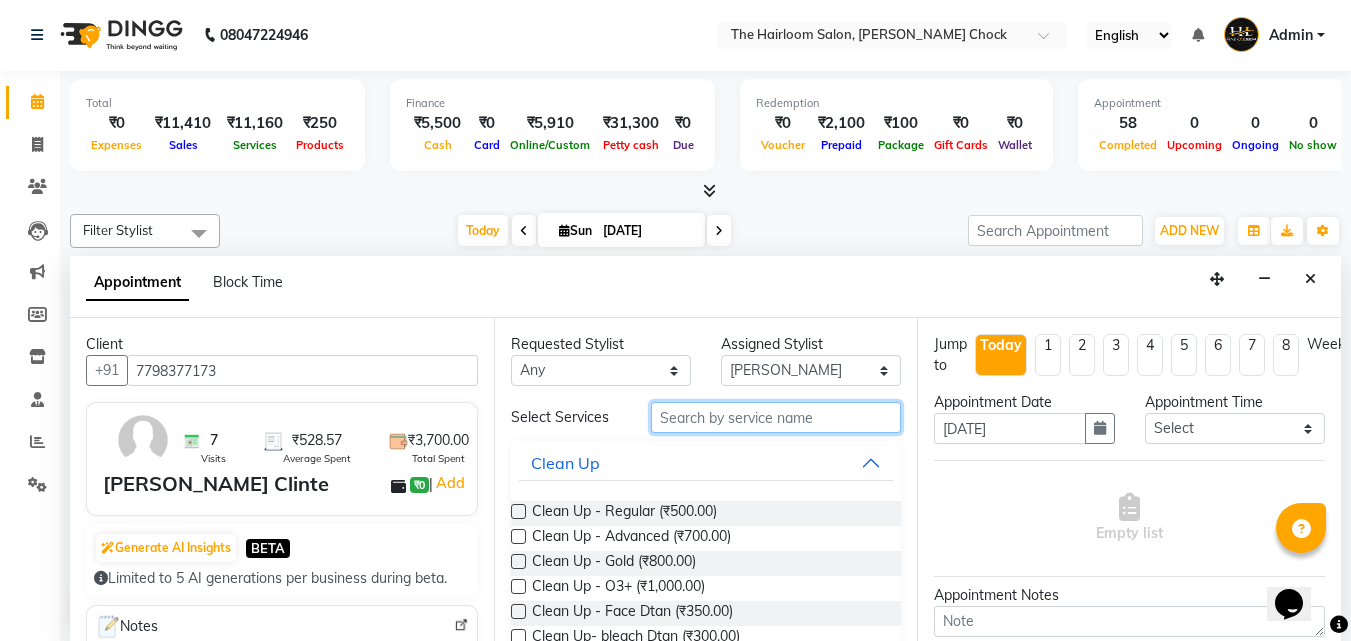 click at bounding box center [776, 417] 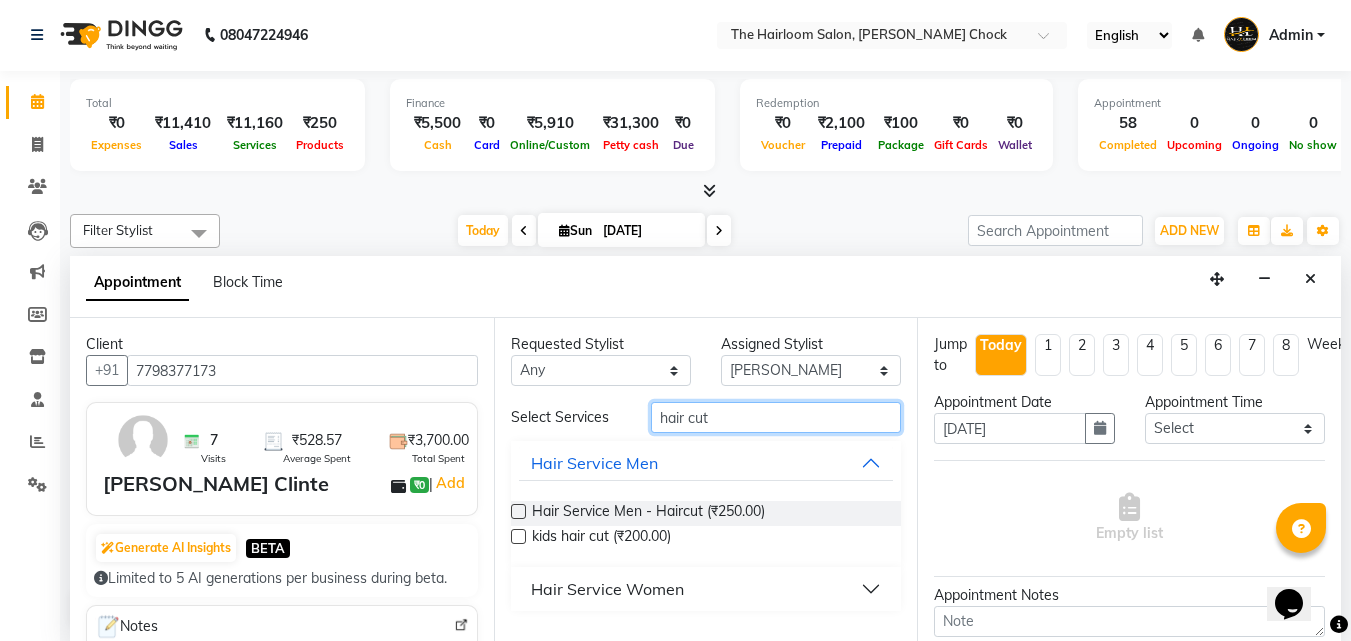 type on "hair cut" 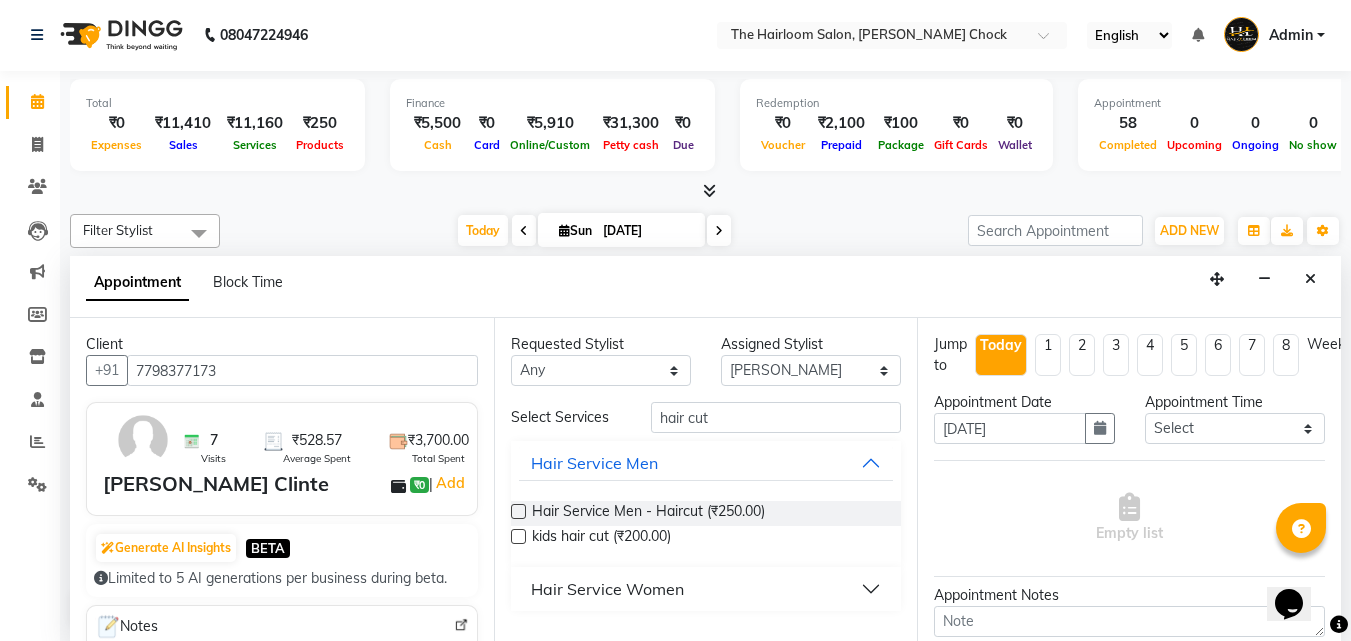 click on "Hair Service Men  - Haircut (₹250.00) kids hair cut (₹200.00)" at bounding box center (706, 526) 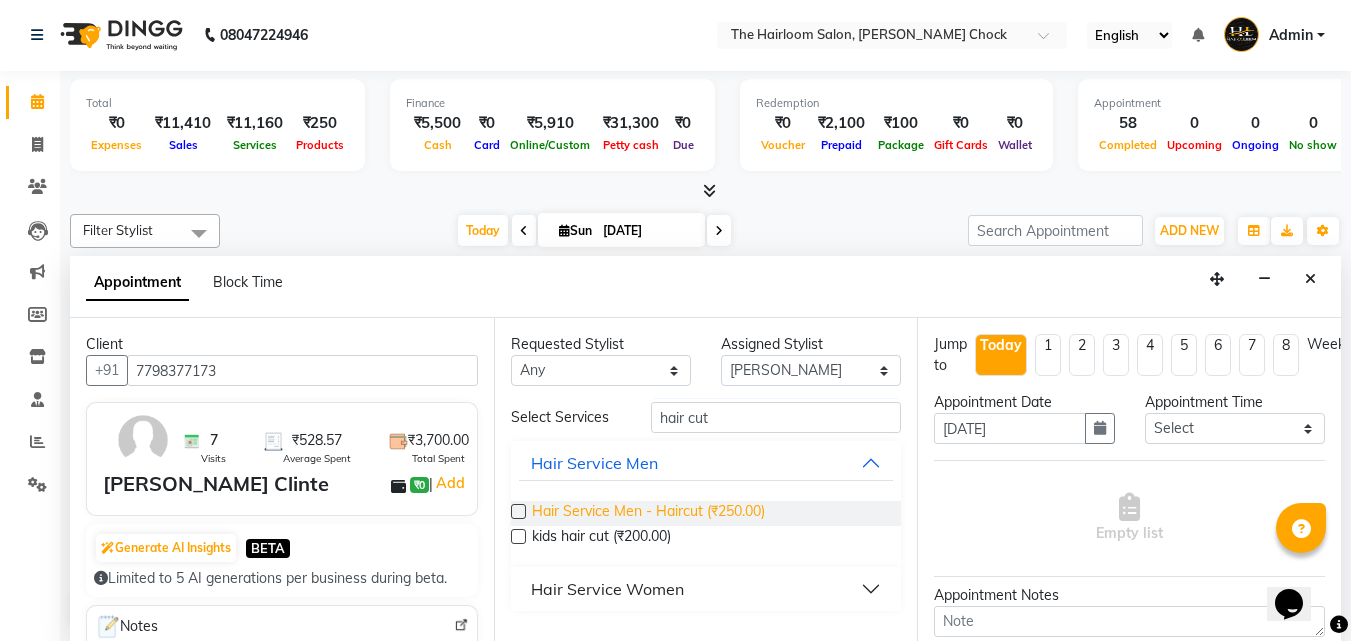 click on "Hair Service Men  - Haircut (₹250.00)" at bounding box center (648, 513) 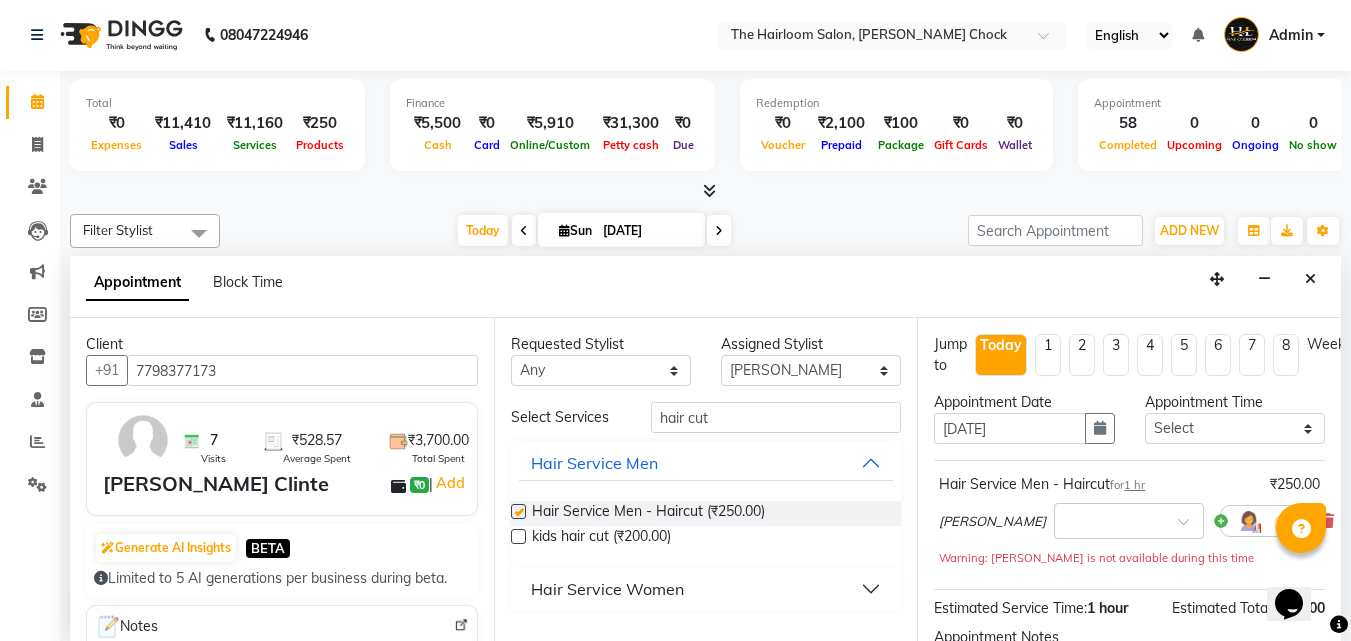 checkbox on "false" 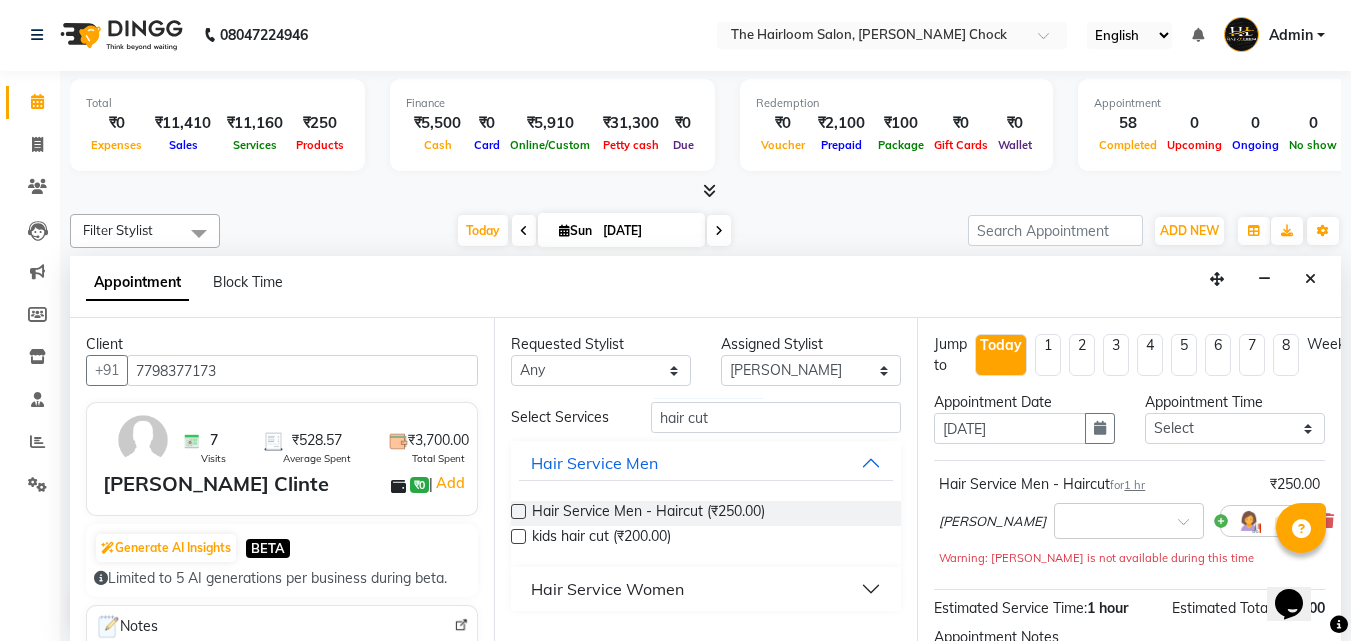 drag, startPoint x: 747, startPoint y: 387, endPoint x: 745, endPoint y: 420, distance: 33.06055 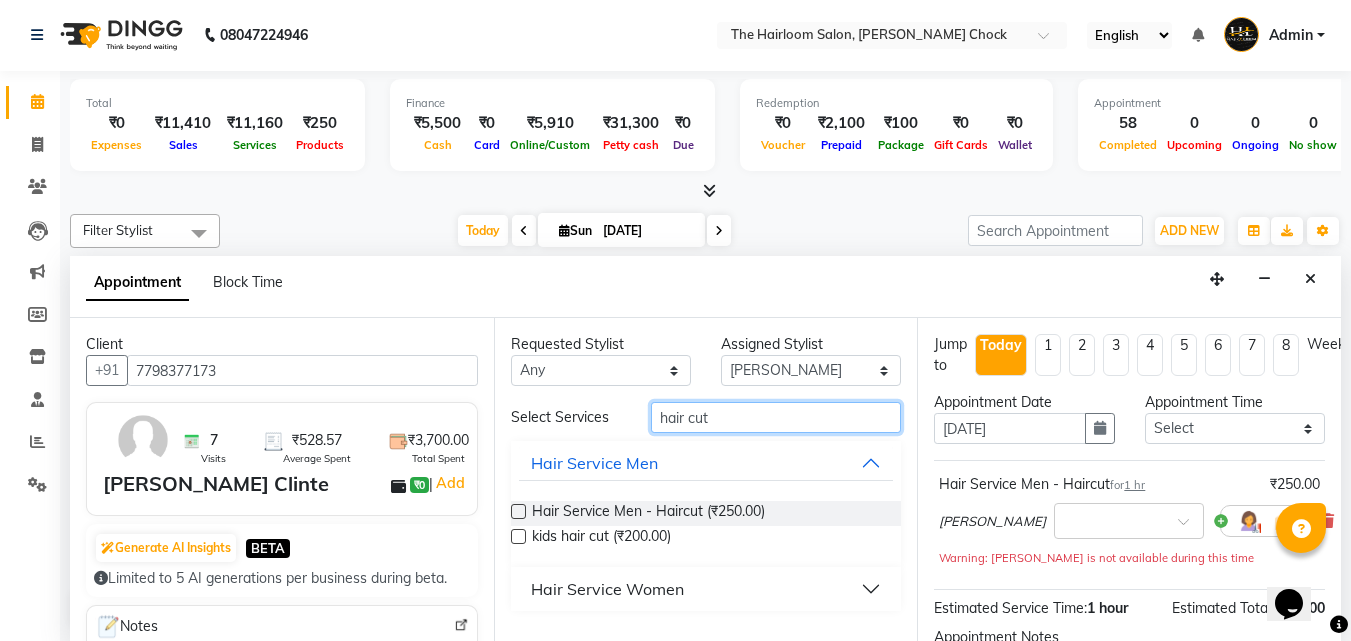 click on "hair cut" at bounding box center [776, 417] 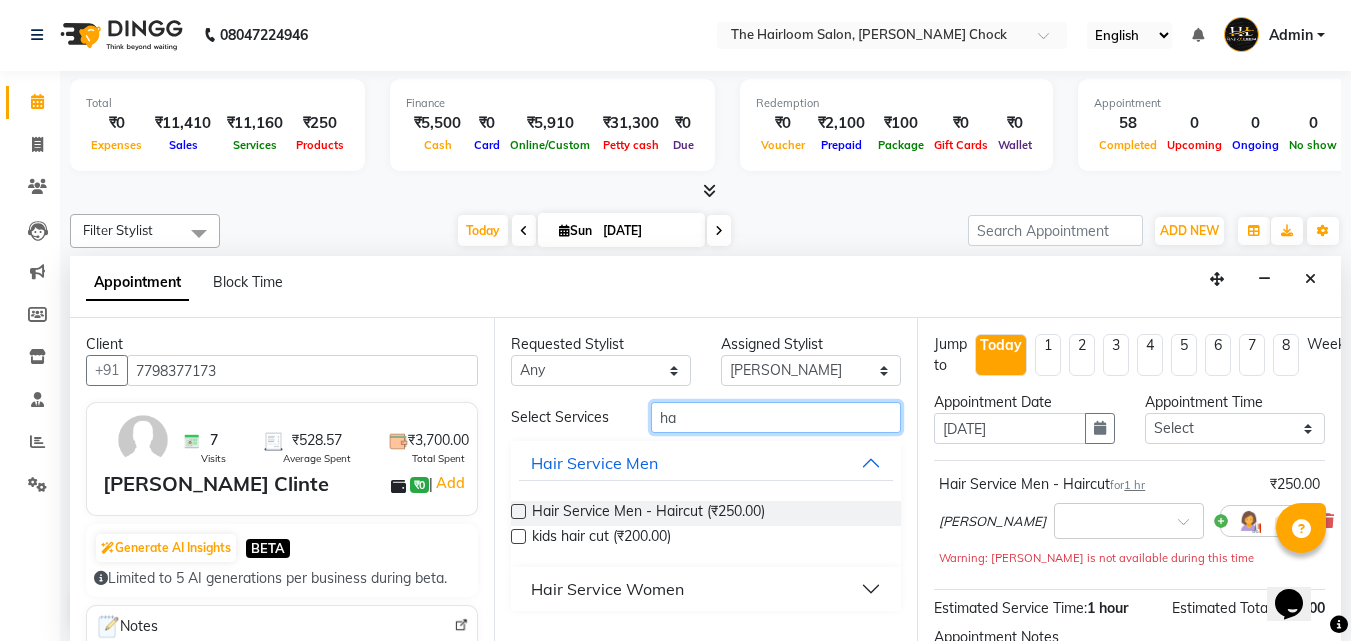 type on "h" 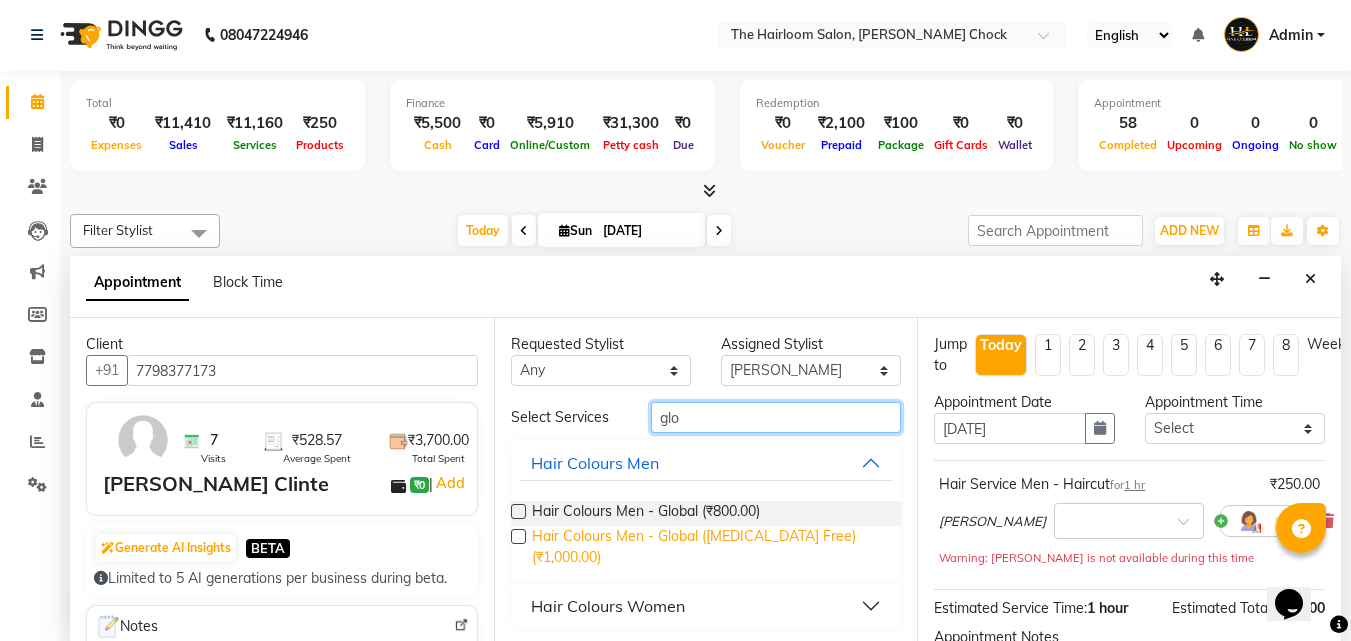 type on "glo" 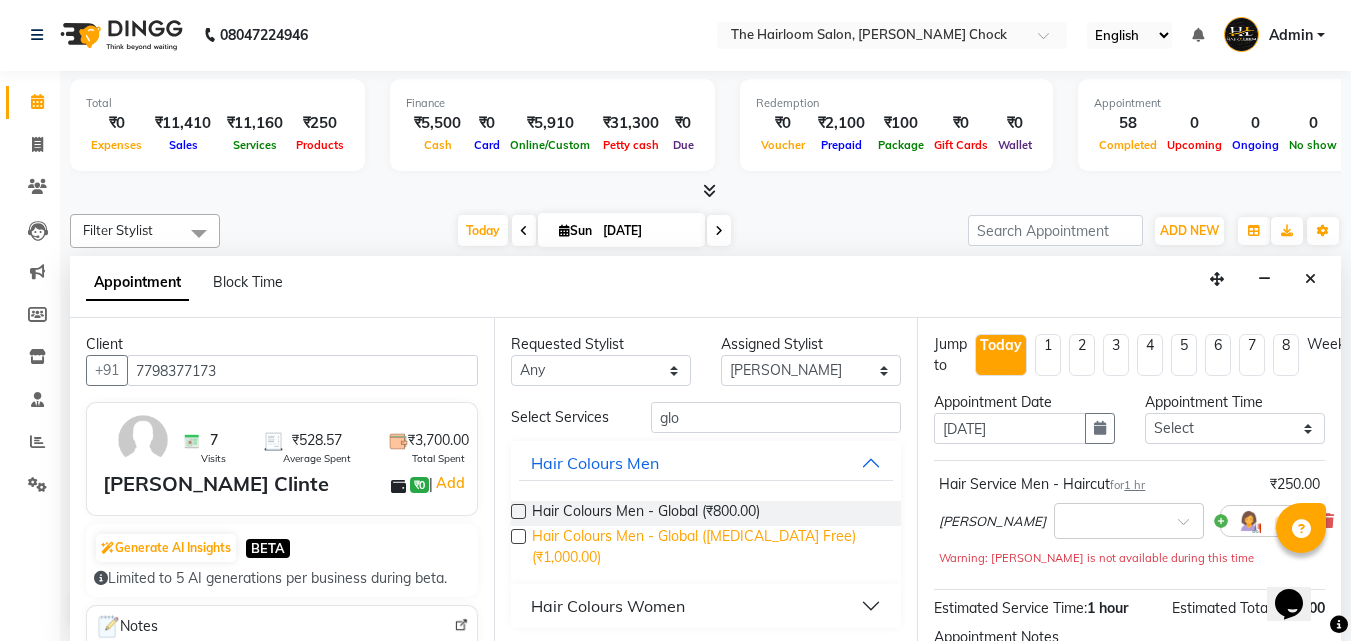 click on "Hair Colours Men  - Global ([MEDICAL_DATA] Free) (₹1,000.00)" at bounding box center (709, 547) 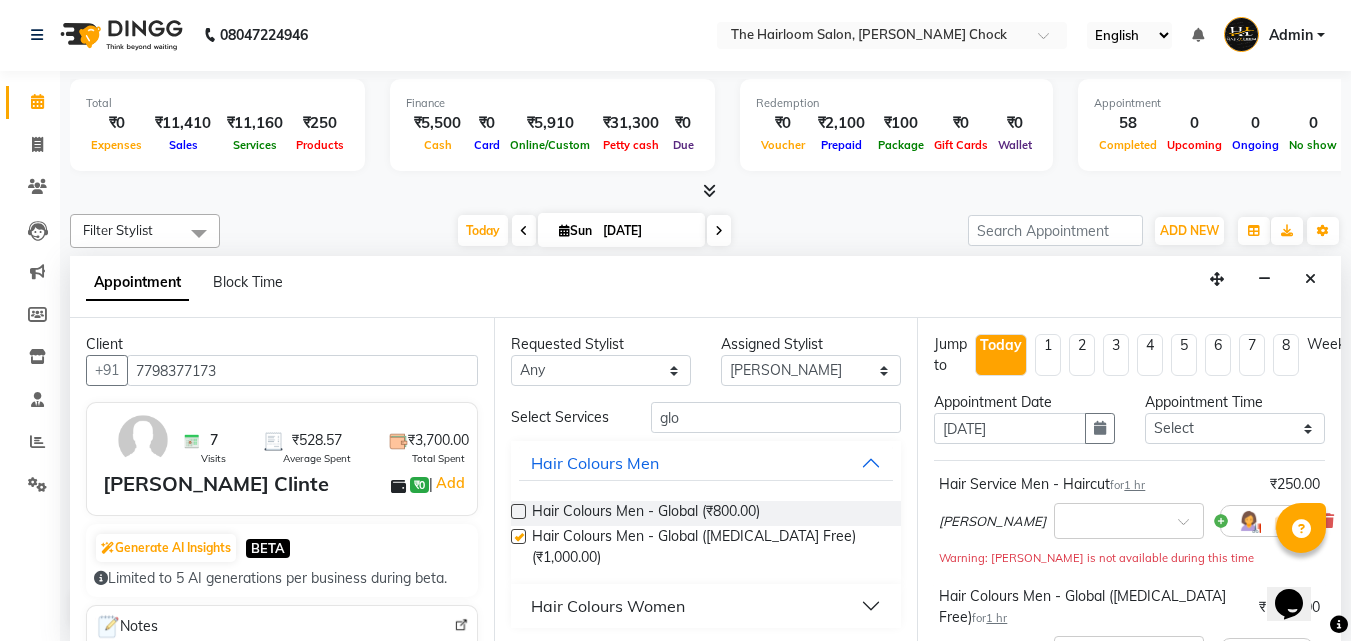 checkbox on "false" 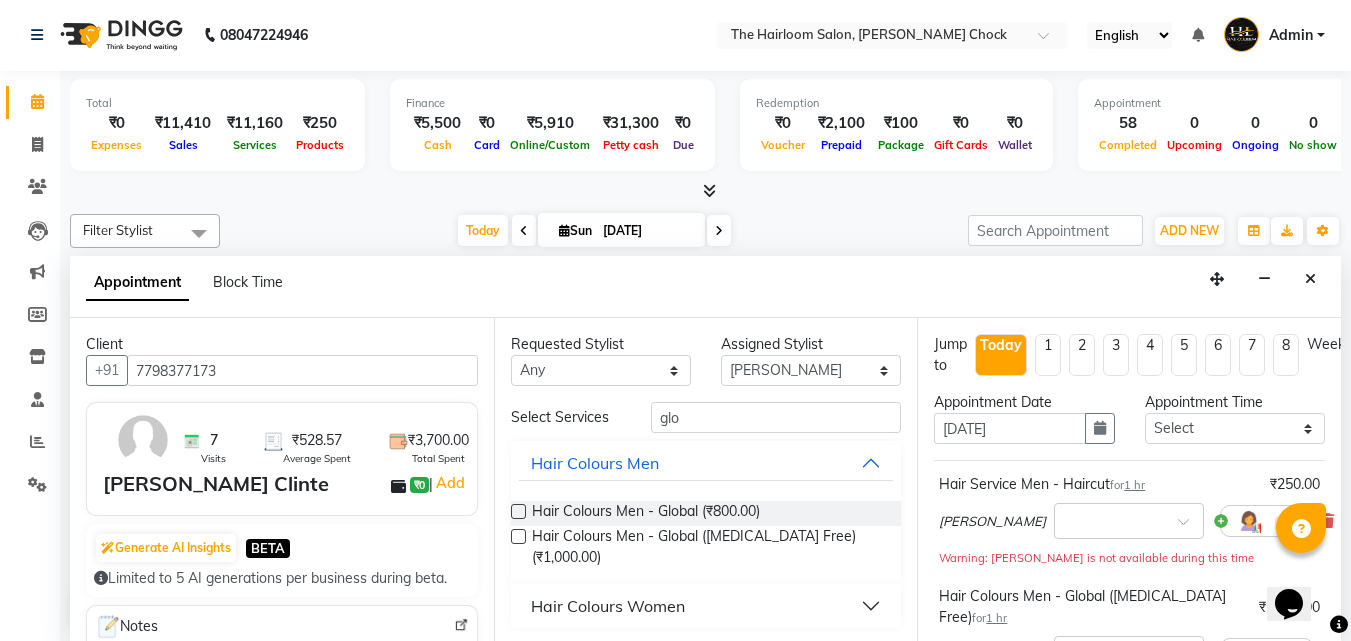 scroll, scrollTop: 372, scrollLeft: 0, axis: vertical 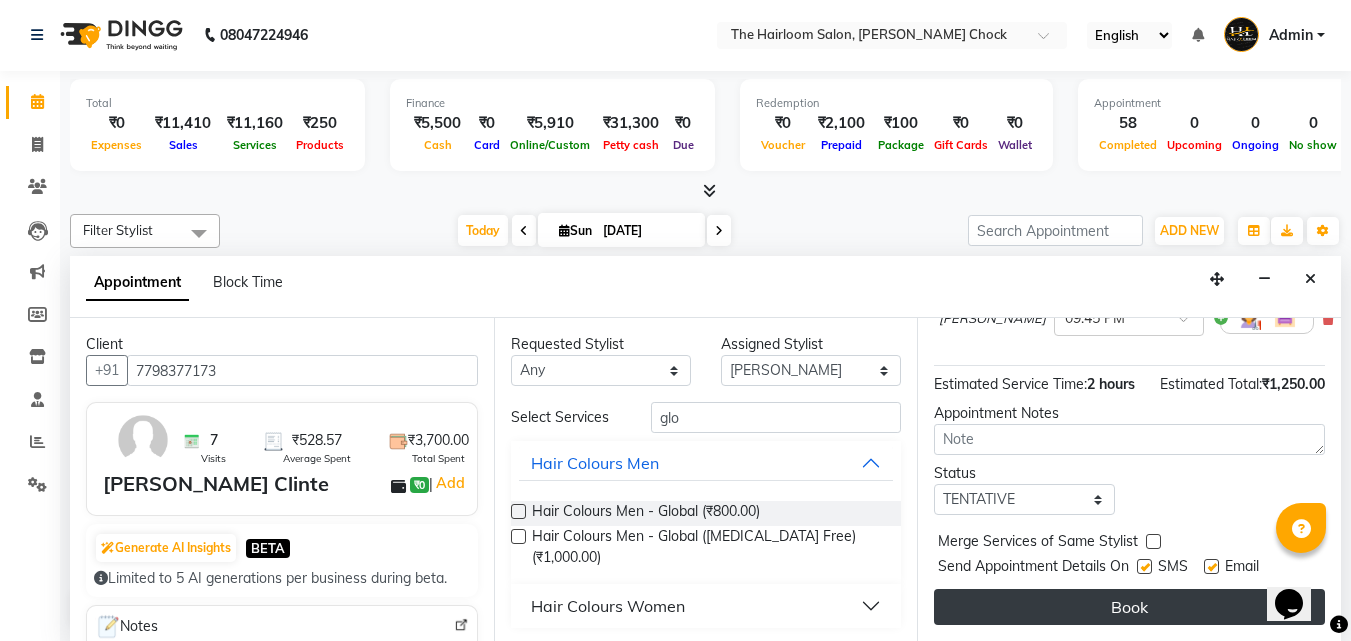 click on "Book" at bounding box center [1129, 607] 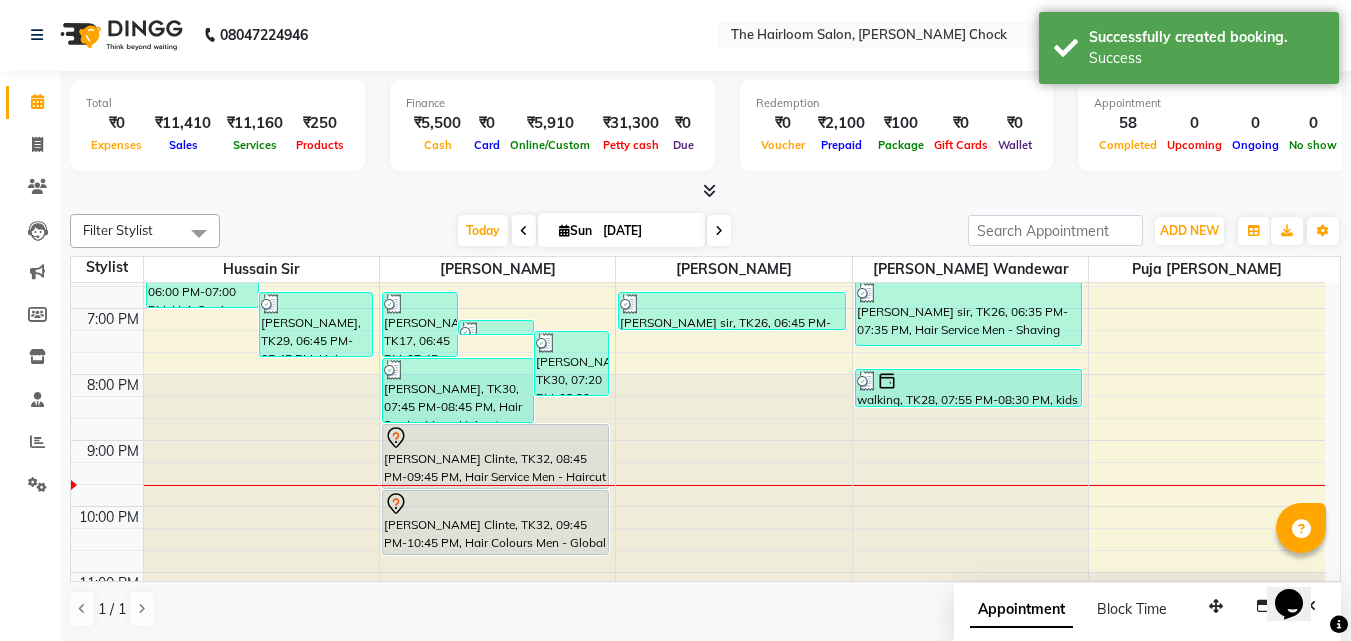 scroll, scrollTop: 0, scrollLeft: 0, axis: both 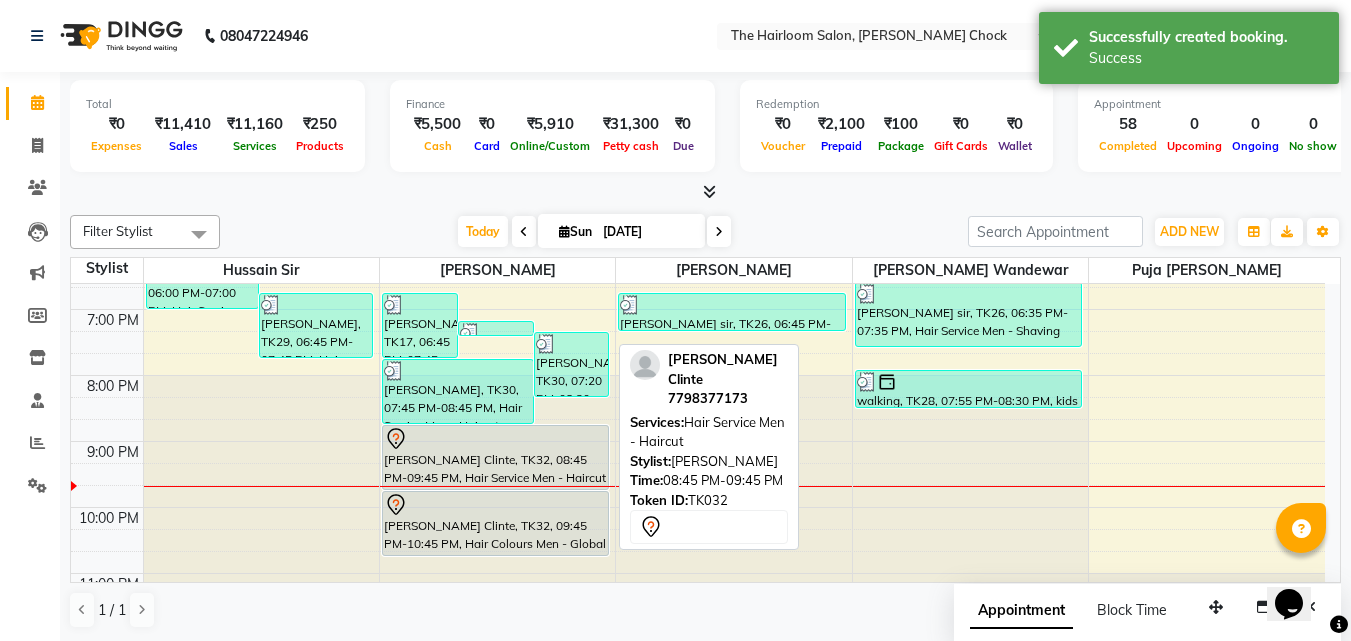 click at bounding box center (496, 439) 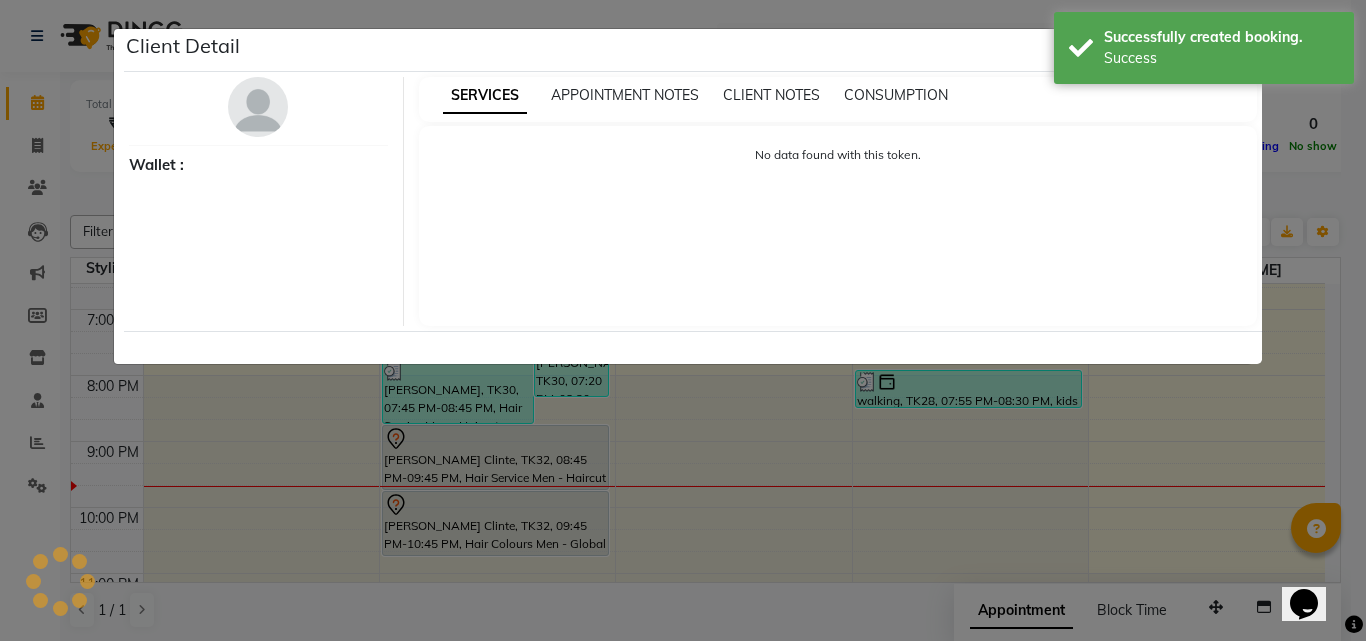 select on "7" 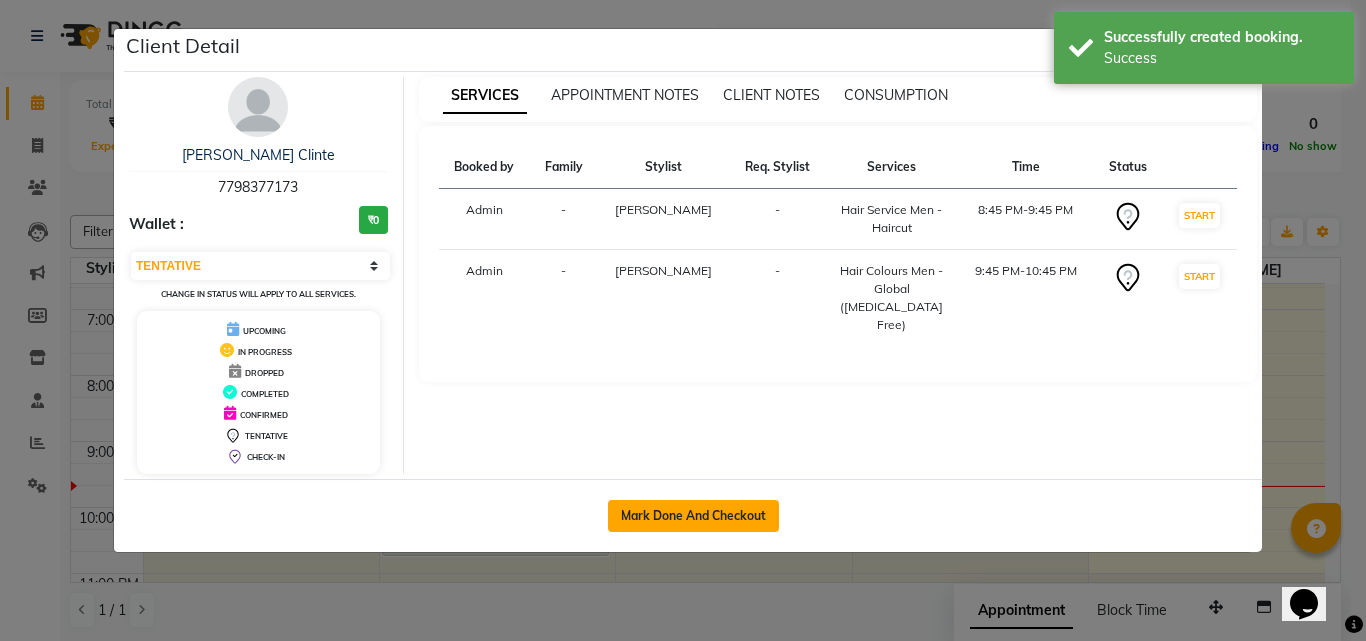 click on "Mark Done And Checkout" 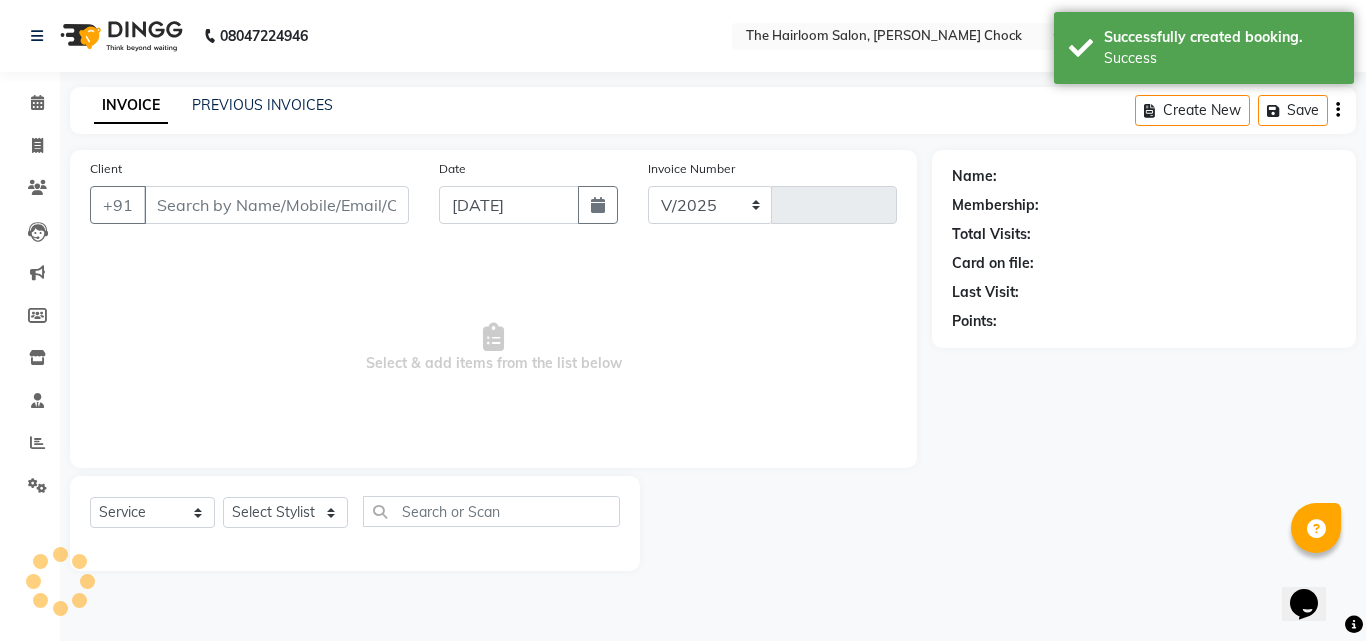 select on "5926" 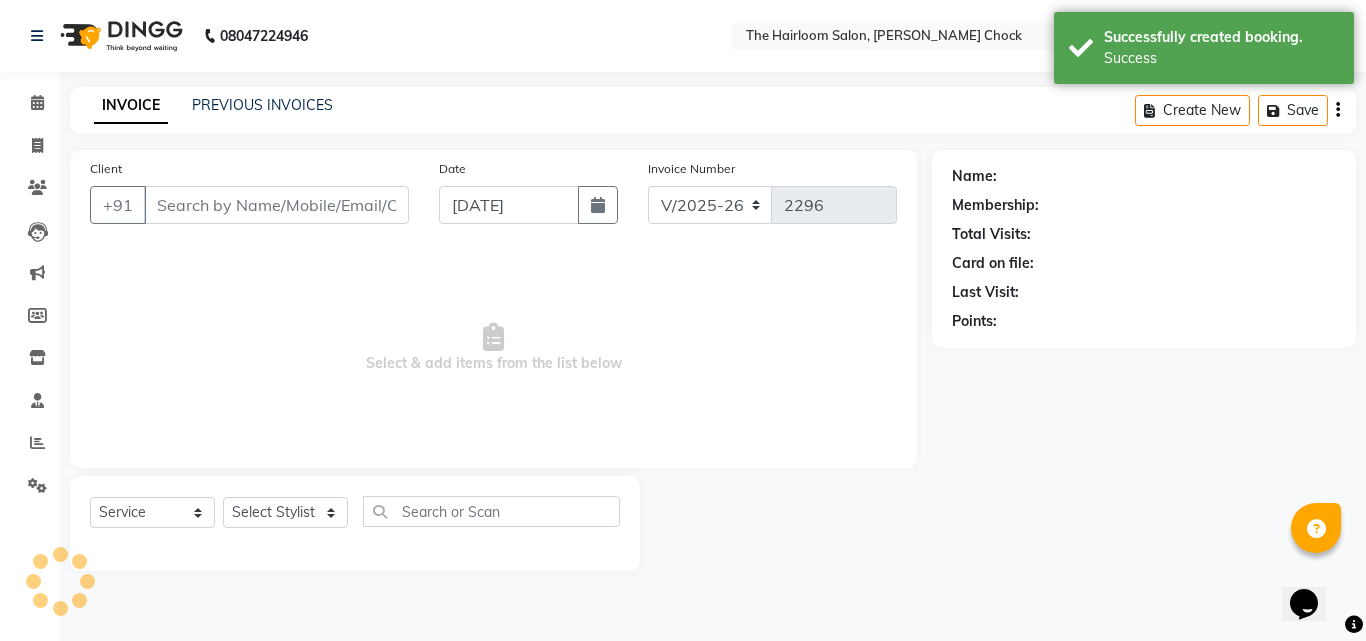 type on "7798377173" 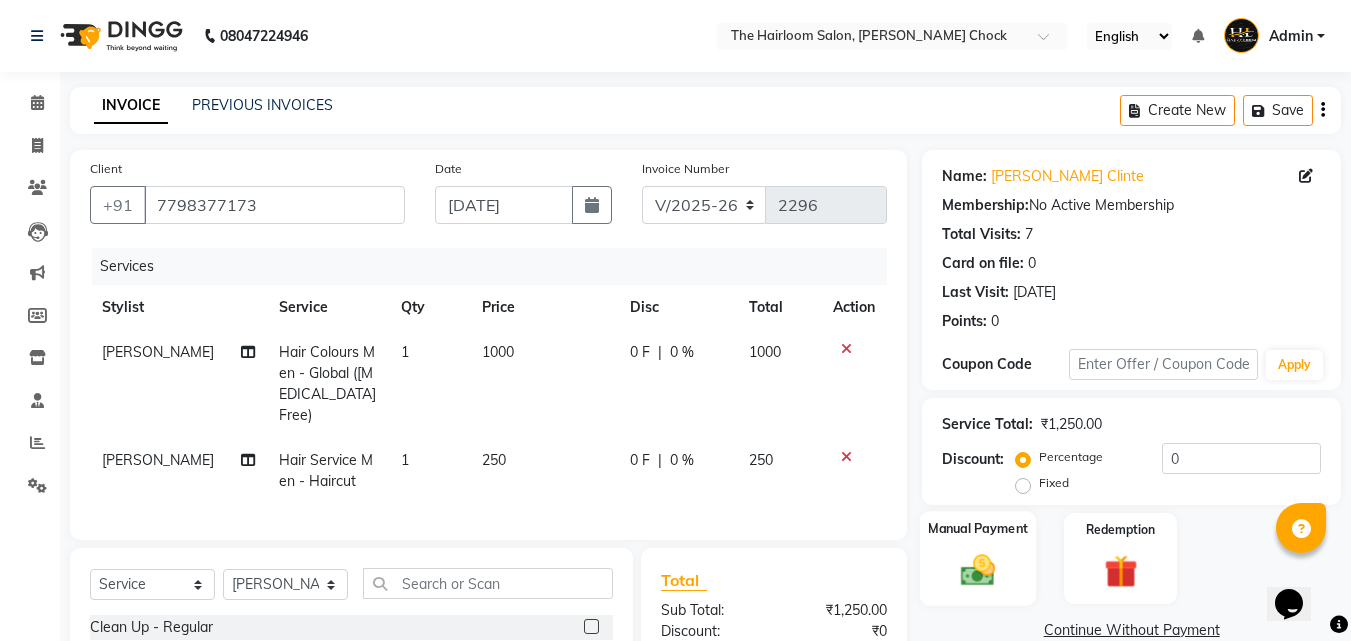 click 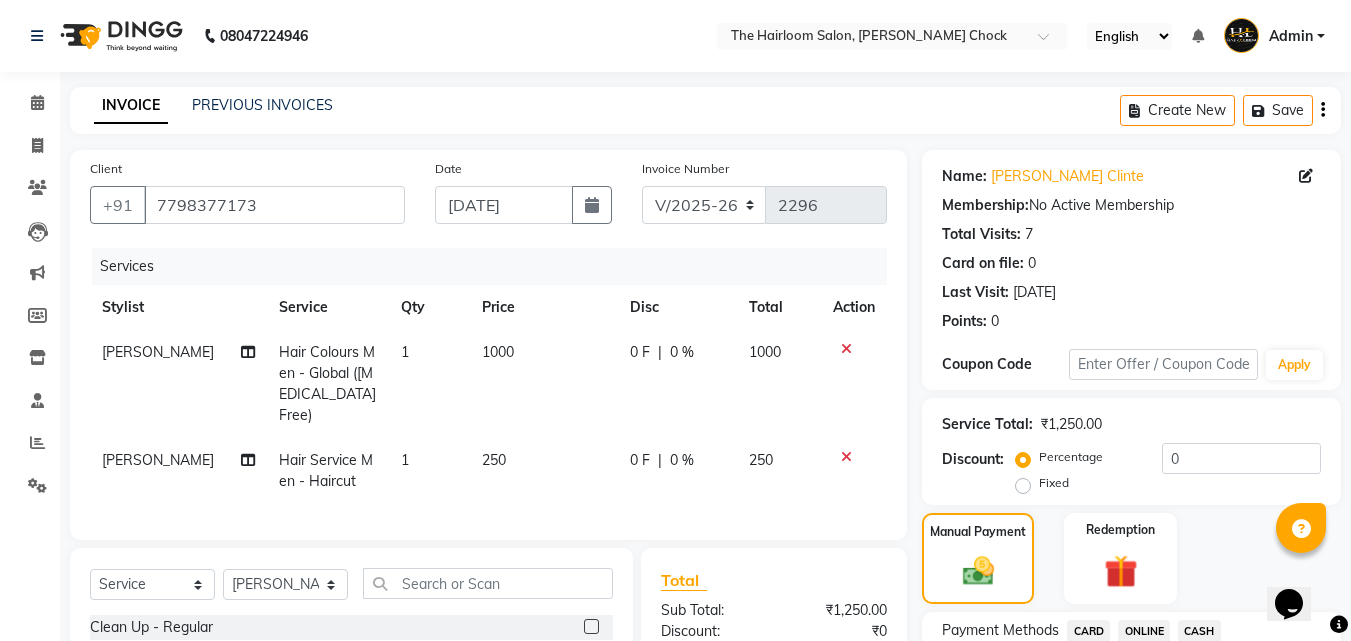 scroll, scrollTop: 226, scrollLeft: 0, axis: vertical 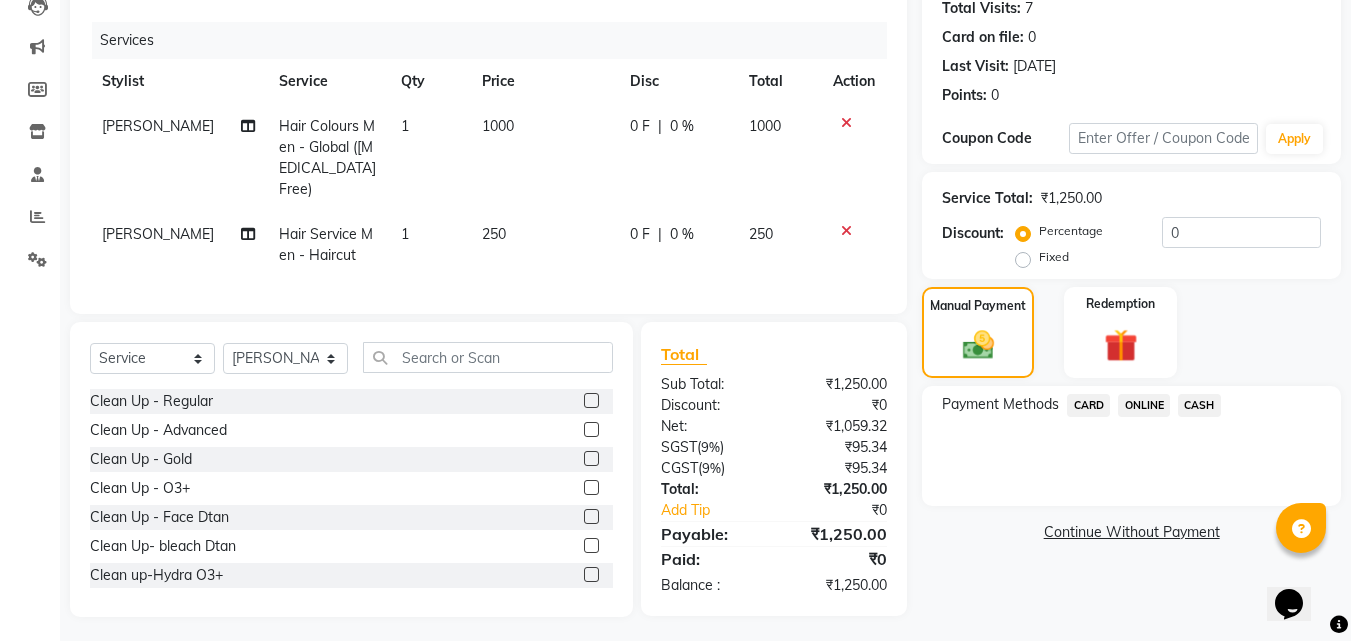 click on "CASH" 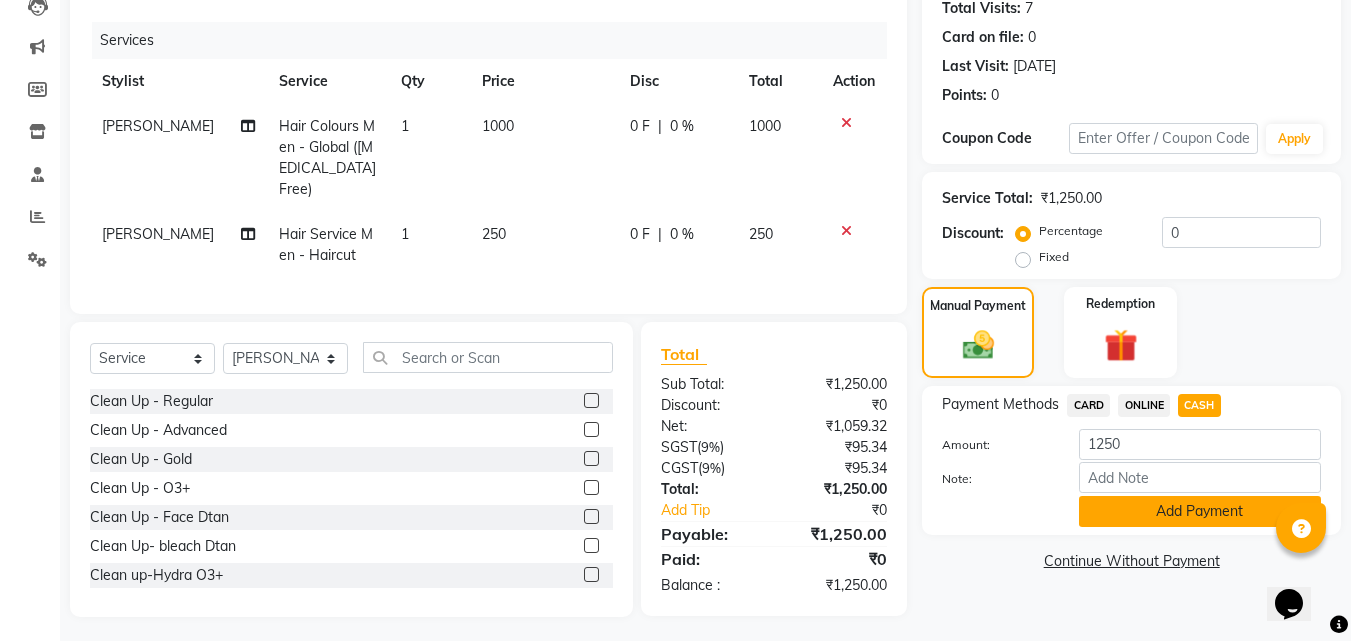 click on "Add Payment" 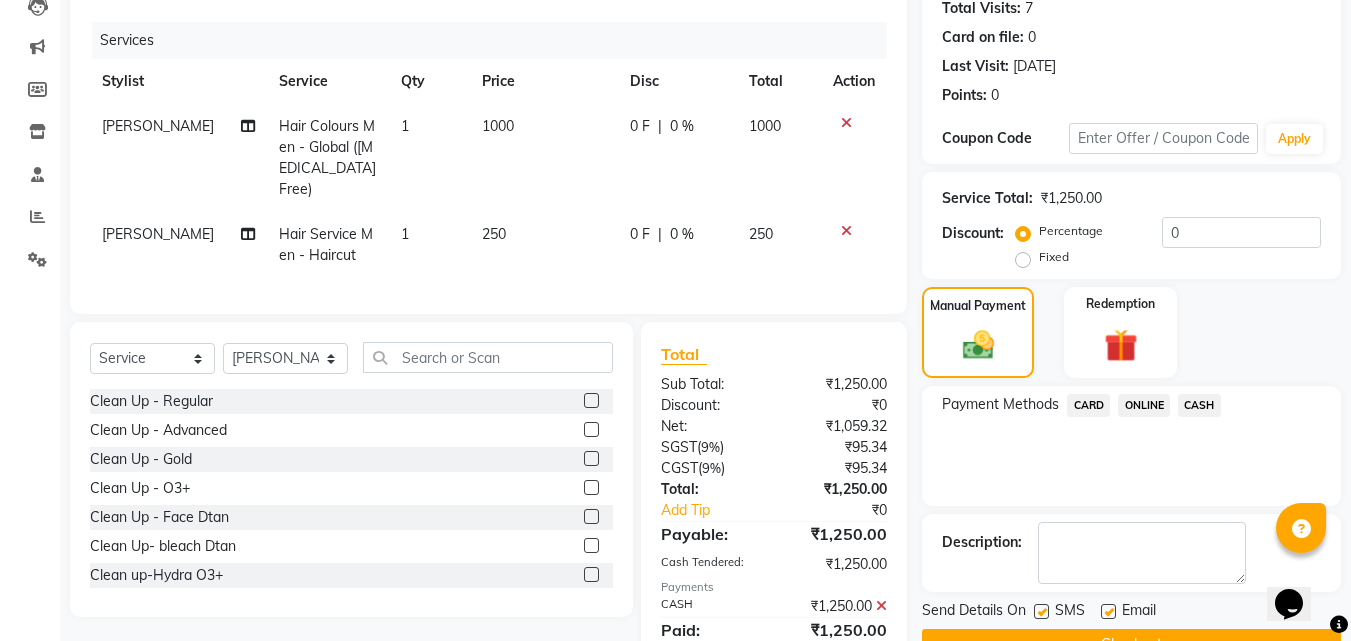 scroll, scrollTop: 296, scrollLeft: 0, axis: vertical 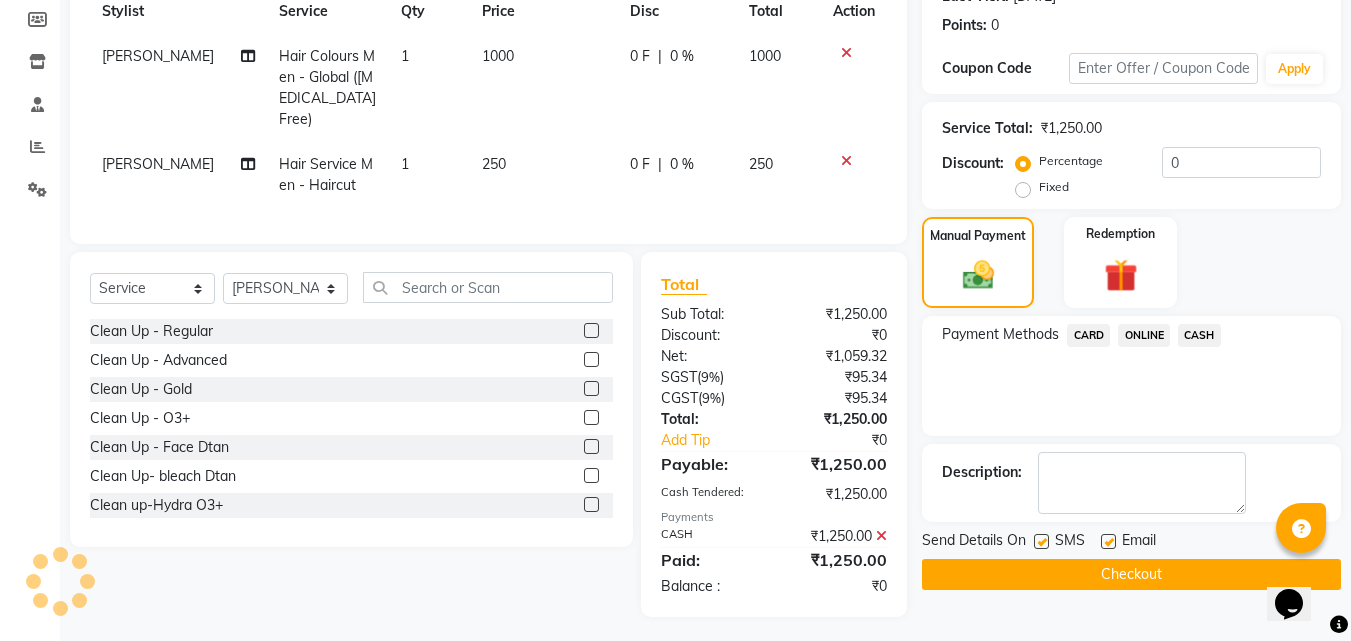 drag, startPoint x: 1048, startPoint y: 538, endPoint x: 1105, endPoint y: 548, distance: 57.870544 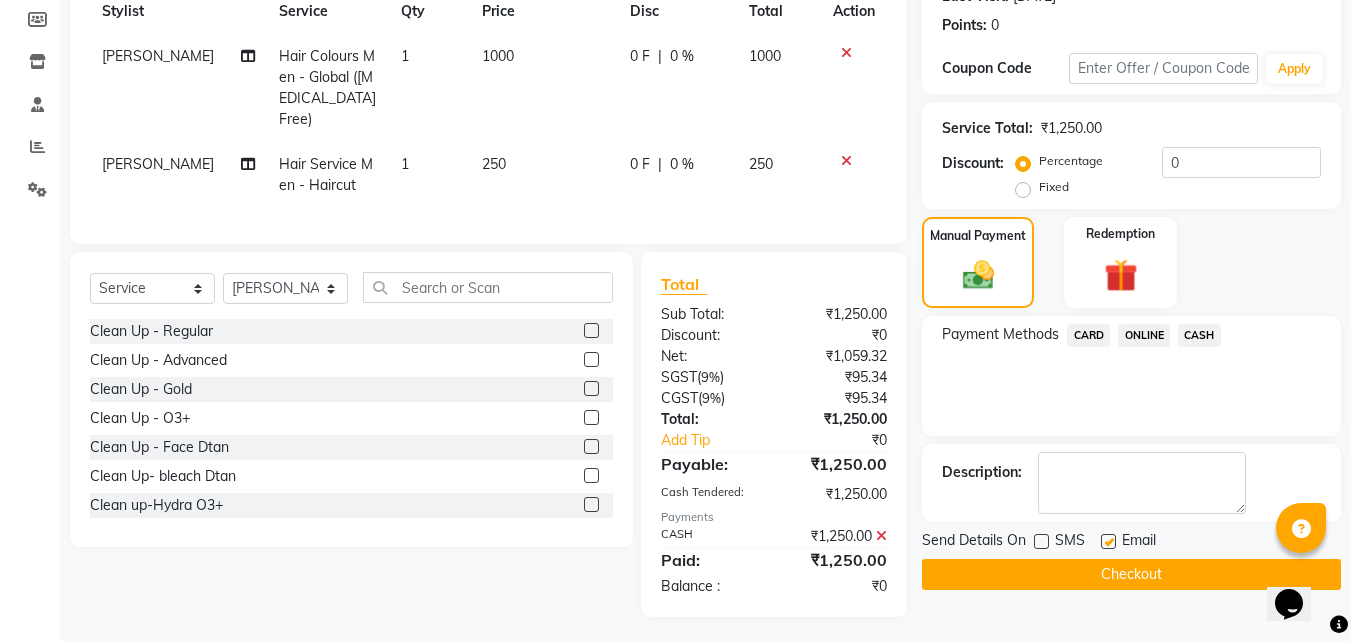 click 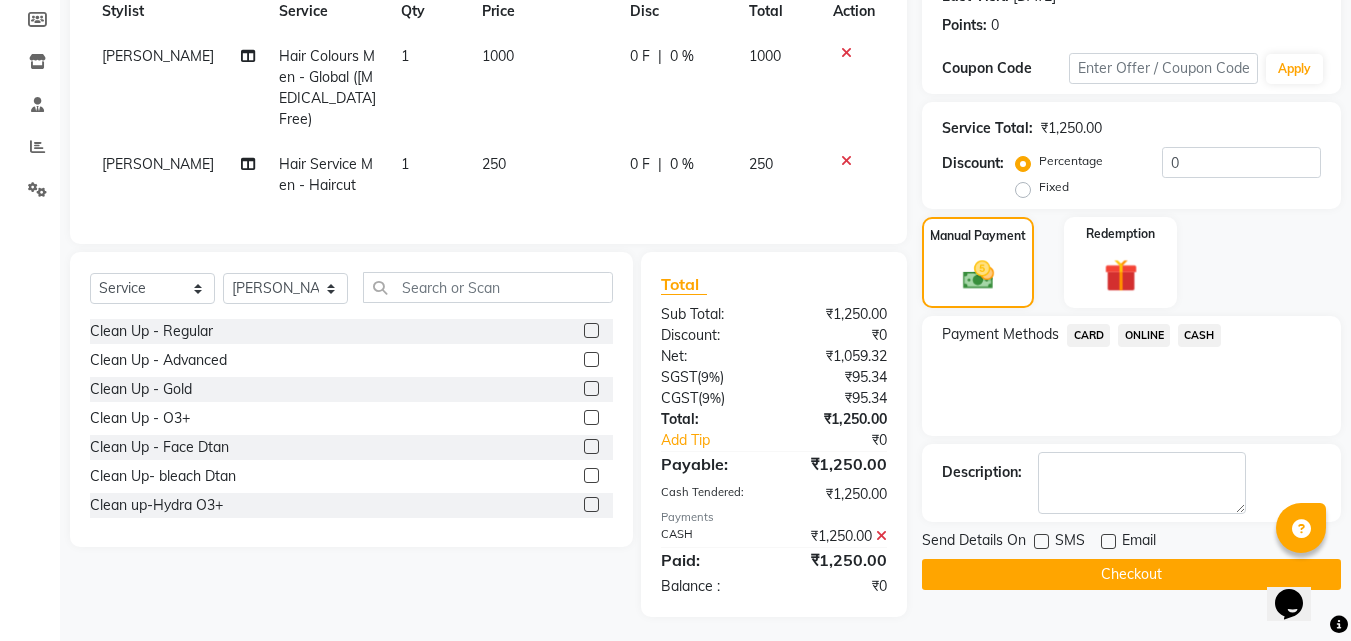 click on "Checkout" 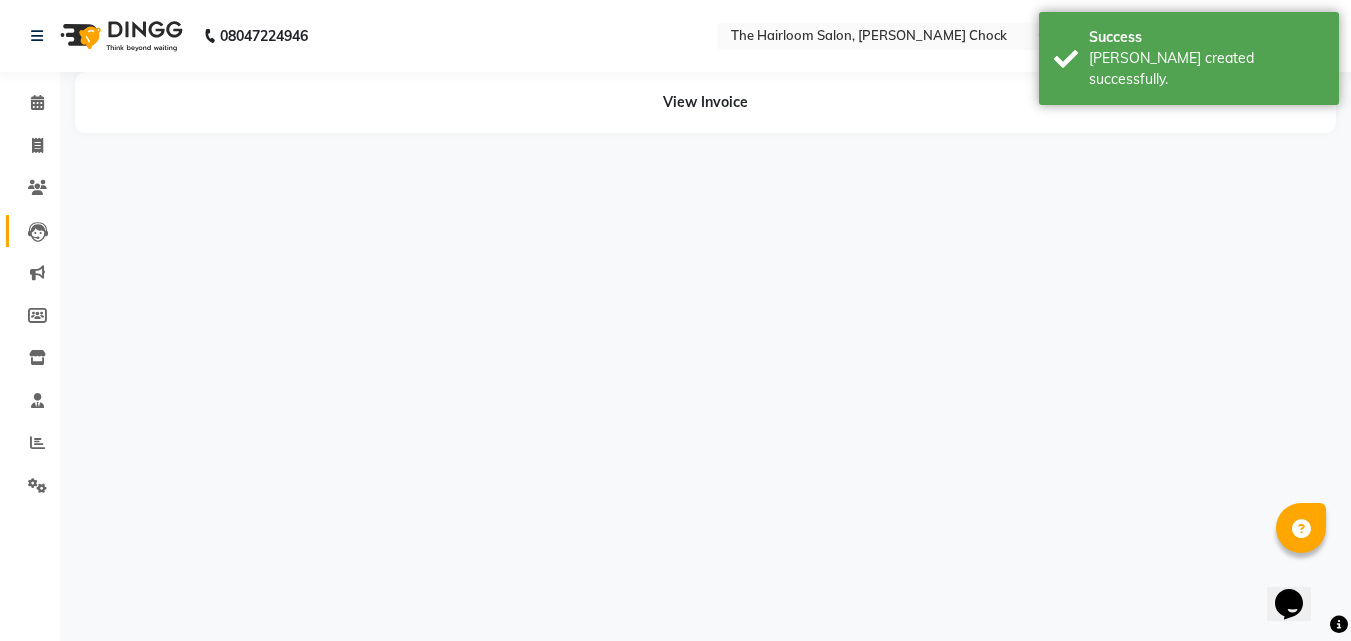scroll, scrollTop: 0, scrollLeft: 0, axis: both 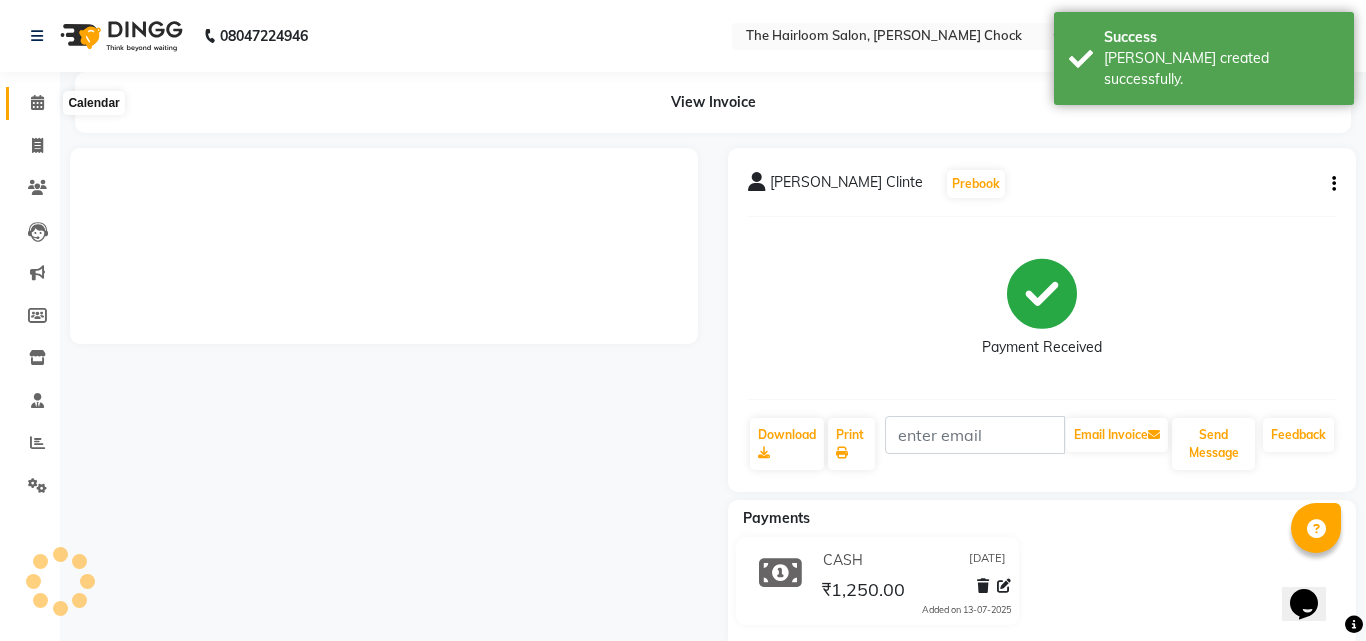 click 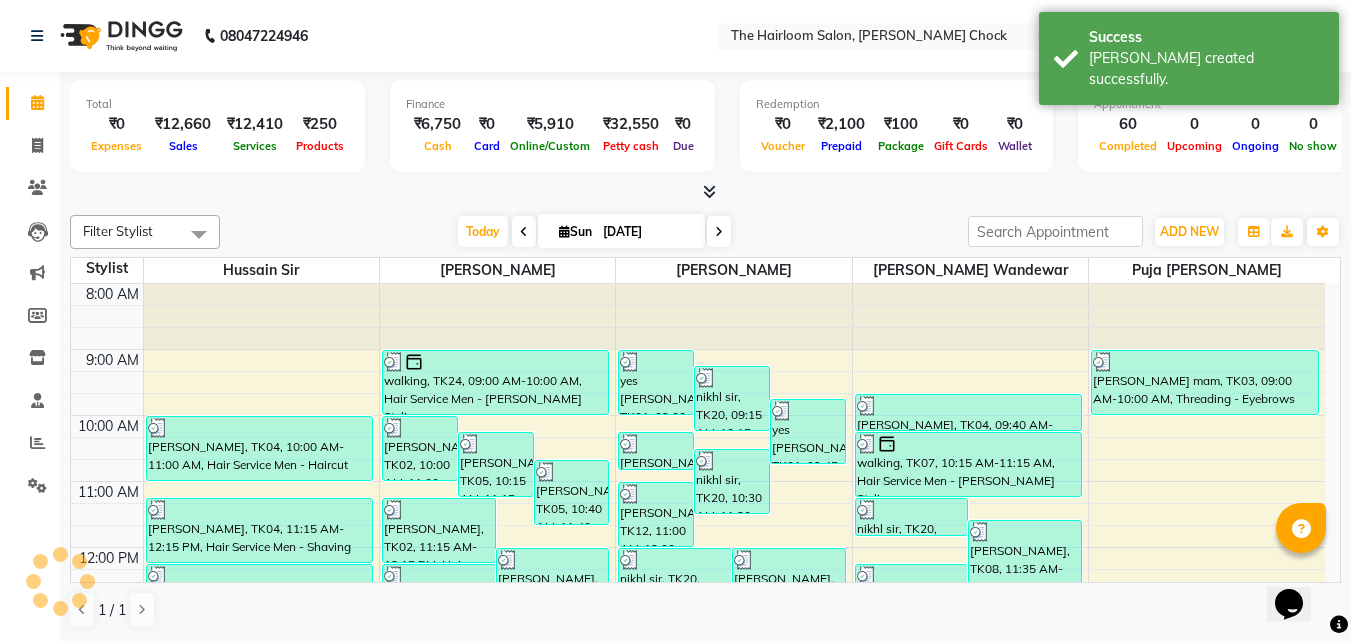 scroll, scrollTop: 0, scrollLeft: 0, axis: both 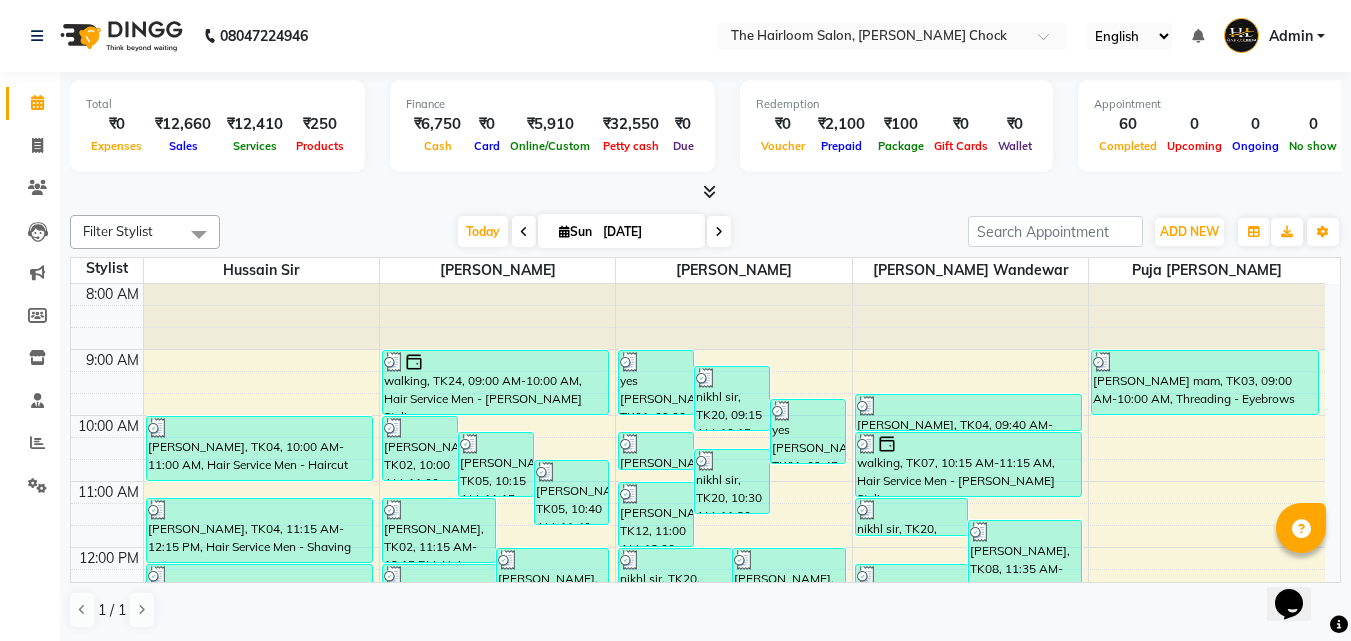 drag, startPoint x: 26, startPoint y: 473, endPoint x: 358, endPoint y: 490, distance: 332.43497 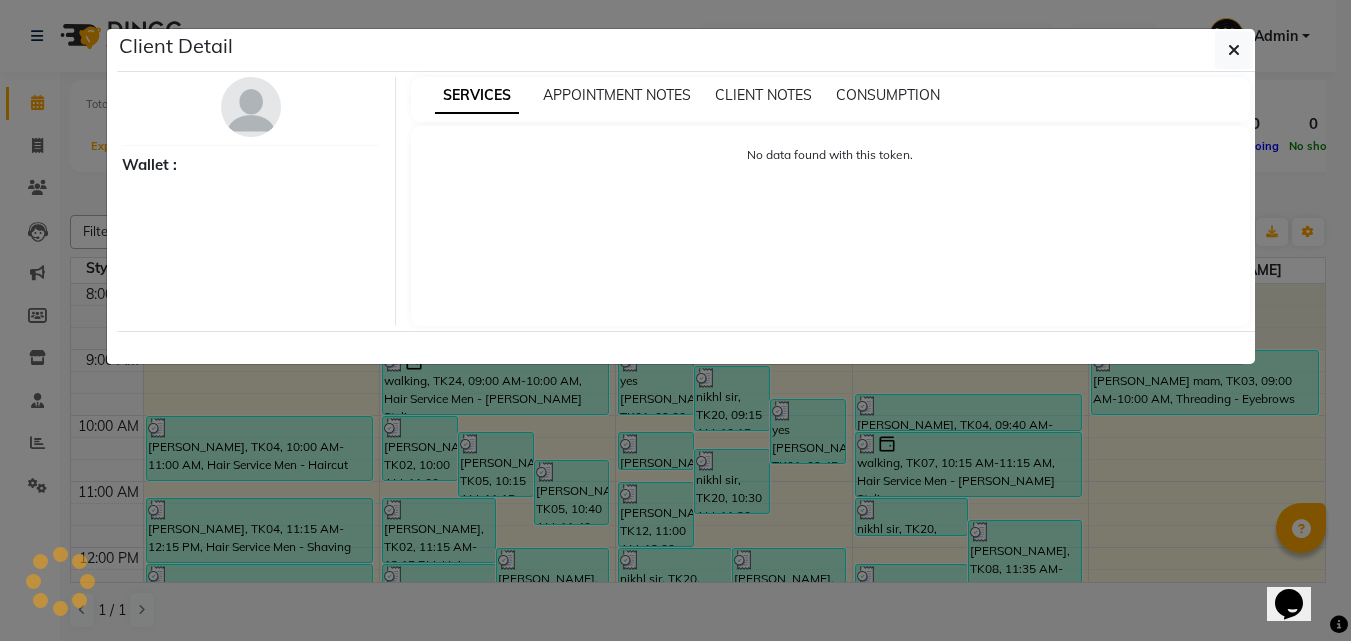 scroll, scrollTop: 1, scrollLeft: 0, axis: vertical 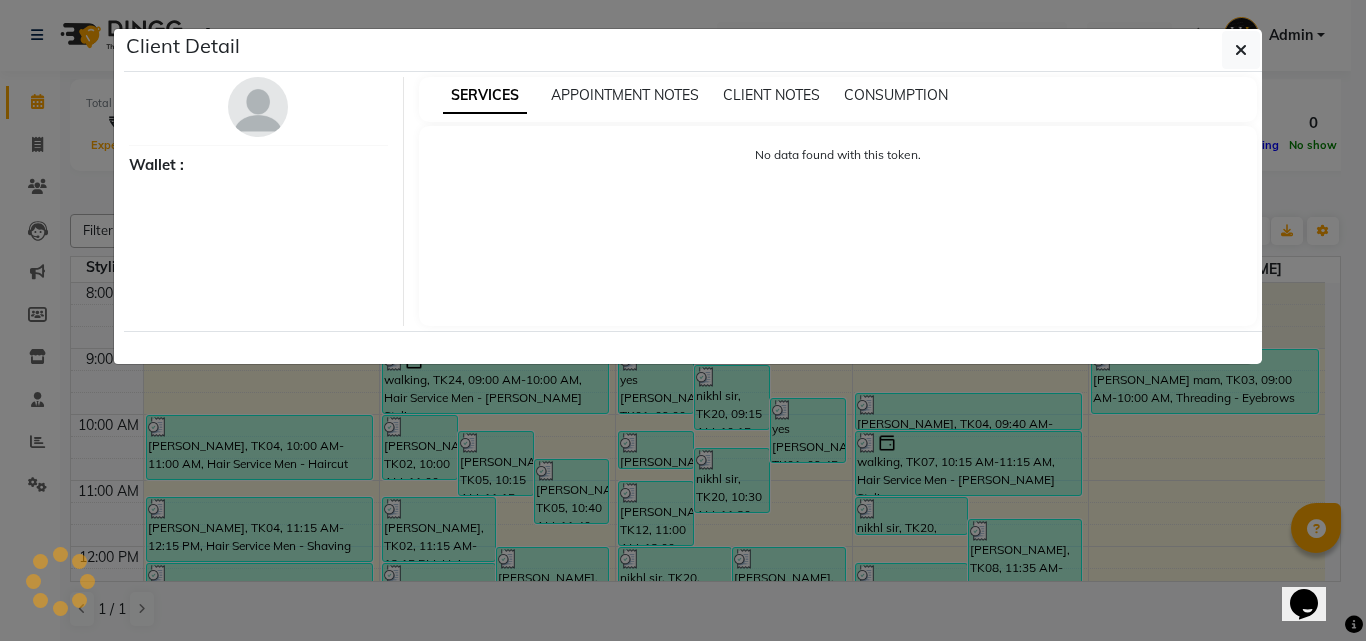 select on "3" 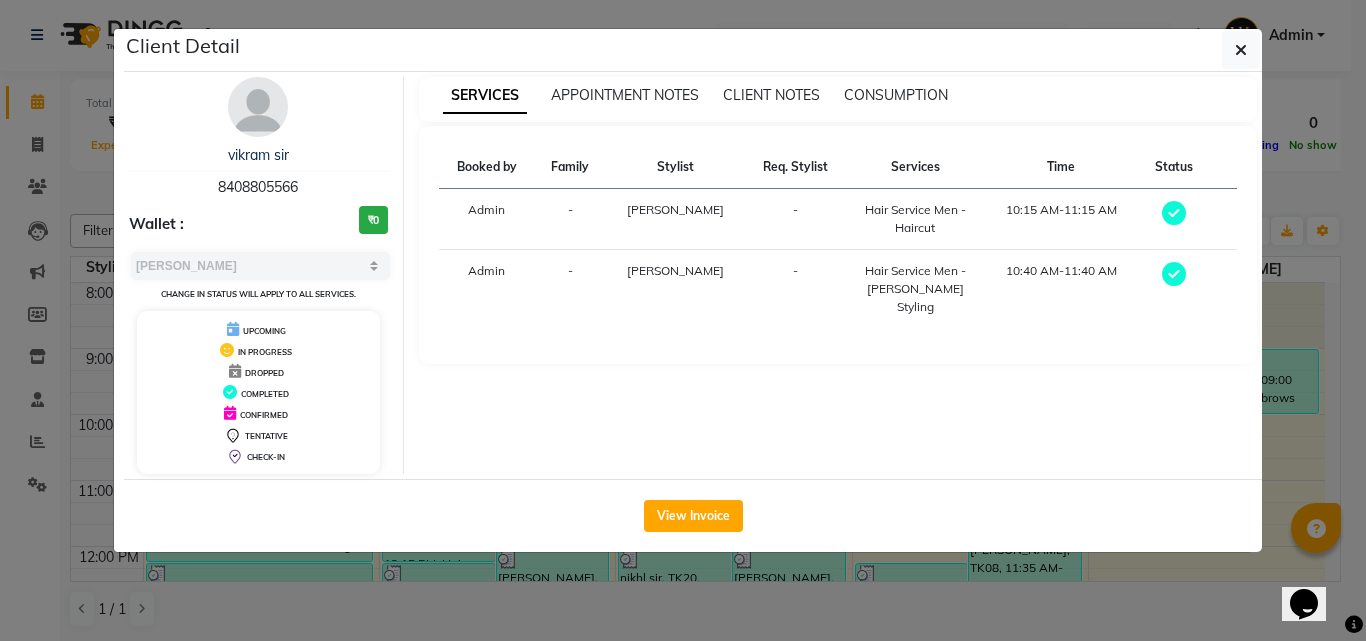 drag, startPoint x: 1248, startPoint y: 38, endPoint x: 1211, endPoint y: 80, distance: 55.97321 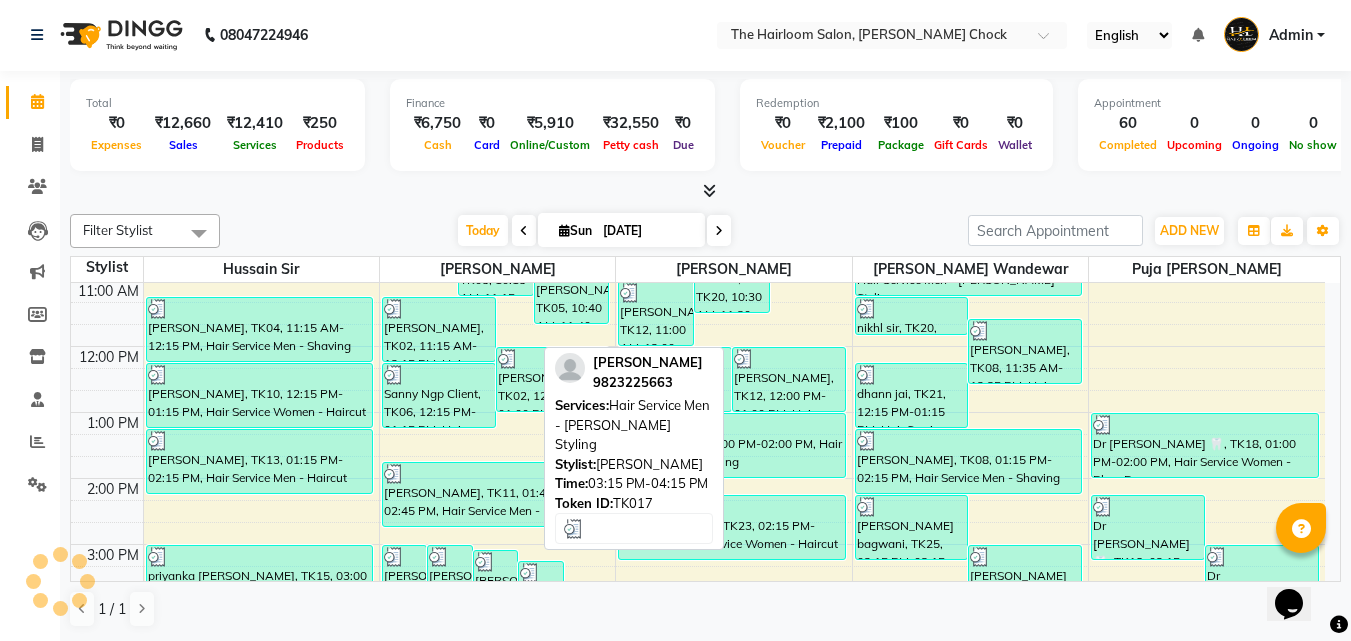 scroll, scrollTop: 400, scrollLeft: 0, axis: vertical 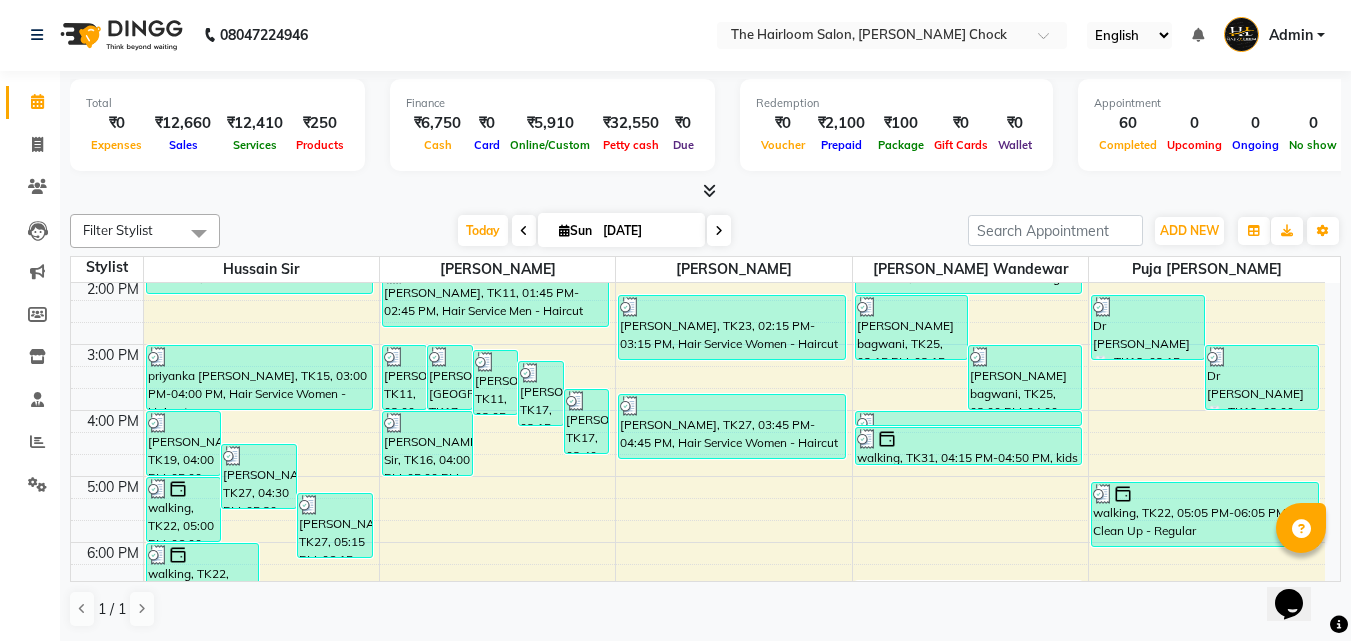 click on "8:00 AM 9:00 AM 10:00 AM 11:00 AM 12:00 PM 1:00 PM 2:00 PM 3:00 PM 4:00 PM 5:00 PM 6:00 PM 7:00 PM 8:00 PM 9:00 PM 10:00 PM 11:00 PM     [PERSON_NAME], TK19, 04:00 PM-05:00 PM, Hair Service Men  - [PERSON_NAME] Styling     [PERSON_NAME], TK27, 04:30 PM-05:30 PM, Hair Service Men  - Haircut     [PERSON_NAME], TK27, 05:15 PM-06:15 PM, Hair Service Men  - [PERSON_NAME] Styling     walking, TK22, 05:00 PM-06:00 PM, Hair Service Men  - Haircut     walking, TK22, 06:00 PM-07:00 PM, Hair Service Men  - [PERSON_NAME] Styling     [PERSON_NAME], TK29, 06:45 PM-07:45 PM, Hair Service Men  - [PERSON_NAME] Styling     [PERSON_NAME], TK04, 10:00 AM-11:00 AM, Hair Service Men  - Haircut     [PERSON_NAME], TK04, 11:15 AM-12:15 PM, Hair Service Men  - Shaving     [PERSON_NAME], TK10, 12:15 PM-01:15 PM, Hair Service Women  - Haircut     [PERSON_NAME], TK13, 01:15 PM-02:15 PM, Hair Service Men  - Haircut     priyanka [PERSON_NAME], TK15, 03:00 PM-04:00 PM, Hair Service Women  - Haircut     [PERSON_NAME], TK11, 03:00 PM-04:00 PM, Hair Service Men  - Haircut" at bounding box center [698, 410] 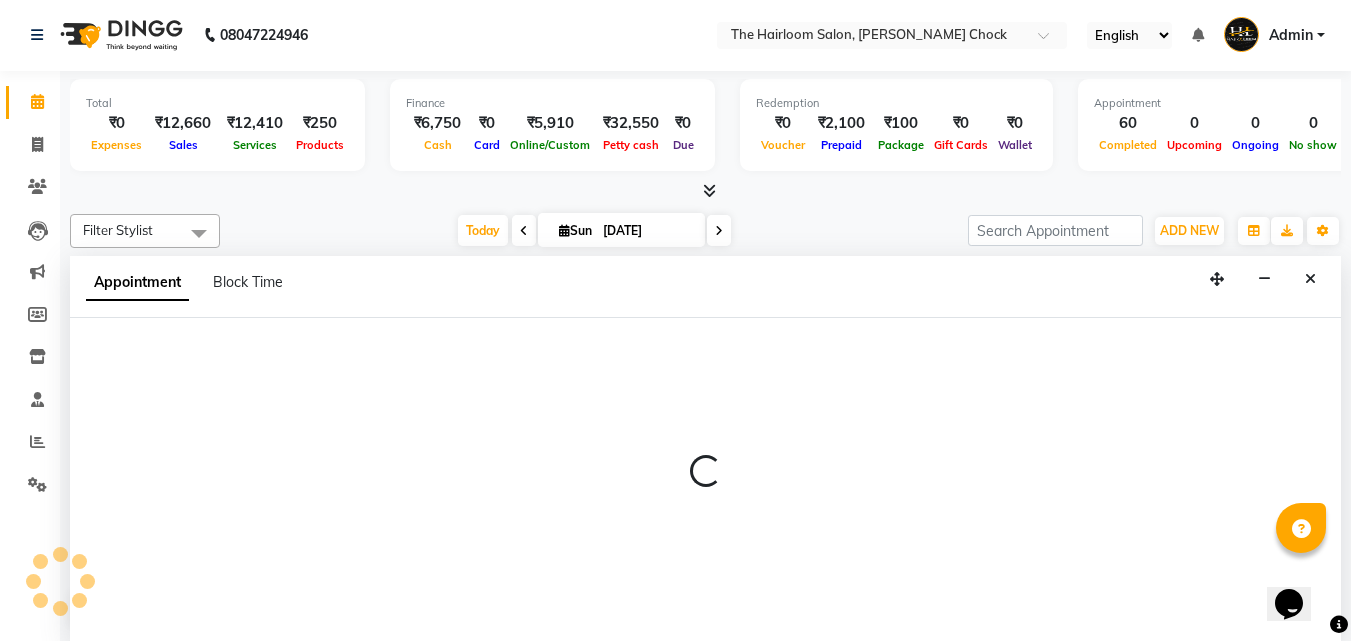 select on "41756" 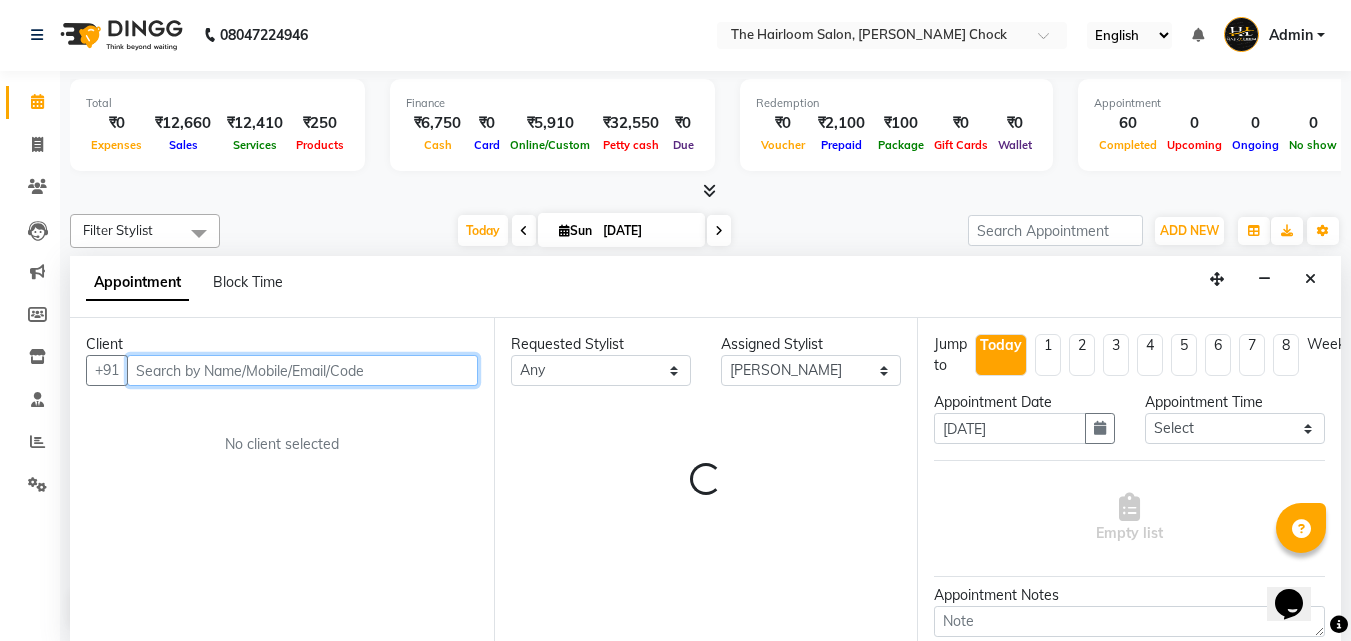 click at bounding box center [302, 370] 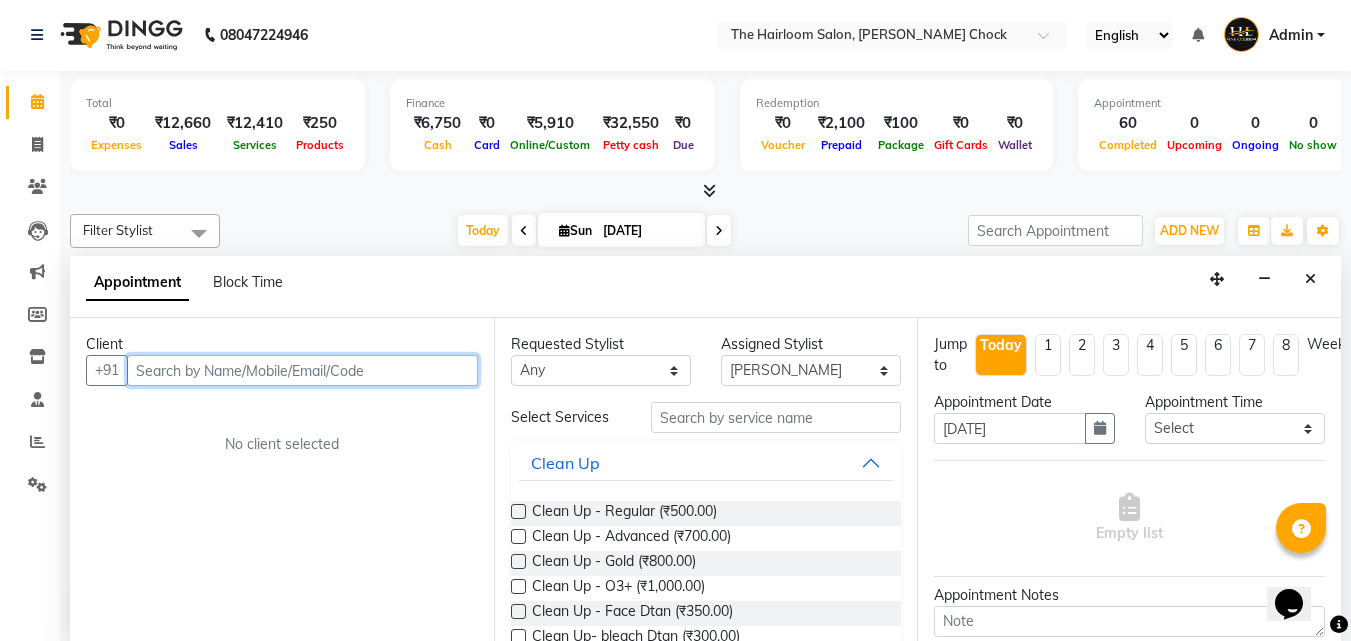 type on "y" 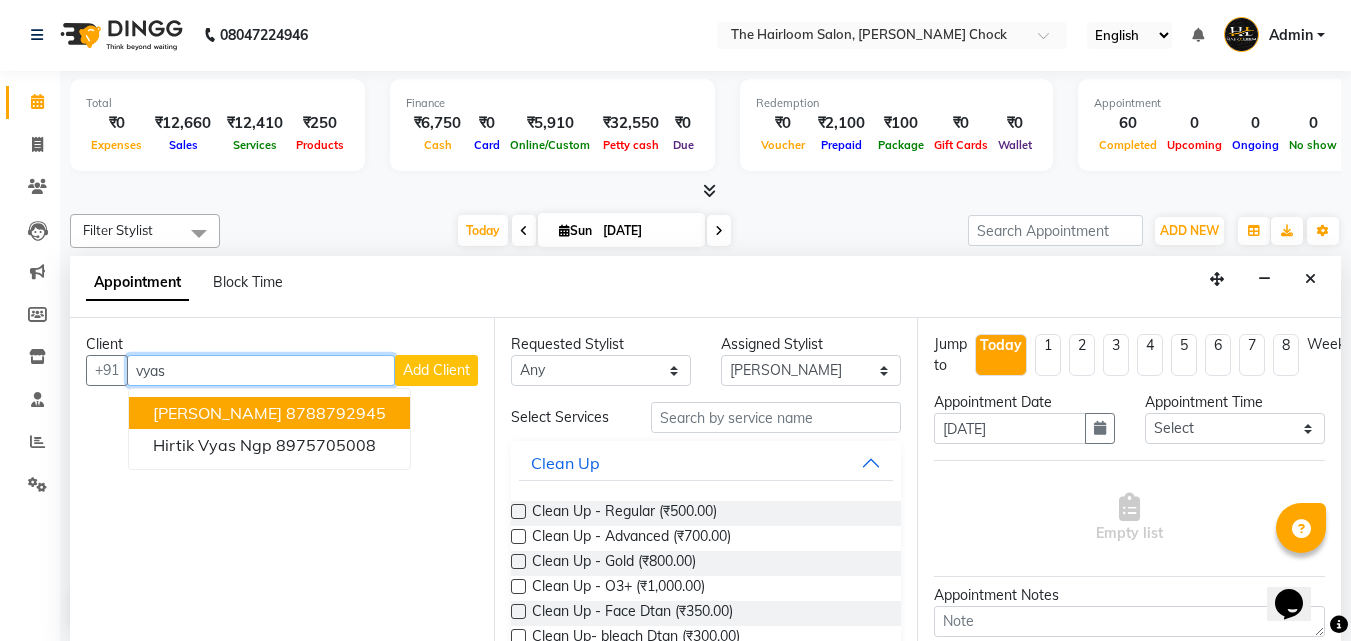 click on "[PERSON_NAME]  8788792945" at bounding box center (269, 413) 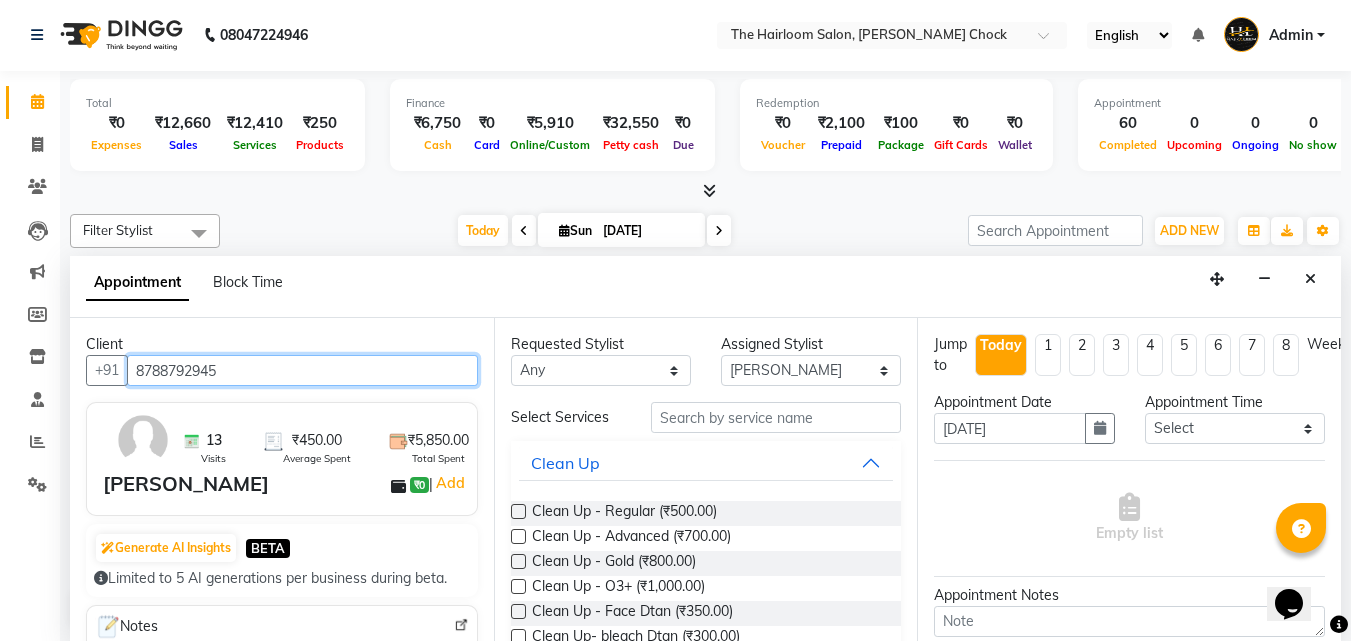 type on "8788792945" 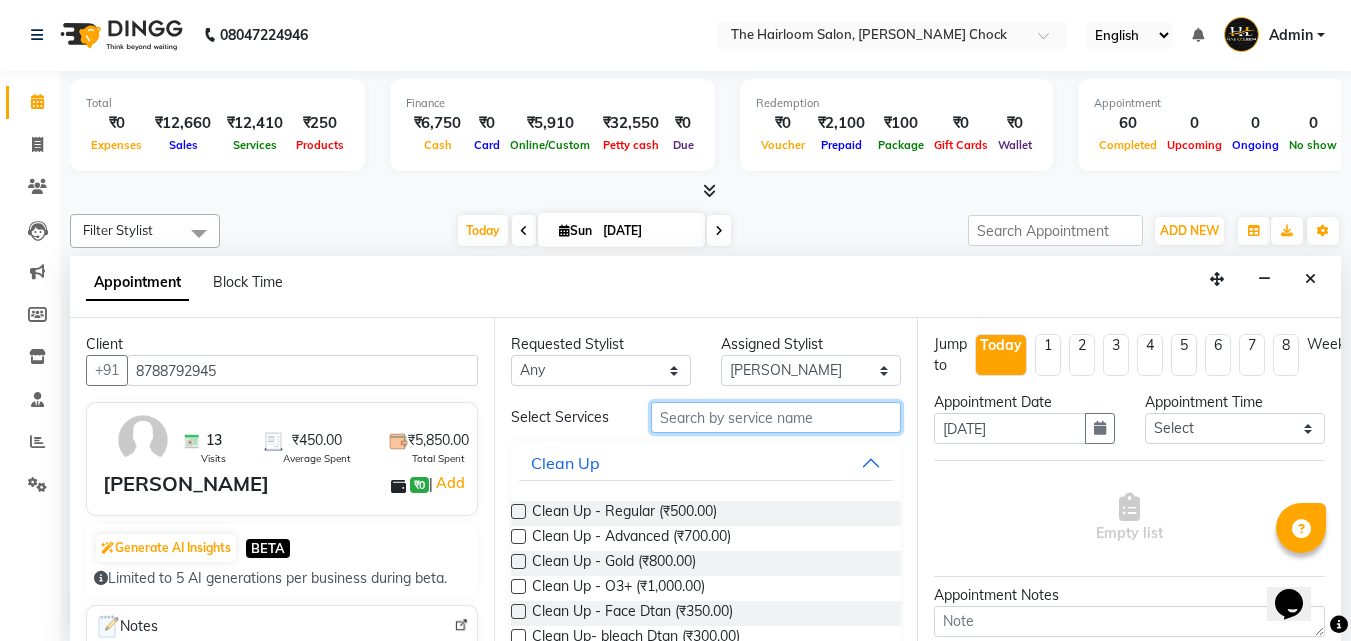 click at bounding box center [776, 417] 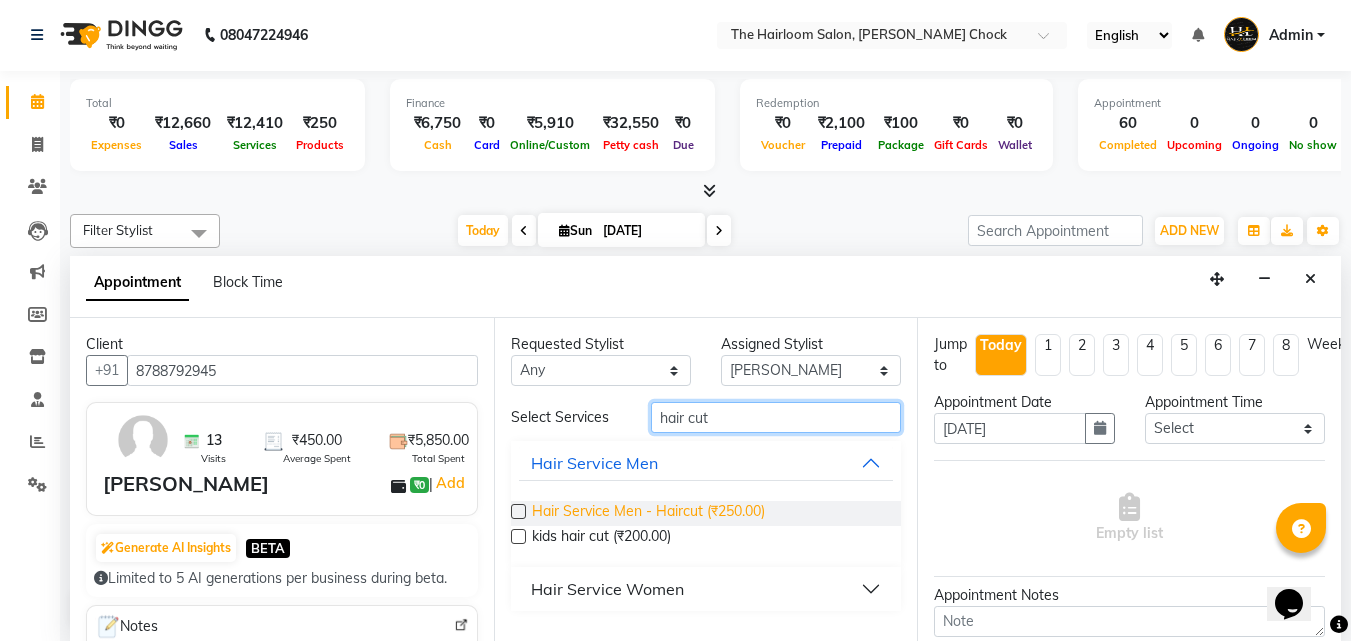 type on "hair cut" 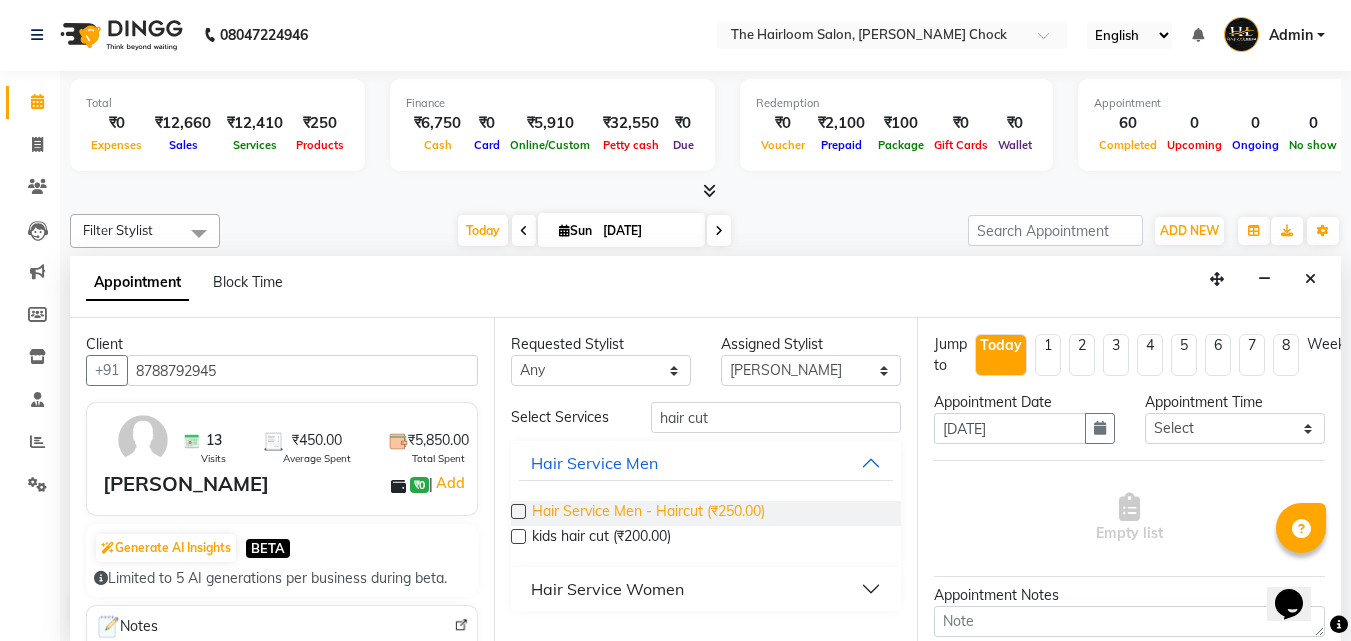 click on "Hair Service Men  - Haircut (₹250.00)" at bounding box center (648, 513) 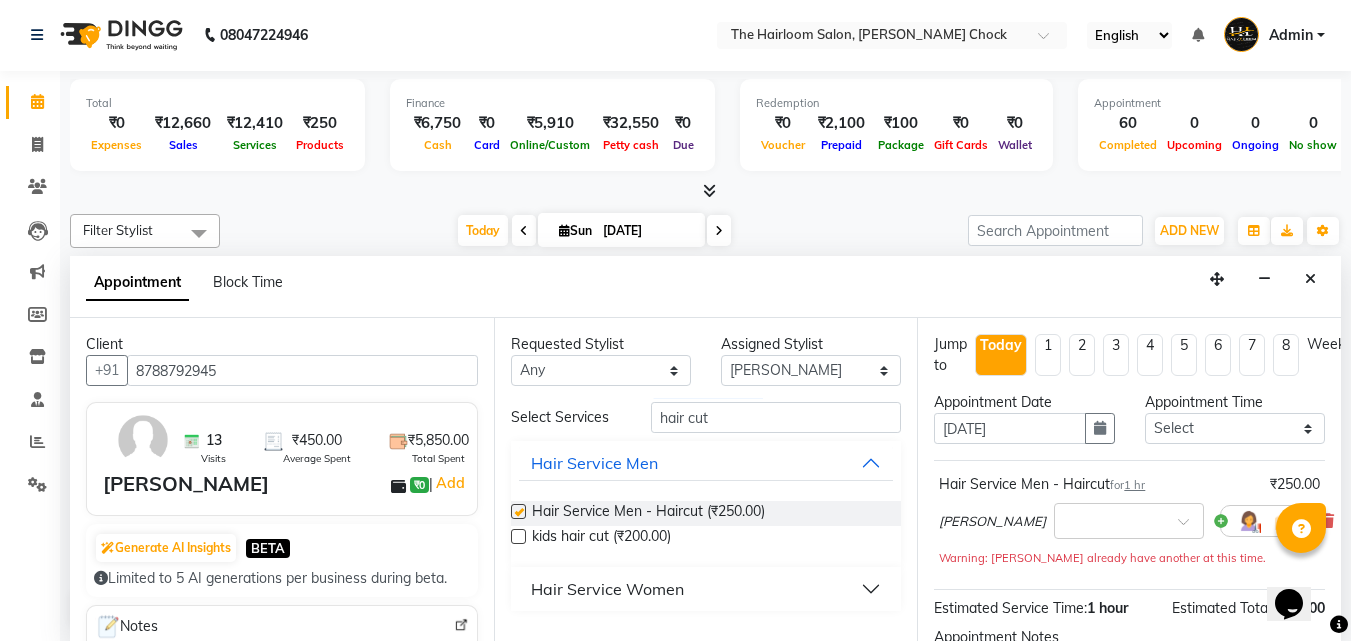 checkbox on "false" 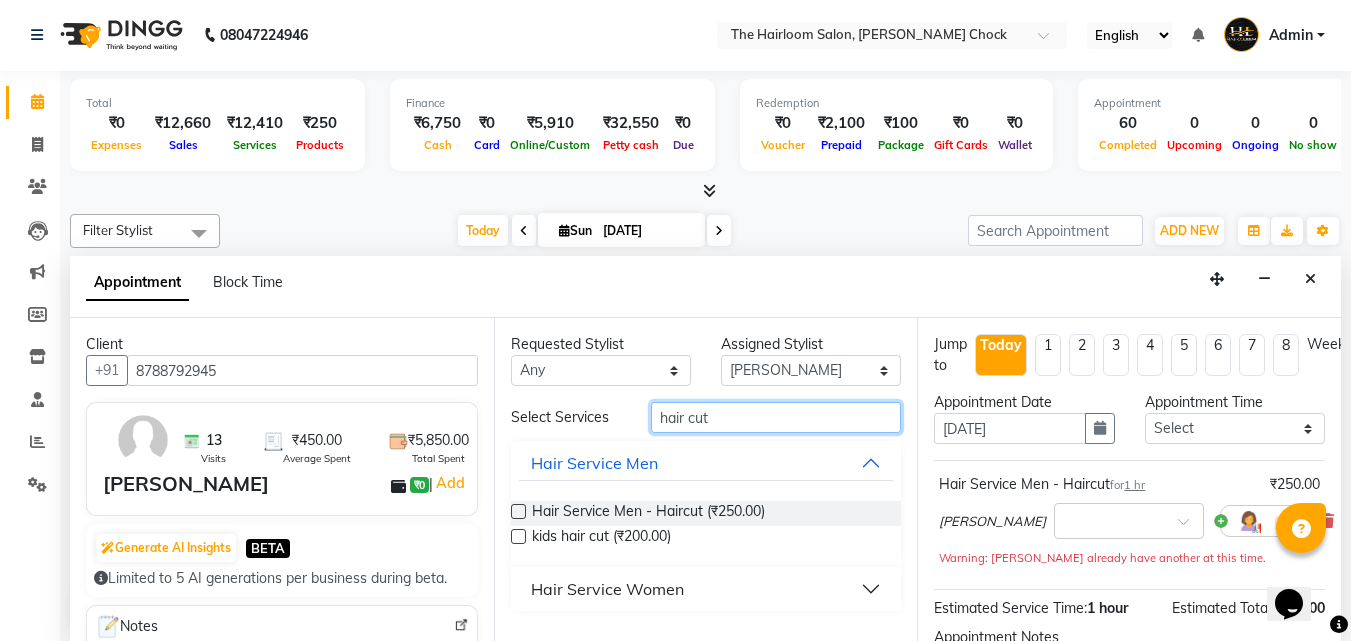 click on "hair cut" at bounding box center [776, 417] 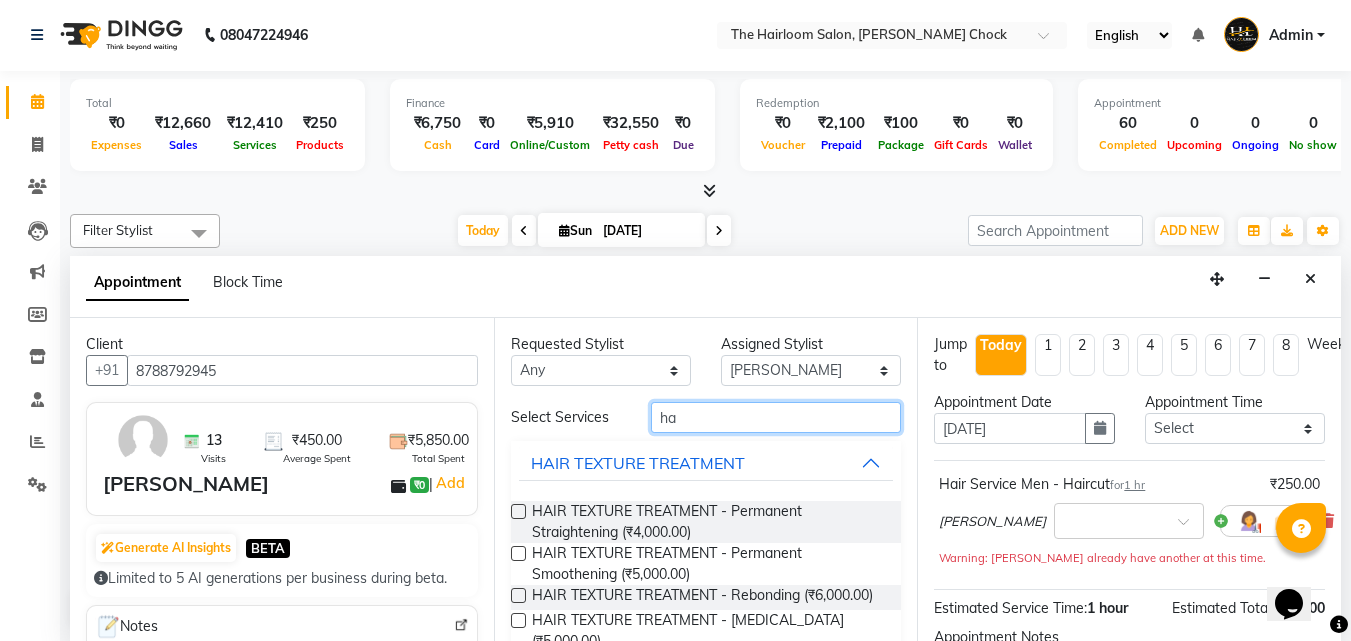 type on "h" 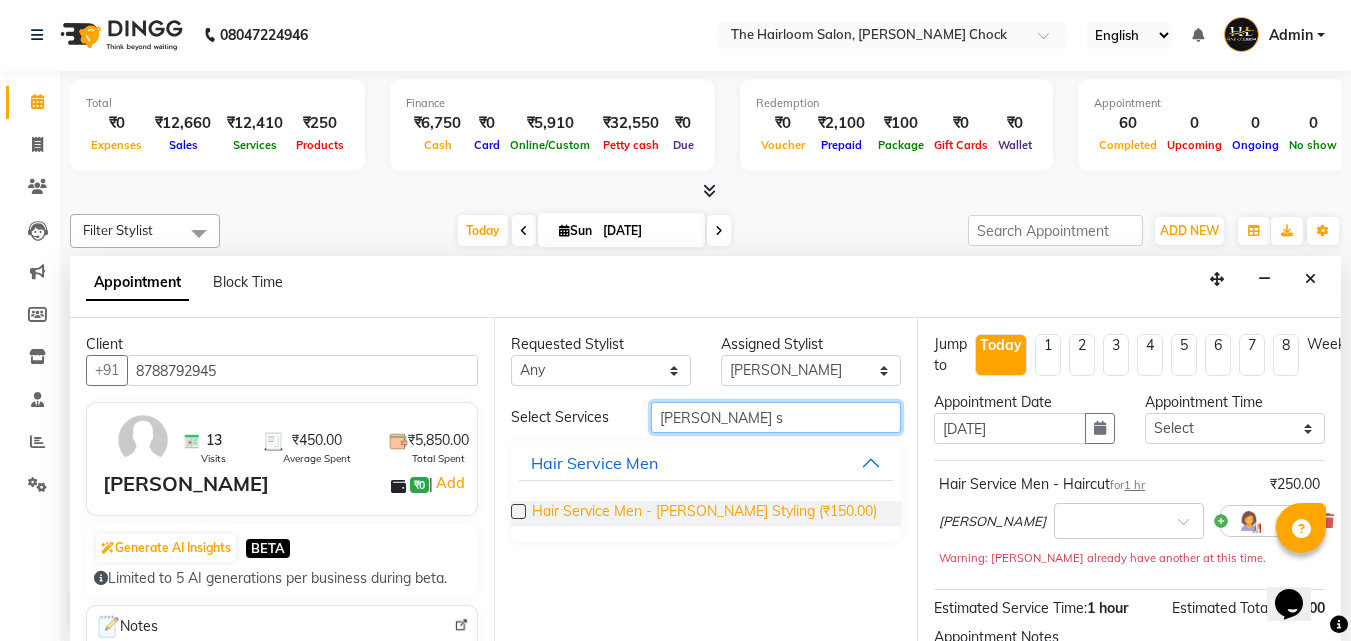 type on "[PERSON_NAME] s" 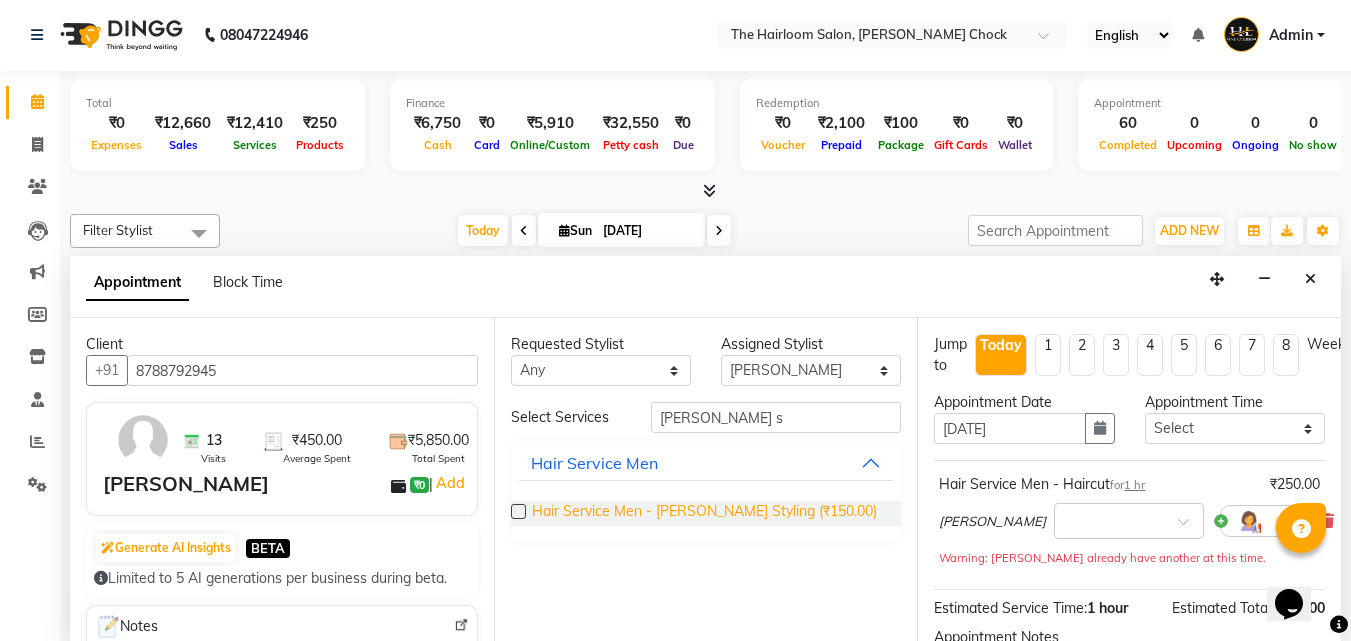 click on "Hair Service Men  - [PERSON_NAME] Styling (₹150.00)" at bounding box center [704, 513] 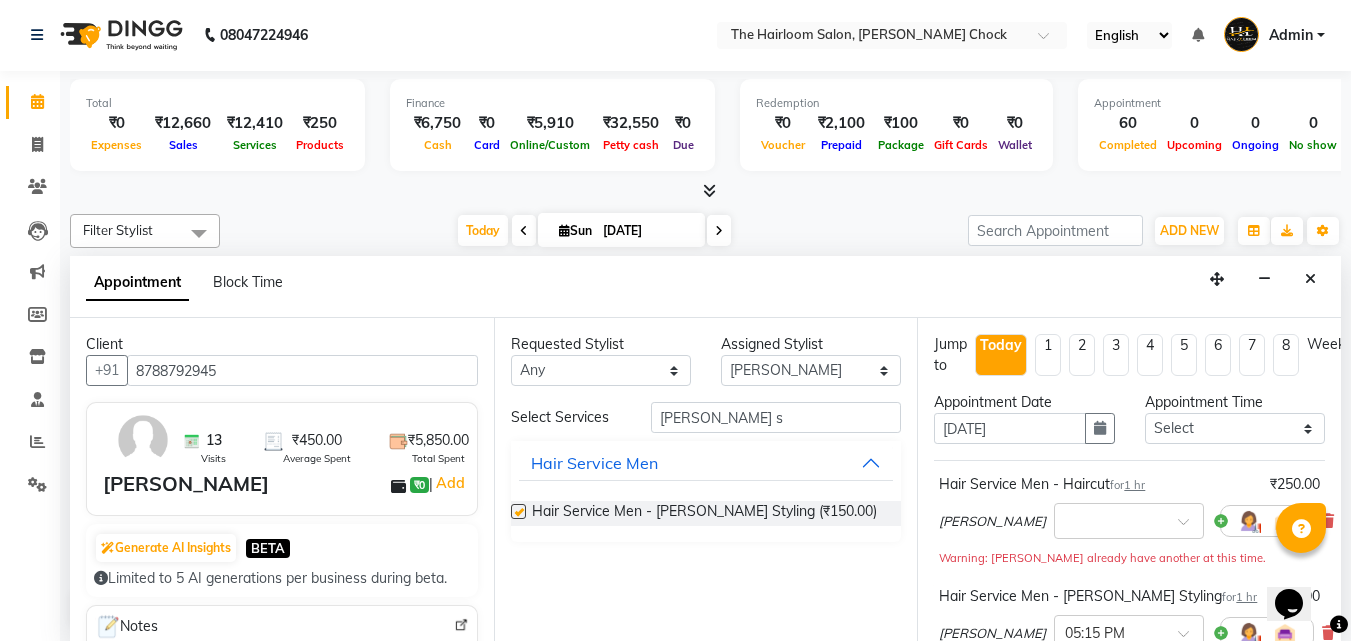 checkbox on "false" 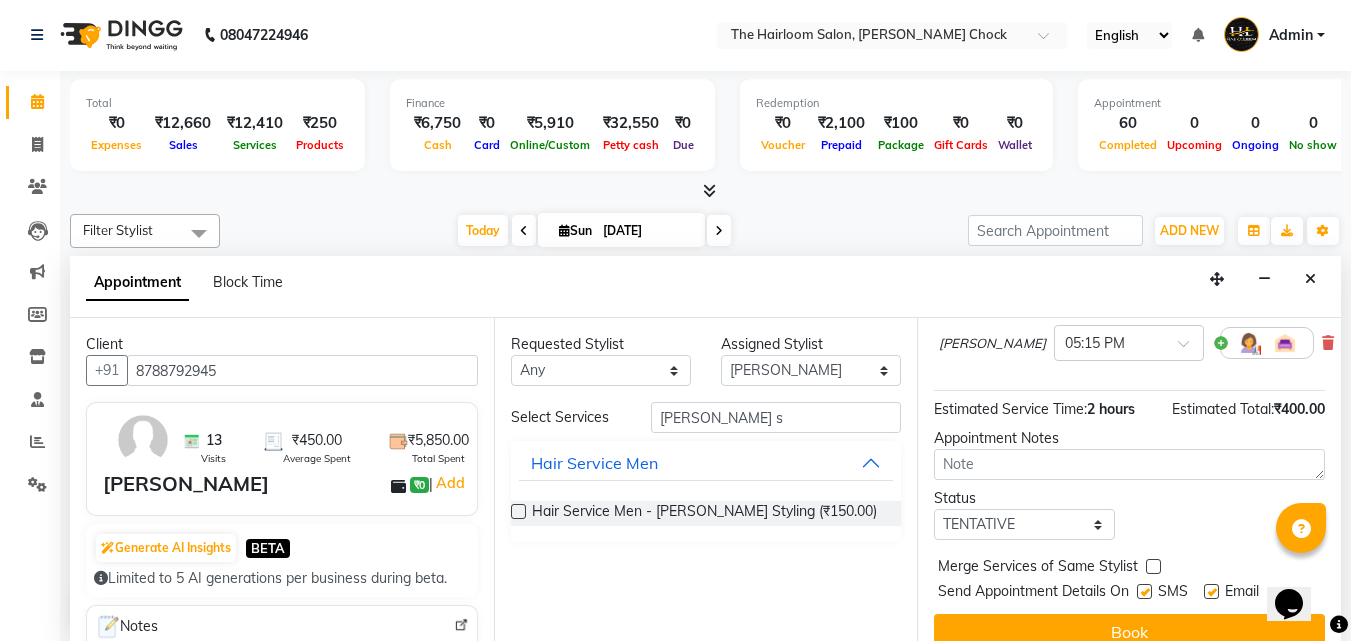 scroll, scrollTop: 300, scrollLeft: 0, axis: vertical 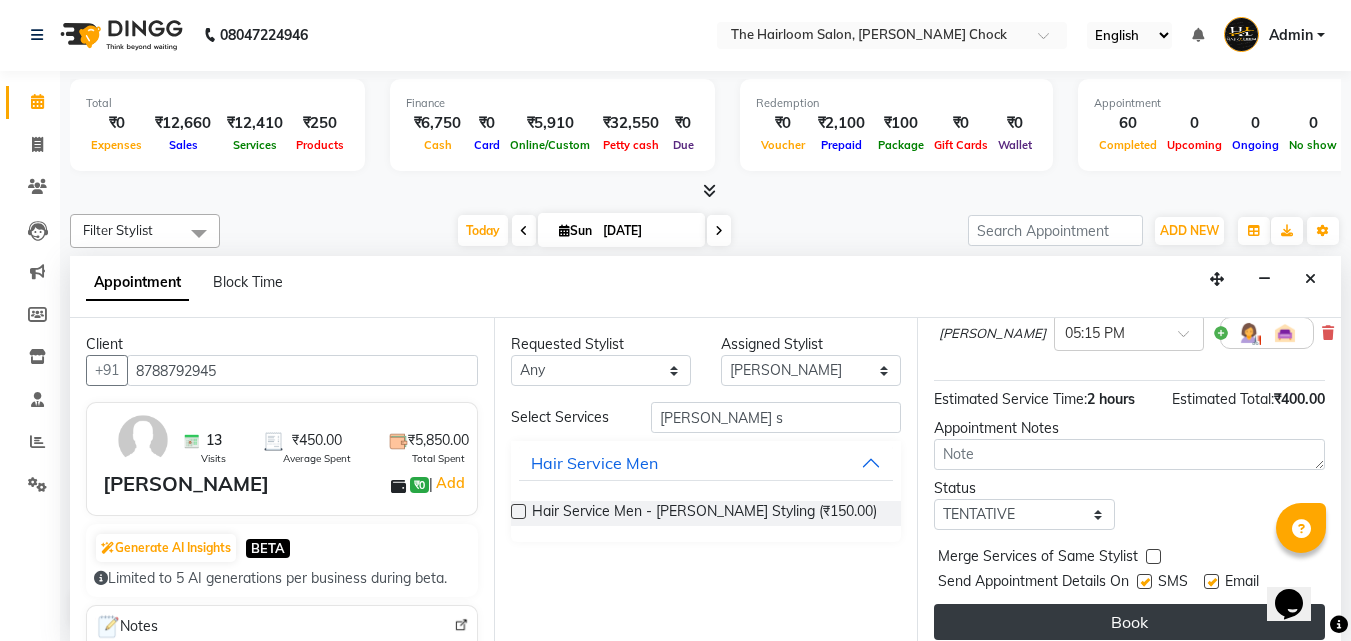 click on "Book" at bounding box center (1129, 622) 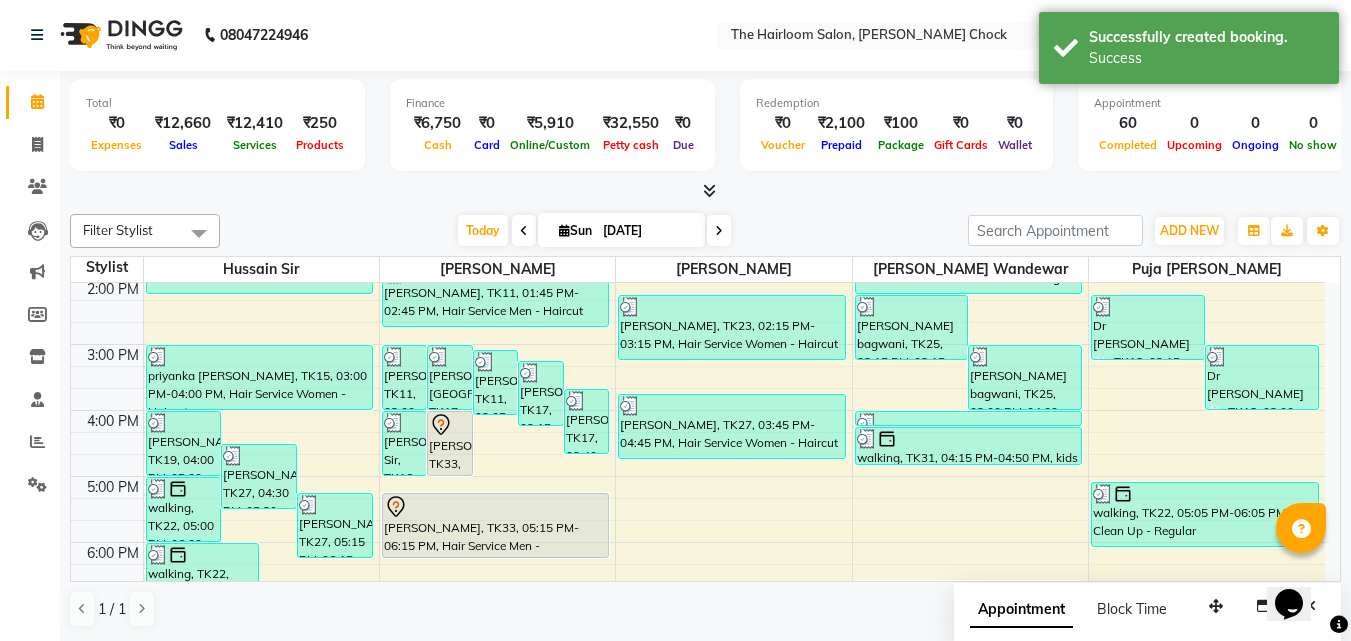 scroll, scrollTop: 0, scrollLeft: 0, axis: both 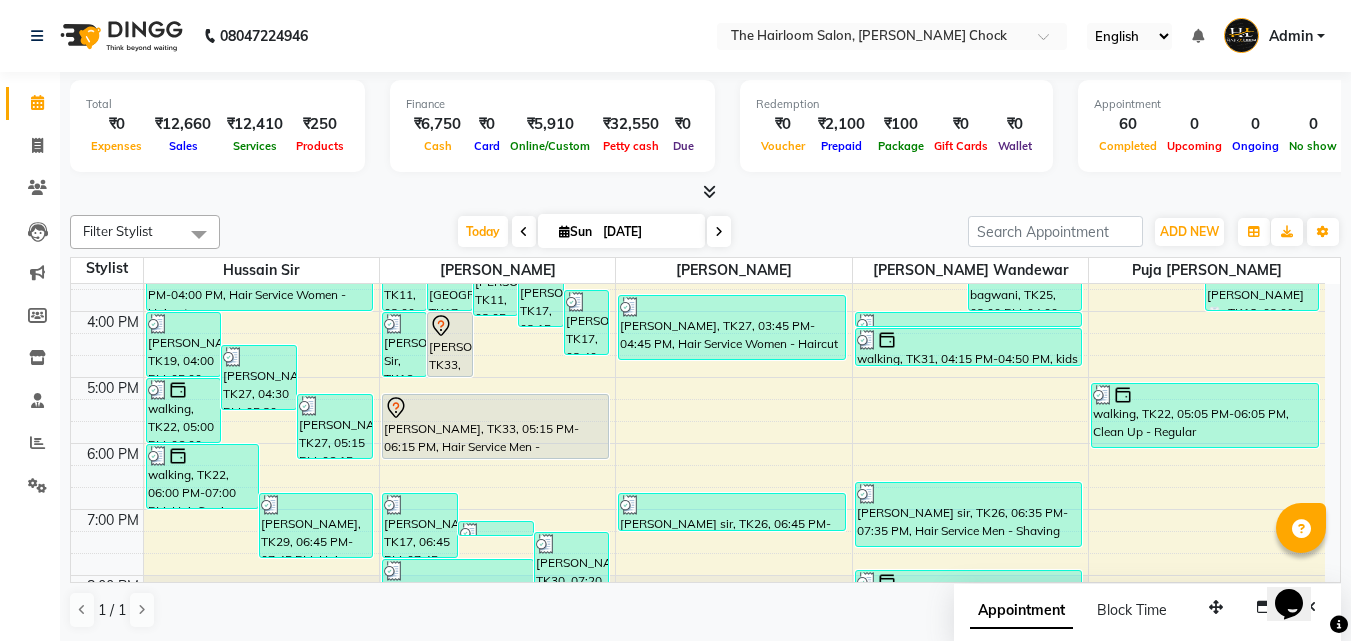click on "8:00 AM 9:00 AM 10:00 AM 11:00 AM 12:00 PM 1:00 PM 2:00 PM 3:00 PM 4:00 PM 5:00 PM 6:00 PM 7:00 PM 8:00 PM 9:00 PM 10:00 PM 11:00 PM     [PERSON_NAME], TK19, 04:00 PM-05:00 PM, Hair Service Men  - [PERSON_NAME] Styling     [PERSON_NAME], TK27, 04:30 PM-05:30 PM, Hair Service Men  - Haircut     [PERSON_NAME], TK27, 05:15 PM-06:15 PM, Hair Service Men  - [PERSON_NAME] Styling     walking, TK22, 05:00 PM-06:00 PM, Hair Service Men  - Haircut     walking, TK22, 06:00 PM-07:00 PM, Hair Service Men  - [PERSON_NAME] Styling     [PERSON_NAME], TK29, 06:45 PM-07:45 PM, Hair Service Men  - [PERSON_NAME] Styling     [PERSON_NAME], TK04, 10:00 AM-11:00 AM, Hair Service Men  - Haircut     [PERSON_NAME], TK04, 11:15 AM-12:15 PM, Hair Service Men  - Shaving     [PERSON_NAME], TK10, 12:15 PM-01:15 PM, Hair Service Women  - Haircut     [PERSON_NAME], TK13, 01:15 PM-02:15 PM, Hair Service Men  - Haircut     priyanka [PERSON_NAME], TK15, 03:00 PM-04:00 PM, Hair Service Women  - Haircut     [PERSON_NAME], TK11, 03:00 PM-04:00 PM, Hair Service Men  - Haircut" at bounding box center [698, 311] 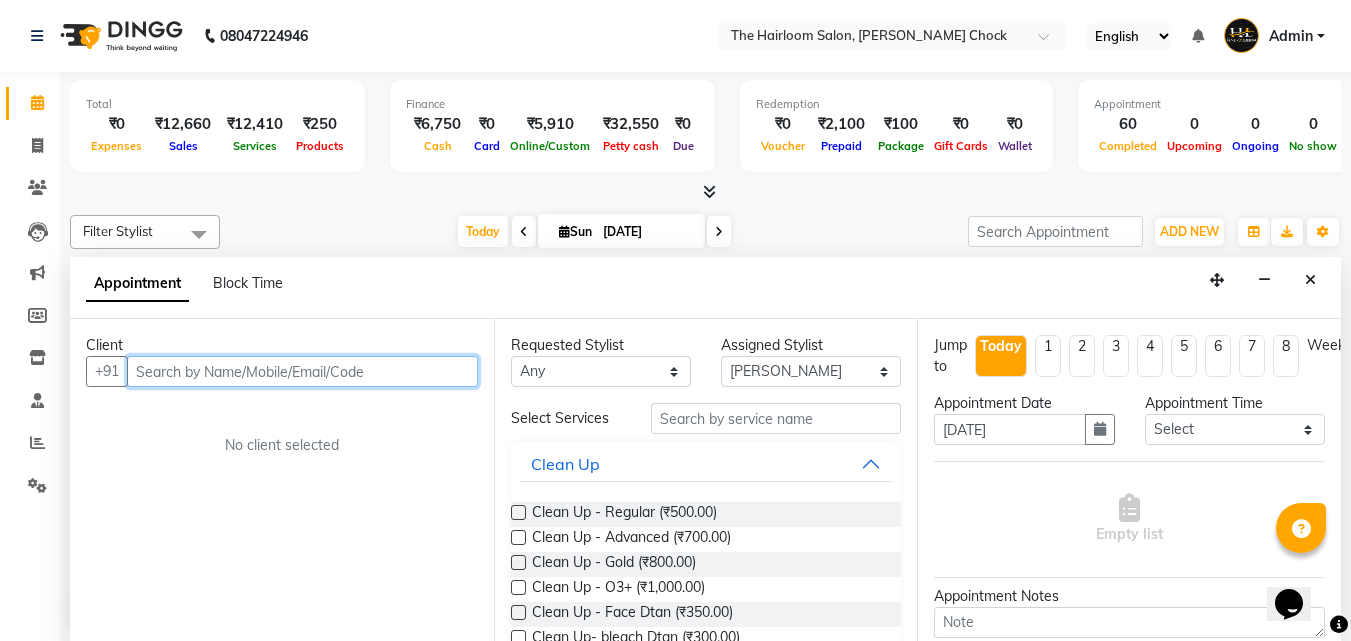 scroll, scrollTop: 1, scrollLeft: 0, axis: vertical 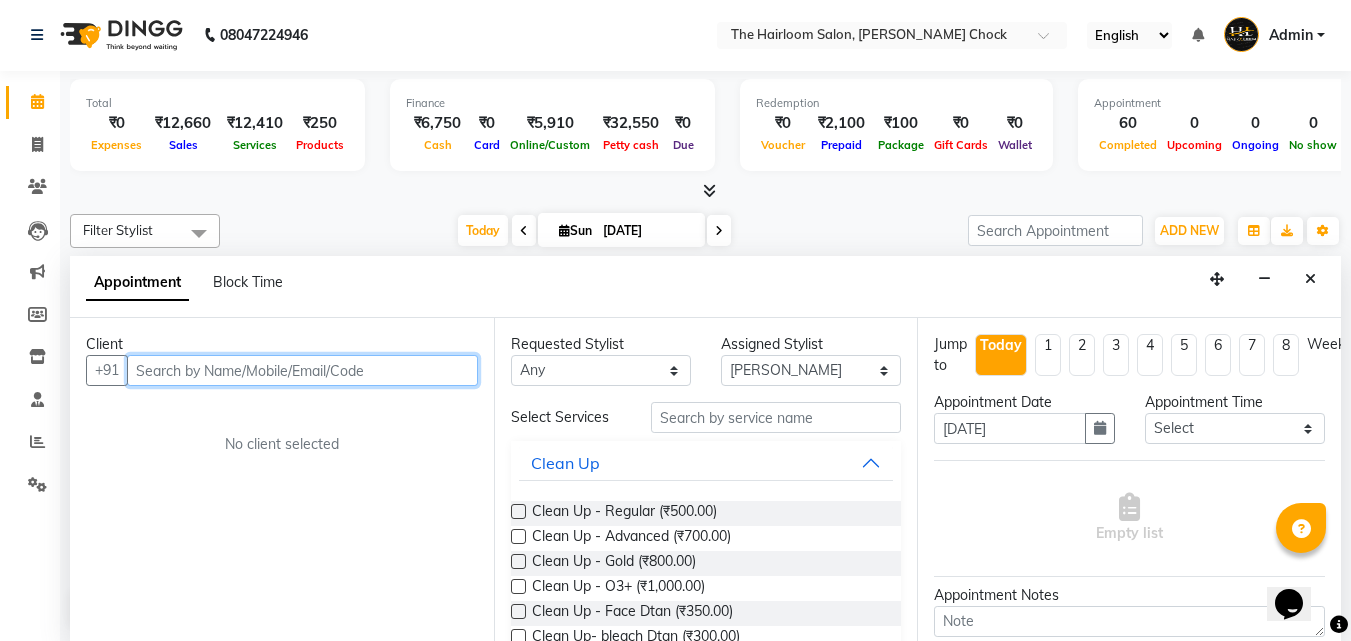 click at bounding box center (302, 370) 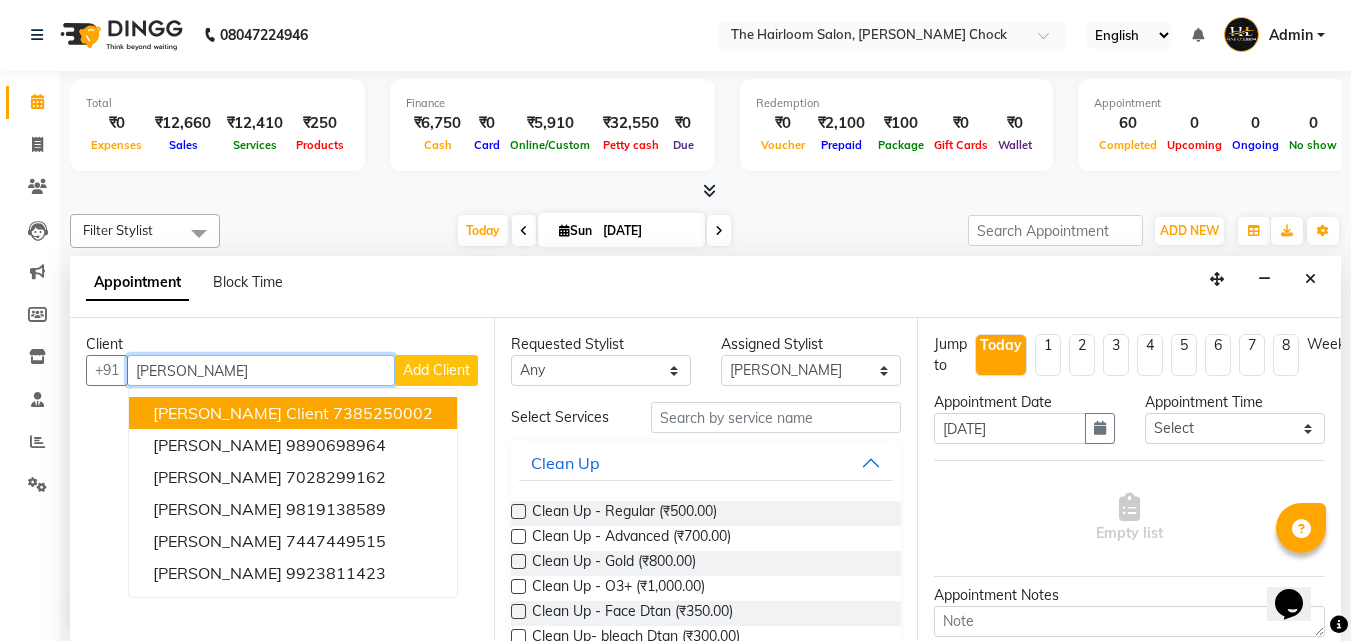 click on "[PERSON_NAME] Client" at bounding box center (241, 413) 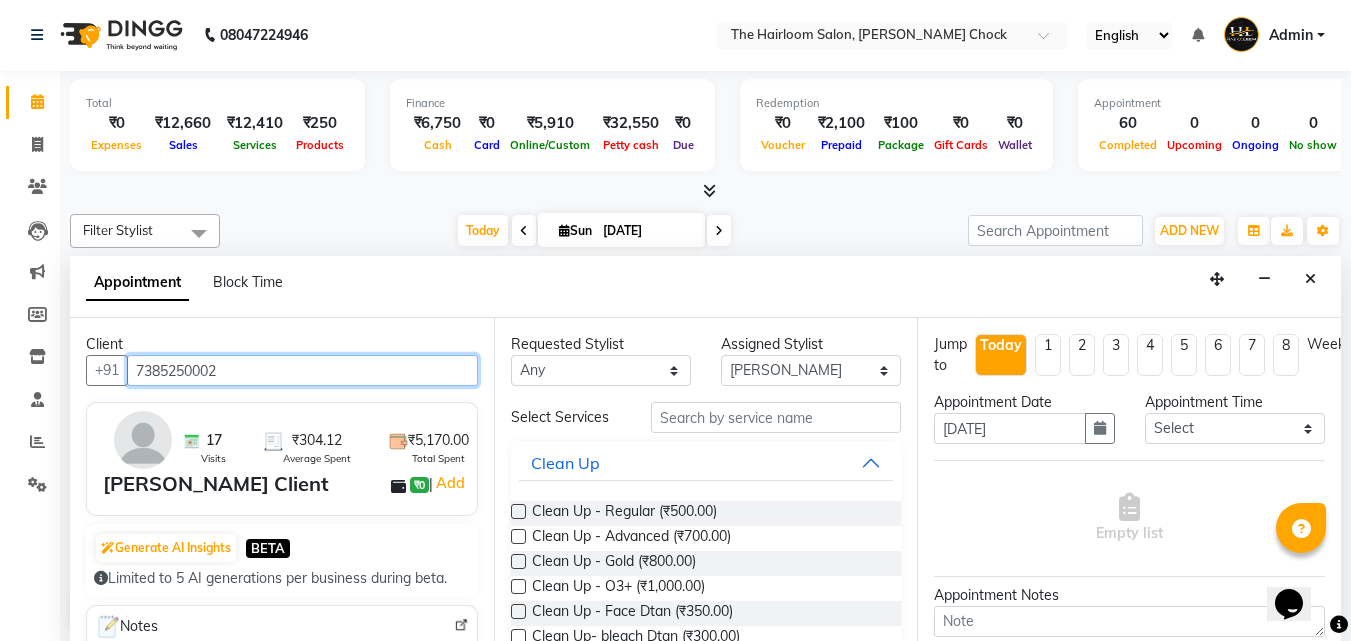 type on "7385250002" 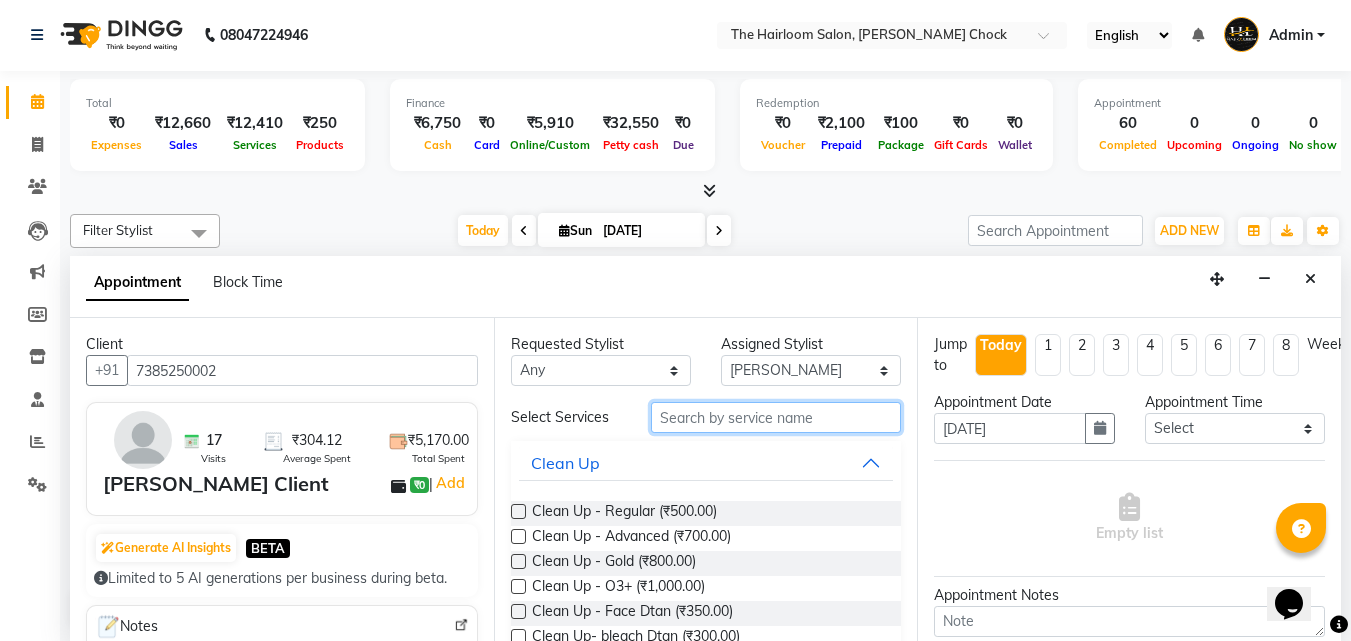 click at bounding box center [776, 417] 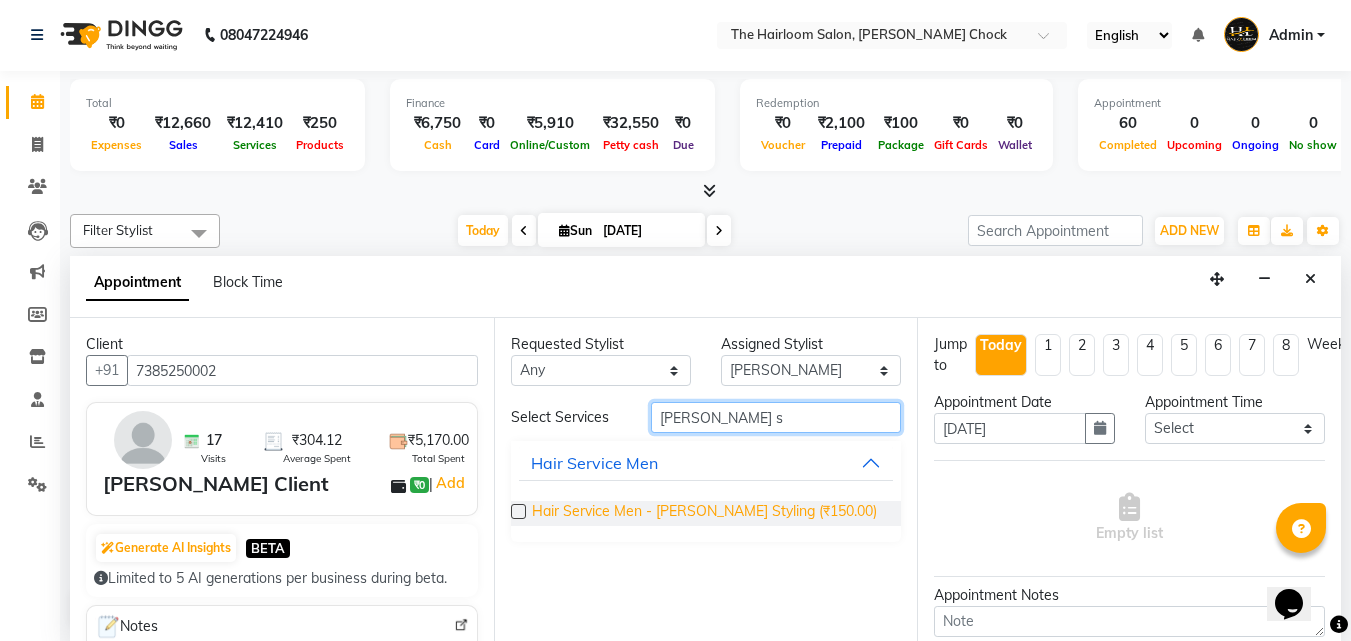 type on "[PERSON_NAME] s" 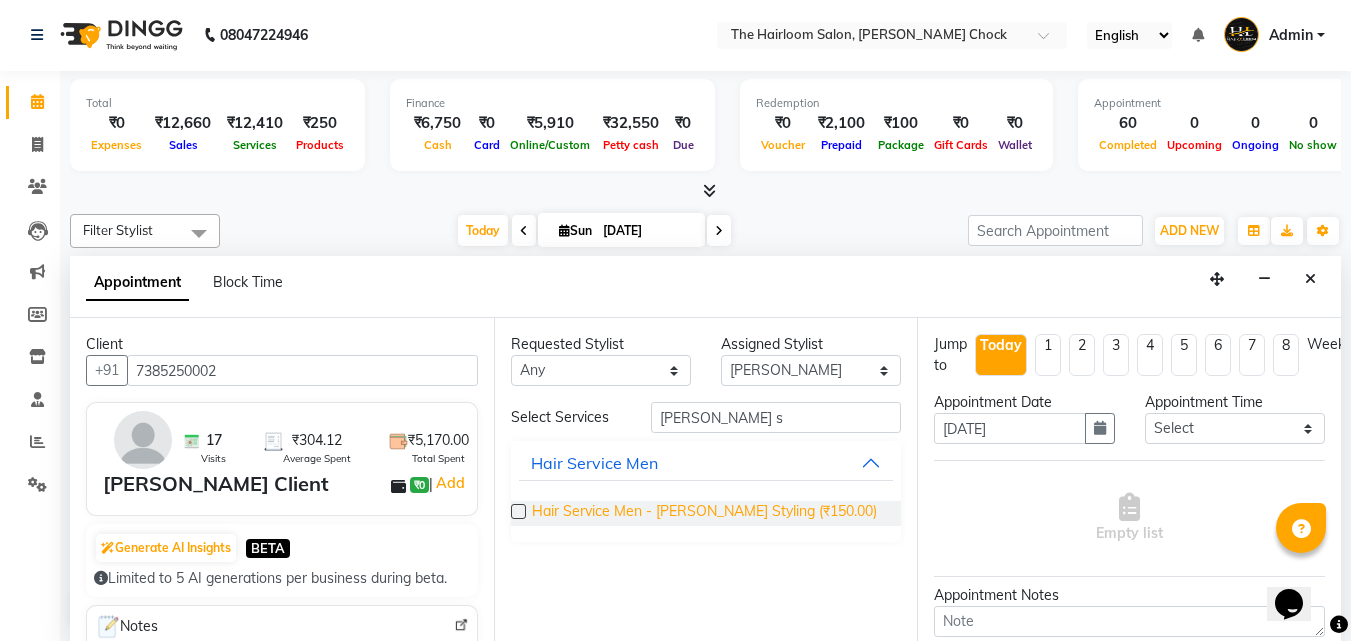 click on "Hair Service Men  - [PERSON_NAME] Styling (₹150.00)" at bounding box center [704, 513] 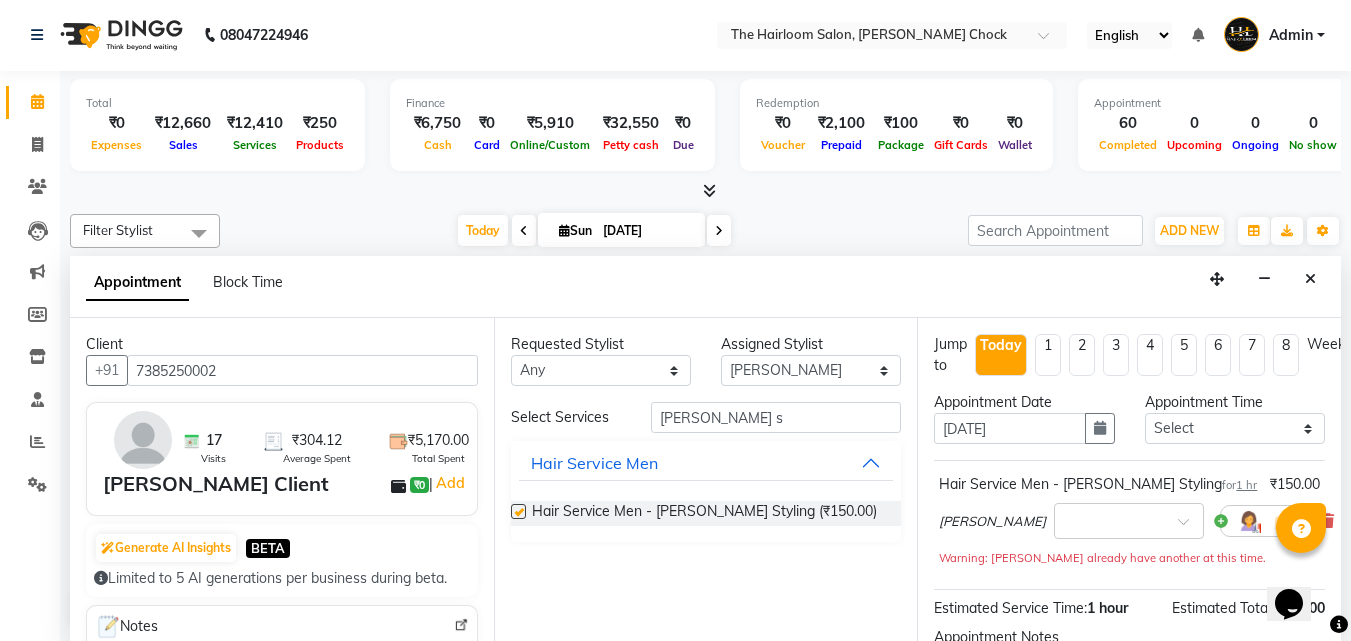 checkbox on "false" 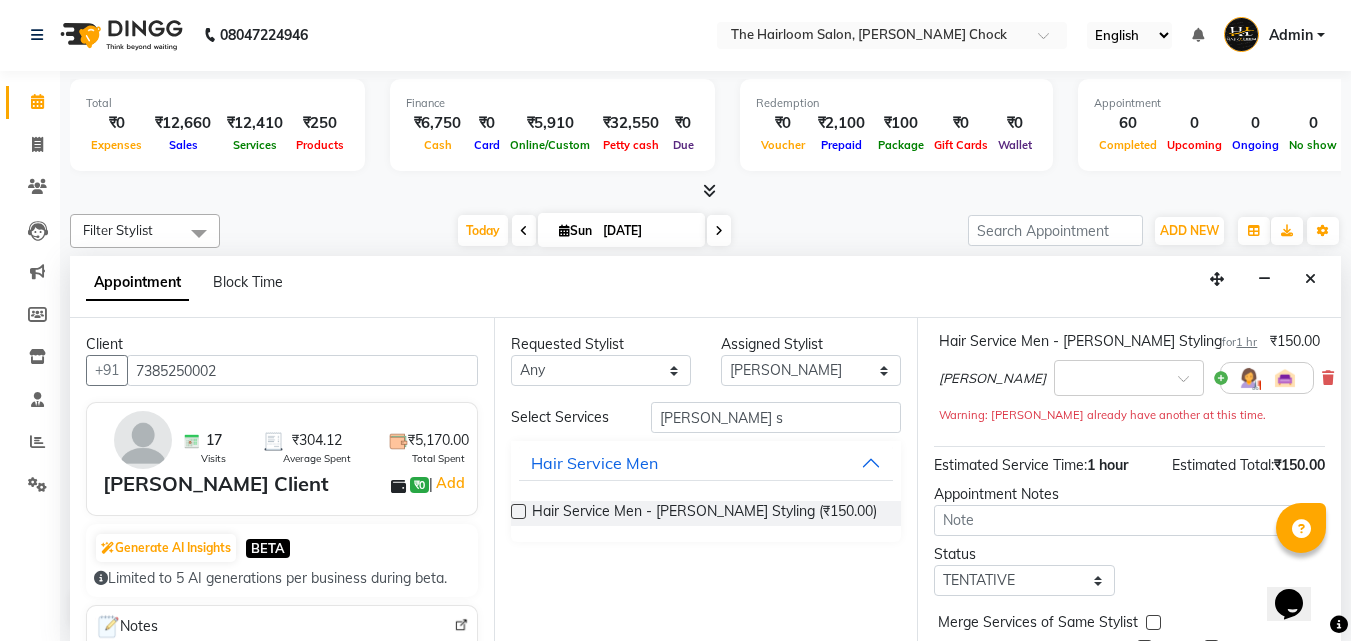 scroll, scrollTop: 239, scrollLeft: 0, axis: vertical 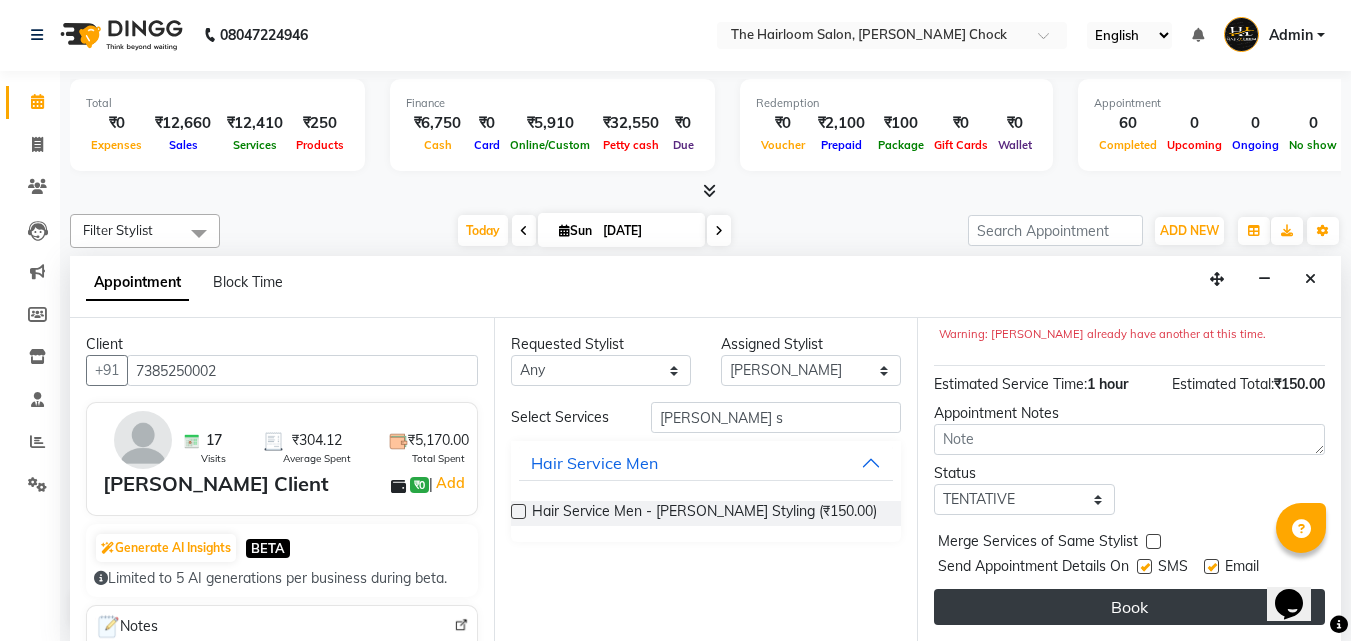 click on "Book" at bounding box center (1129, 607) 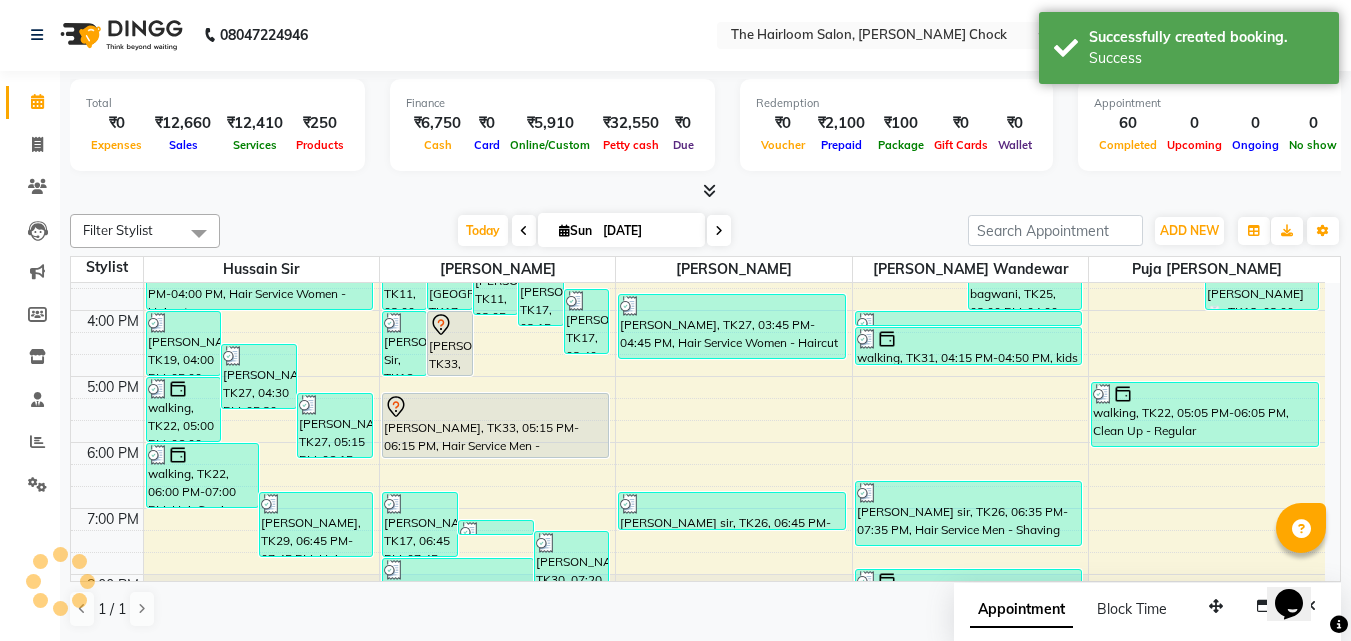 scroll, scrollTop: 0, scrollLeft: 0, axis: both 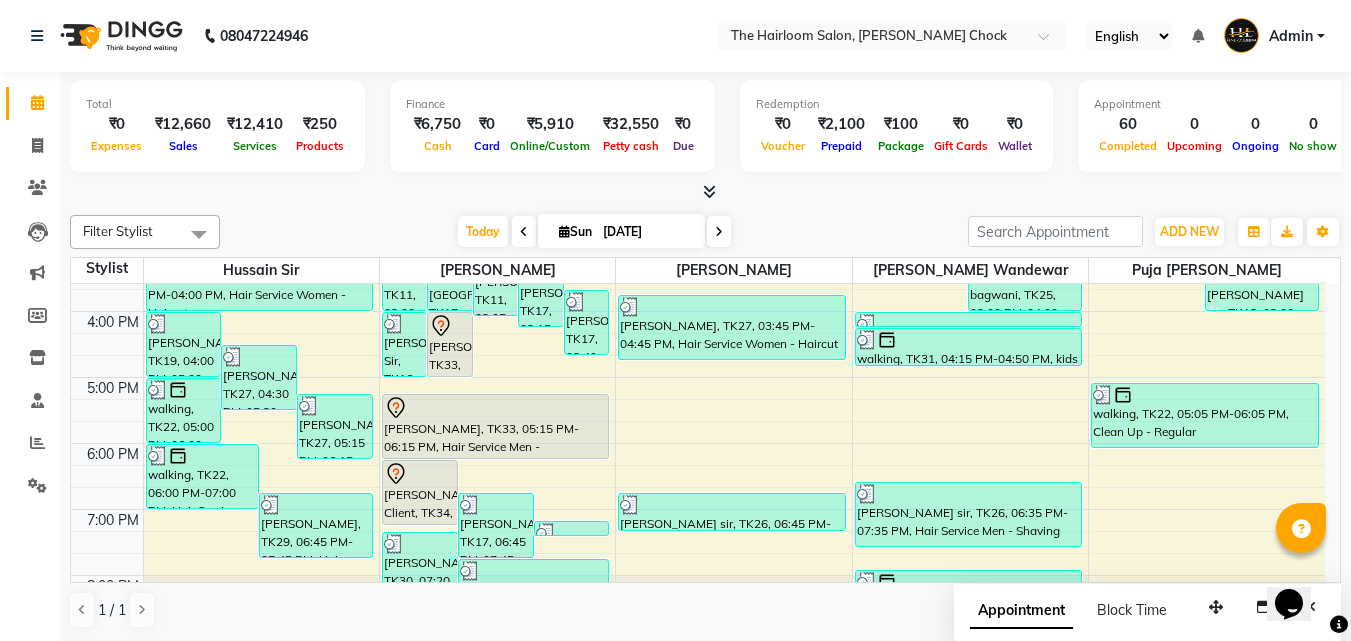 click on "[PERSON_NAME], TK33, 04:00 PM-05:00 PM, Hair Service Men  - Haircut" at bounding box center [450, 344] 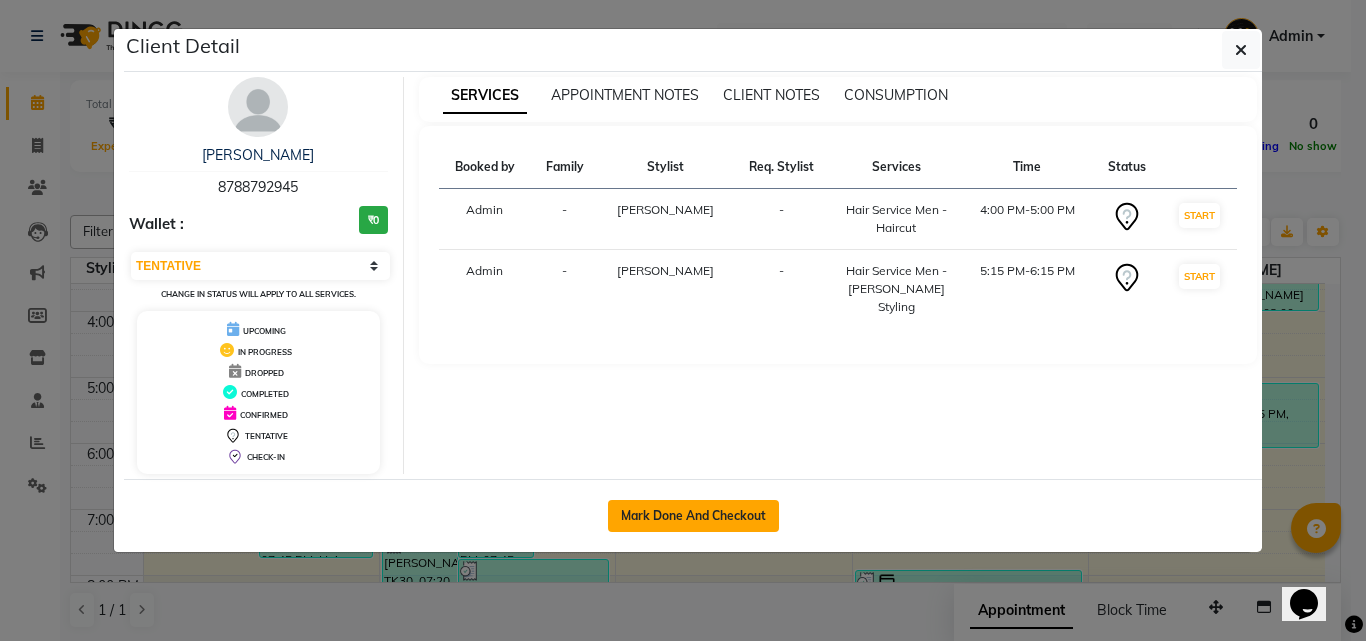 click on "Mark Done And Checkout" 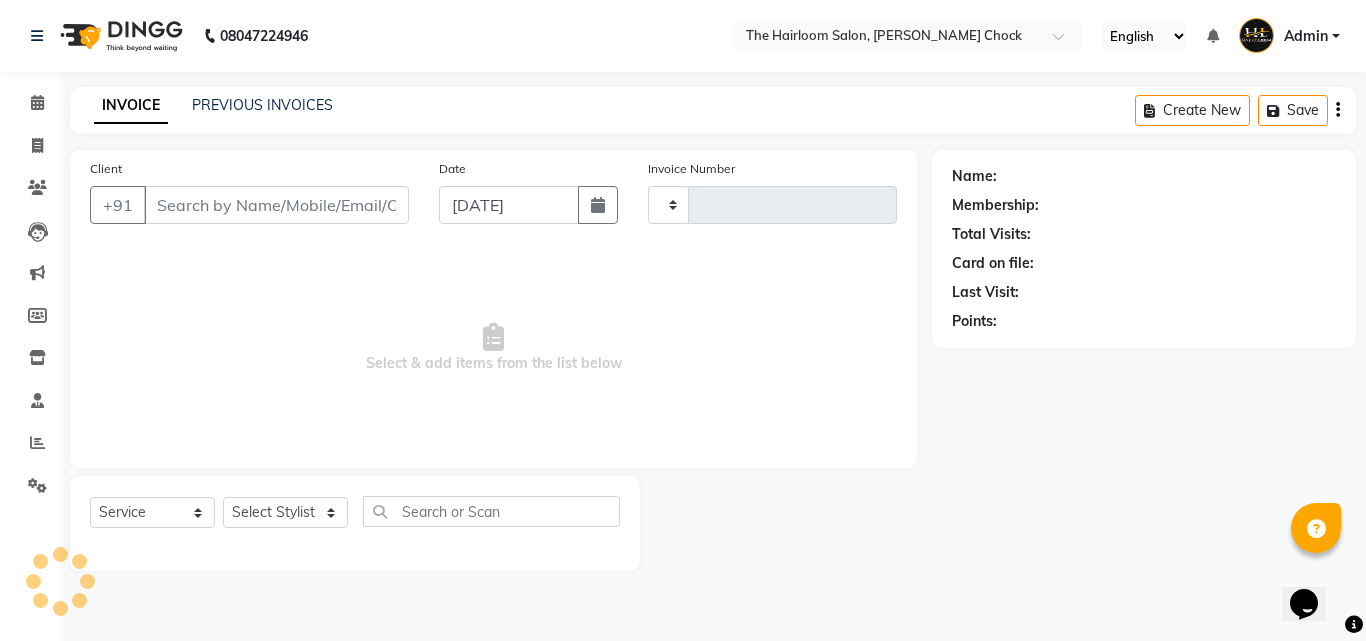 type on "2297" 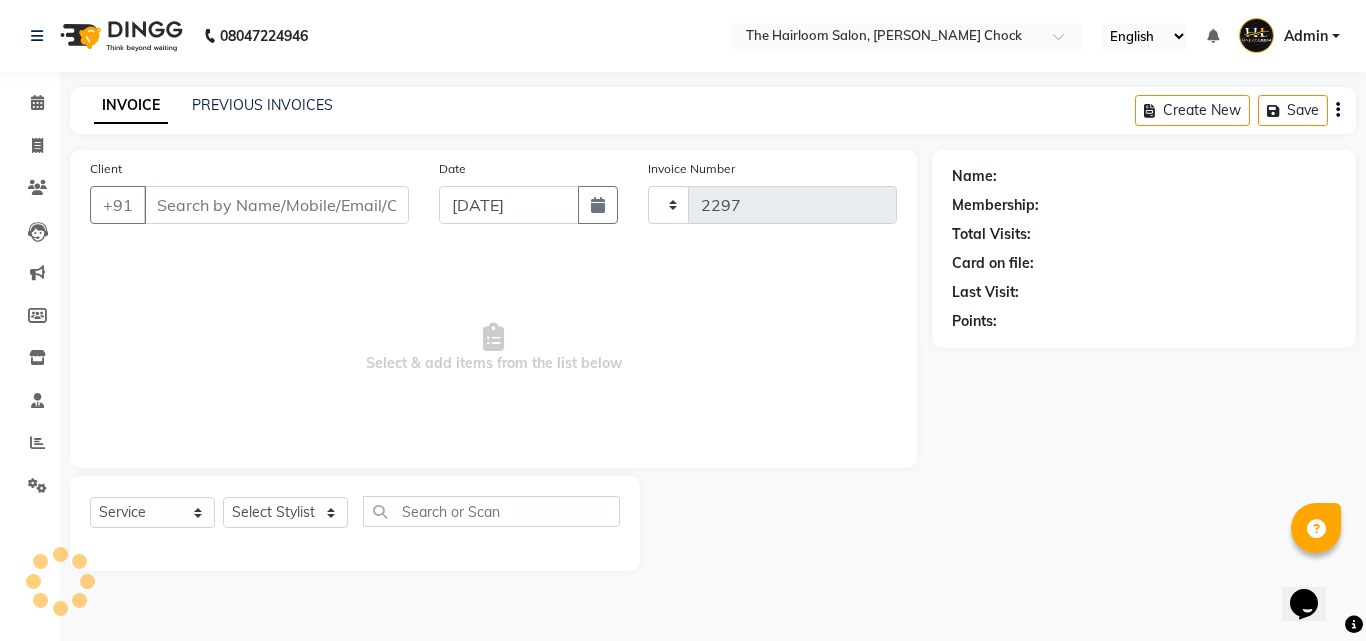 select on "5926" 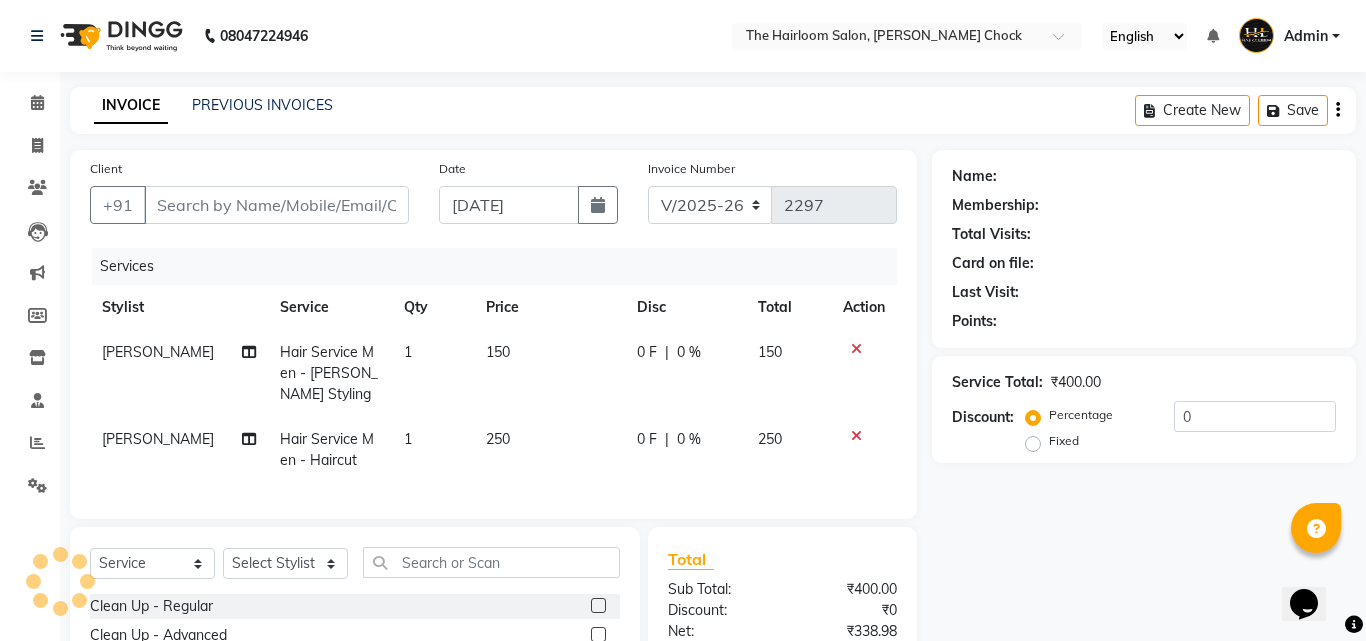 type on "8788792945" 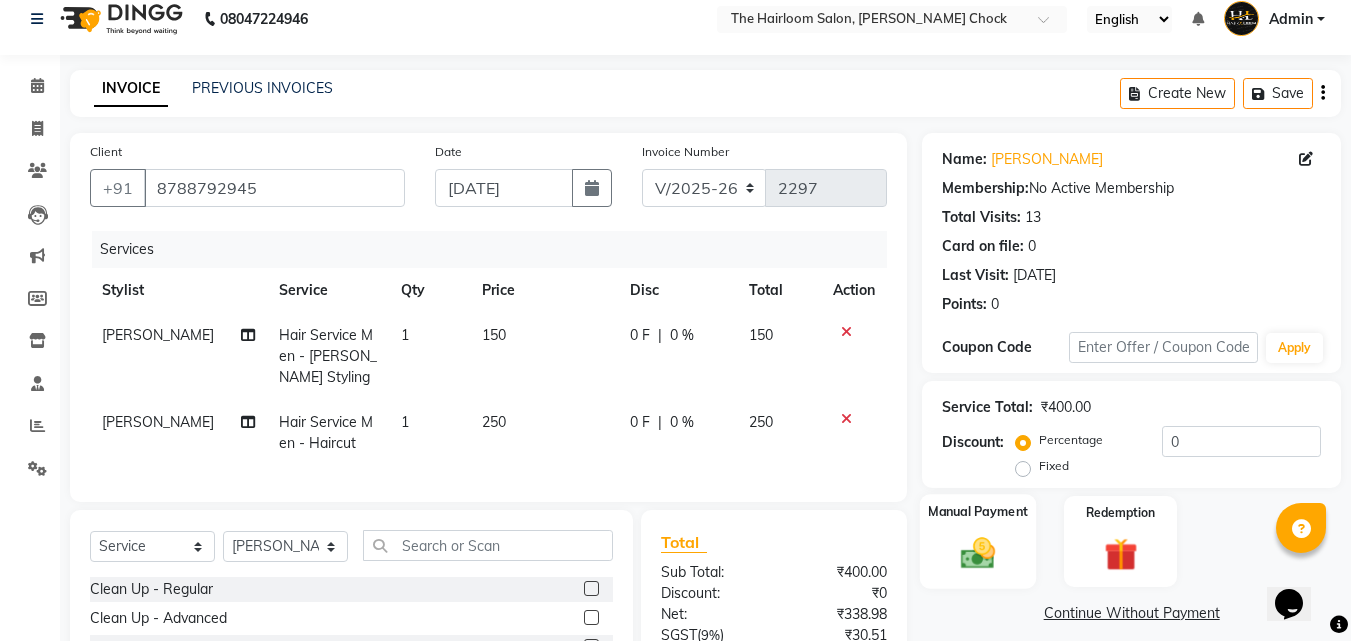 scroll, scrollTop: 226, scrollLeft: 0, axis: vertical 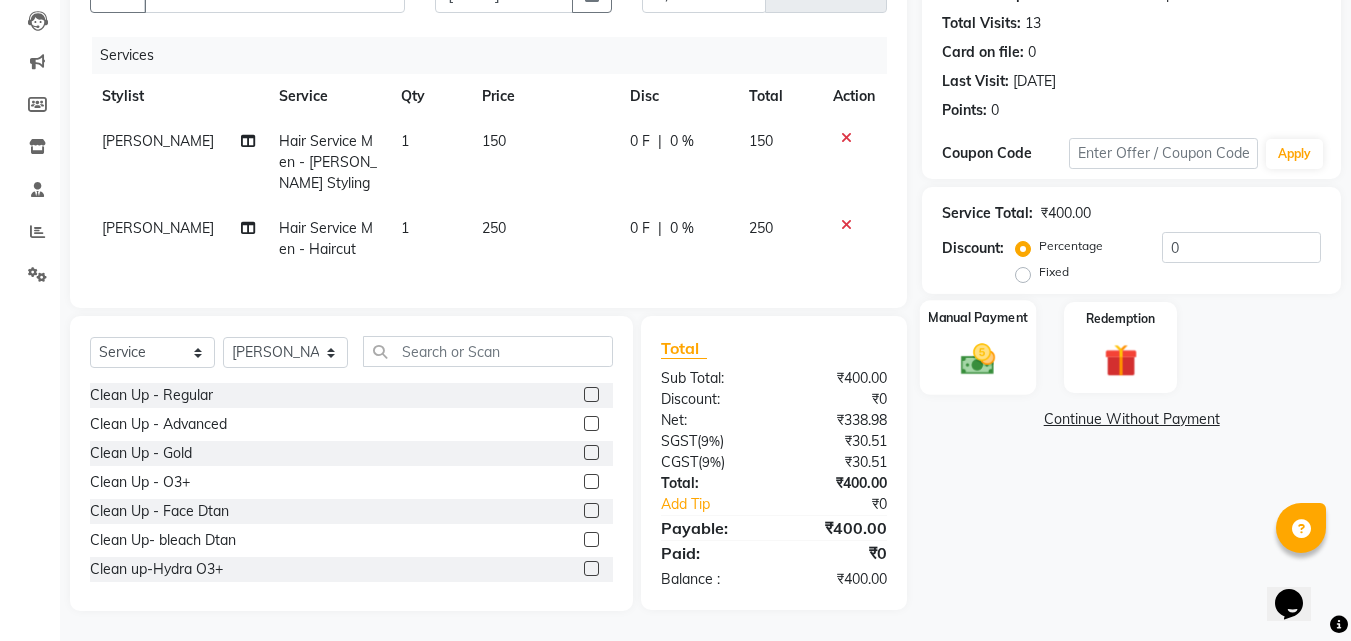 click on "Manual Payment" 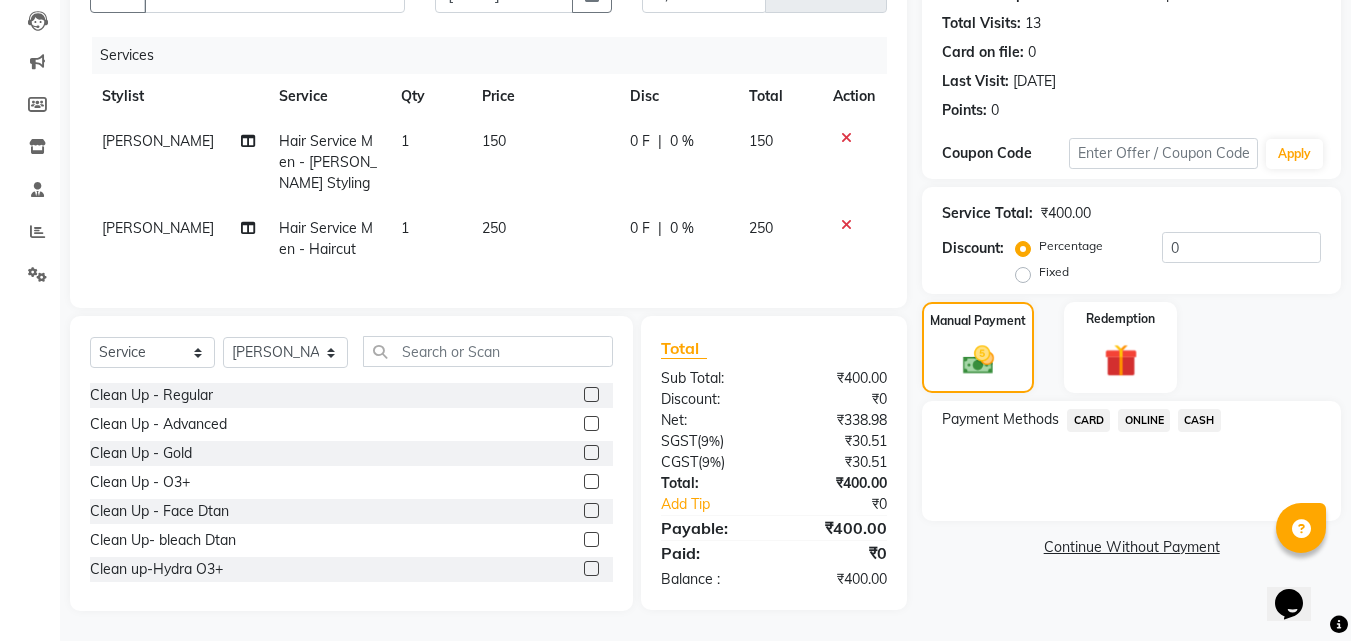 click on "CASH" 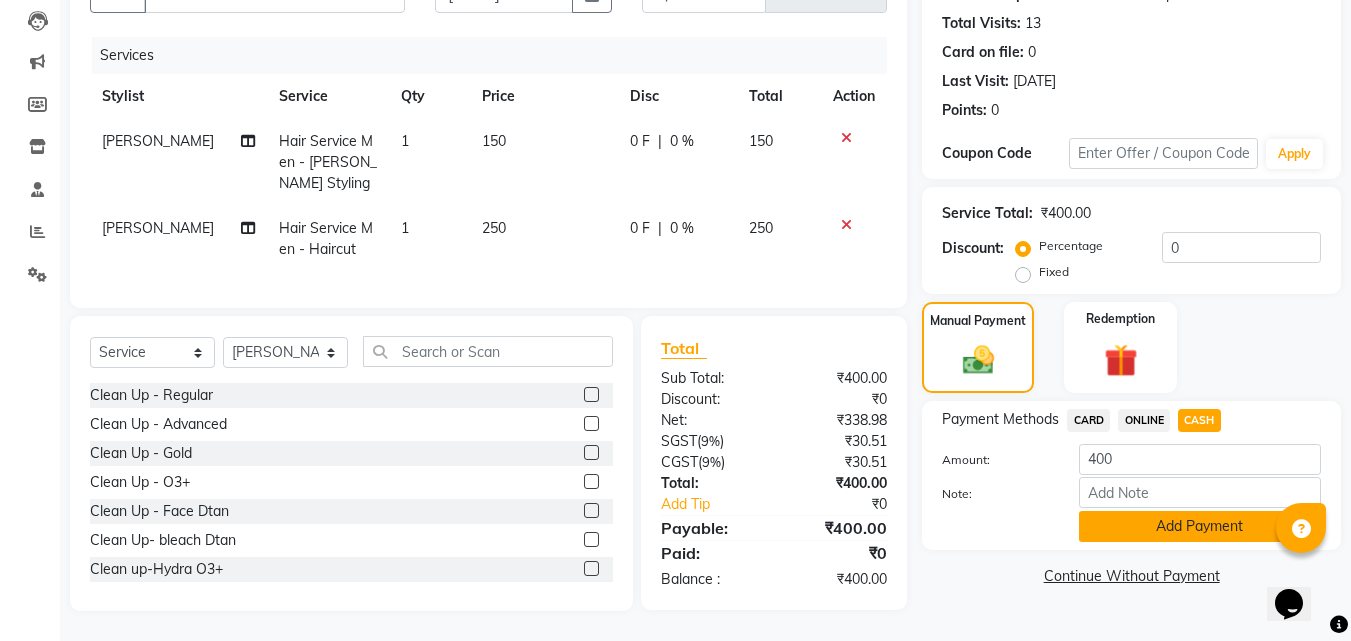 click on "Add Payment" 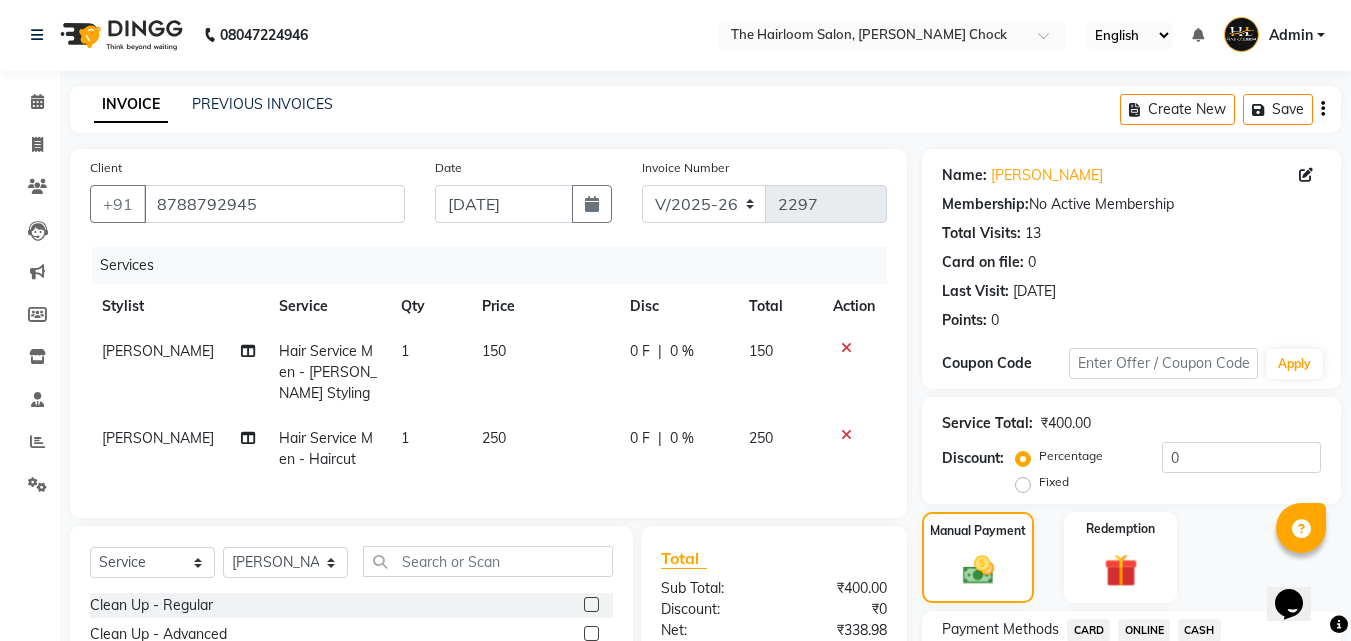 scroll, scrollTop: 296, scrollLeft: 0, axis: vertical 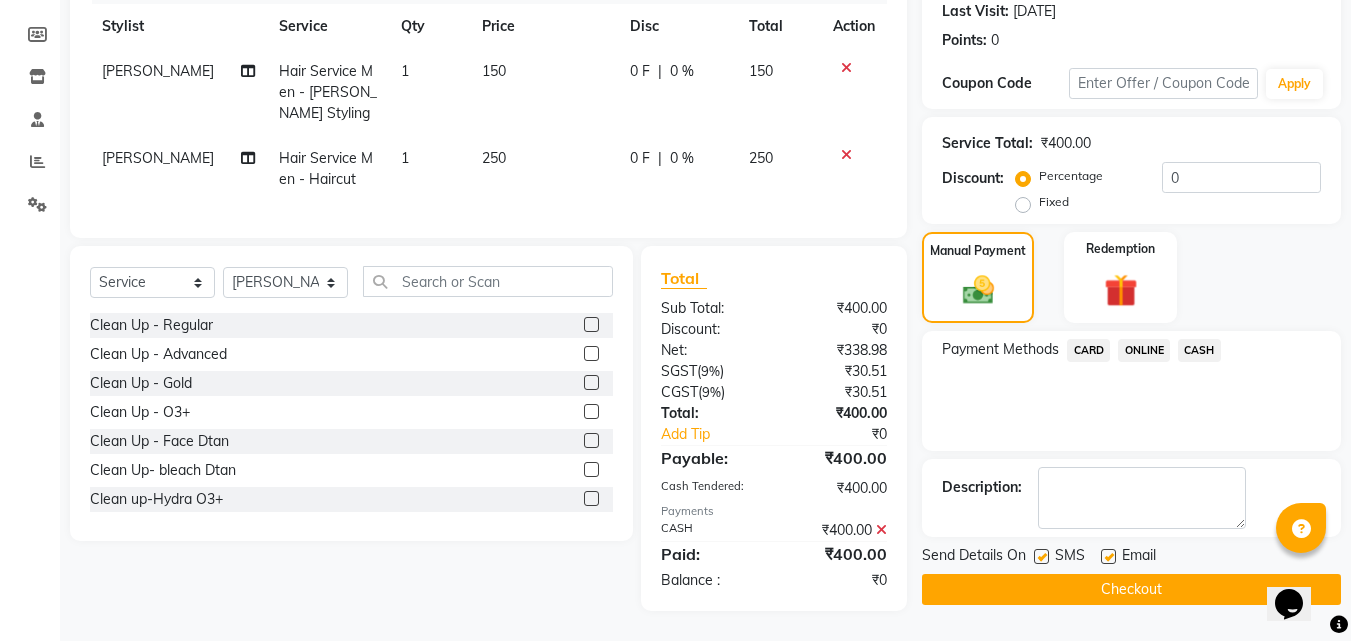 click on "Send Details On SMS Email  Checkout" 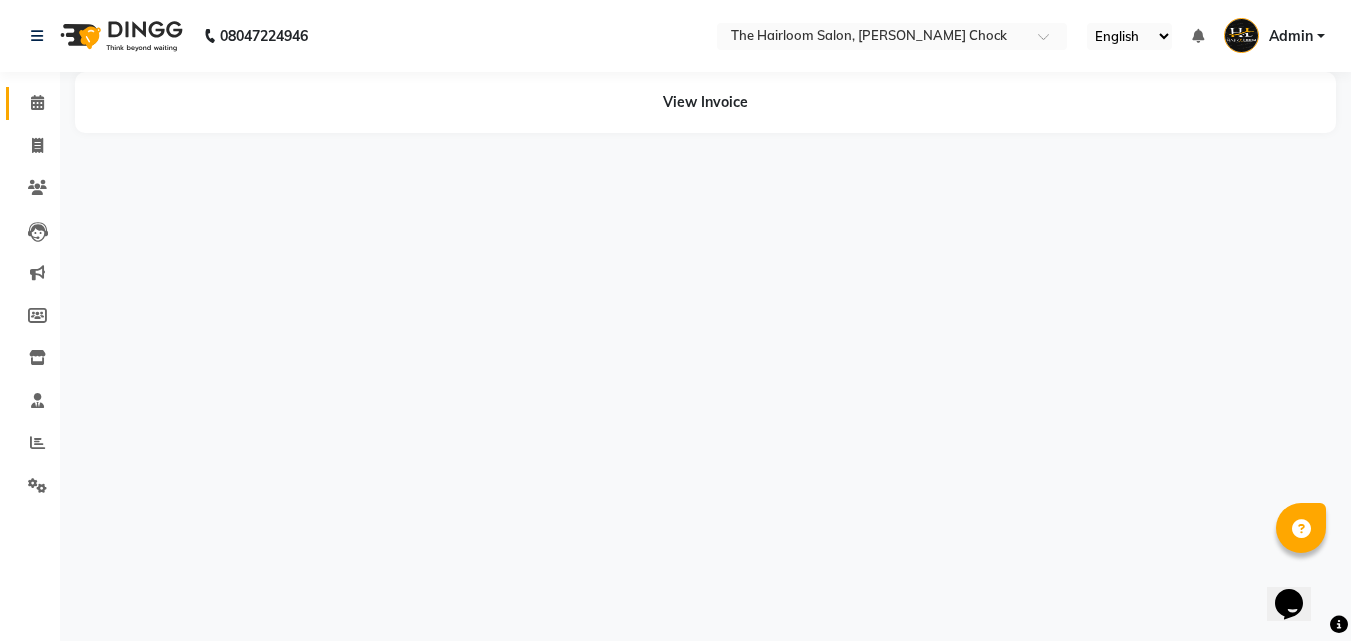 scroll, scrollTop: 0, scrollLeft: 0, axis: both 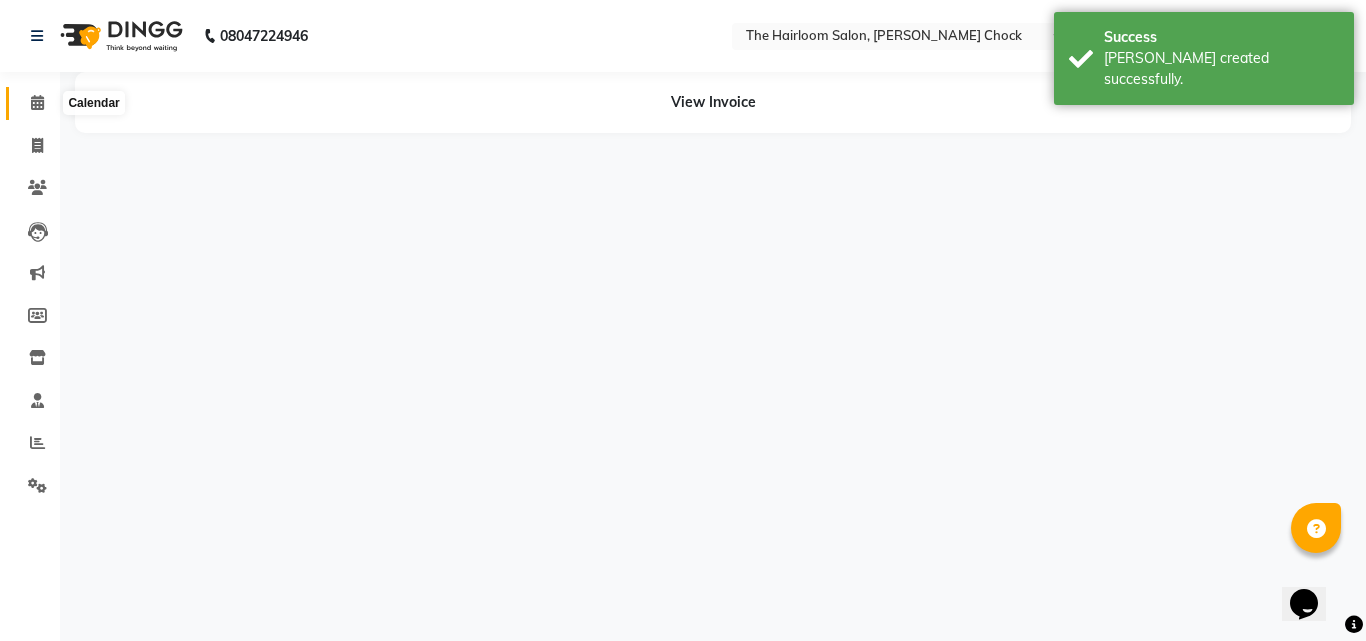 click 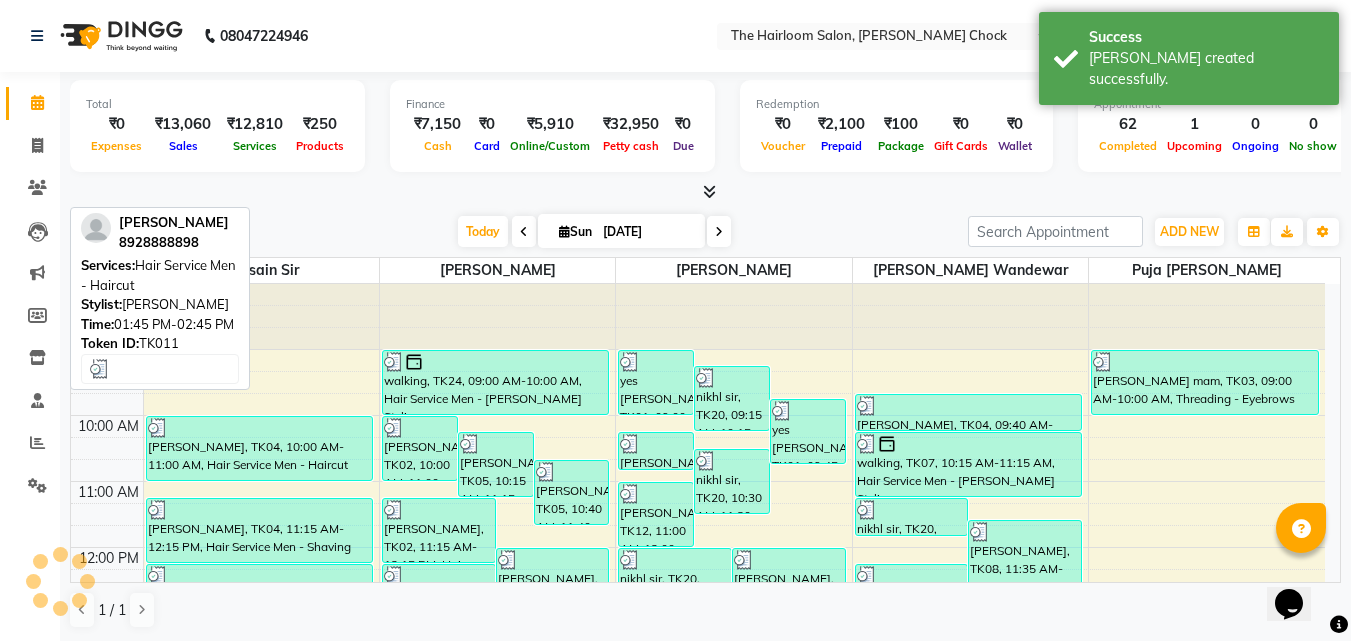 scroll, scrollTop: 600, scrollLeft: 0, axis: vertical 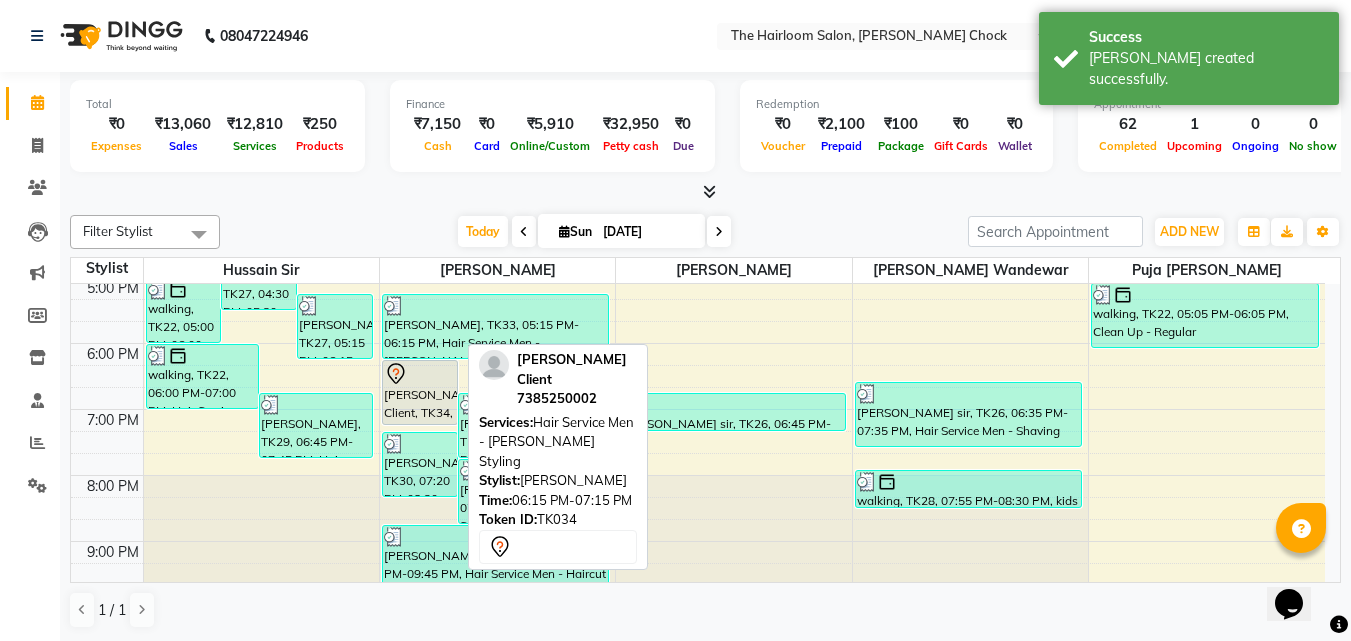 click on "[PERSON_NAME] Client, TK34, 06:15 PM-07:15 PM, Hair Service Men  - [PERSON_NAME] Styling" at bounding box center (420, 392) 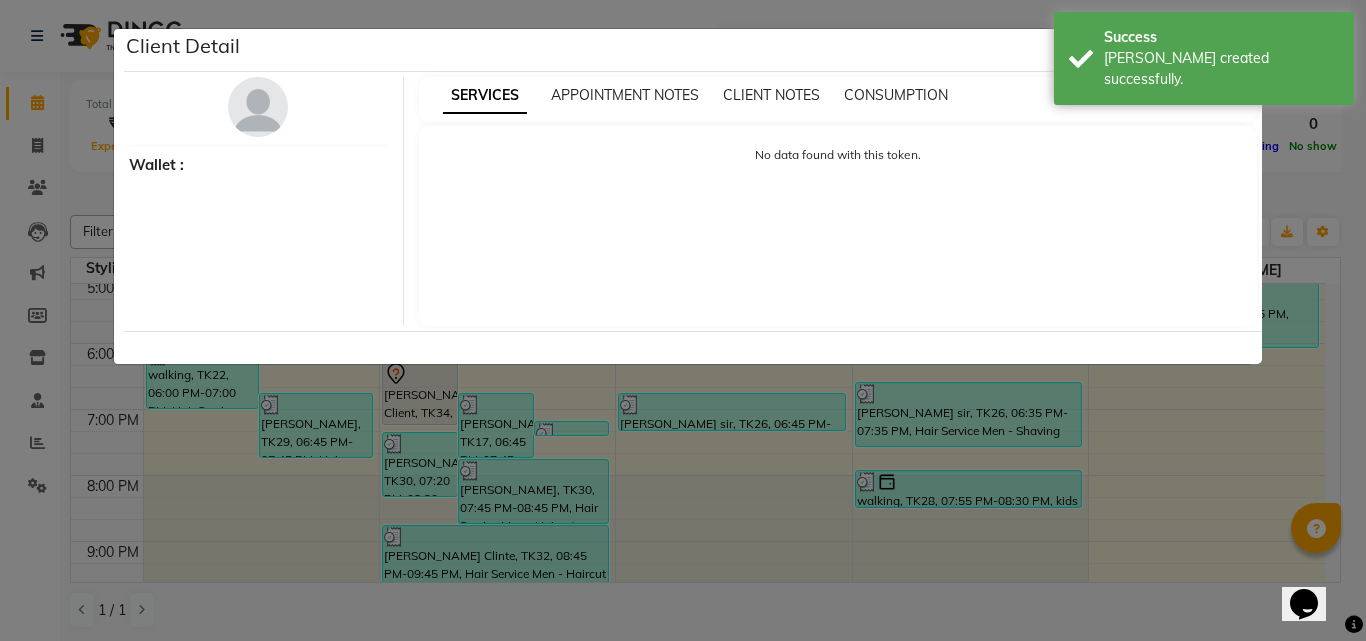 select on "7" 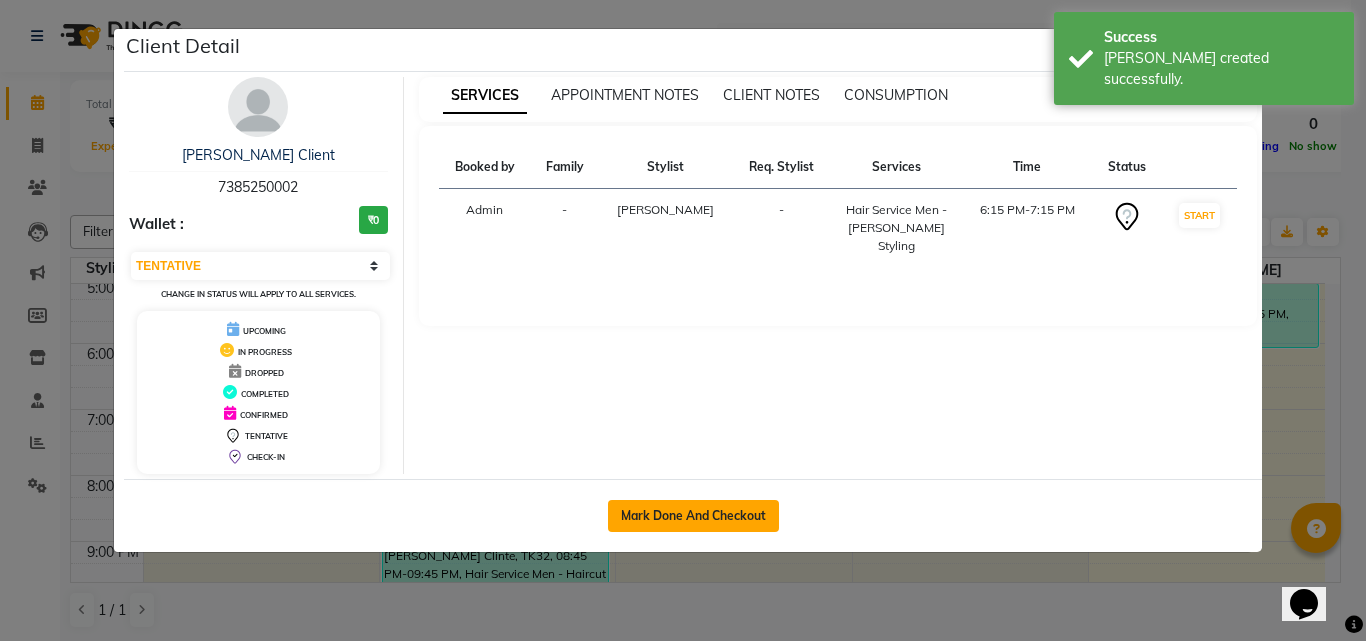 click on "Mark Done And Checkout" 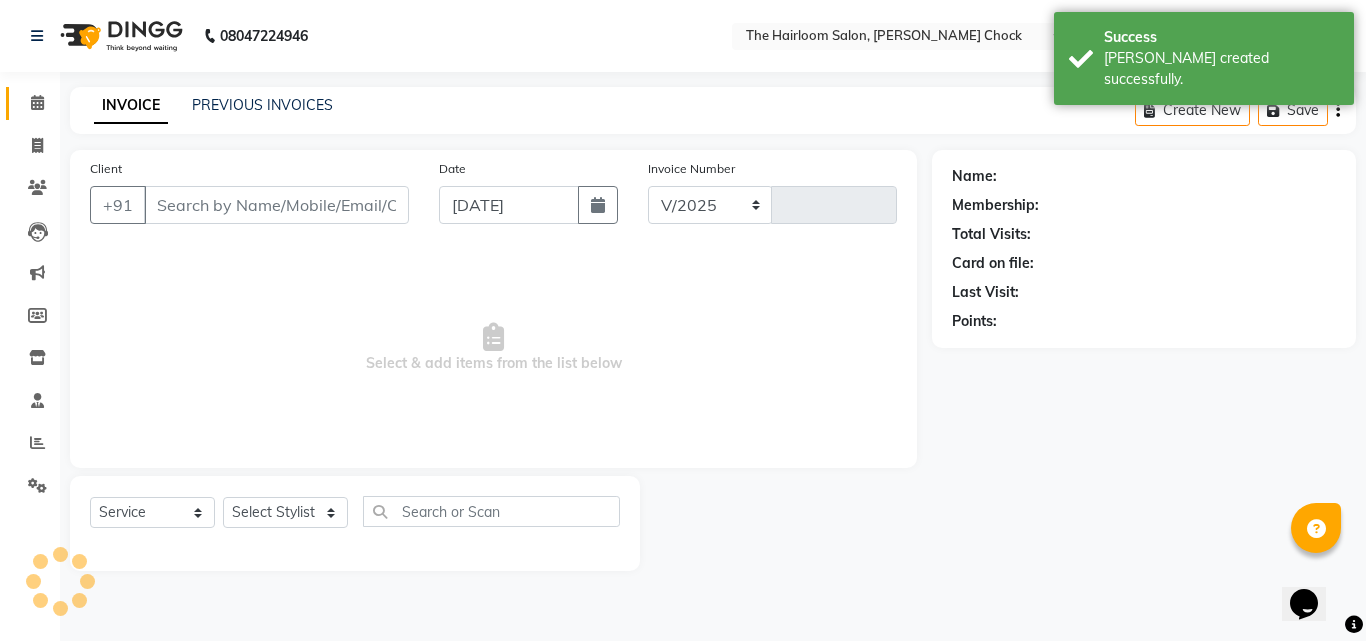 select on "5926" 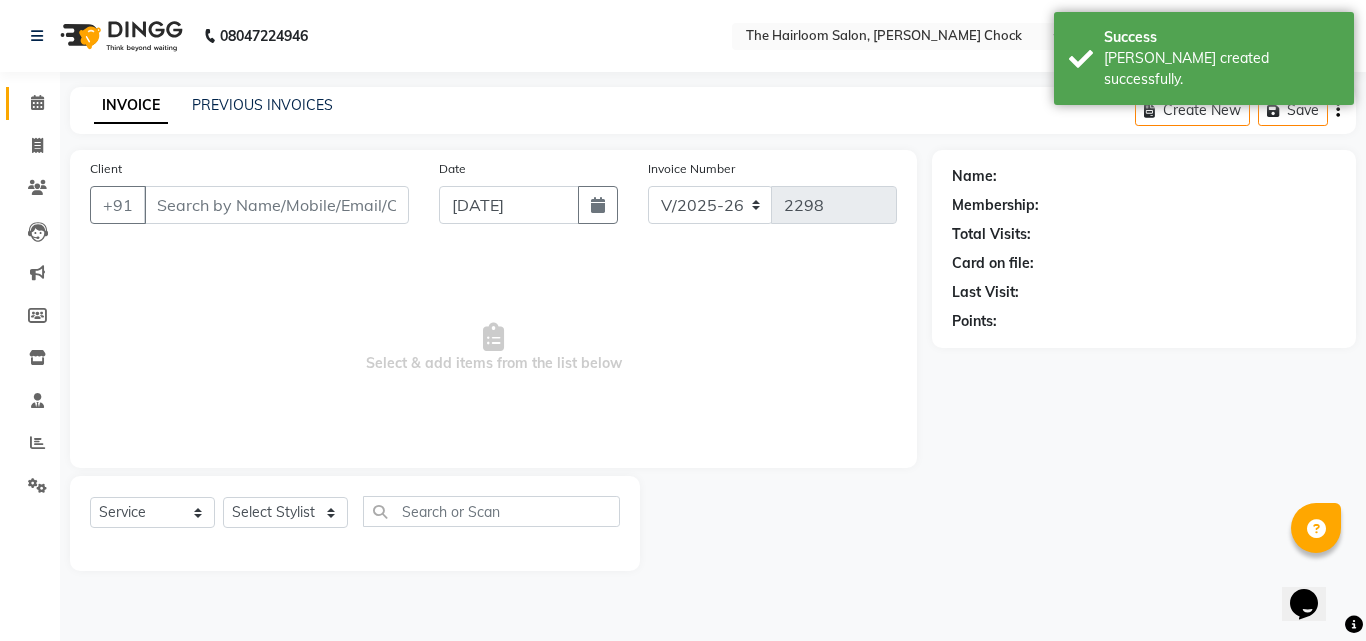 type on "7385250002" 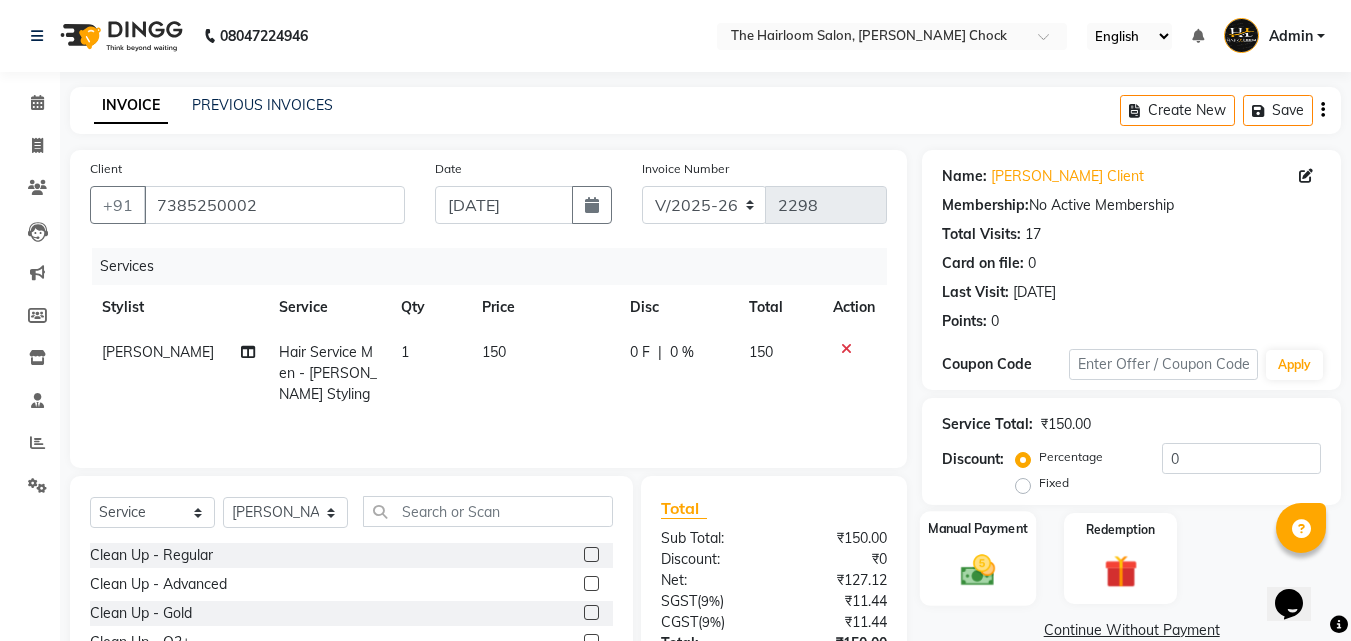 click 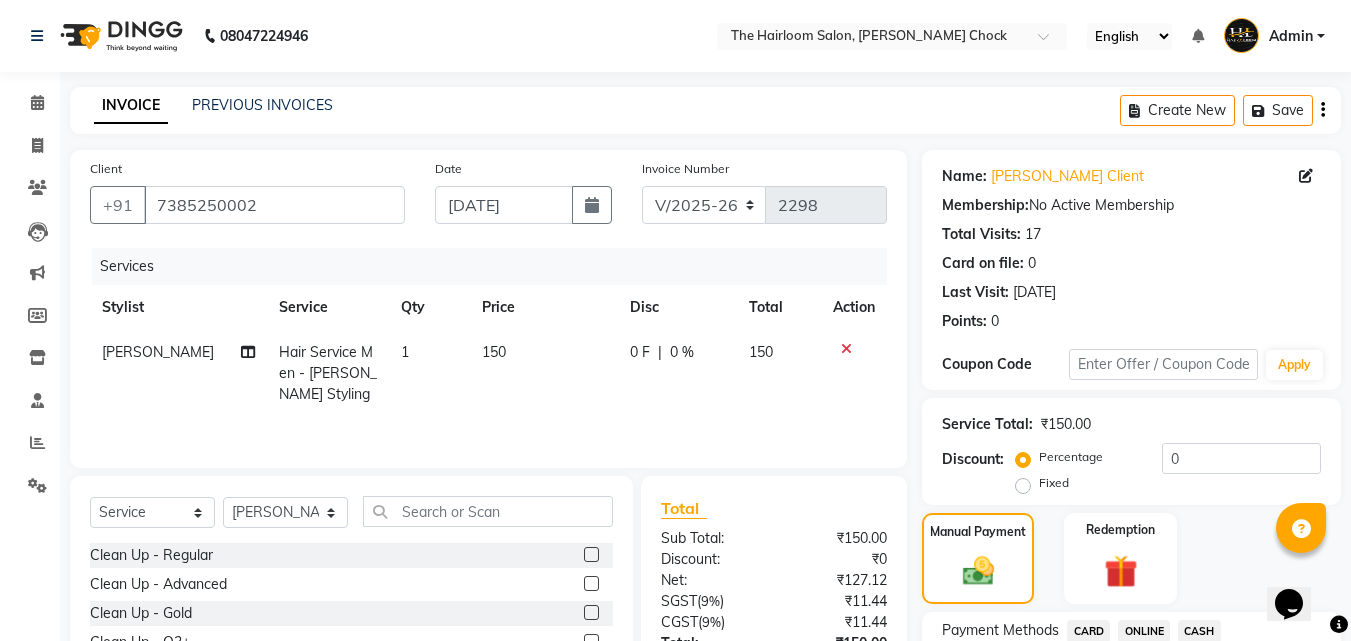 scroll, scrollTop: 162, scrollLeft: 0, axis: vertical 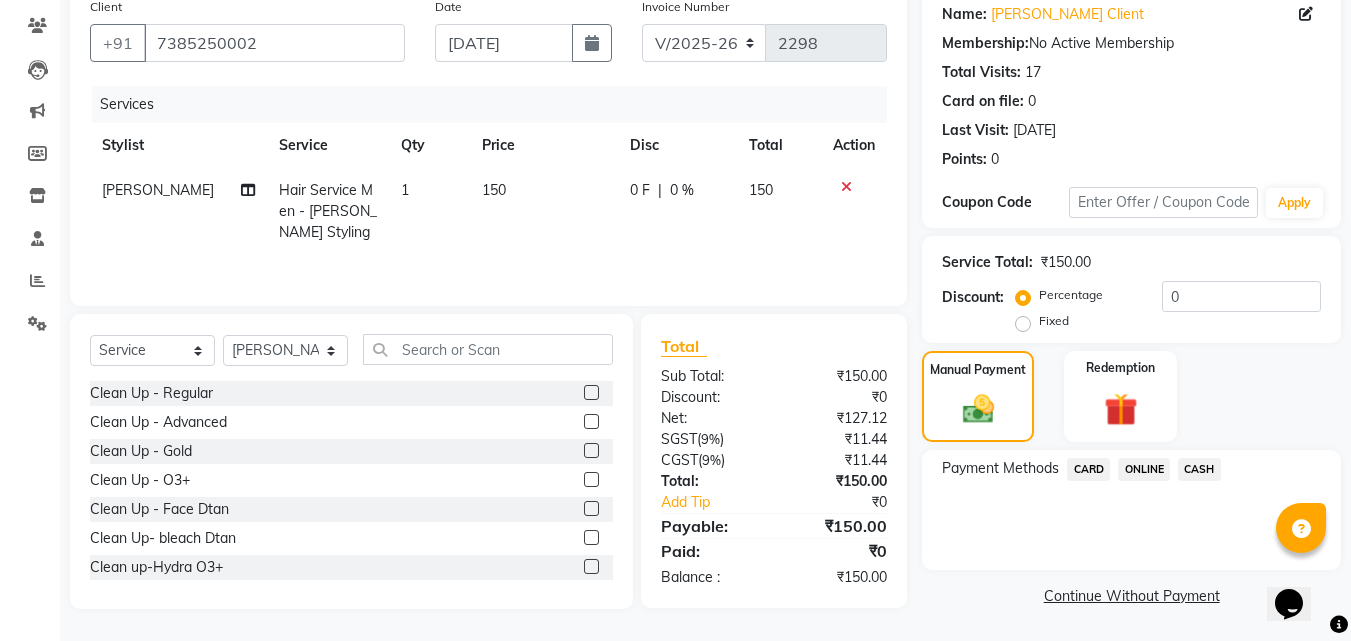 click on "ONLINE" 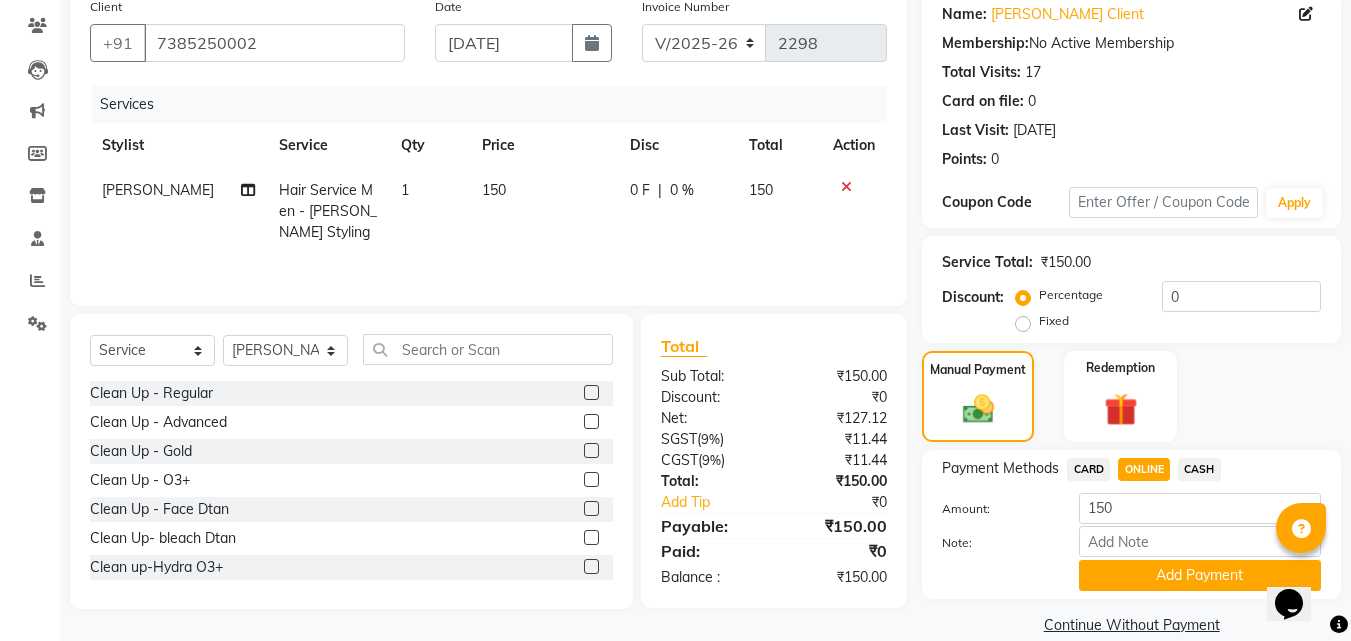 click on "CASH" 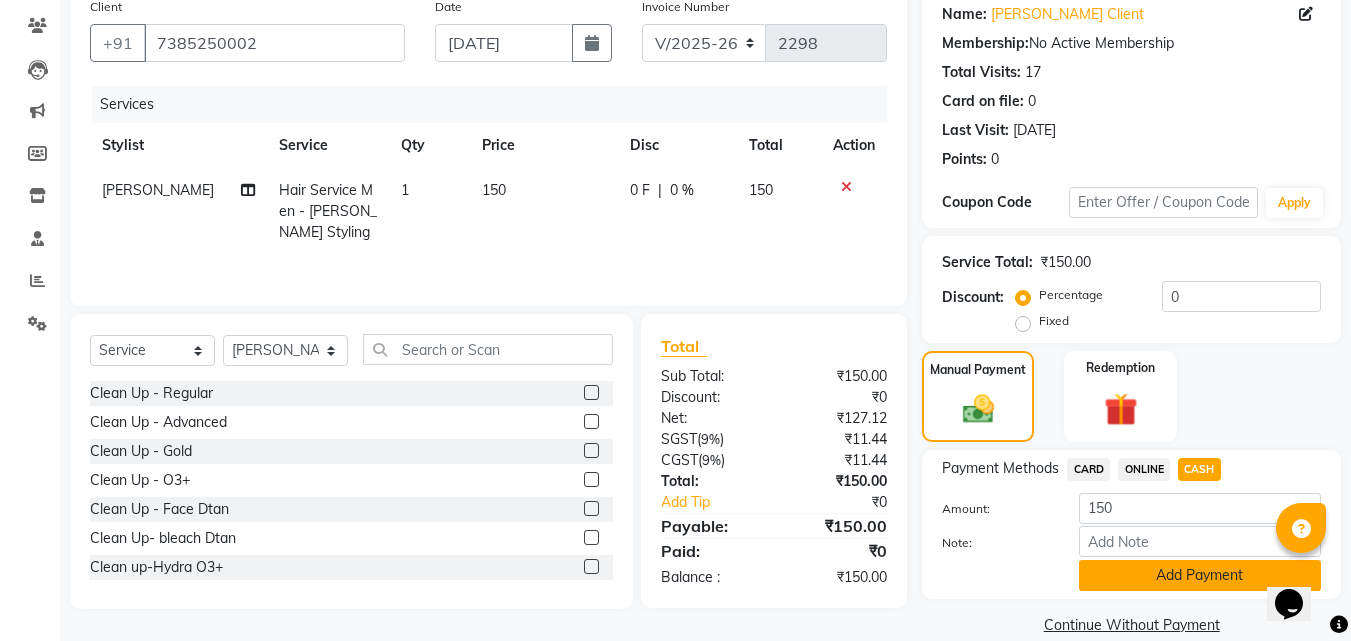 click on "Add Payment" 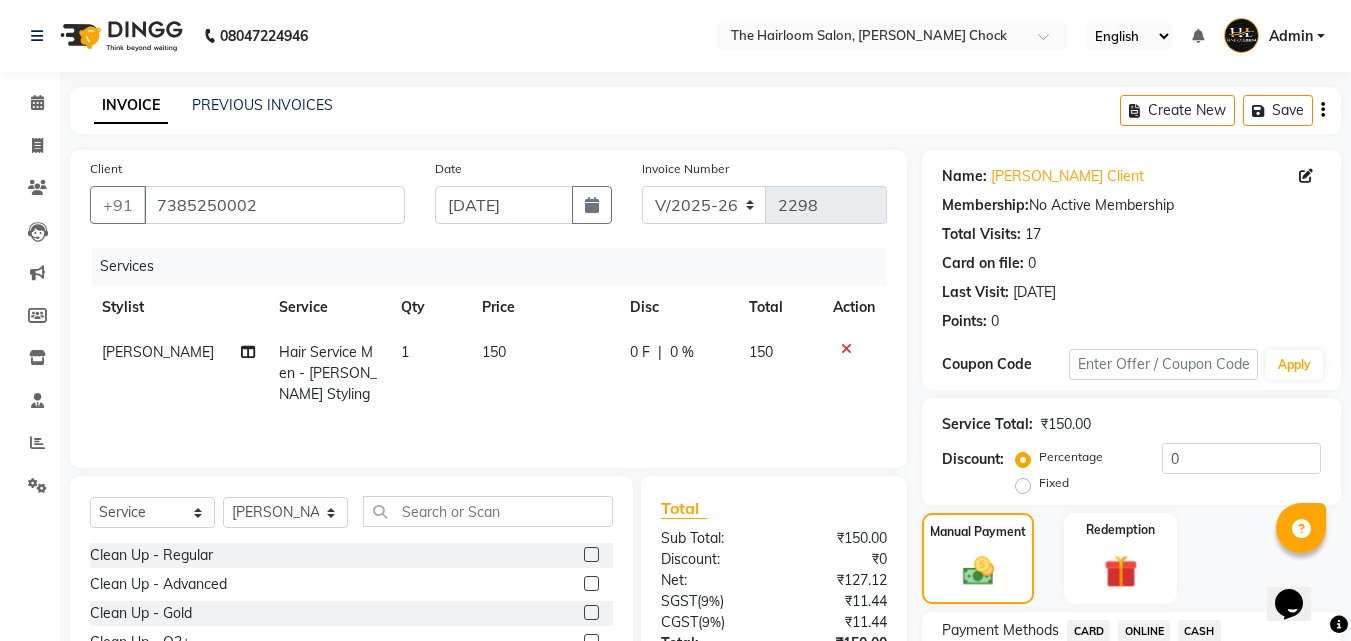 scroll, scrollTop: 275, scrollLeft: 0, axis: vertical 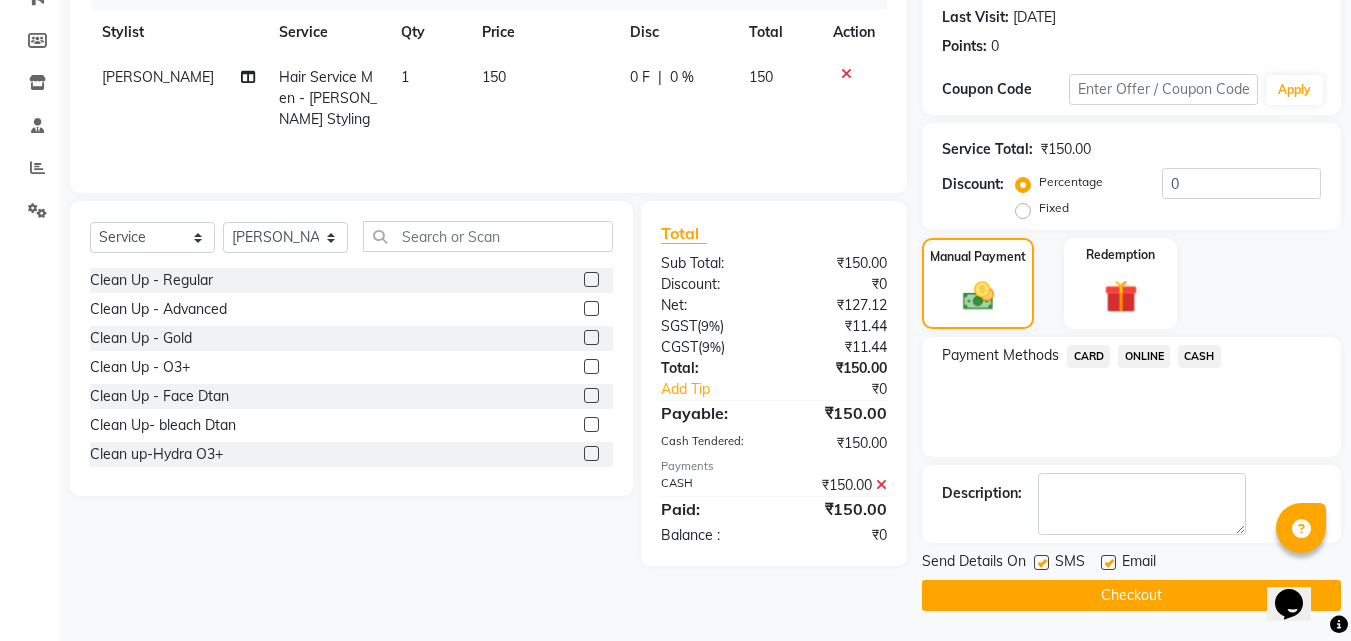 click on "Checkout" 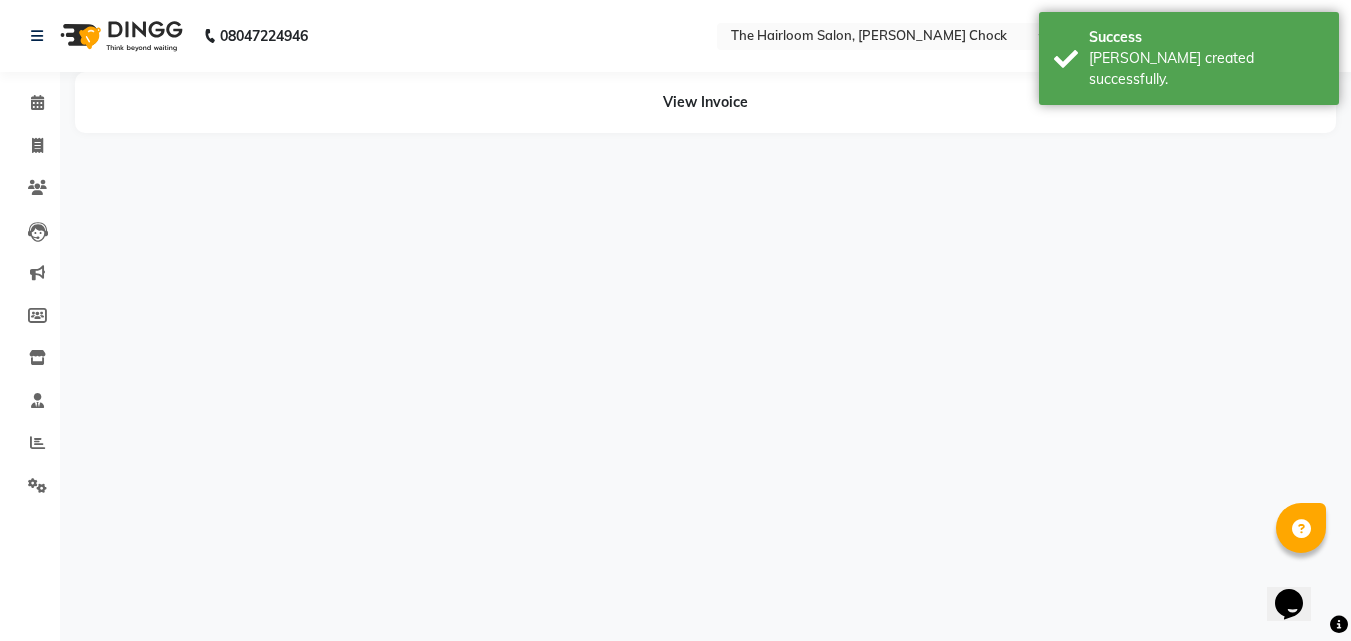 scroll, scrollTop: 0, scrollLeft: 0, axis: both 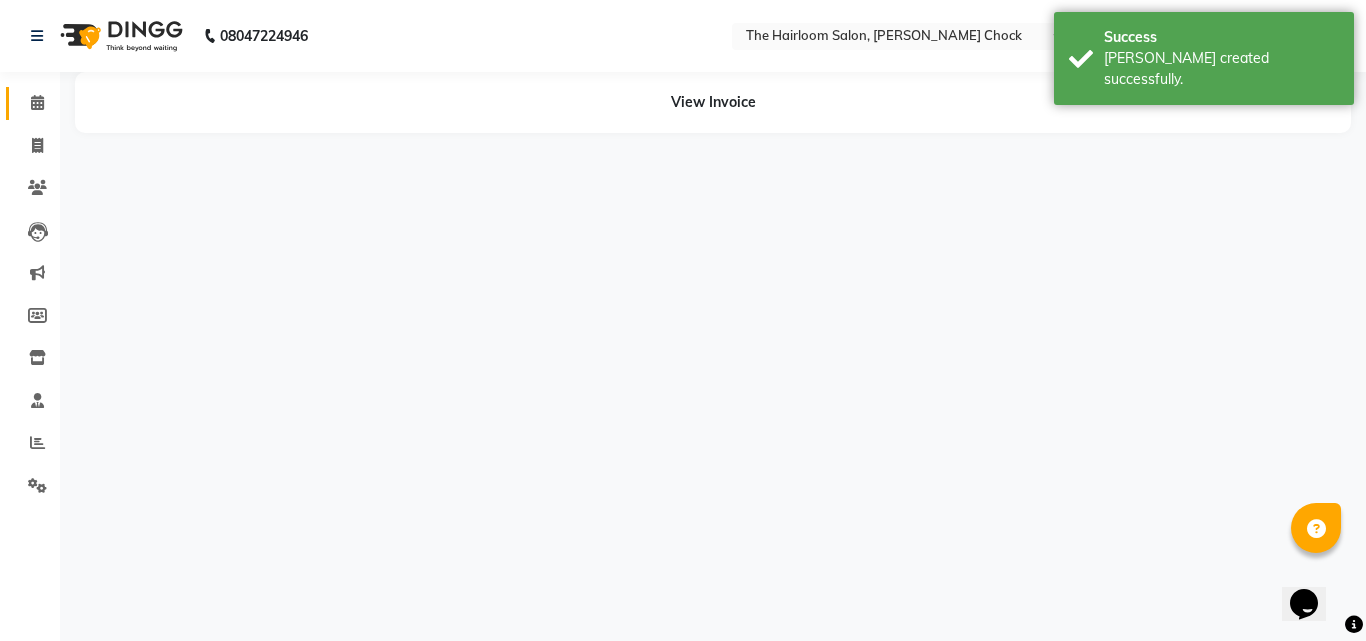 click 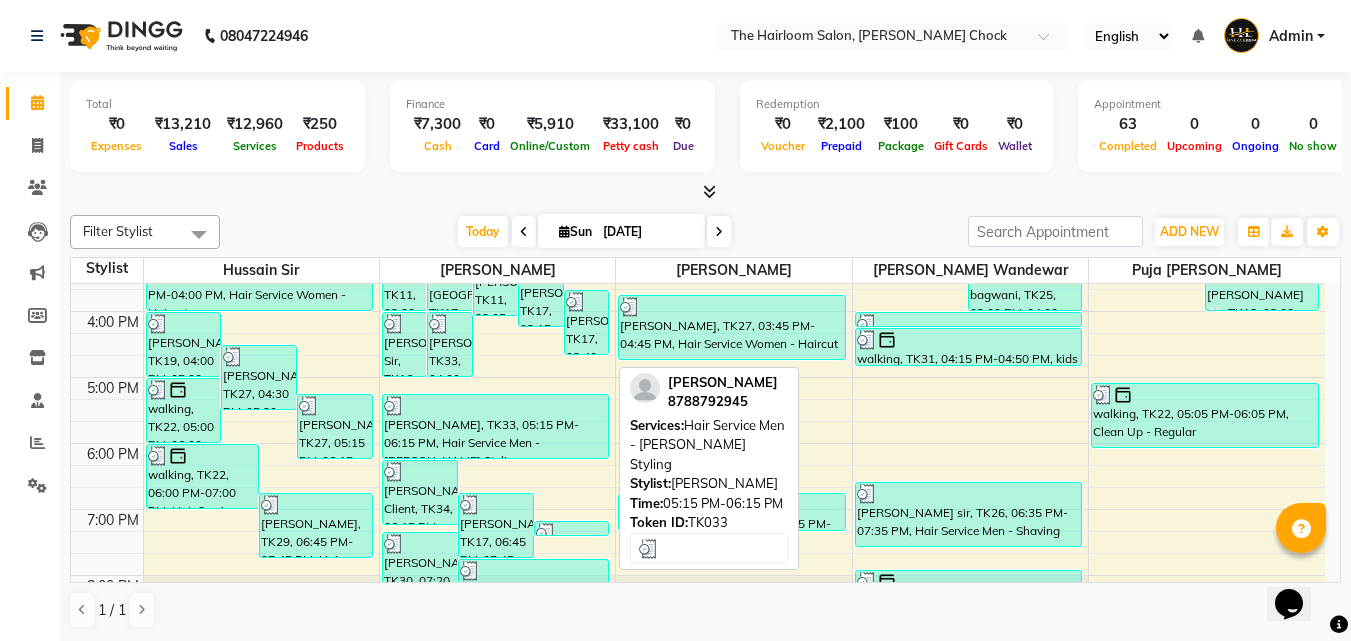scroll, scrollTop: 600, scrollLeft: 0, axis: vertical 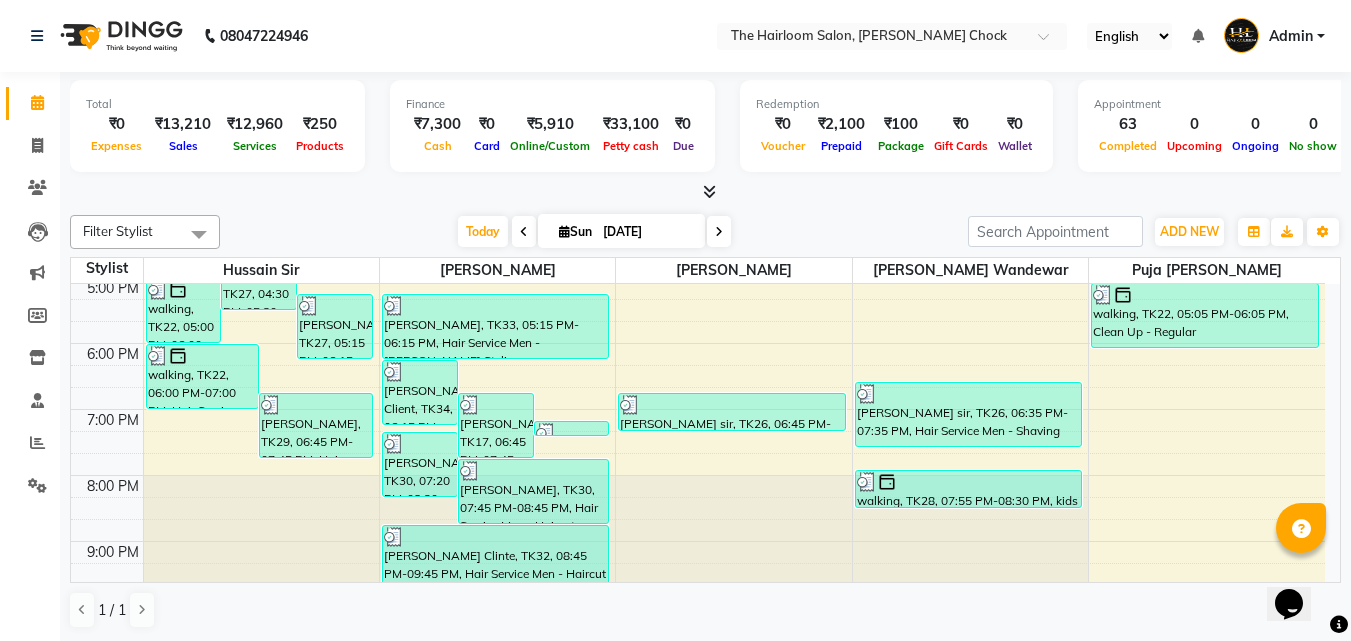 click on "8:00 AM 9:00 AM 10:00 AM 11:00 AM 12:00 PM 1:00 PM 2:00 PM 3:00 PM 4:00 PM 5:00 PM 6:00 PM 7:00 PM 8:00 PM 9:00 PM 10:00 PM 11:00 PM     [PERSON_NAME], TK19, 04:00 PM-05:00 PM, Hair Service Men  - [PERSON_NAME] Styling     [PERSON_NAME], TK27, 04:30 PM-05:30 PM, Hair Service Men  - Haircut     [PERSON_NAME], TK27, 05:15 PM-06:15 PM, Hair Service Men  - [PERSON_NAME] Styling     walking, TK22, 05:00 PM-06:00 PM, Hair Service Men  - Haircut     walking, TK22, 06:00 PM-07:00 PM, Hair Service Men  - [PERSON_NAME] Styling     [PERSON_NAME], TK29, 06:45 PM-07:45 PM, Hair Service Men  - [PERSON_NAME] Styling     [PERSON_NAME], TK04, 10:00 AM-11:00 AM, Hair Service Men  - Haircut     [PERSON_NAME], TK04, 11:15 AM-12:15 PM, Hair Service Men  - Shaving     [PERSON_NAME], TK10, 12:15 PM-01:15 PM, Hair Service Women  - Haircut     [PERSON_NAME], TK13, 01:15 PM-02:15 PM, Hair Service Men  - Haircut     priyanka [PERSON_NAME], TK15, 03:00 PM-04:00 PM, Hair Service Women  - Haircut     [PERSON_NAME], TK11, 03:00 PM-04:00 PM, Hair Service Men  - Haircut" at bounding box center (698, 211) 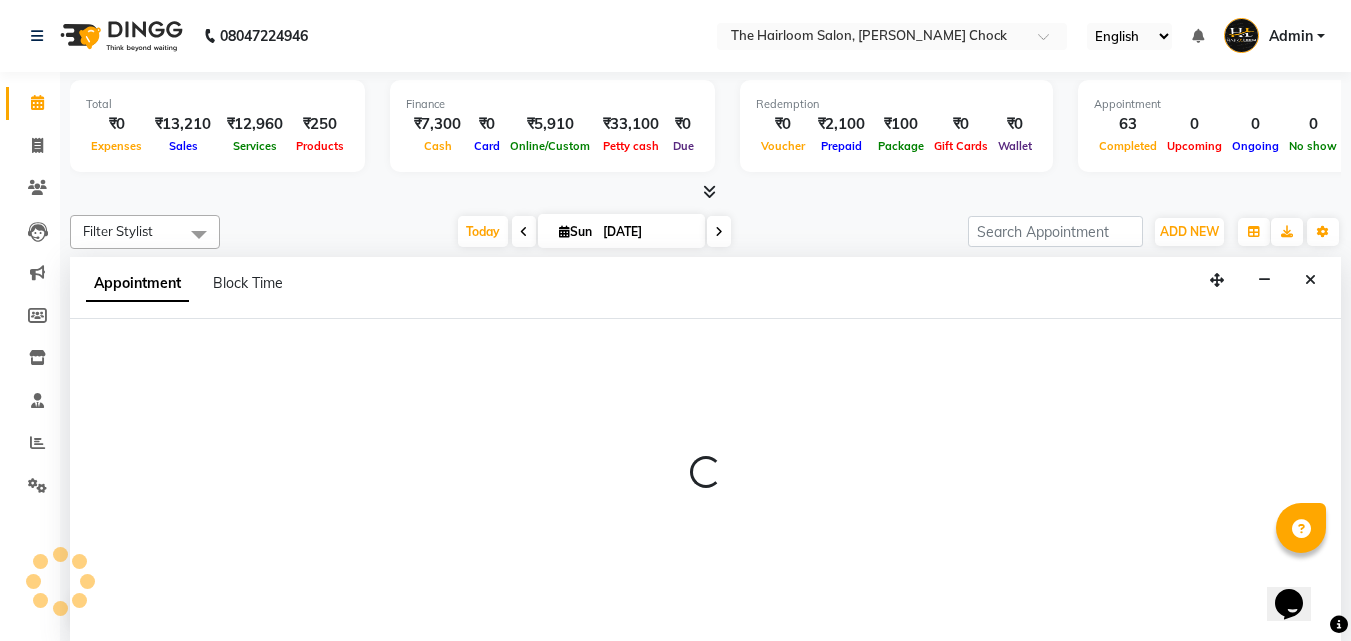scroll, scrollTop: 1, scrollLeft: 0, axis: vertical 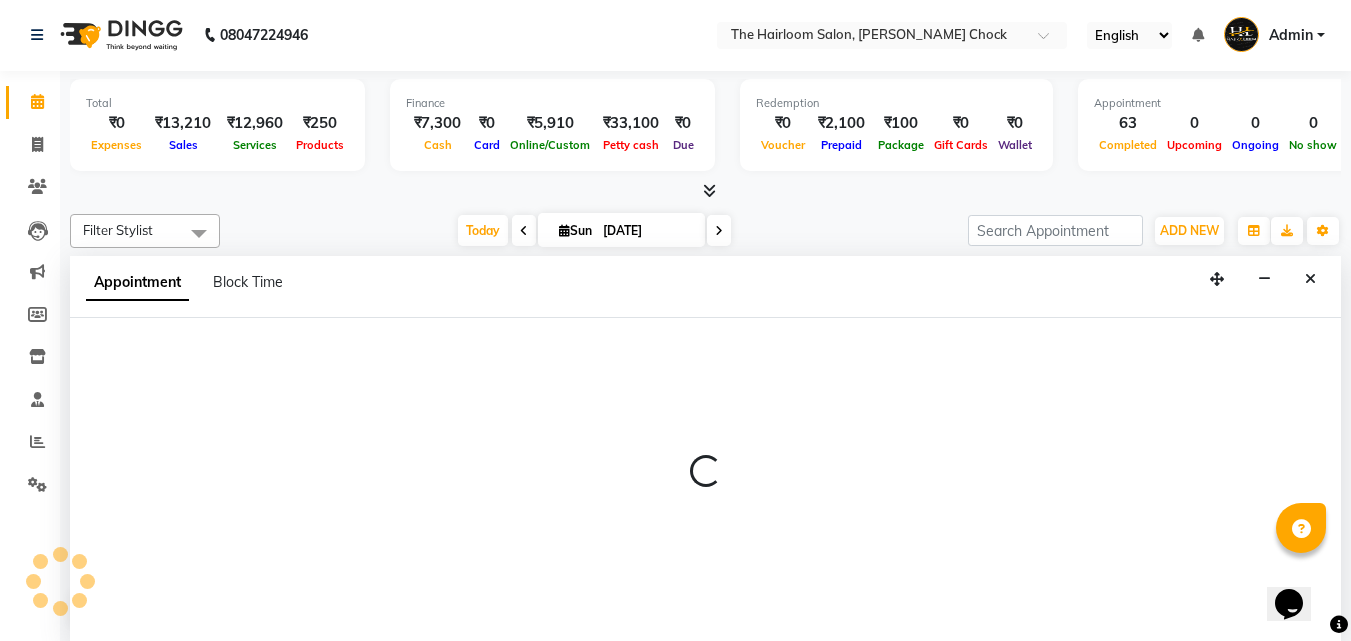 select on "41756" 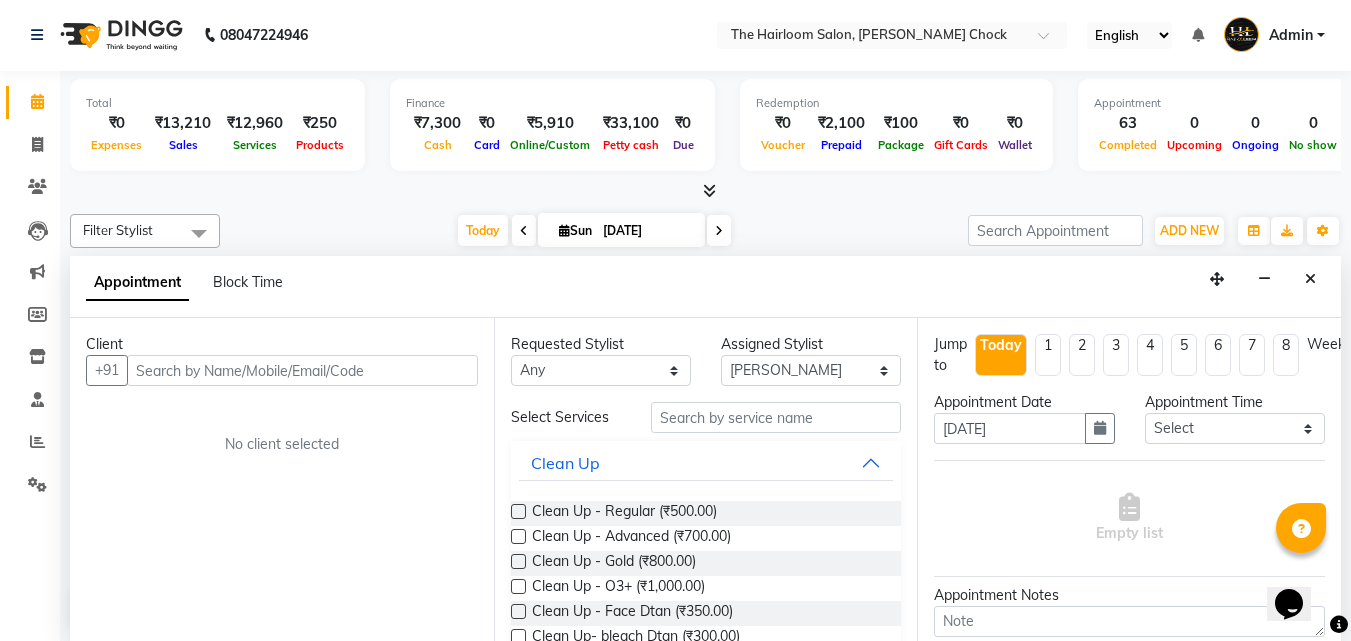 click at bounding box center [302, 370] 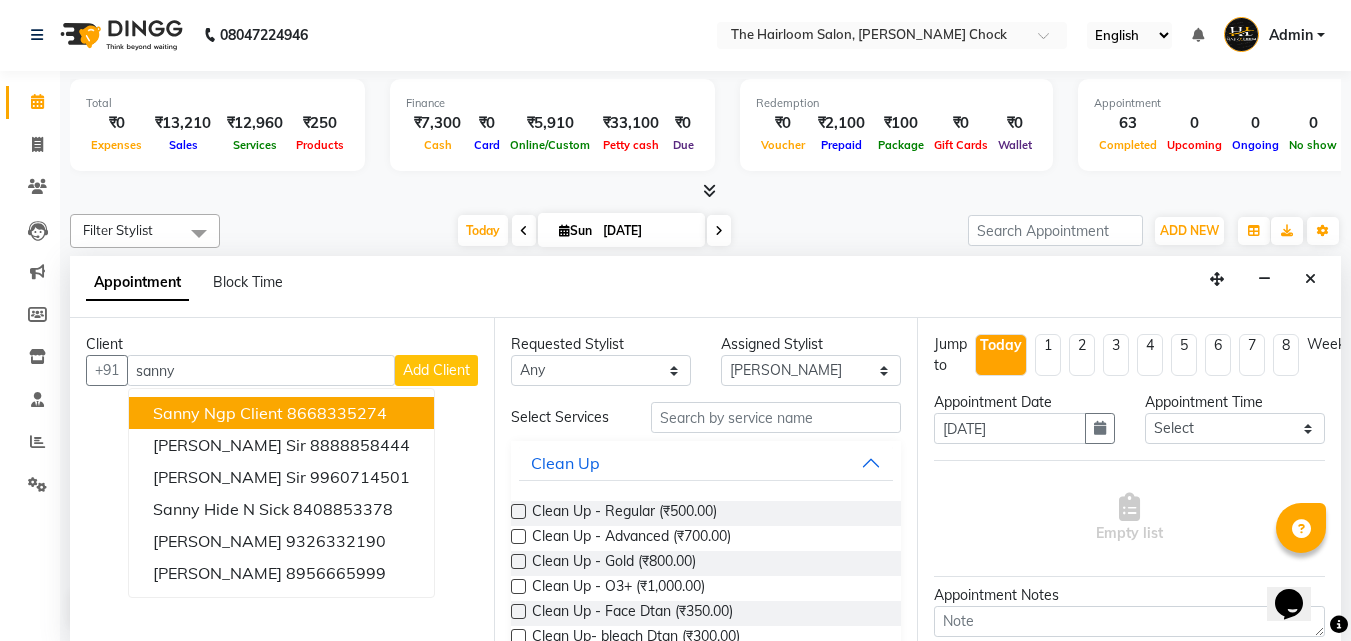 click on "8668335274" at bounding box center [337, 413] 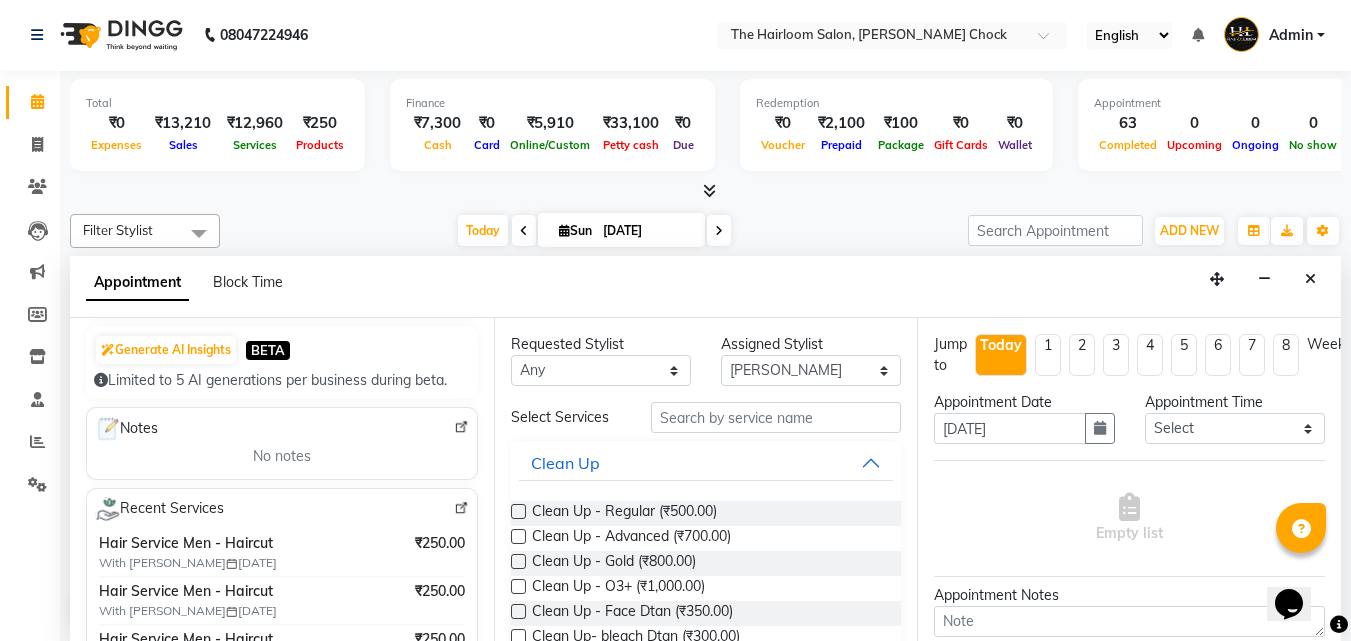 scroll, scrollTop: 200, scrollLeft: 0, axis: vertical 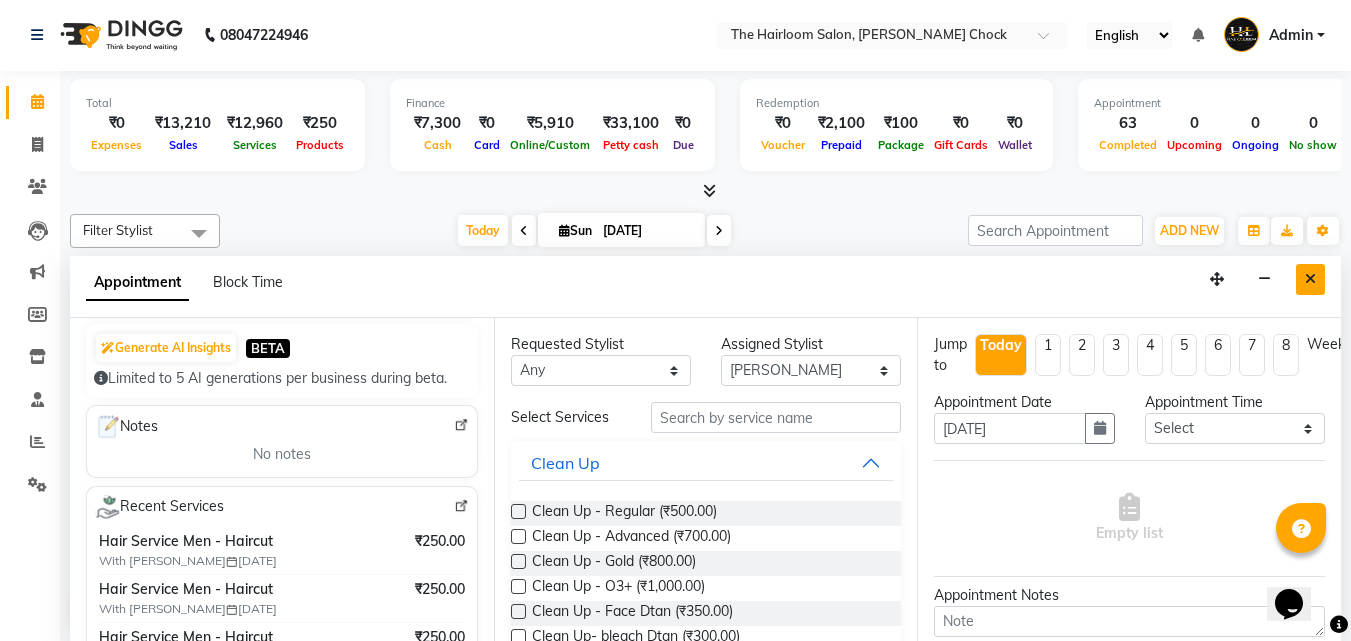 type on "8668335274" 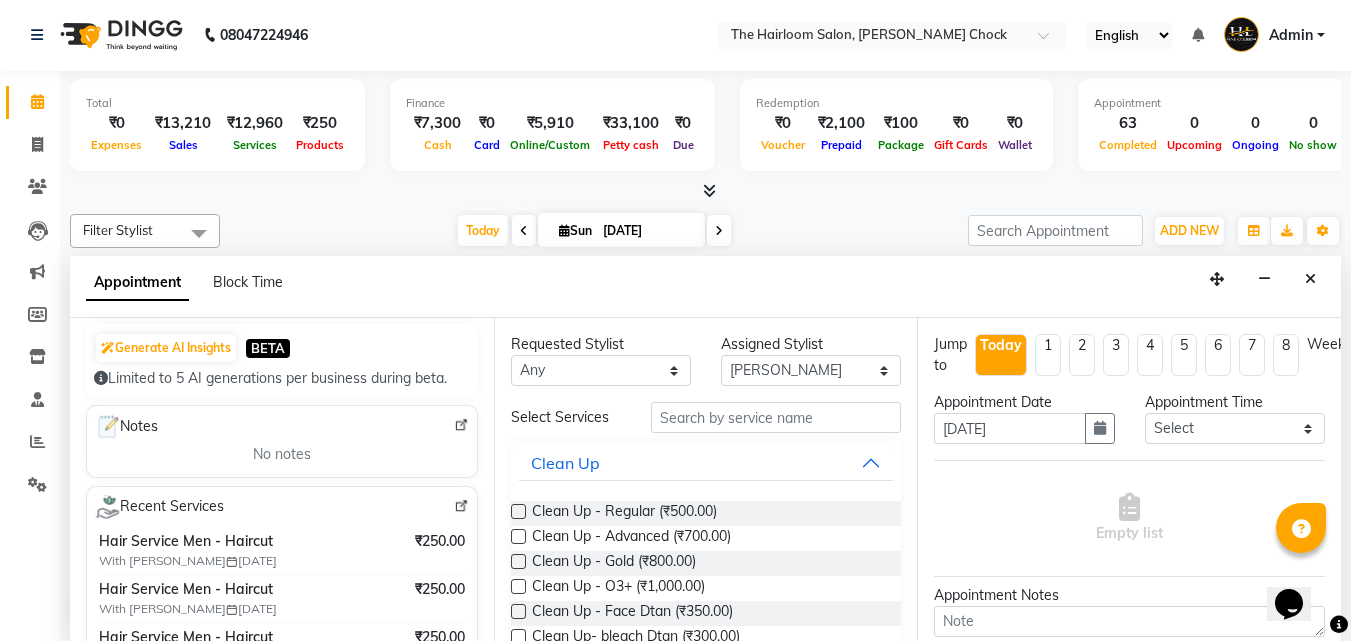 drag, startPoint x: 1311, startPoint y: 287, endPoint x: 1287, endPoint y: 292, distance: 24.5153 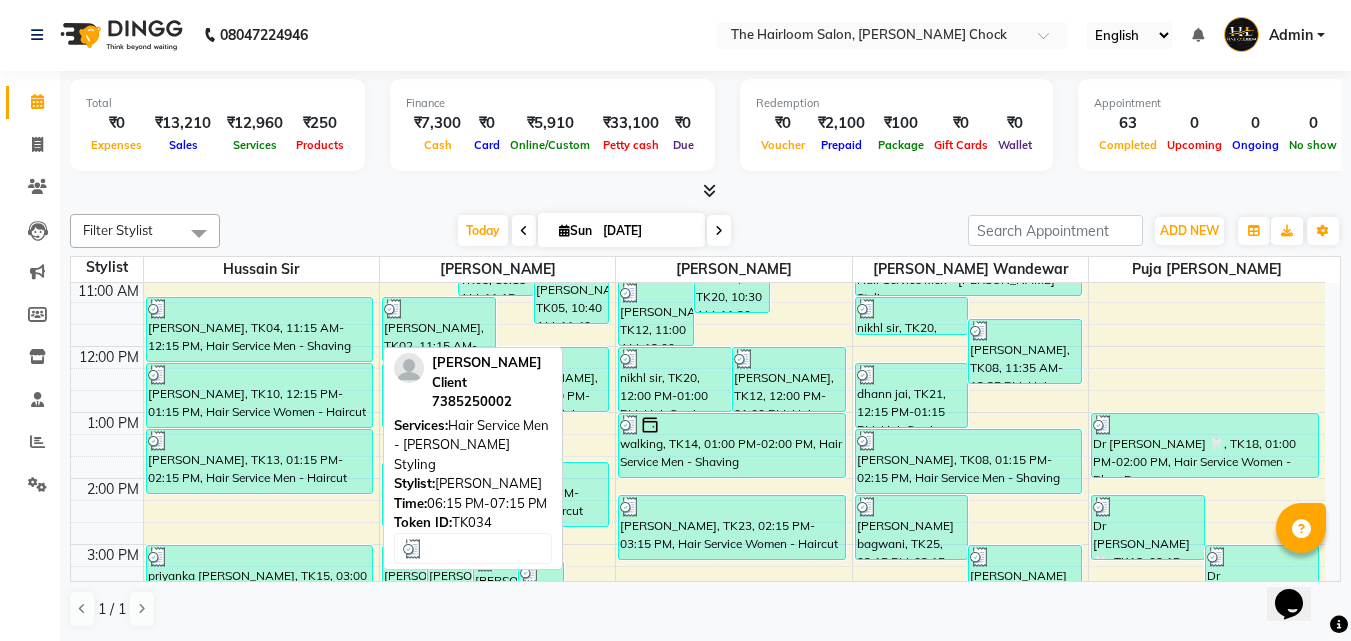 scroll, scrollTop: 500, scrollLeft: 0, axis: vertical 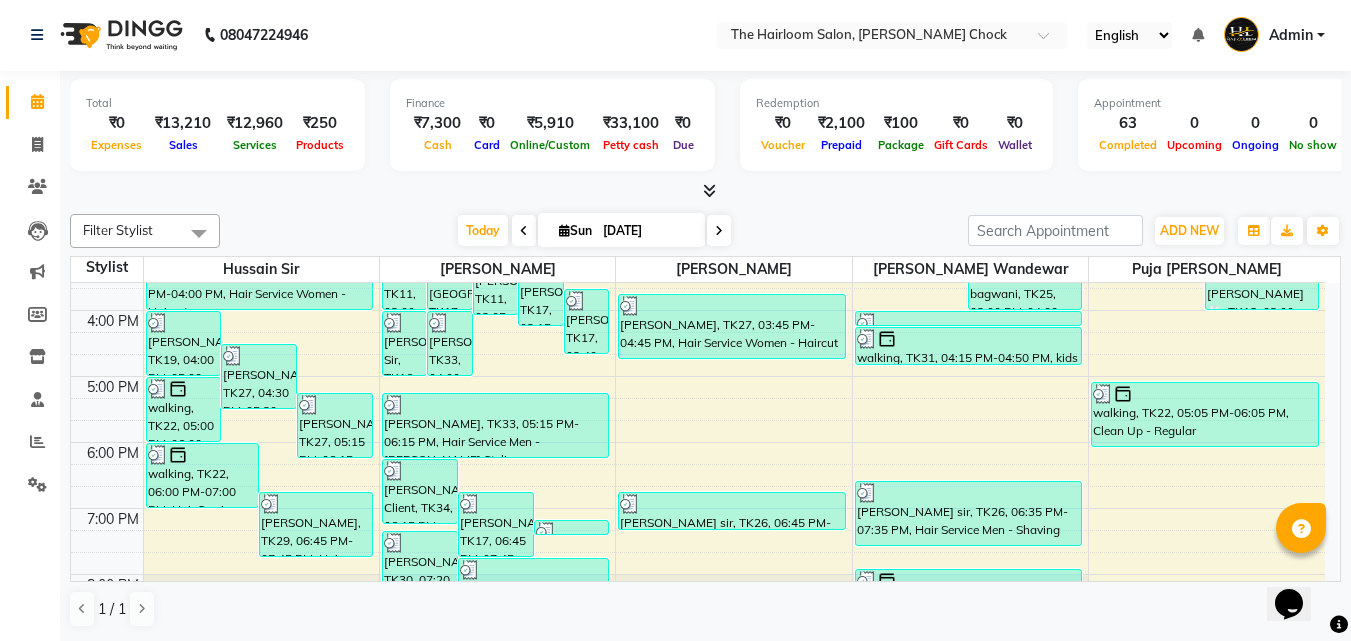 click on "8:00 AM 9:00 AM 10:00 AM 11:00 AM 12:00 PM 1:00 PM 2:00 PM 3:00 PM 4:00 PM 5:00 PM 6:00 PM 7:00 PM 8:00 PM 9:00 PM 10:00 PM 11:00 PM     [PERSON_NAME], TK19, 04:00 PM-05:00 PM, Hair Service Men  - [PERSON_NAME] Styling     [PERSON_NAME], TK27, 04:30 PM-05:30 PM, Hair Service Men  - Haircut     [PERSON_NAME], TK27, 05:15 PM-06:15 PM, Hair Service Men  - [PERSON_NAME] Styling     walking, TK22, 05:00 PM-06:00 PM, Hair Service Men  - Haircut     walking, TK22, 06:00 PM-07:00 PM, Hair Service Men  - [PERSON_NAME] Styling     [PERSON_NAME], TK29, 06:45 PM-07:45 PM, Hair Service Men  - [PERSON_NAME] Styling     [PERSON_NAME], TK04, 10:00 AM-11:00 AM, Hair Service Men  - Haircut     [PERSON_NAME], TK04, 11:15 AM-12:15 PM, Hair Service Men  - Shaving     [PERSON_NAME], TK10, 12:15 PM-01:15 PM, Hair Service Women  - Haircut     [PERSON_NAME], TK13, 01:15 PM-02:15 PM, Hair Service Men  - Haircut     priyanka [PERSON_NAME], TK15, 03:00 PM-04:00 PM, Hair Service Women  - Haircut     [PERSON_NAME], TK11, 03:00 PM-04:00 PM, Hair Service Men  - Haircut" at bounding box center (698, 310) 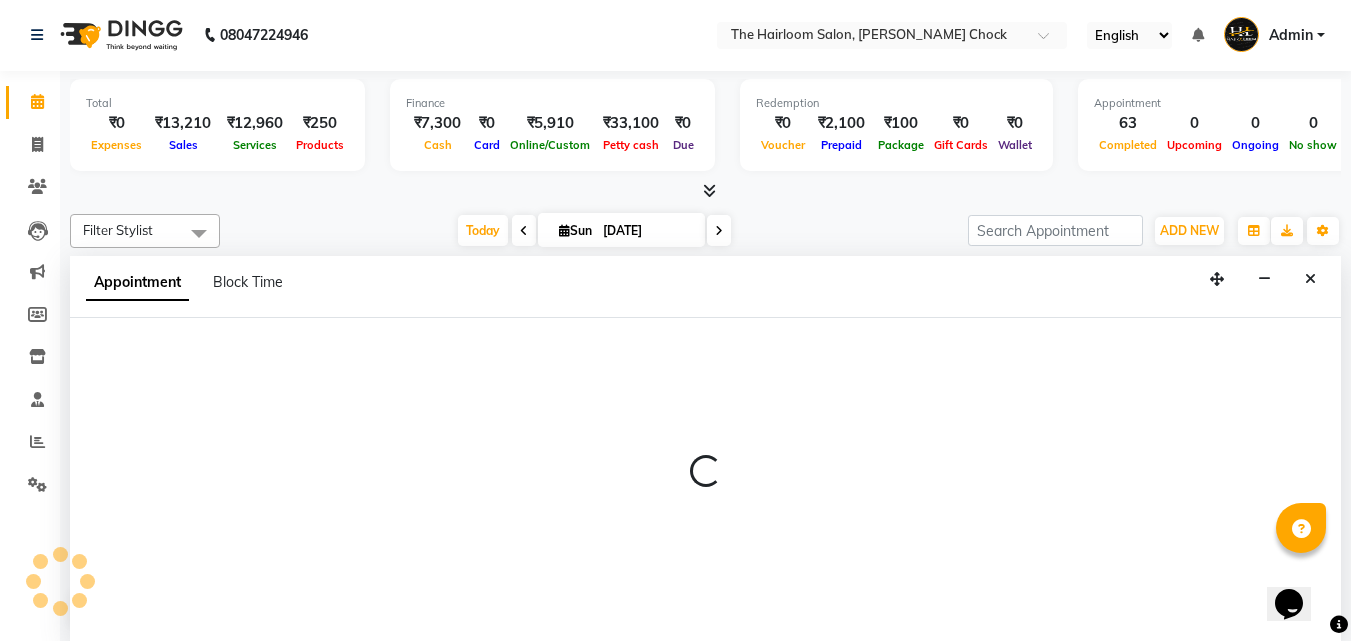 select on "41757" 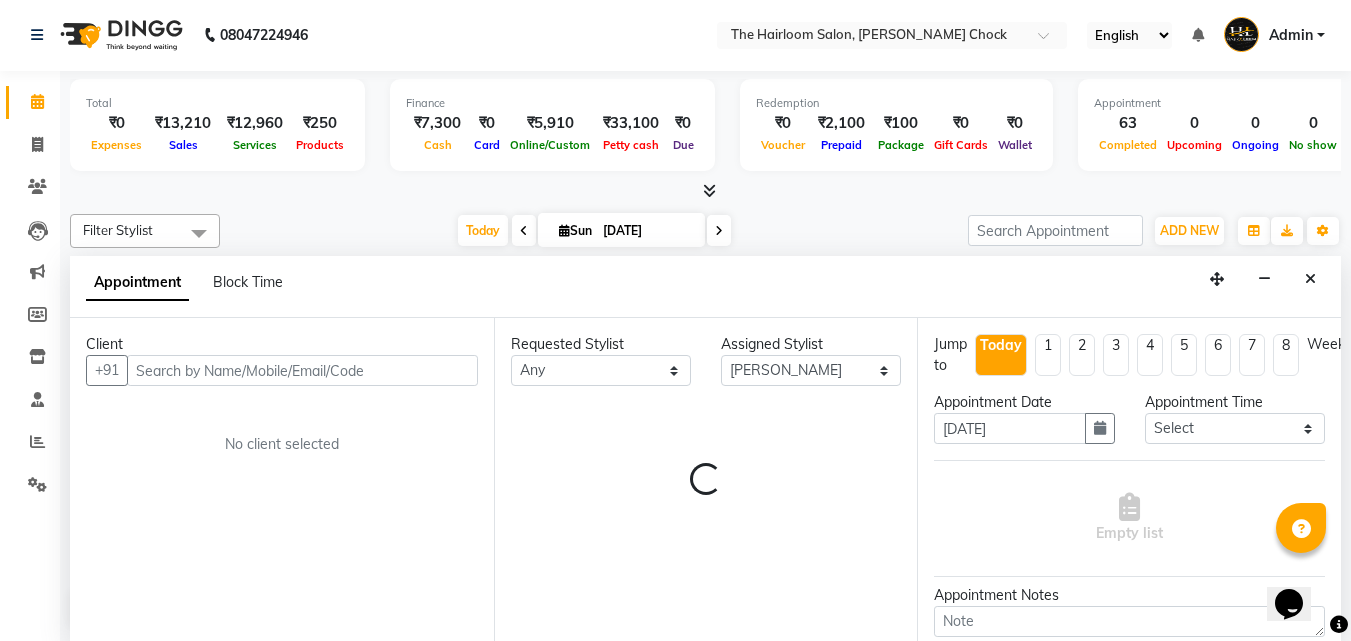 click at bounding box center (302, 370) 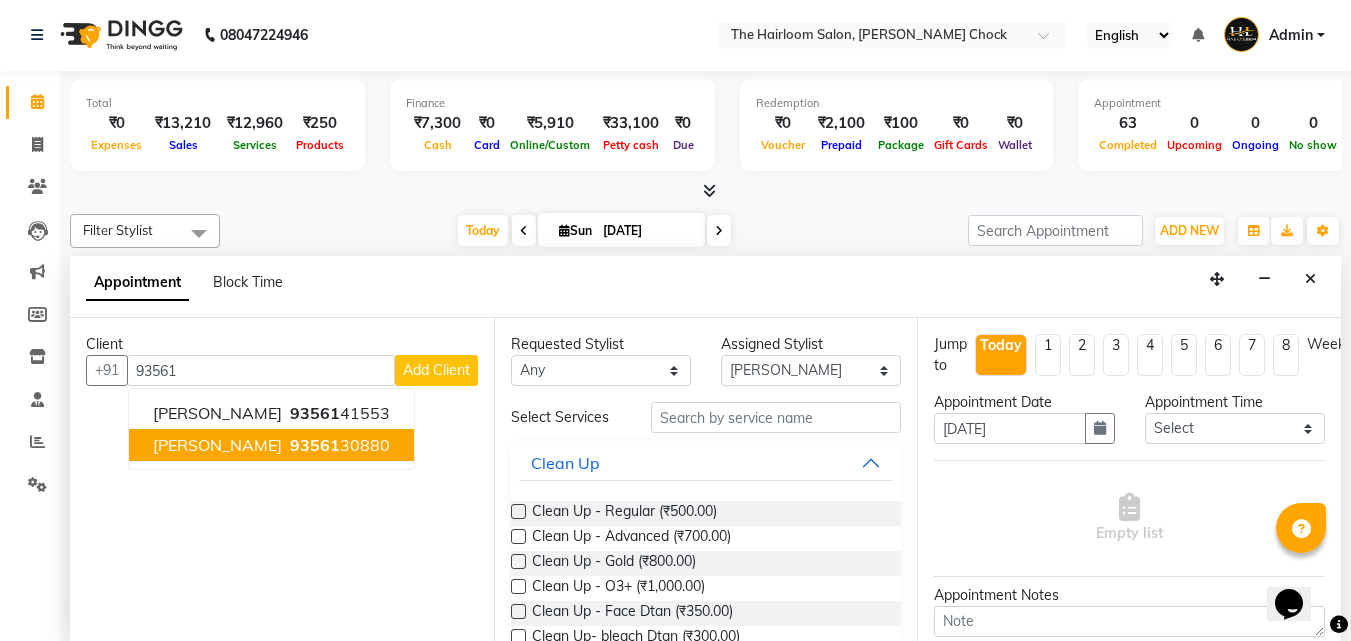 click on "[PERSON_NAME]" at bounding box center (217, 445) 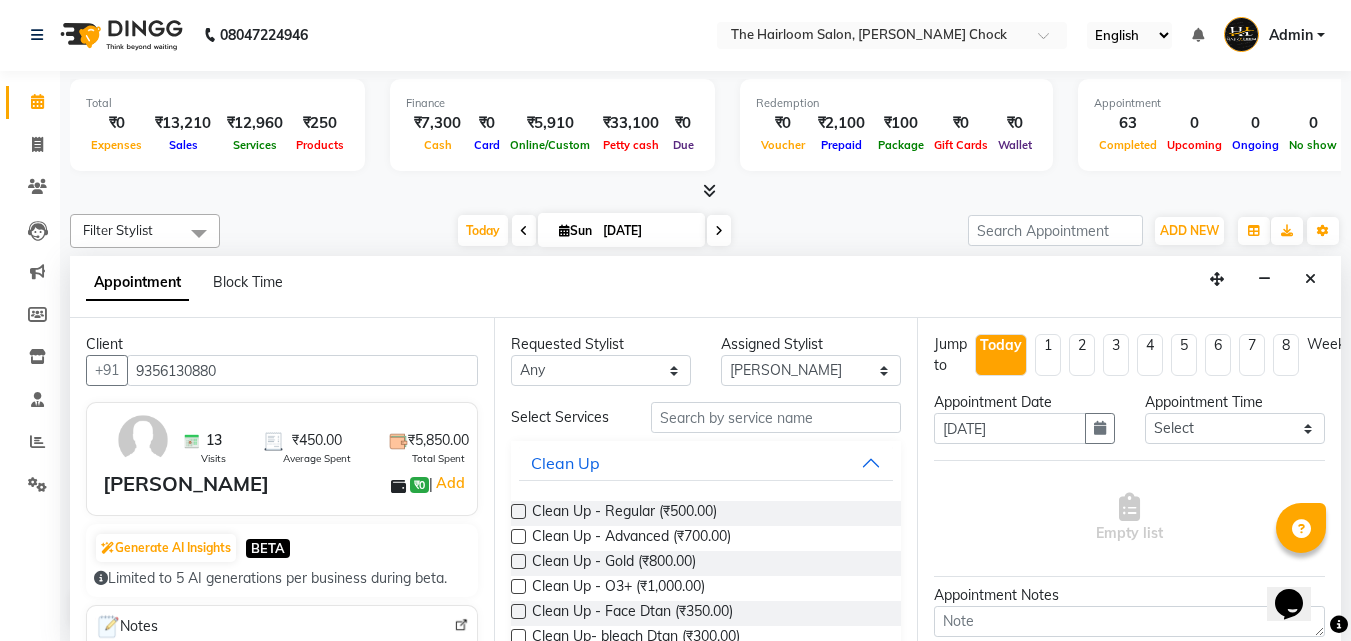 type on "9356130880" 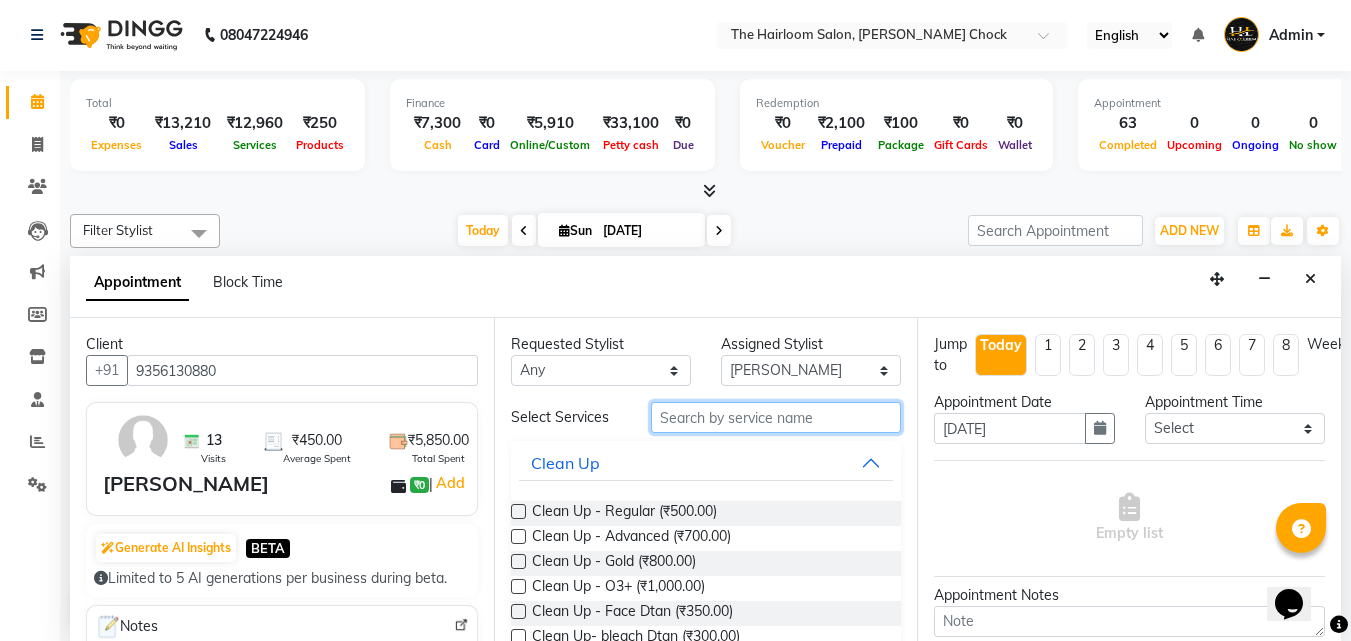 click at bounding box center (776, 417) 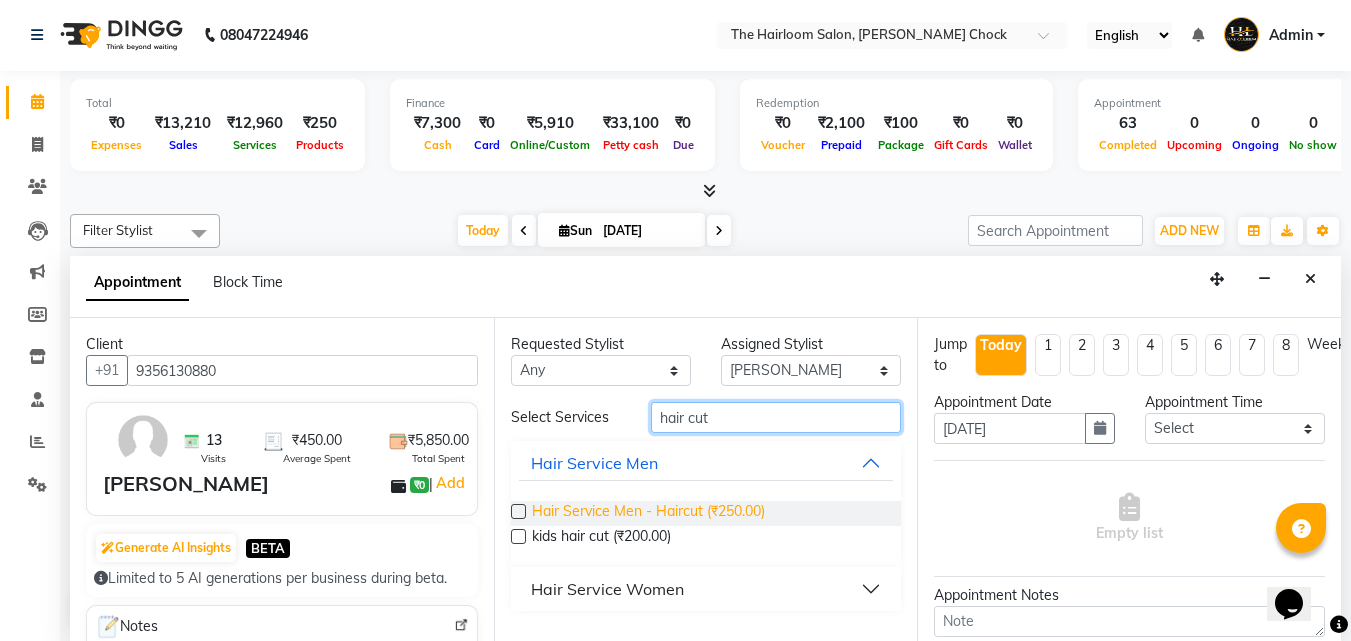 type on "hair cut" 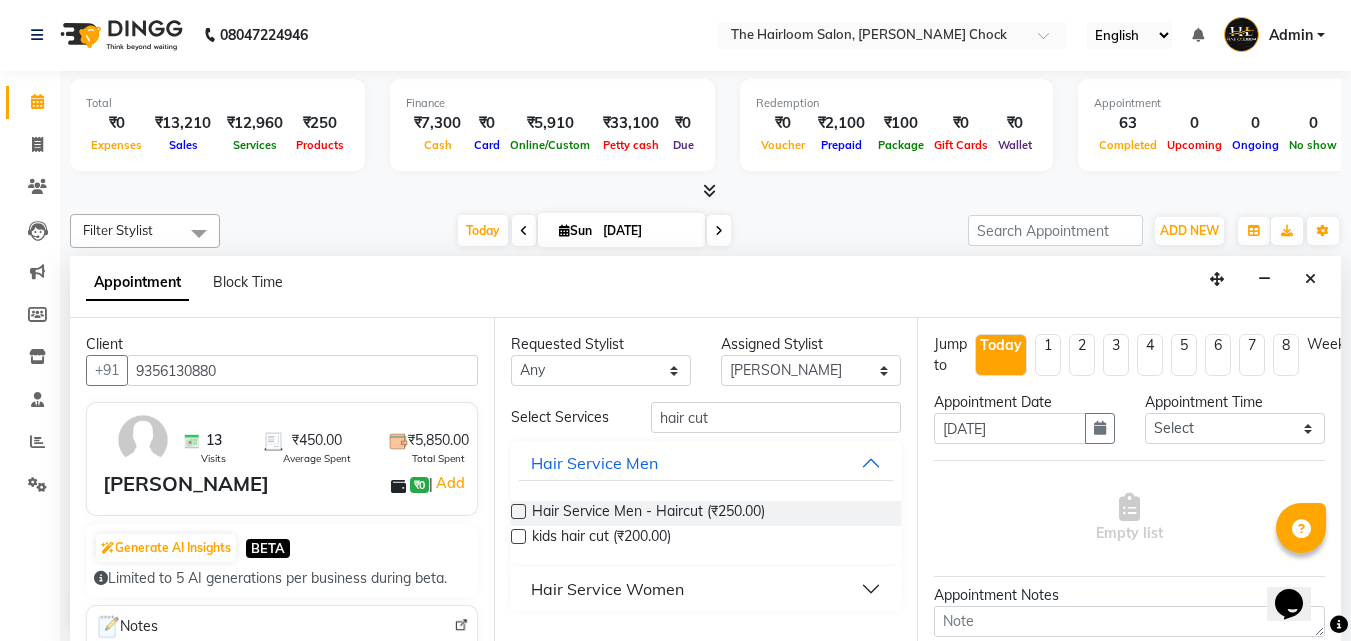 drag, startPoint x: 763, startPoint y: 508, endPoint x: 758, endPoint y: 406, distance: 102.122475 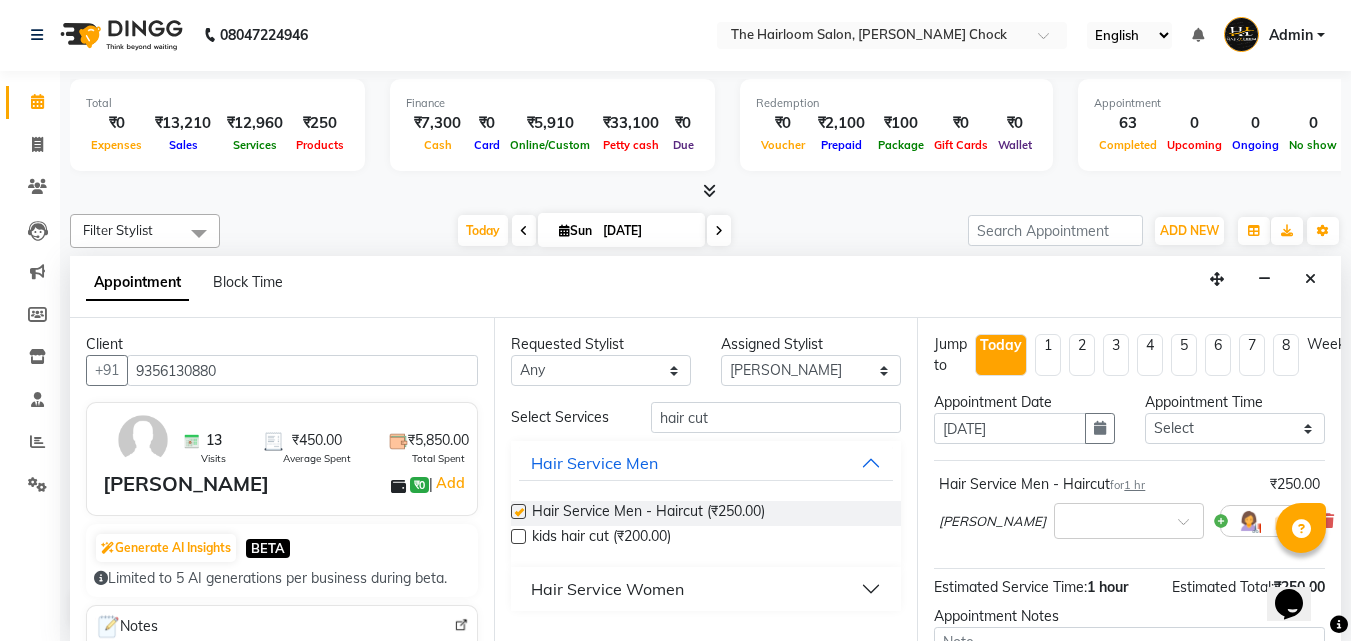 checkbox on "false" 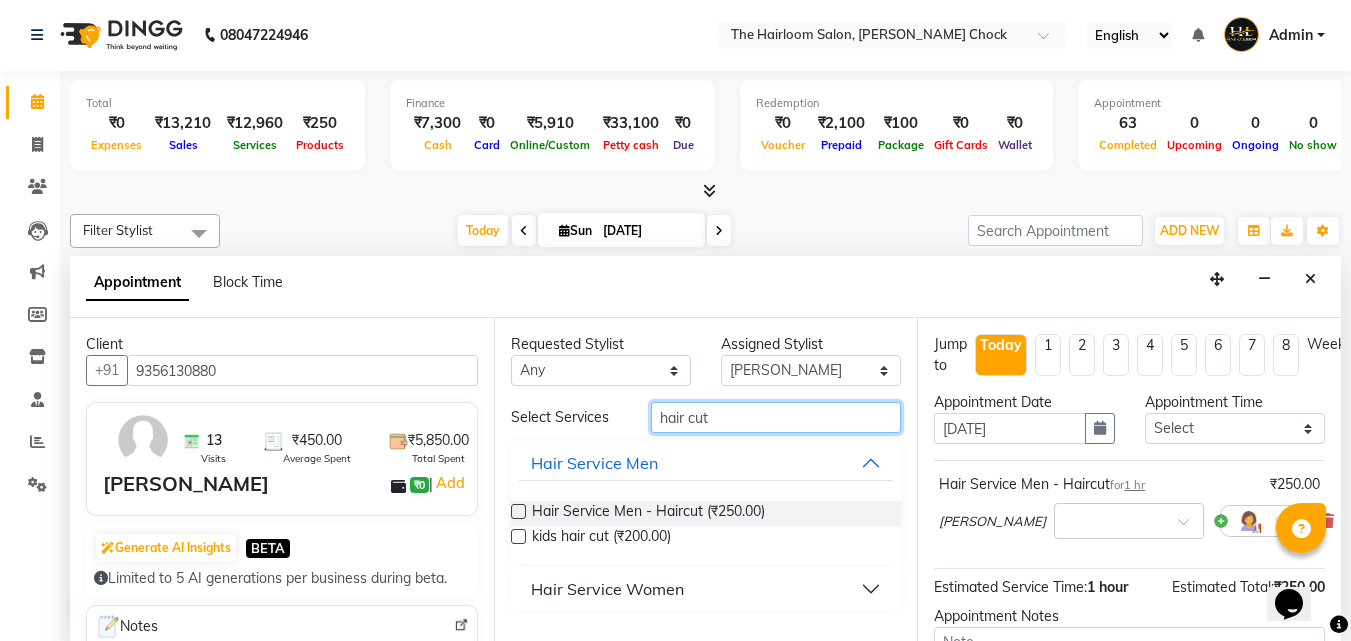 click on "hair cut" at bounding box center [776, 417] 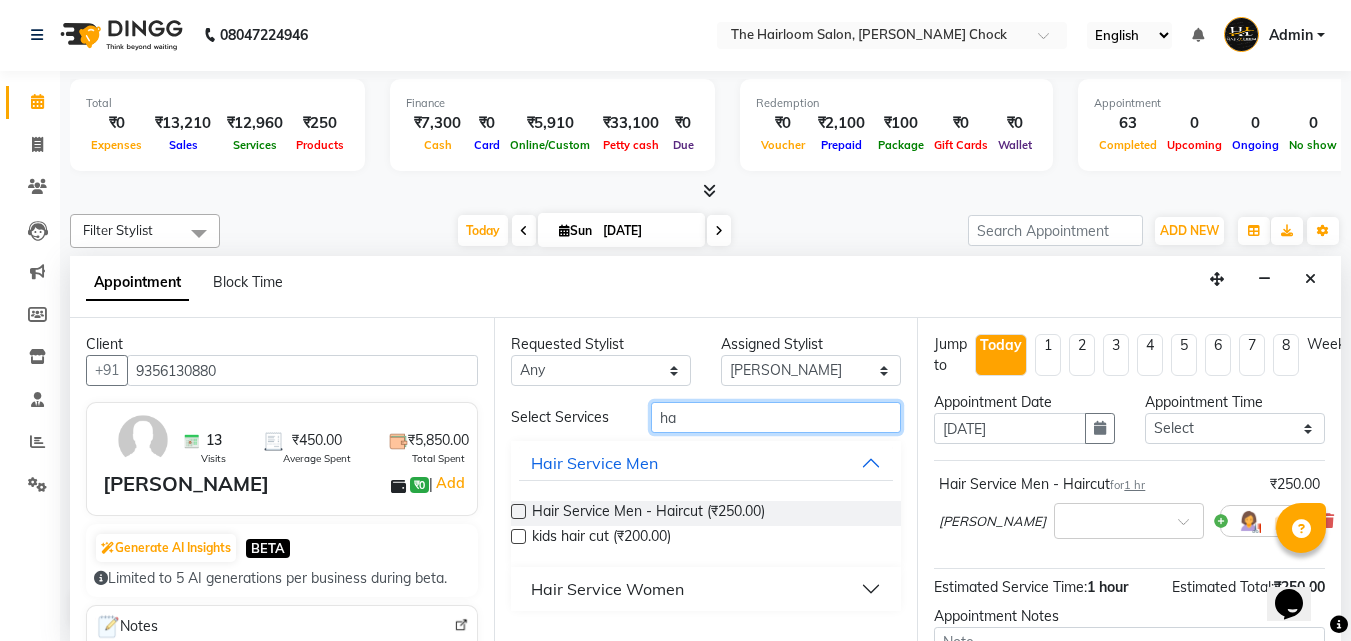 type on "h" 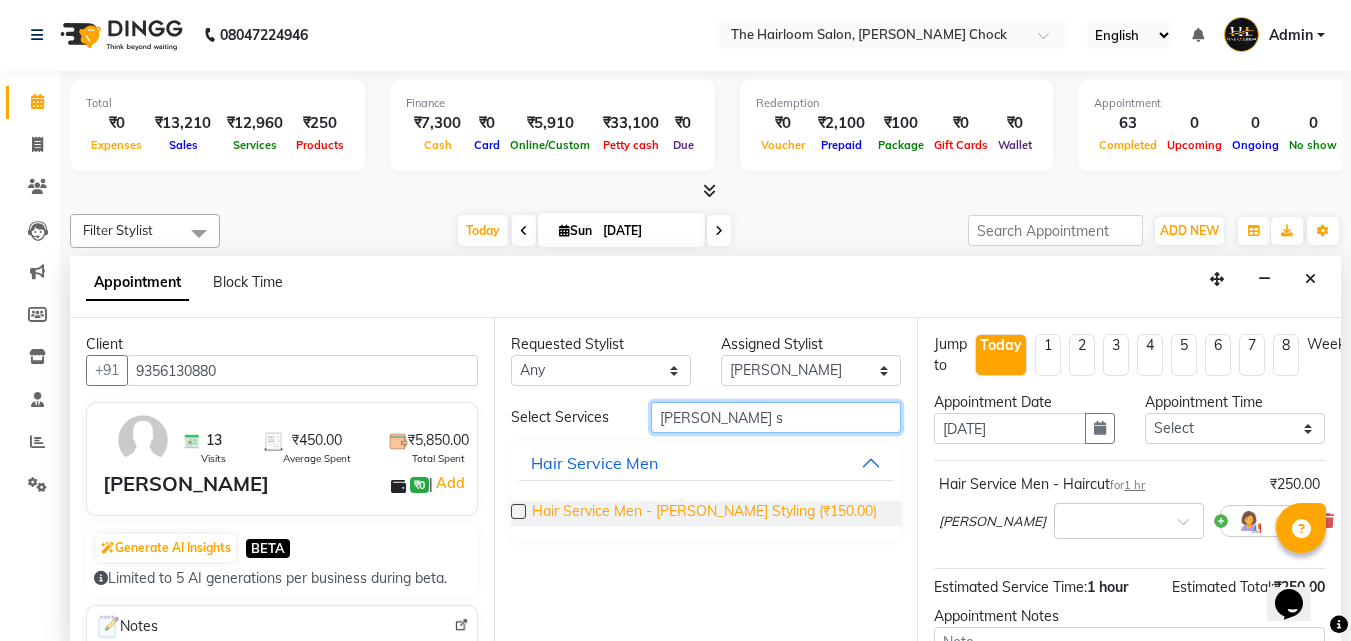 type on "[PERSON_NAME] s" 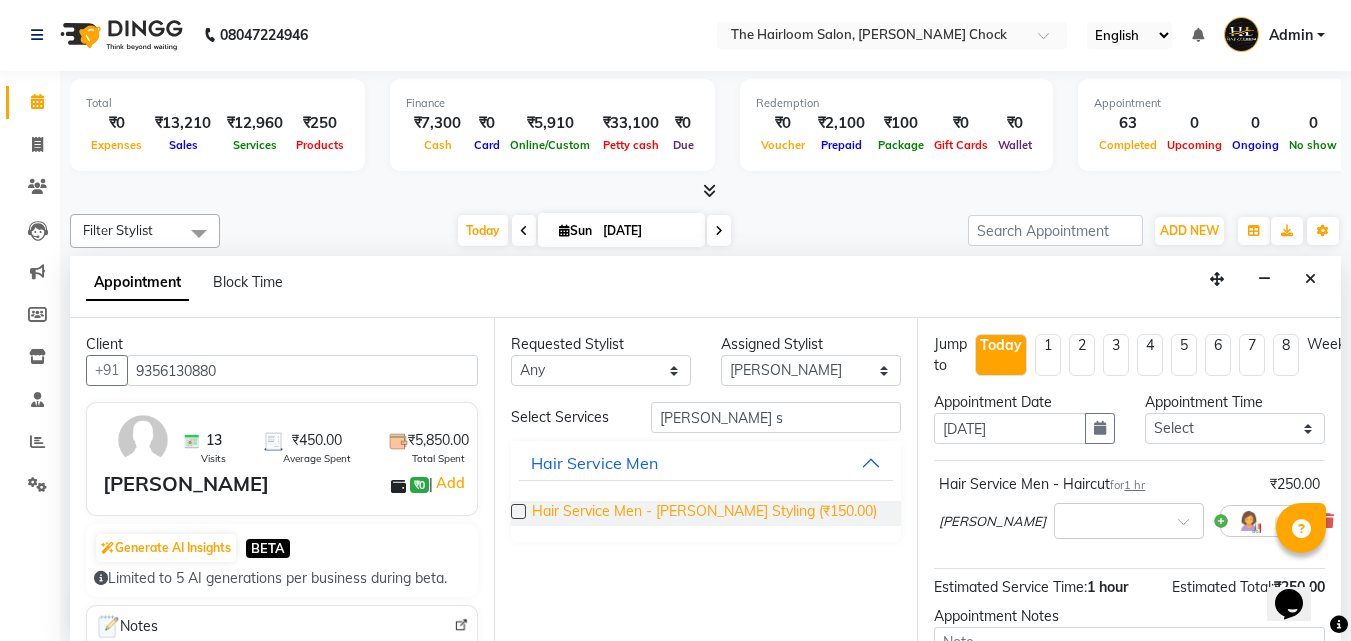 click on "Hair Service Men  - [PERSON_NAME] Styling (₹150.00)" at bounding box center (704, 513) 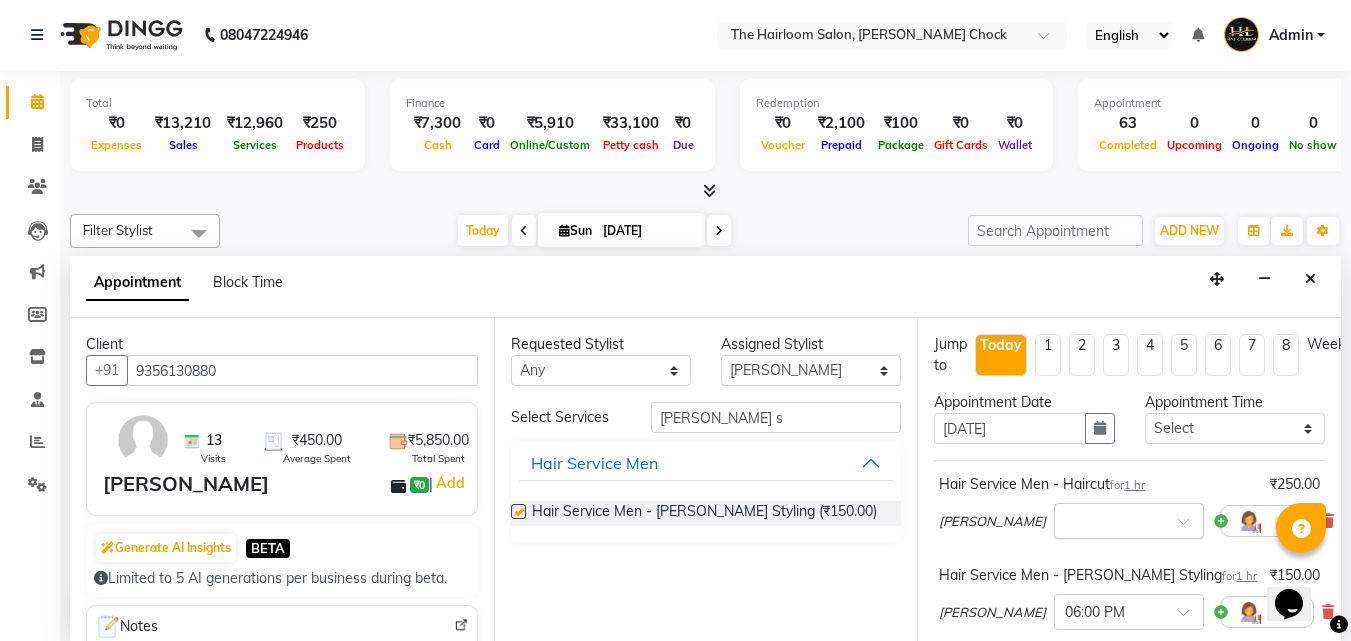 checkbox on "false" 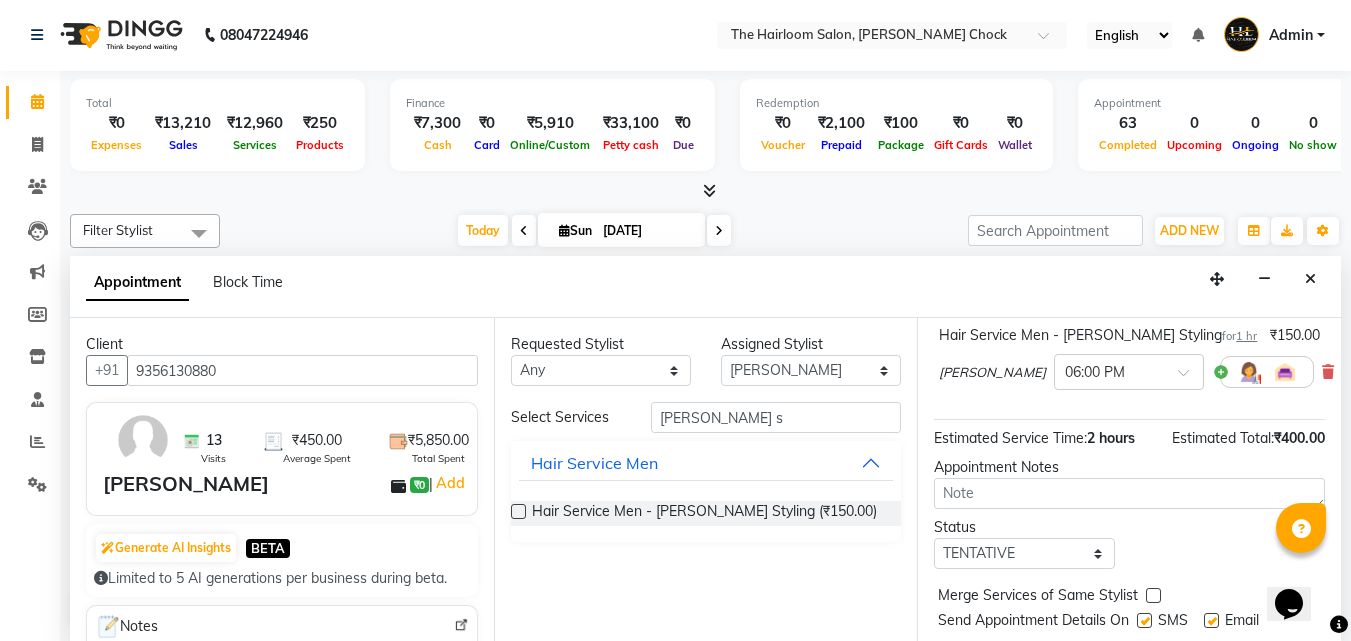 scroll, scrollTop: 315, scrollLeft: 0, axis: vertical 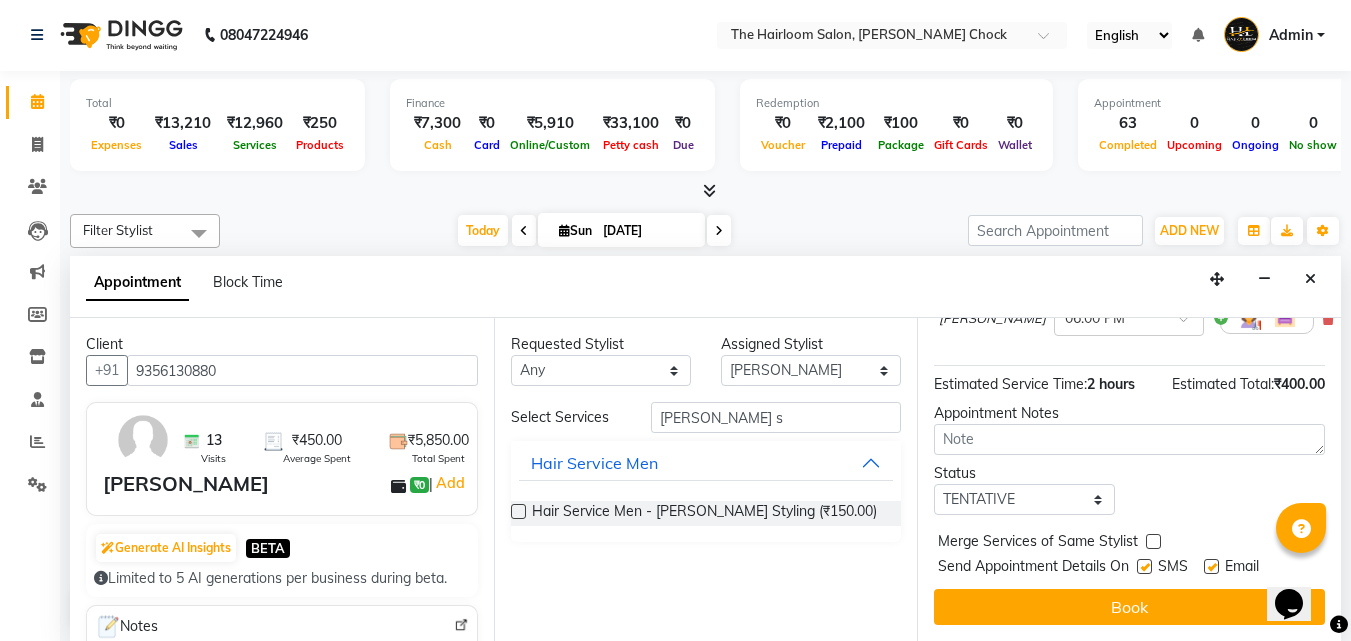 click at bounding box center (1144, 566) 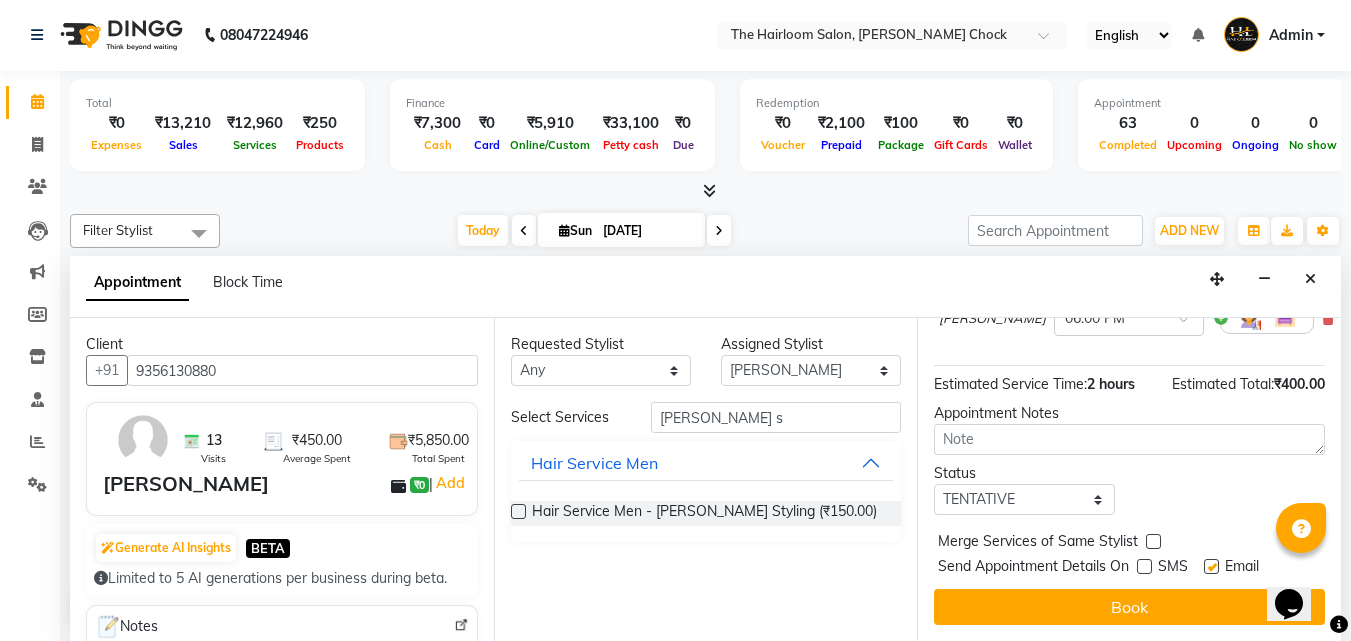 click on "SMS" at bounding box center [1170, 568] 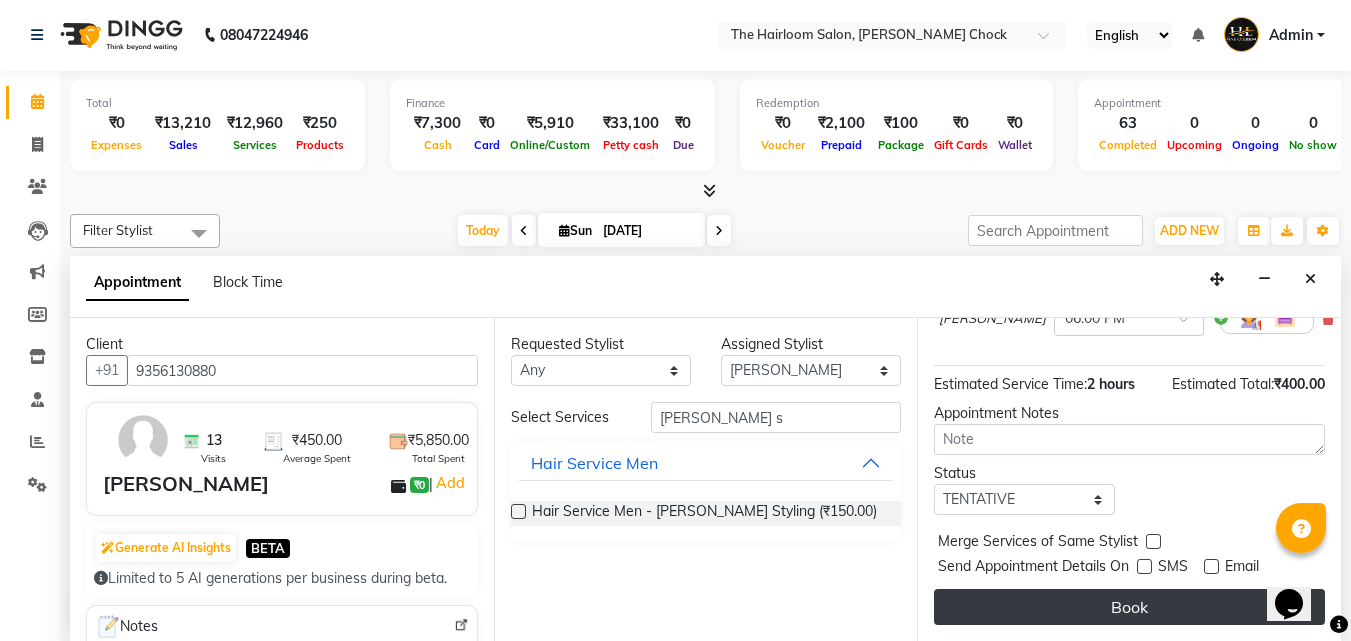 click on "Book" at bounding box center [1129, 607] 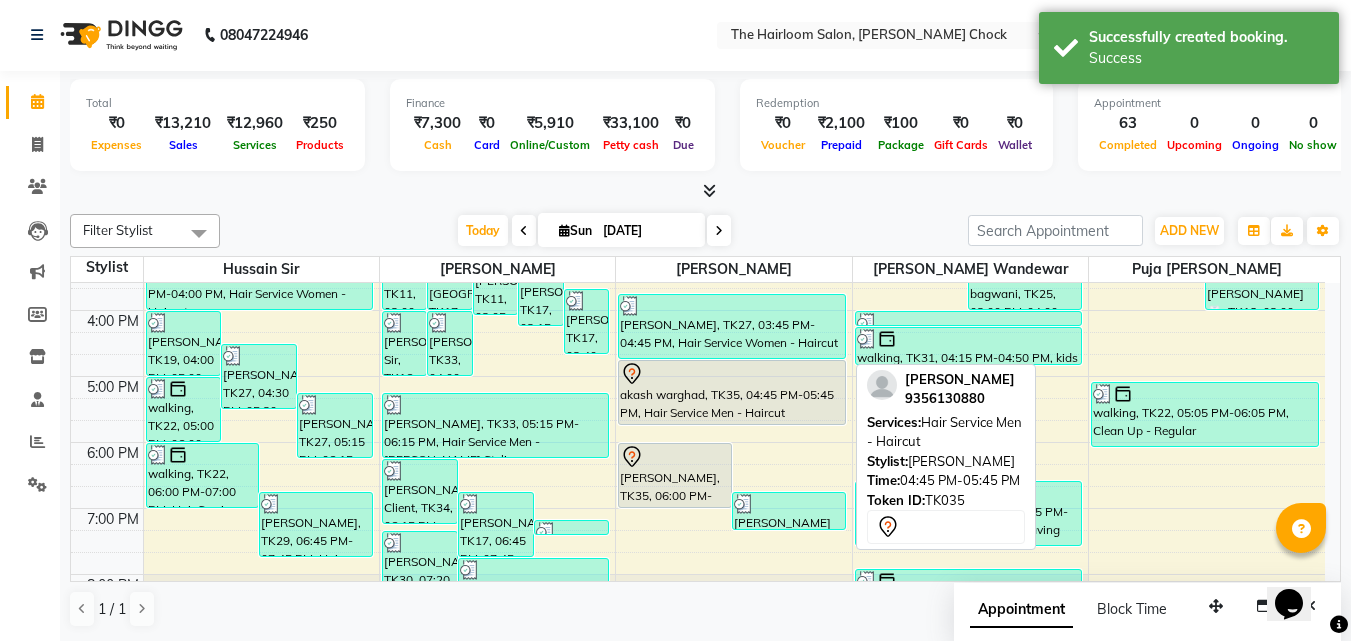 click on "akash warghad, TK35, 04:45 PM-05:45 PM, Hair Service Men  - Haircut" at bounding box center (732, 392) 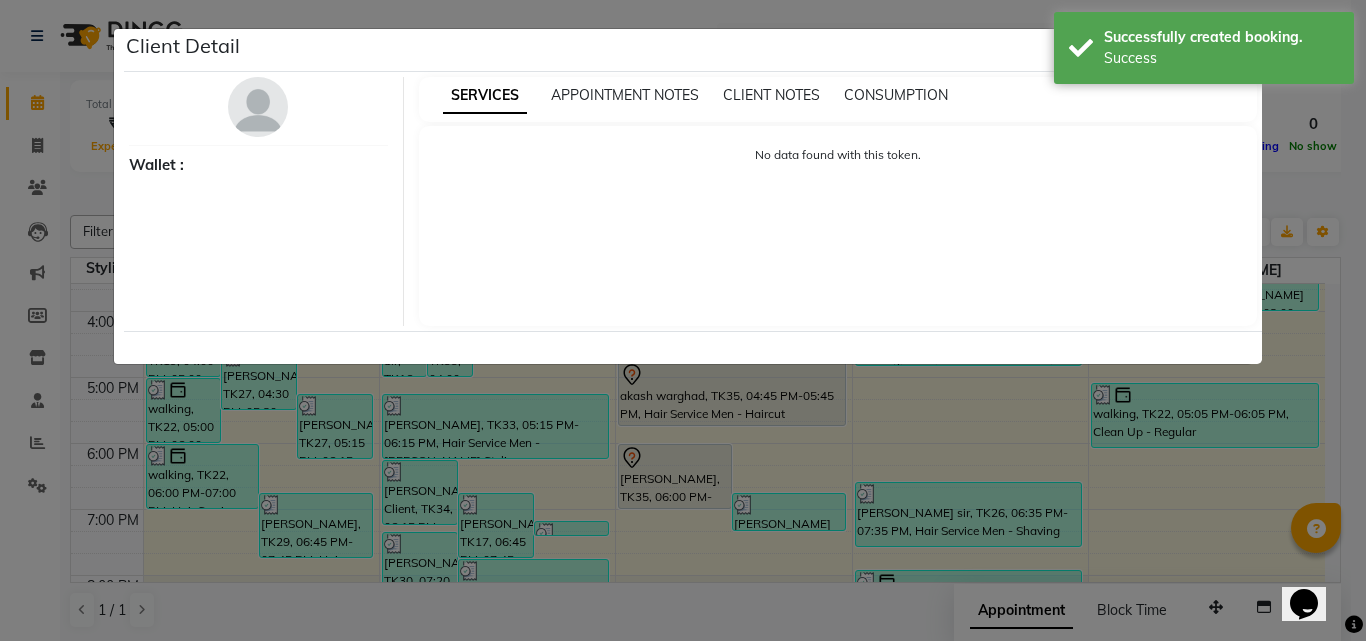 select on "7" 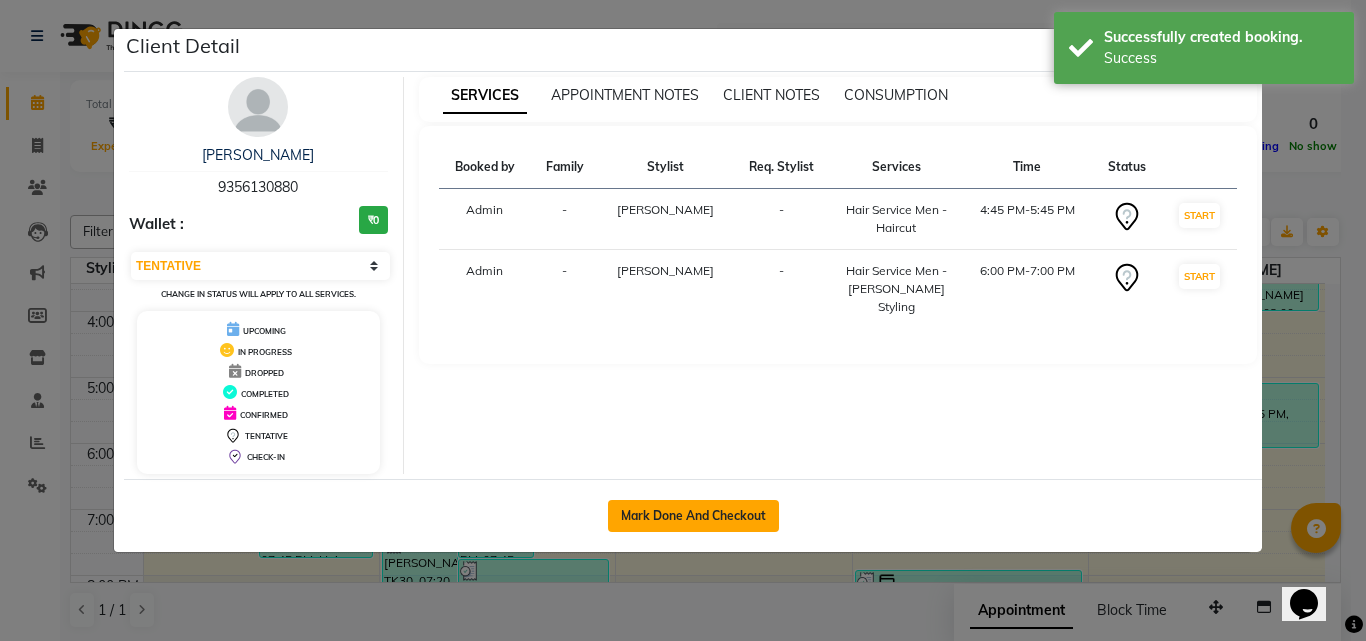 click on "Mark Done And Checkout" 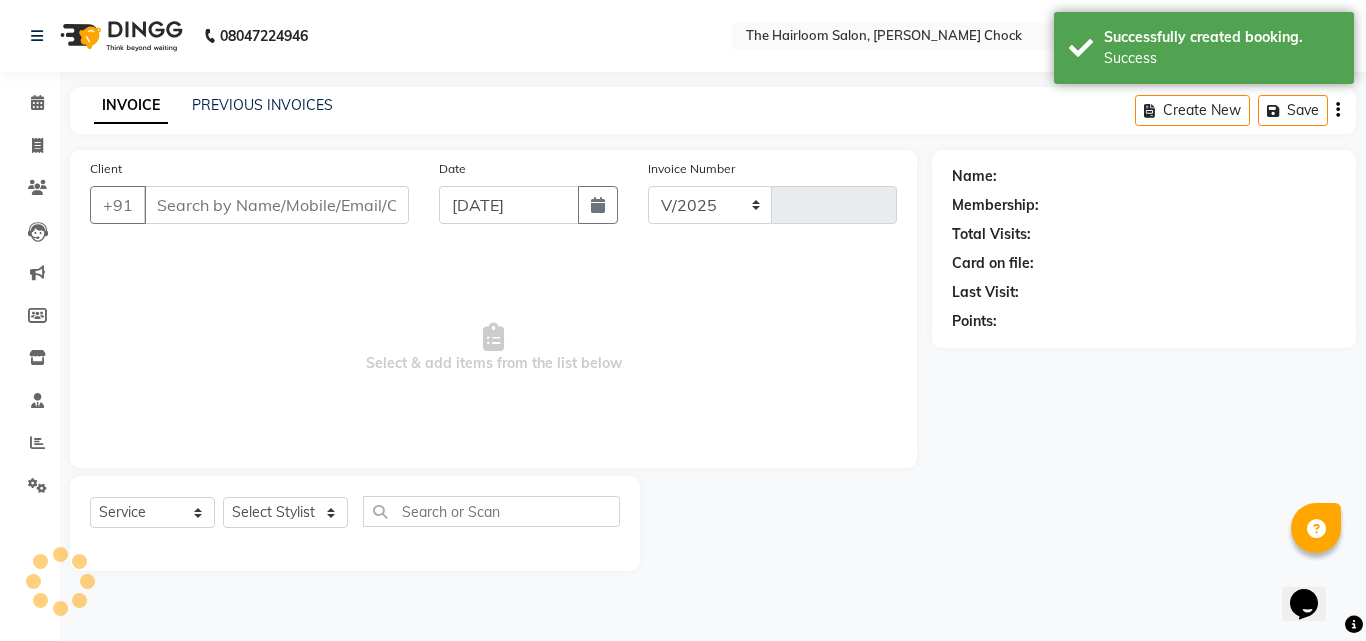 select on "5926" 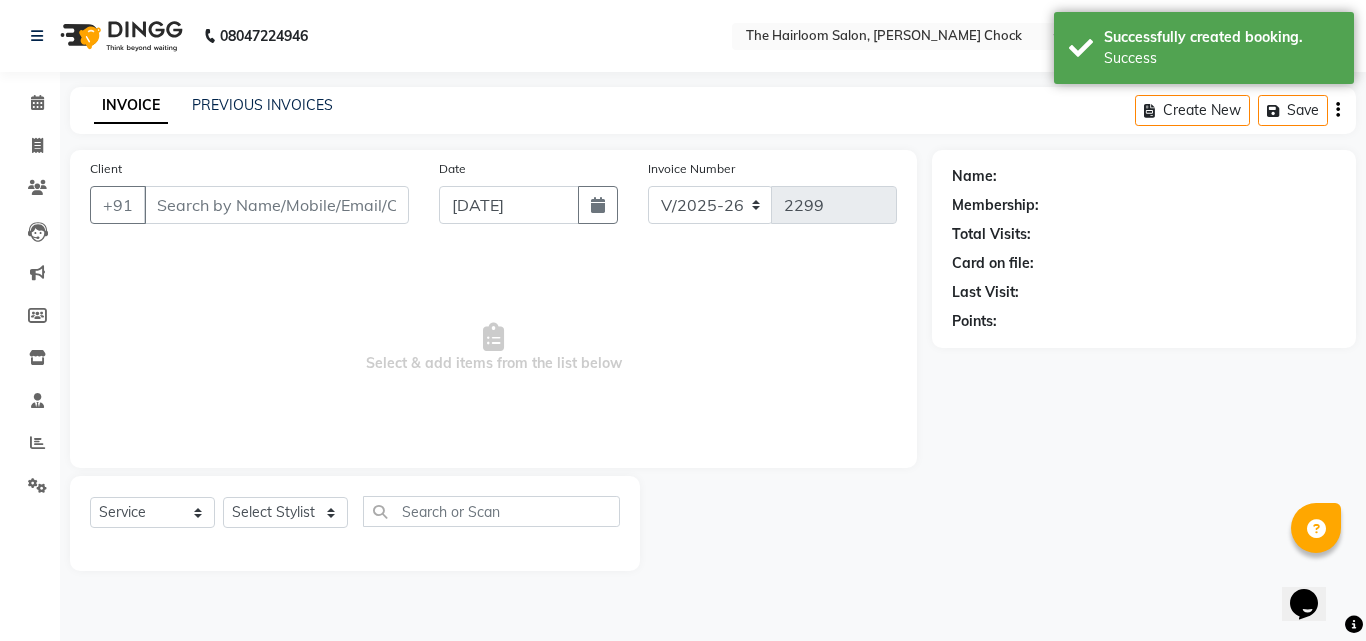 type on "9356130880" 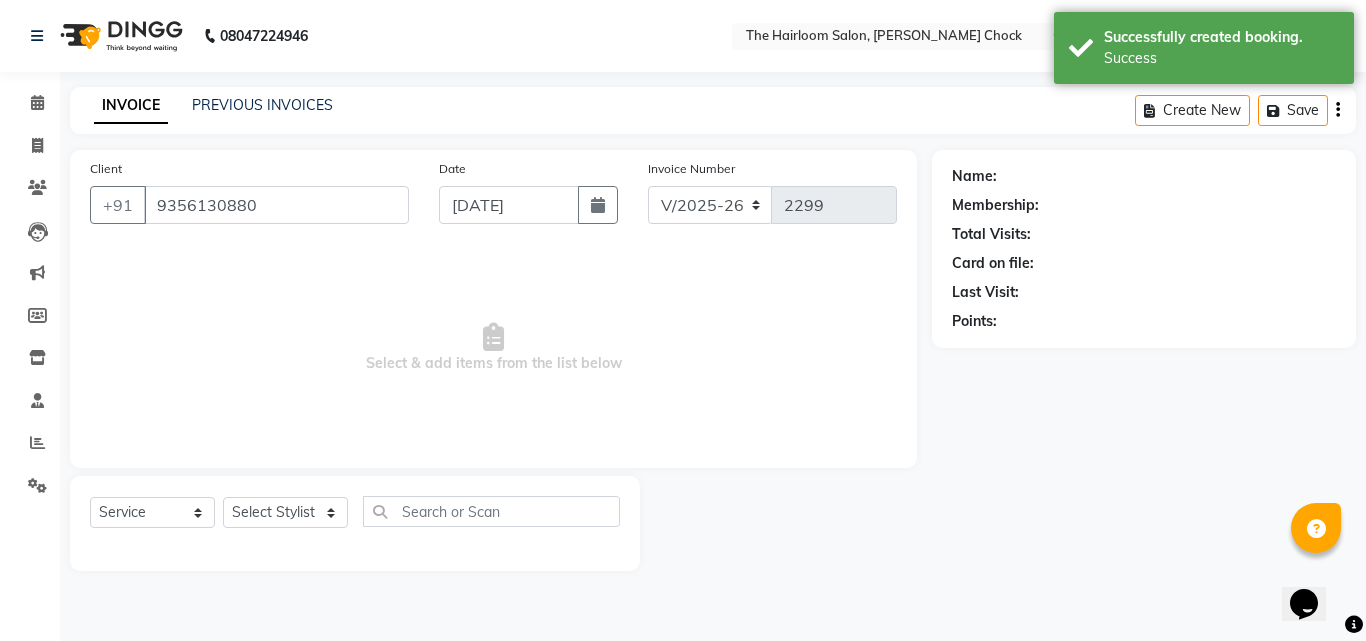 select on "41757" 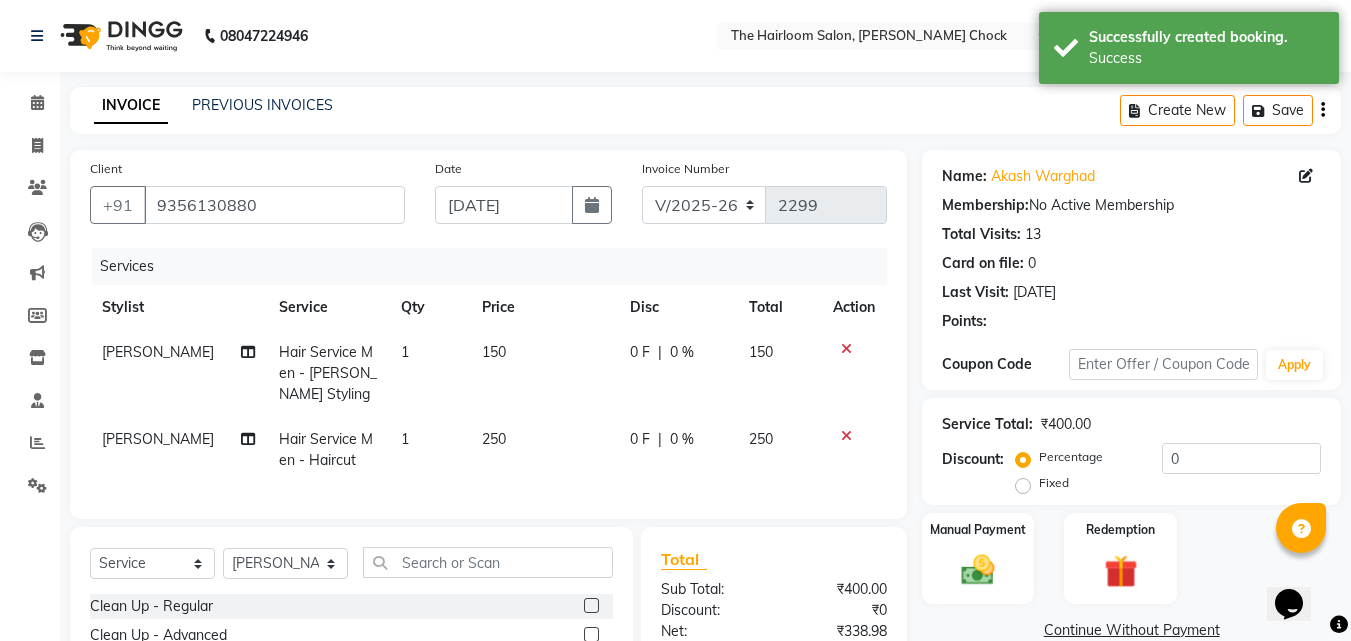 click on "250" 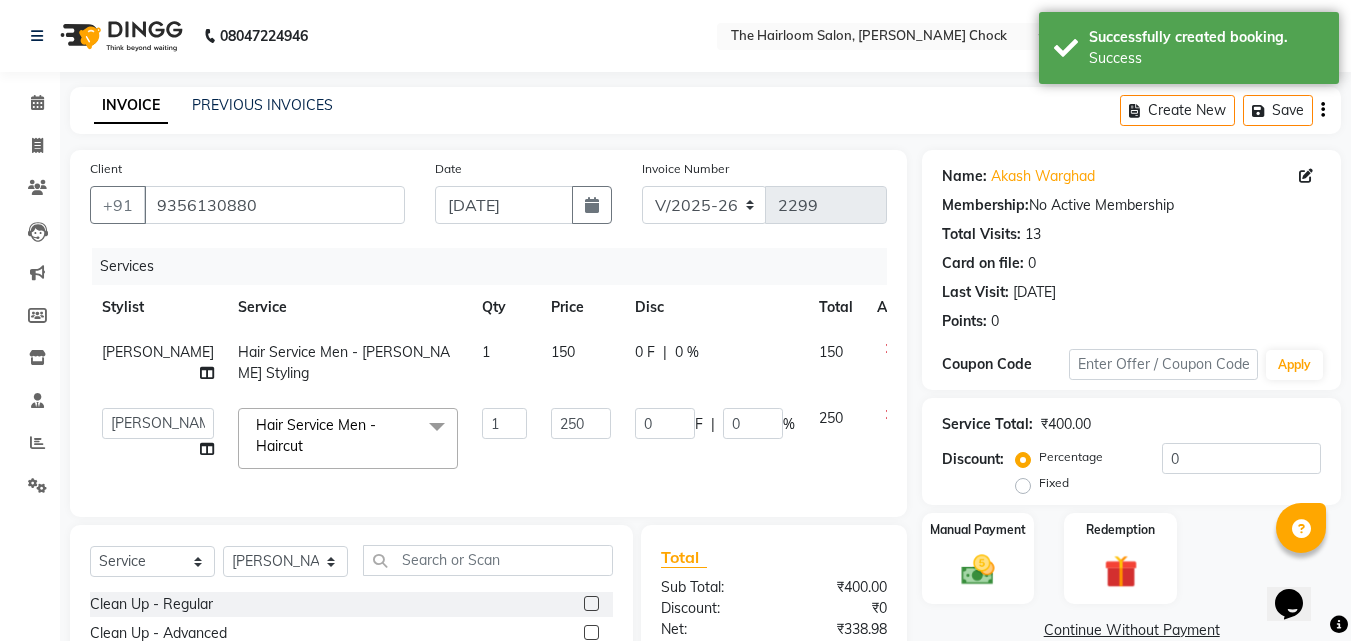 drag, startPoint x: 517, startPoint y: 372, endPoint x: 521, endPoint y: 329, distance: 43.185646 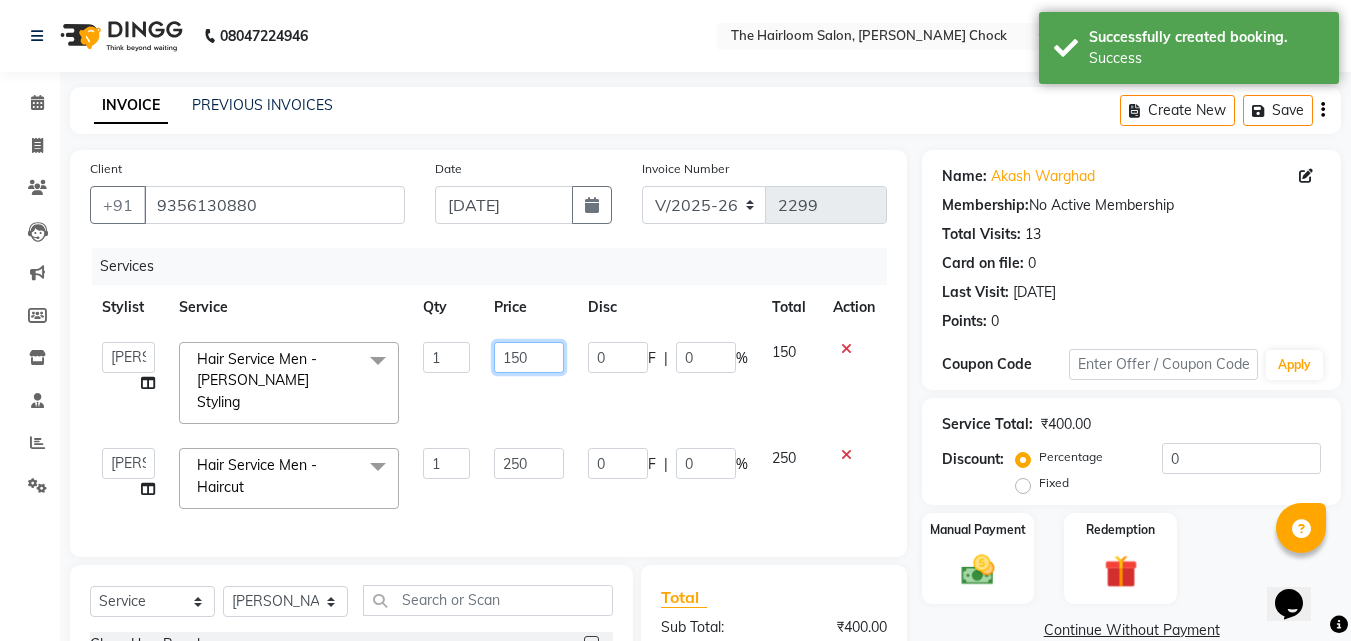 click on "150" 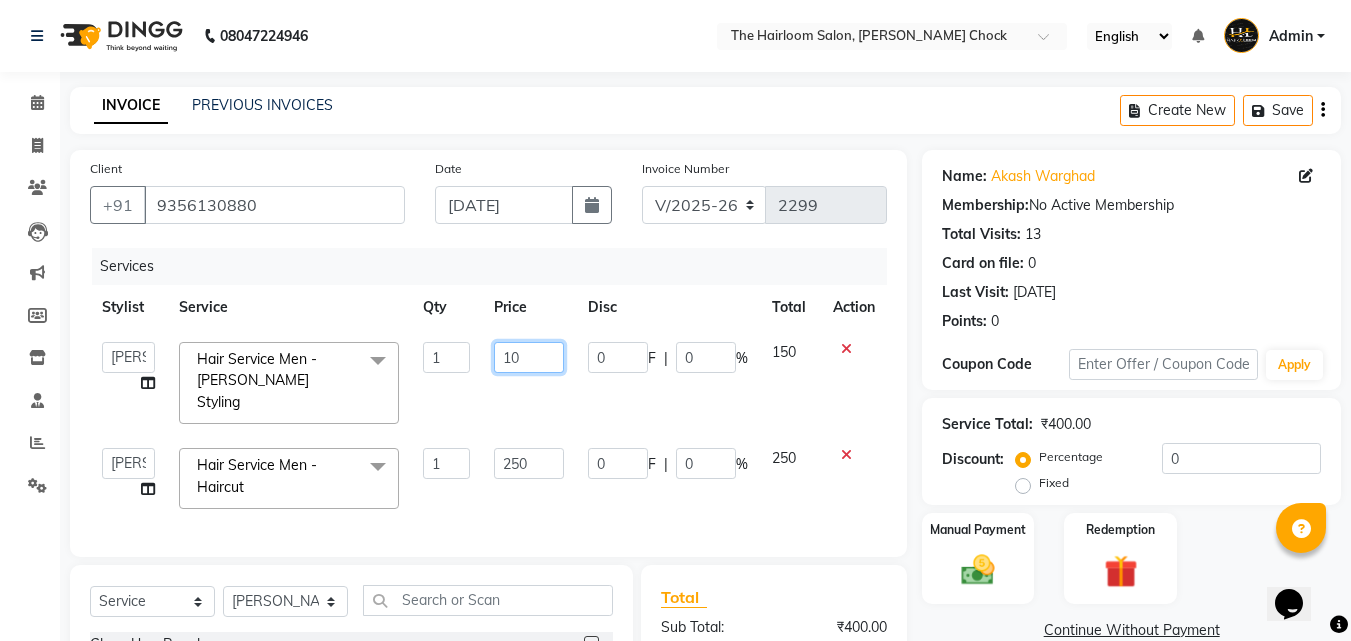 type on "100" 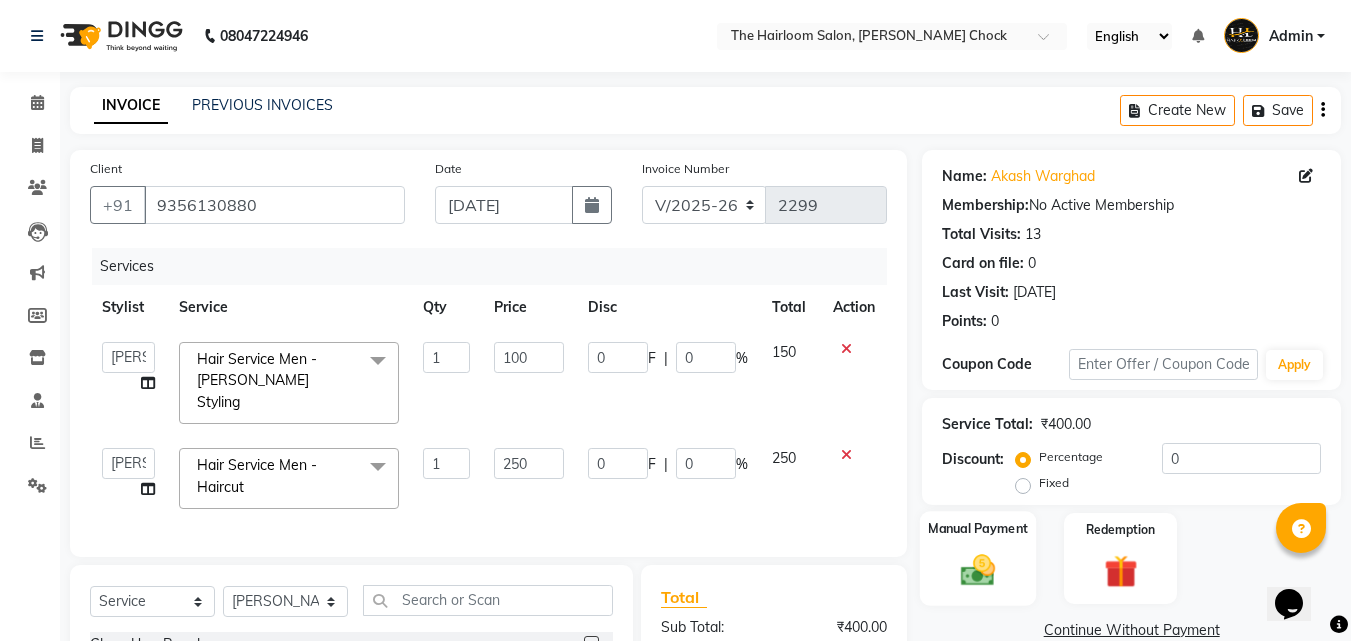 click 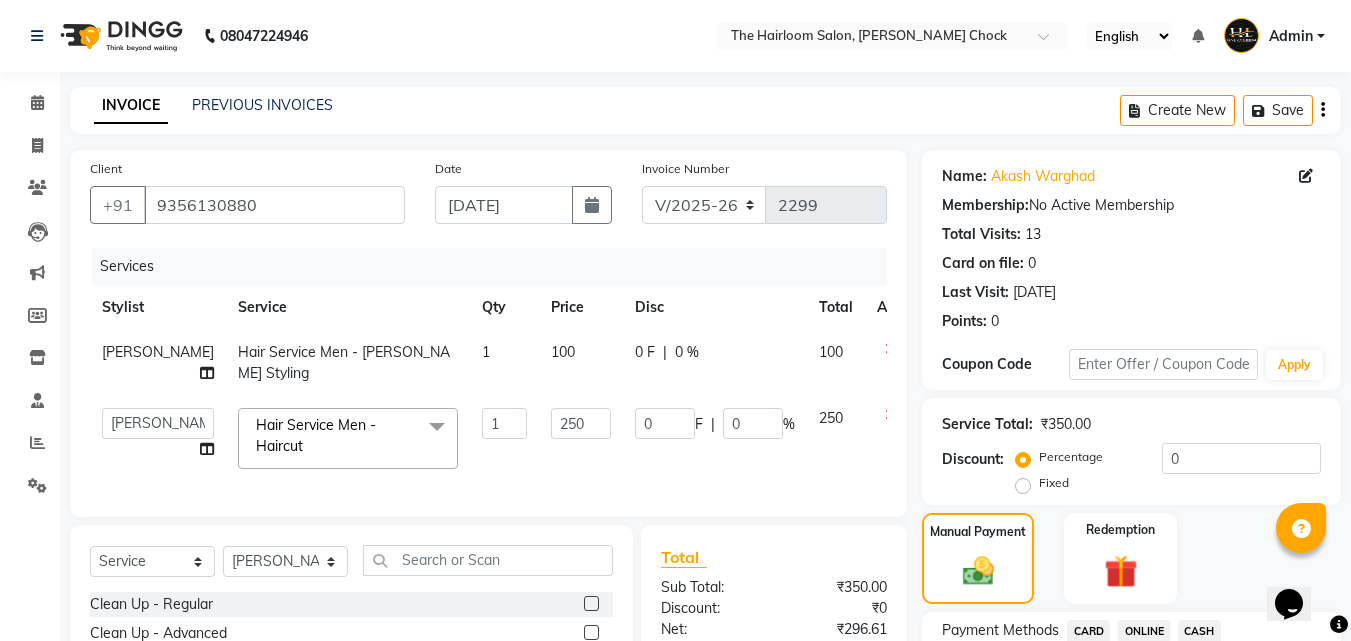 click on "ONLINE" 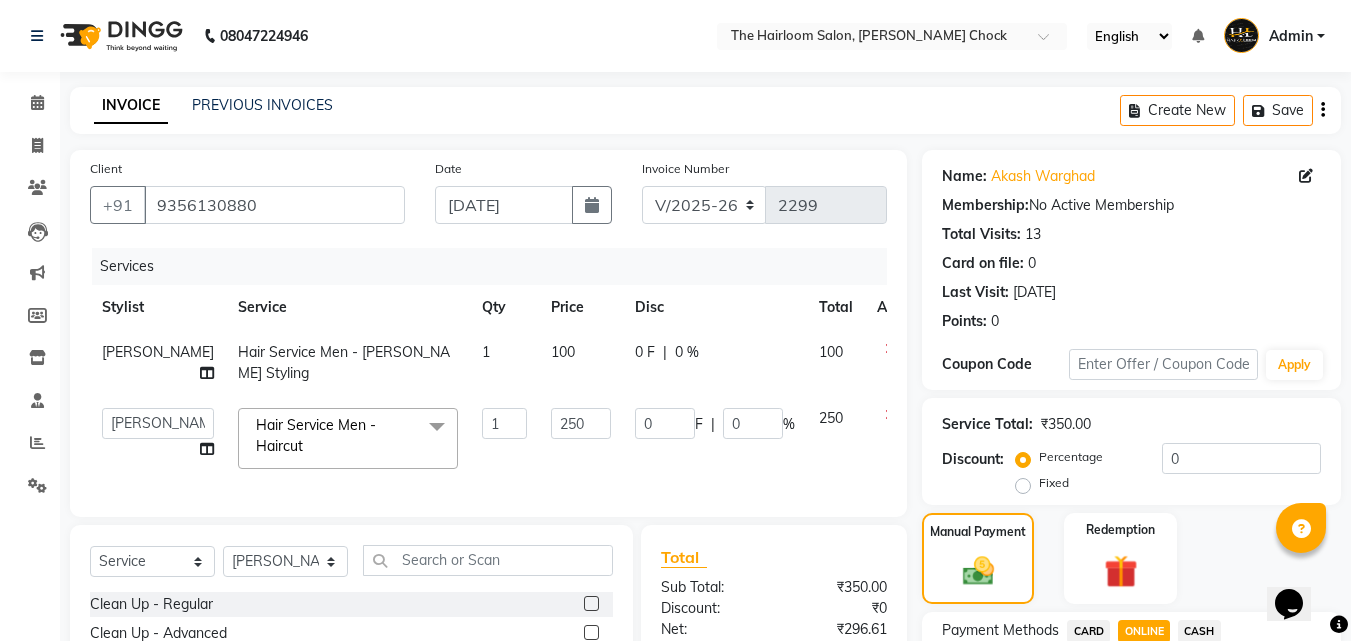 scroll, scrollTop: 224, scrollLeft: 0, axis: vertical 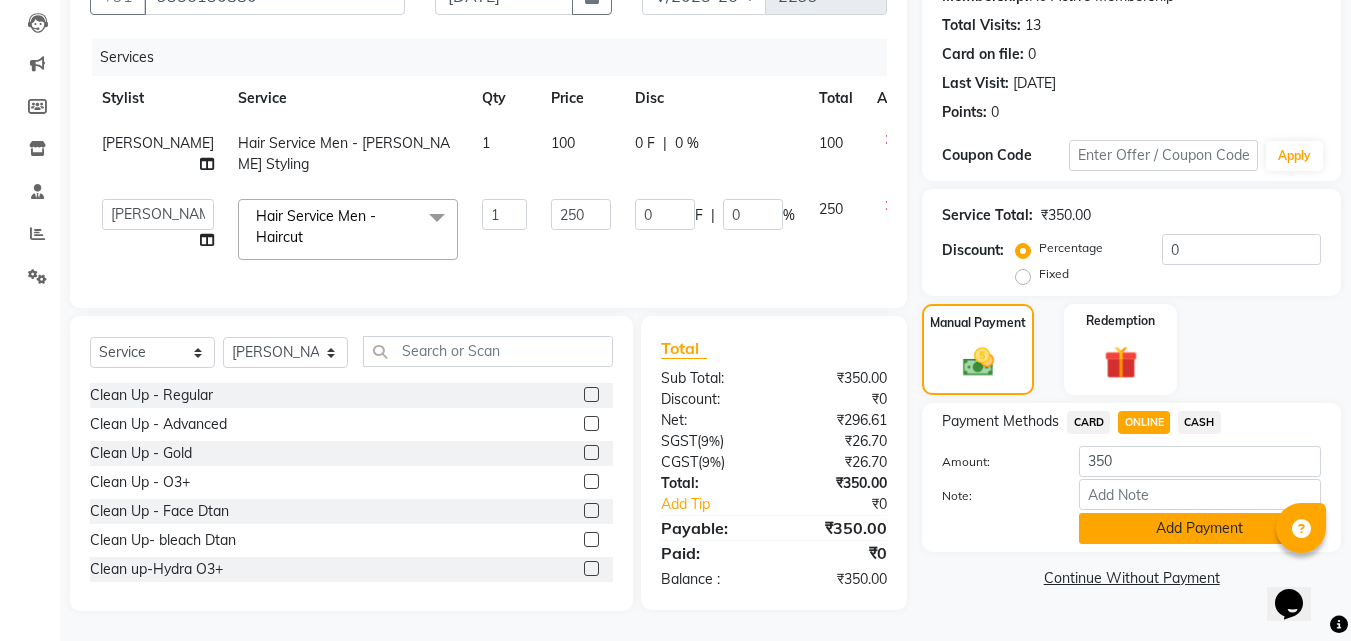 click on "Add Payment" 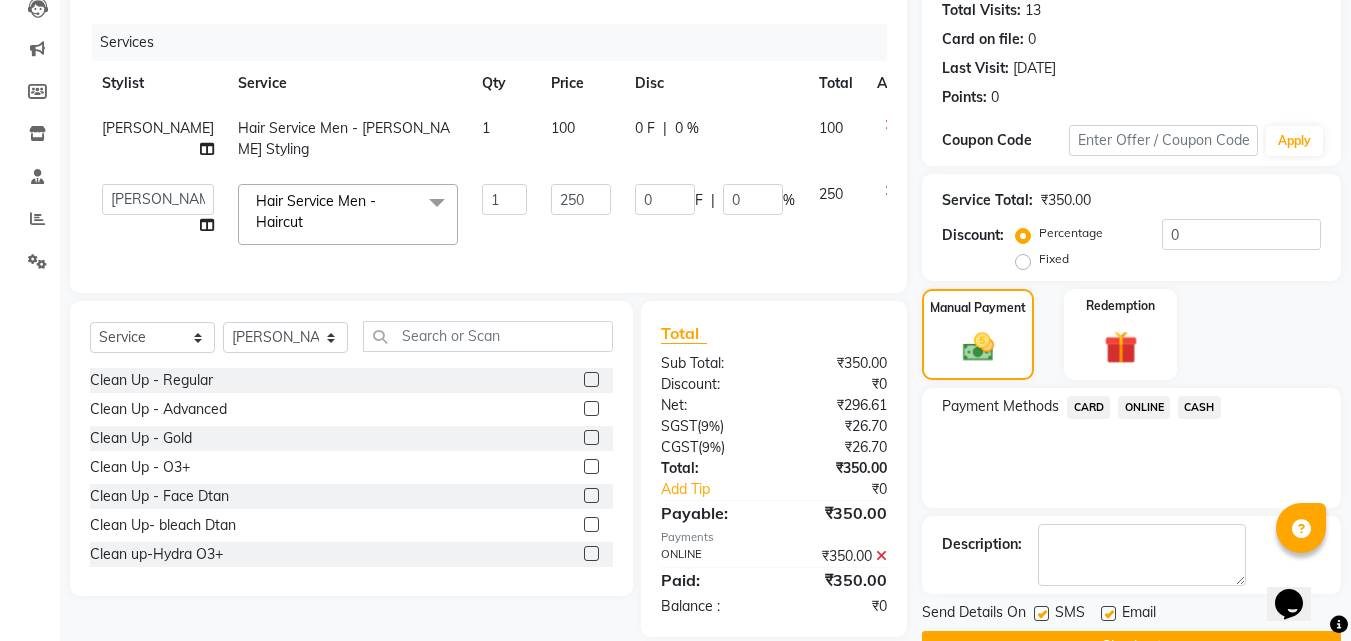 scroll, scrollTop: 275, scrollLeft: 0, axis: vertical 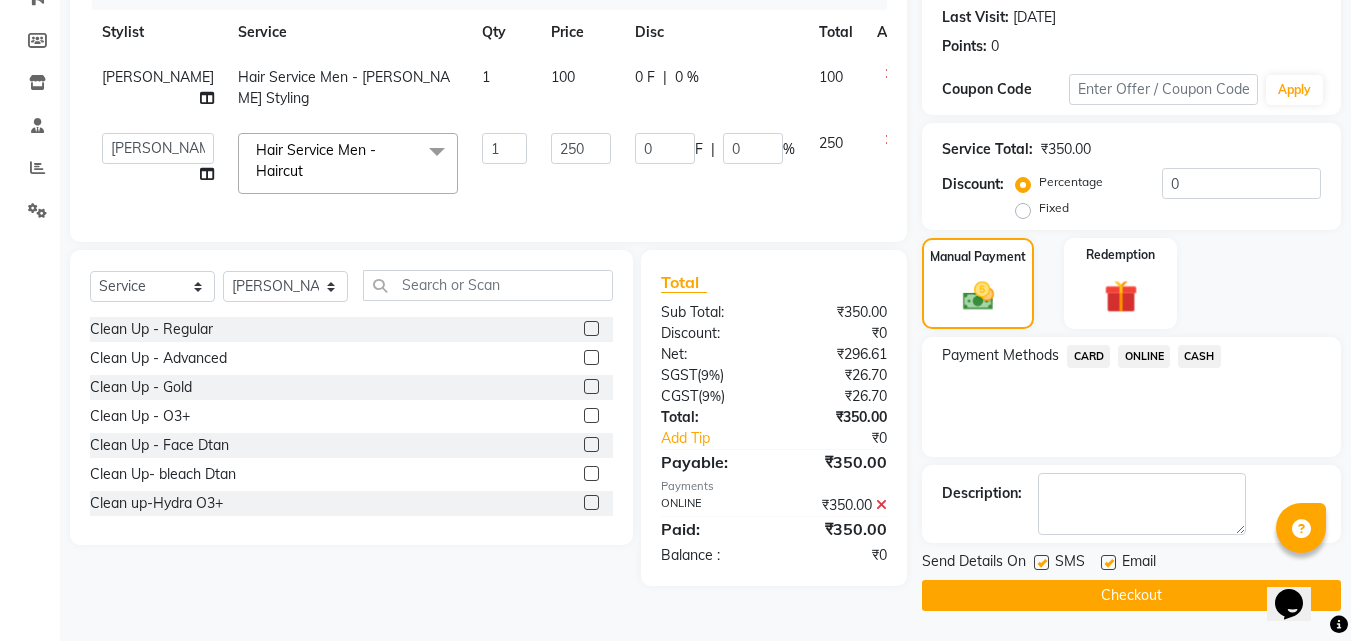 click 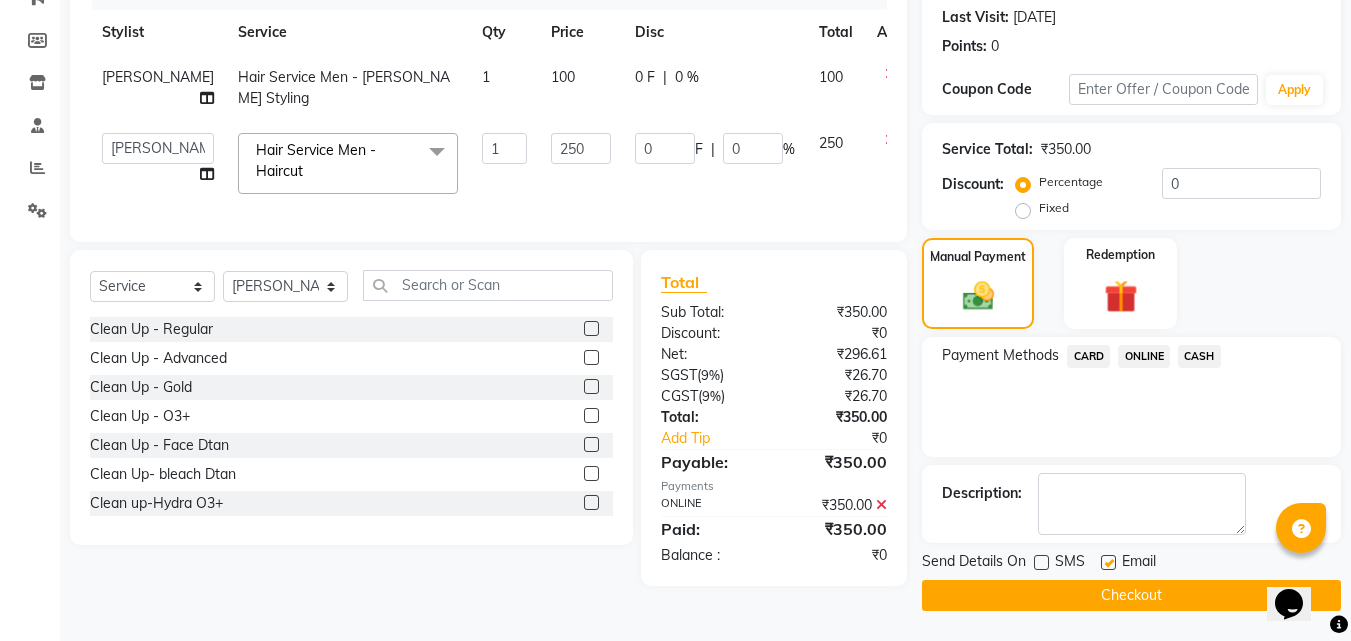 click 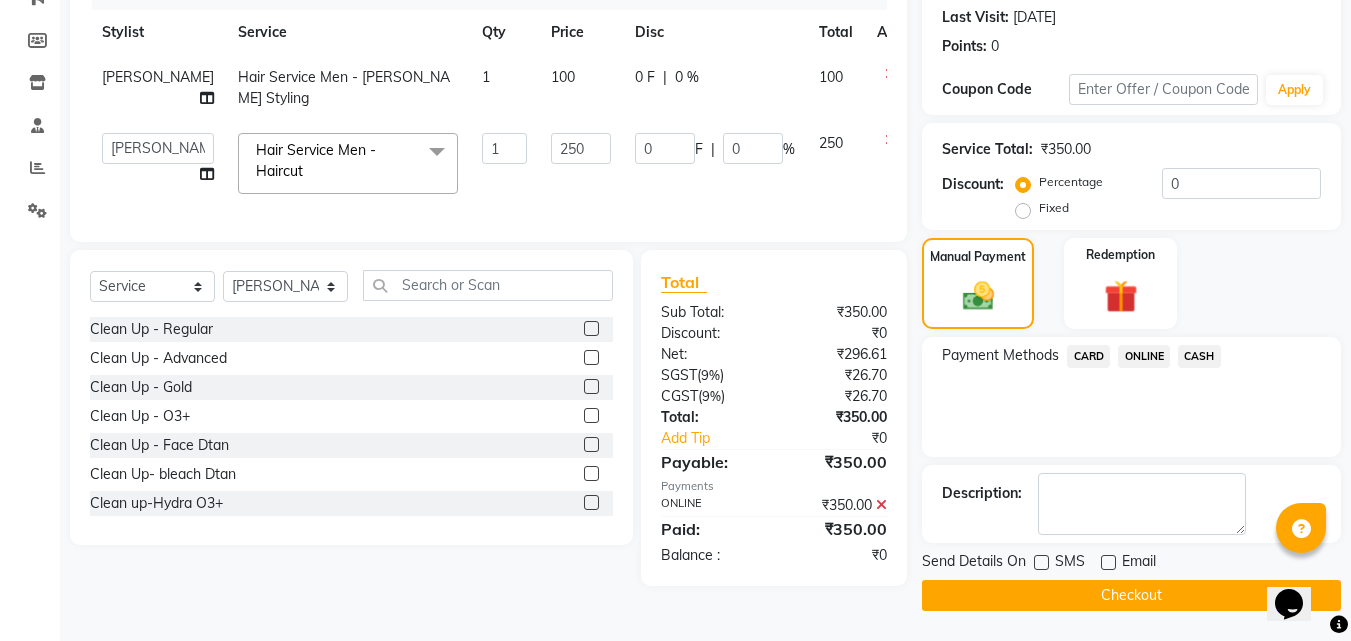 click on "Checkout" 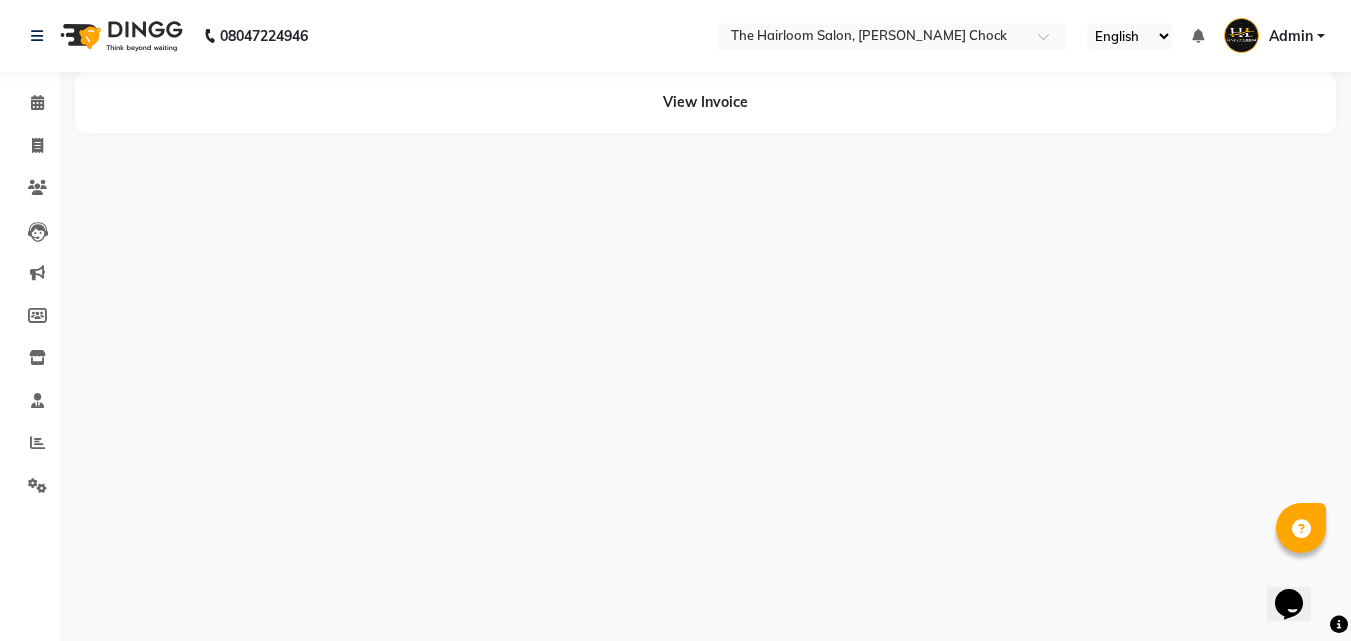 scroll, scrollTop: 0, scrollLeft: 0, axis: both 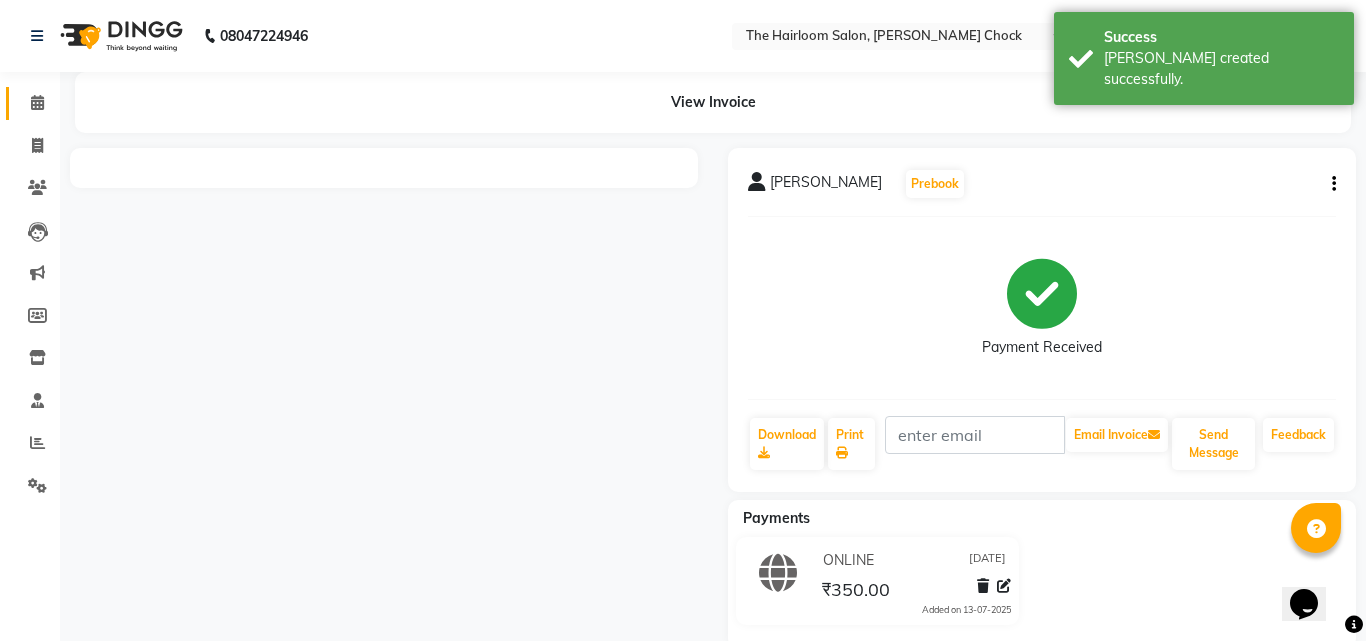 click 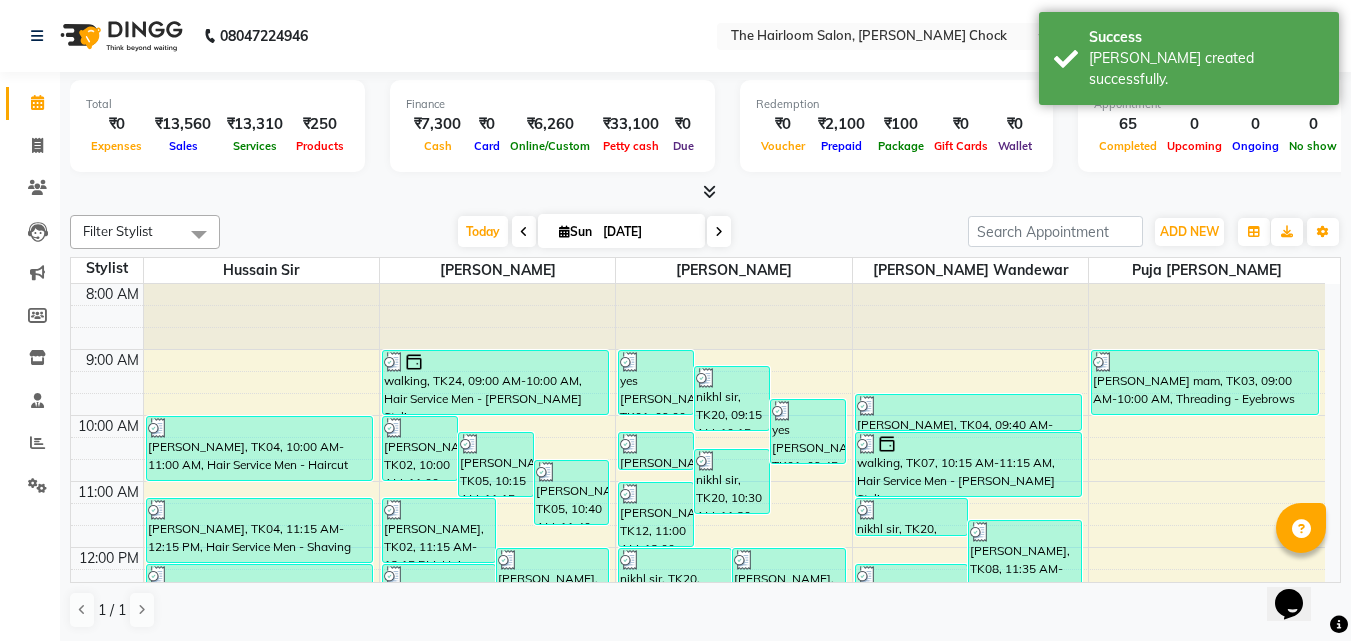 scroll, scrollTop: 0, scrollLeft: 0, axis: both 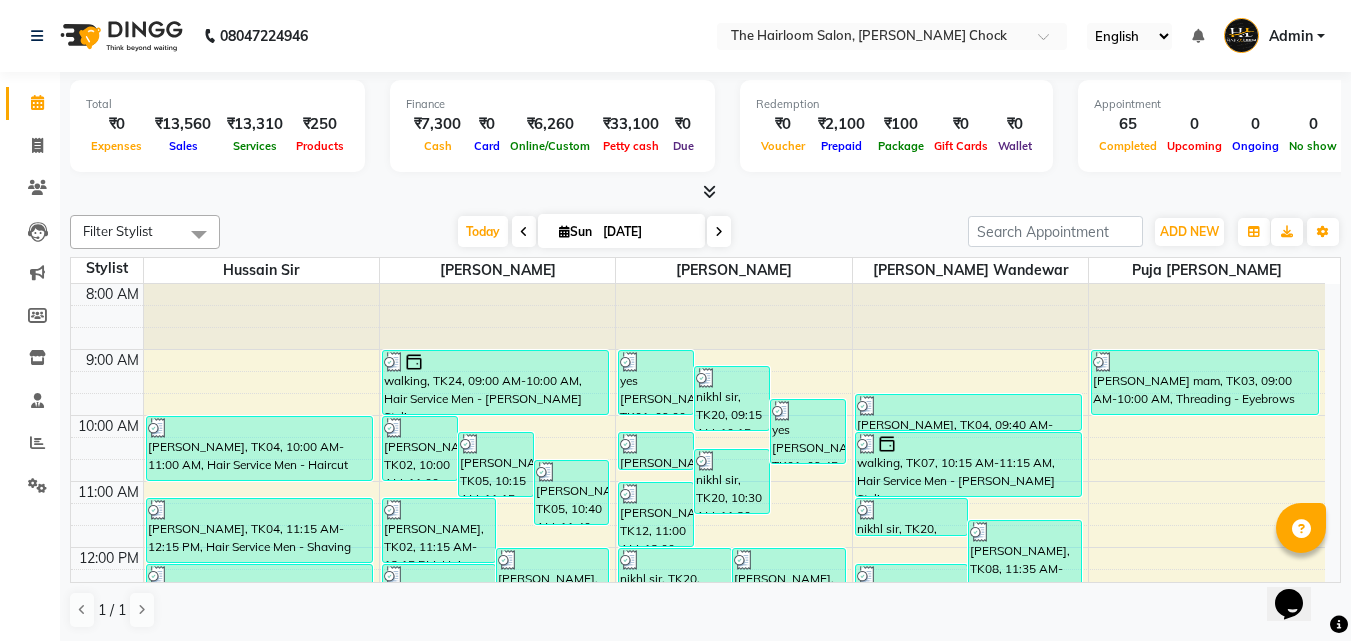 click on "8:00 AM 9:00 AM 10:00 AM 11:00 AM 12:00 PM 1:00 PM 2:00 PM 3:00 PM 4:00 PM 5:00 PM 6:00 PM 7:00 PM 8:00 PM 9:00 PM 10:00 PM 11:00 PM     [PERSON_NAME], TK19, 04:00 PM-05:00 PM, Hair Service Men  - [PERSON_NAME] Styling     [PERSON_NAME], TK27, 04:30 PM-05:30 PM, Hair Service Men  - Haircut     [PERSON_NAME], TK27, 05:15 PM-06:15 PM, Hair Service Men  - [PERSON_NAME] Styling     walking, TK22, 05:00 PM-06:00 PM, Hair Service Men  - Haircut     walking, TK22, 06:00 PM-07:00 PM, Hair Service Men  - [PERSON_NAME] Styling     [PERSON_NAME], TK29, 06:45 PM-07:45 PM, Hair Service Men  - [PERSON_NAME] Styling     [PERSON_NAME], TK04, 10:00 AM-11:00 AM, Hair Service Men  - Haircut     [PERSON_NAME], TK04, 11:15 AM-12:15 PM, Hair Service Men  - Shaving     [PERSON_NAME], TK10, 12:15 PM-01:15 PM, Hair Service Women  - Haircut     [PERSON_NAME], TK13, 01:15 PM-02:15 PM, Hair Service Men  - Haircut     priyanka [PERSON_NAME], TK15, 03:00 PM-04:00 PM, Hair Service Women  - Haircut     [PERSON_NAME], TK11, 03:00 PM-04:00 PM, Hair Service Men  - Haircut" at bounding box center [698, 811] 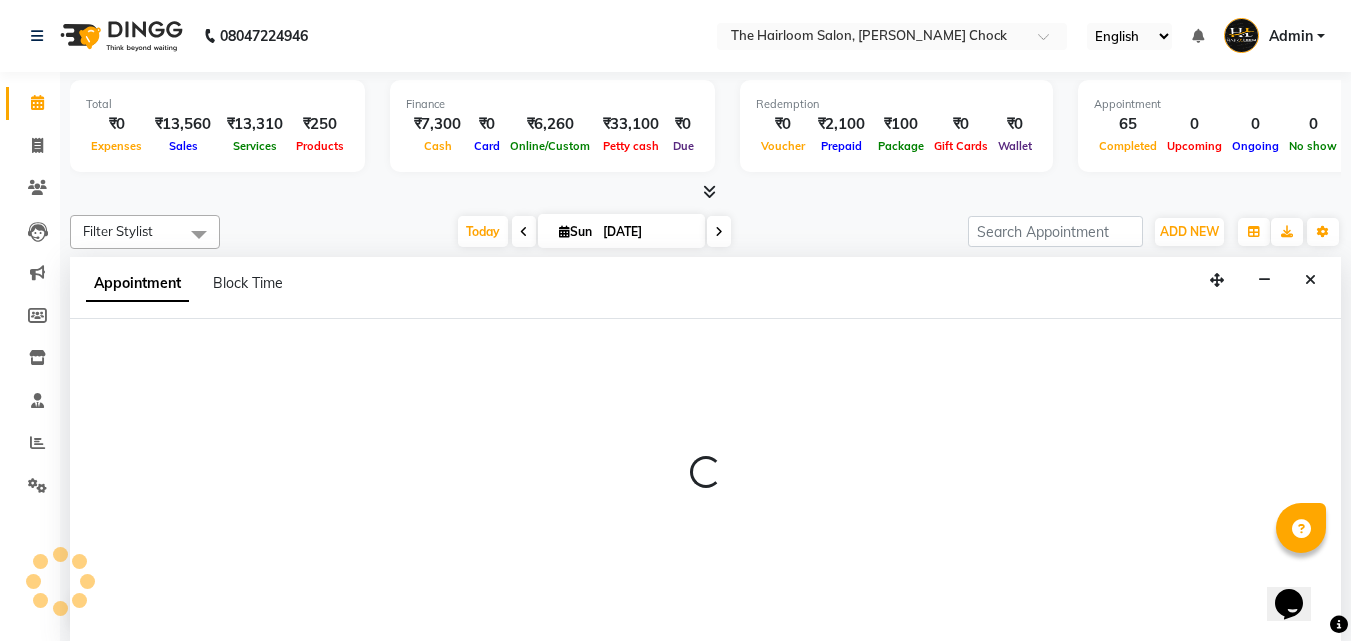 scroll, scrollTop: 1, scrollLeft: 0, axis: vertical 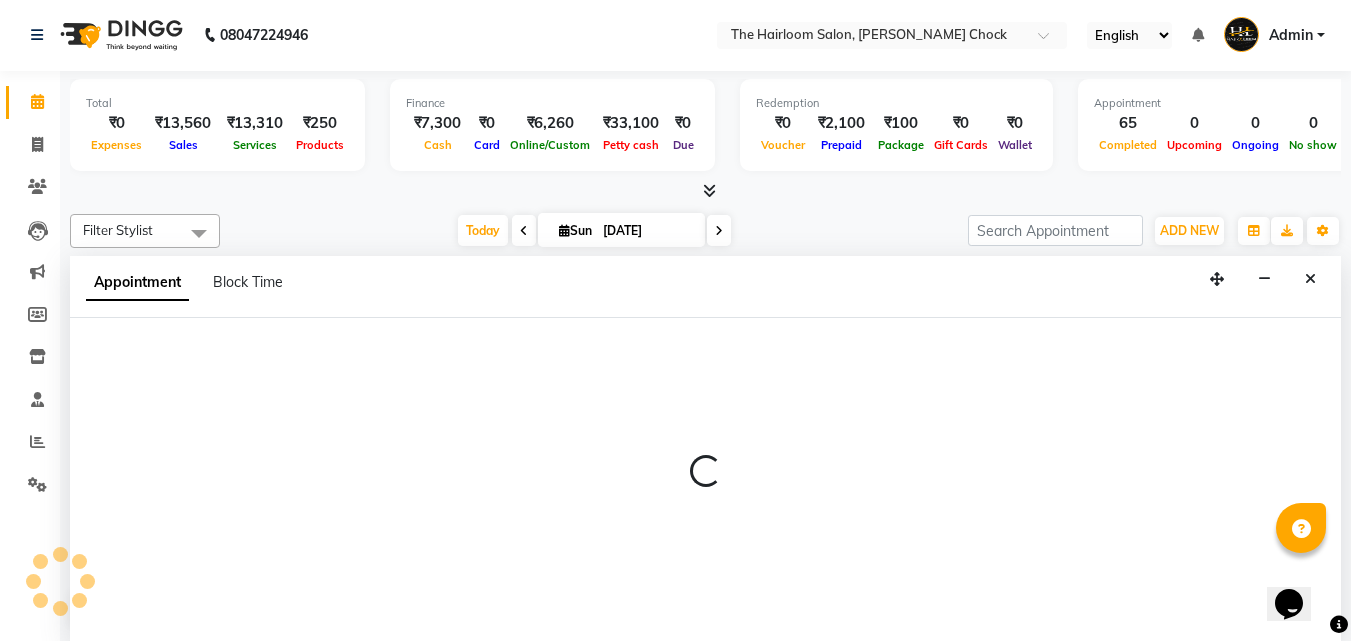 select on "51818" 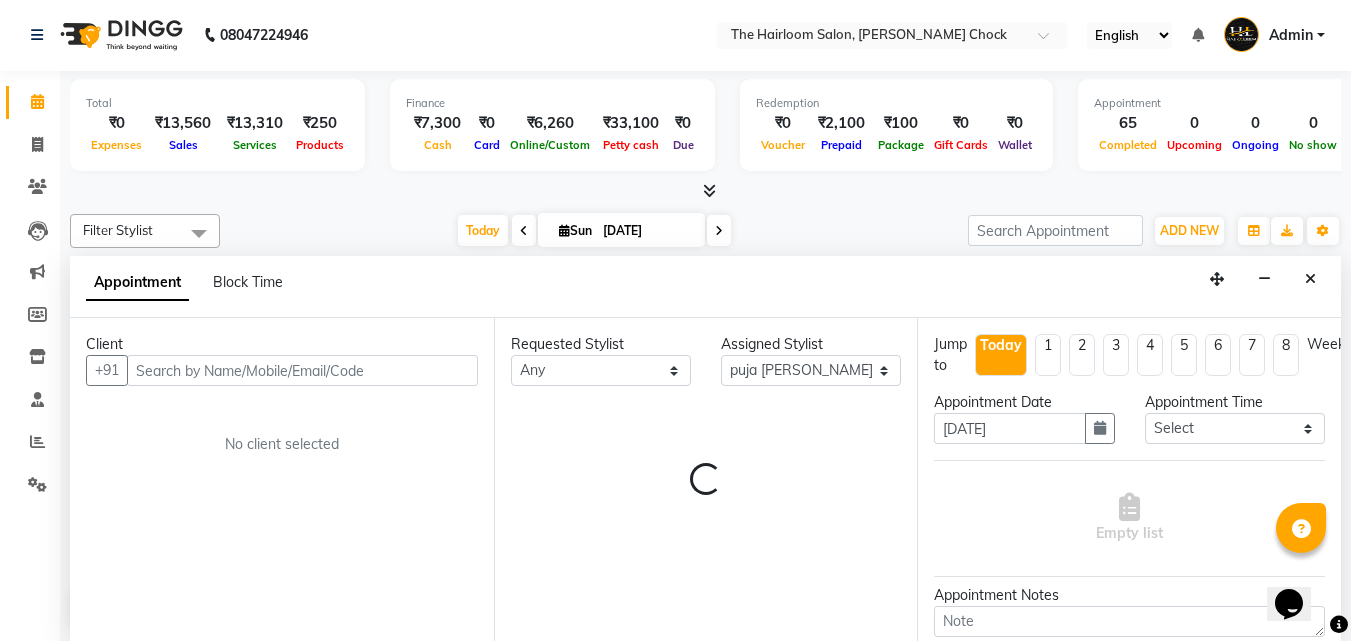 click on "Client" at bounding box center [282, 344] 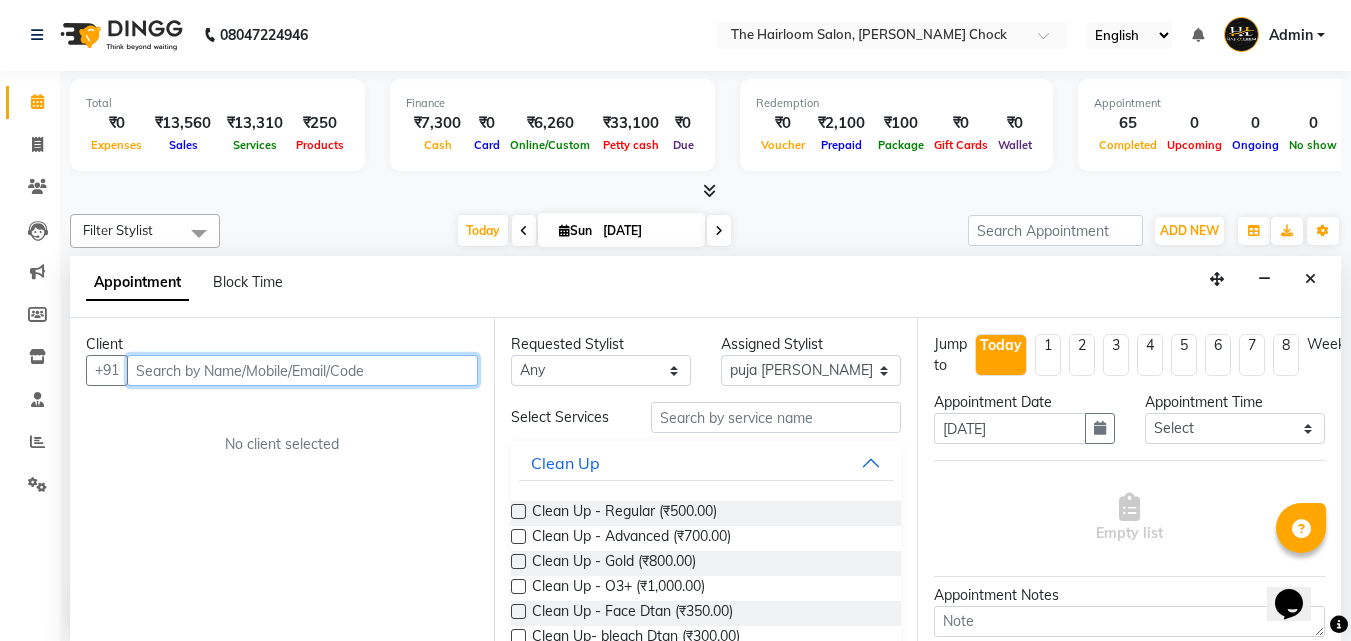 click at bounding box center (302, 370) 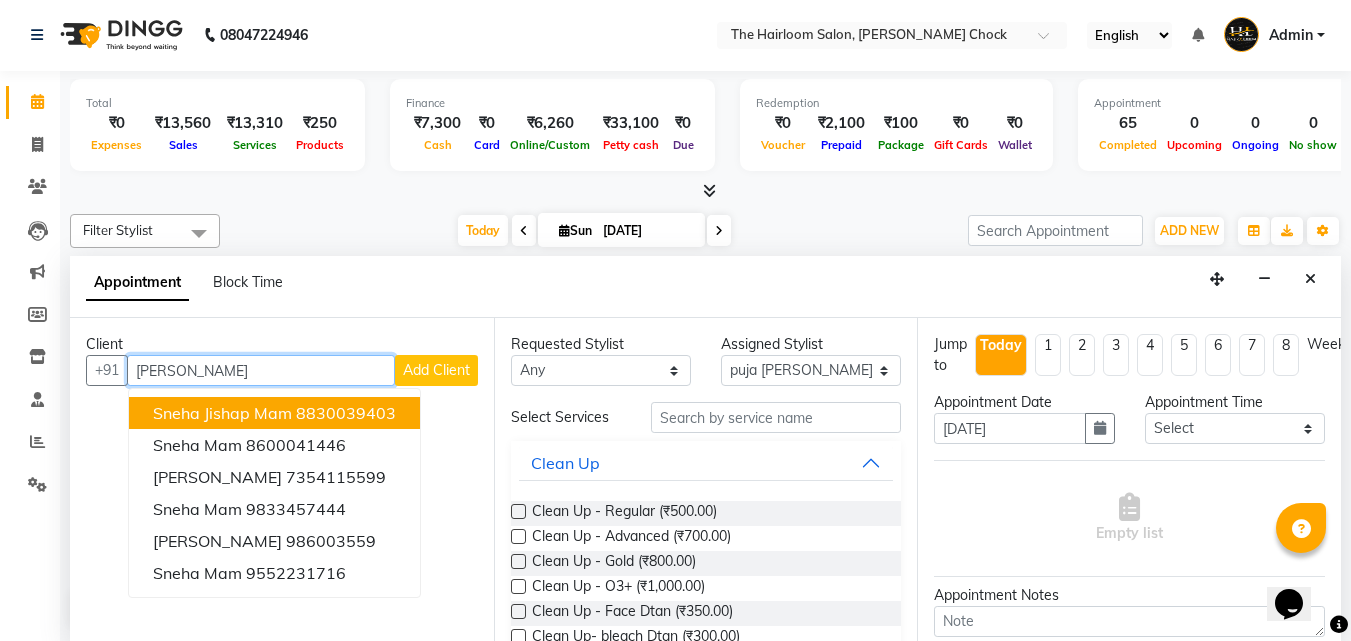 click on "[PERSON_NAME]" at bounding box center (261, 370) 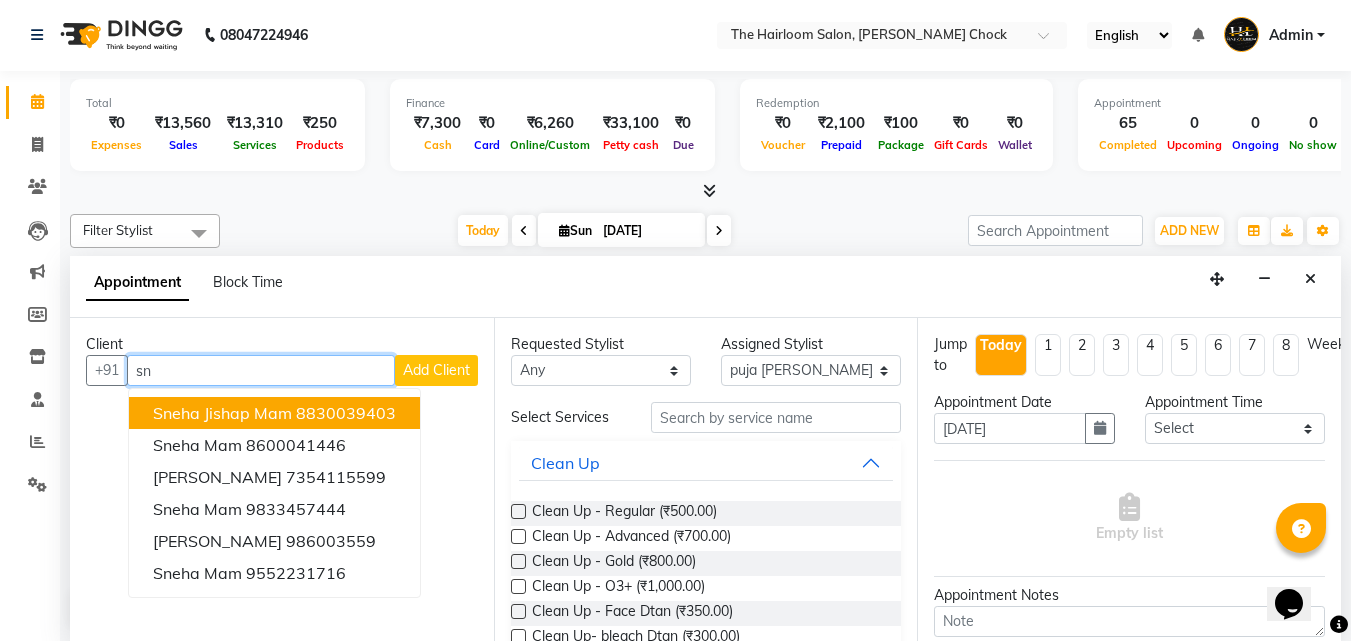 type on "s" 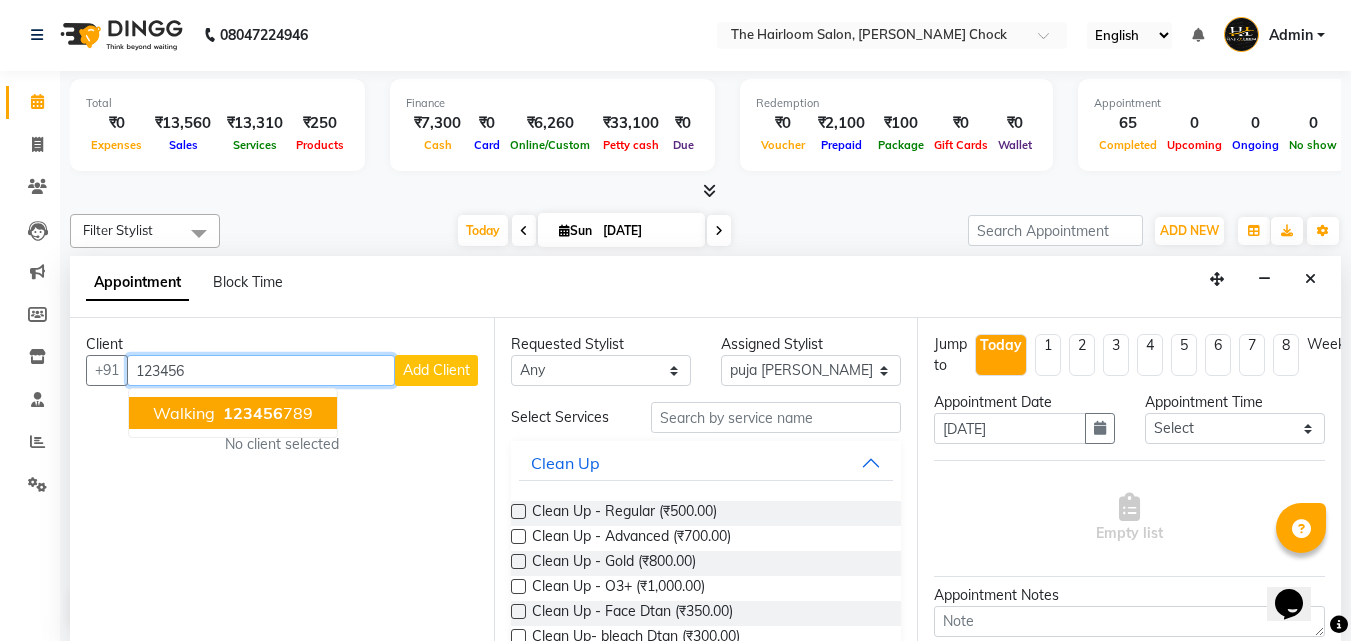 click on "123456" at bounding box center (253, 413) 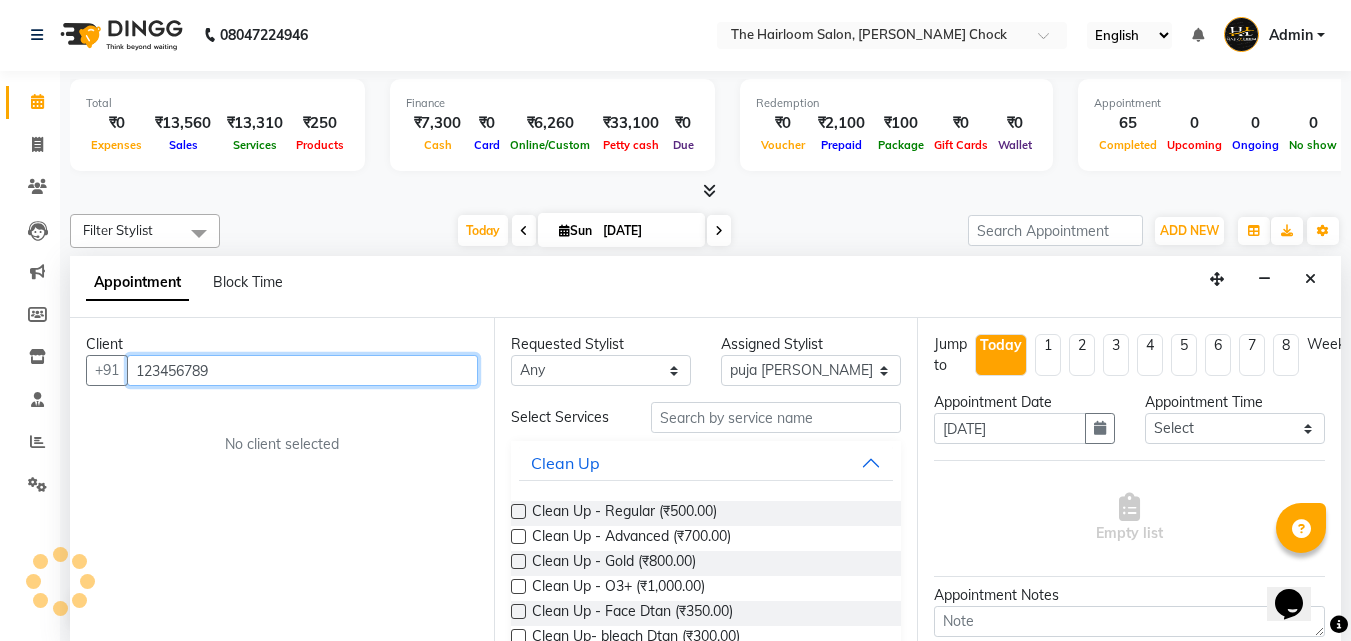 type on "123456789" 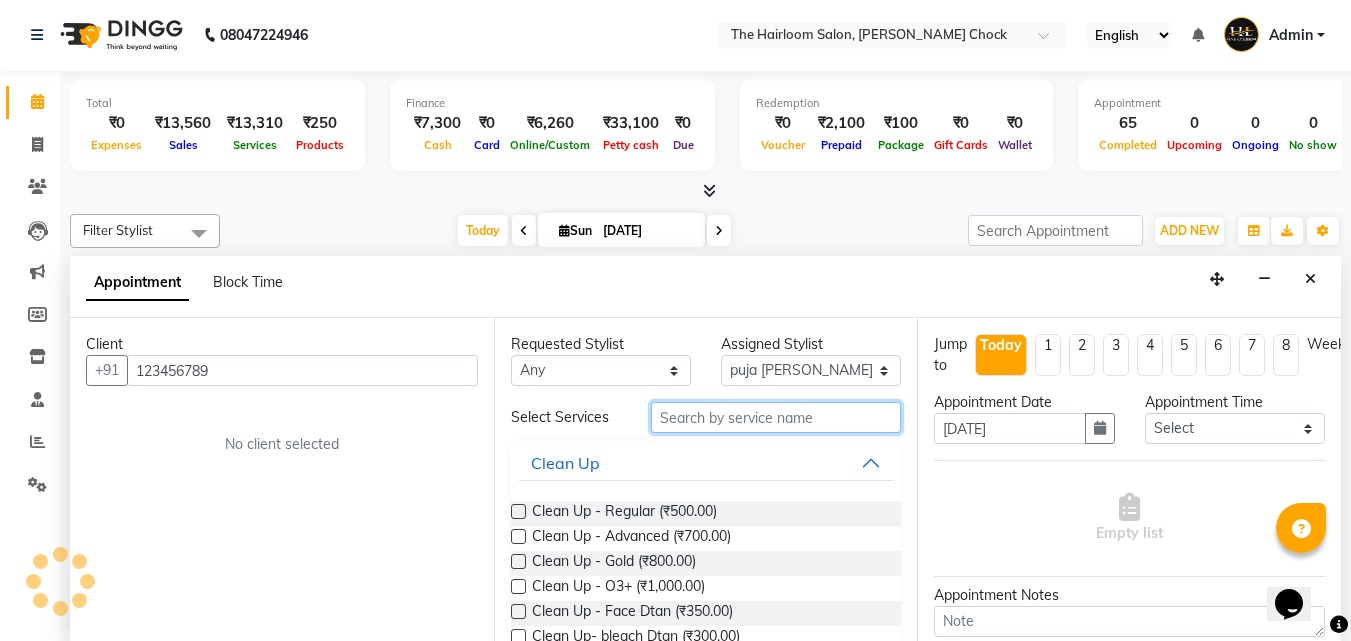 click at bounding box center [776, 417] 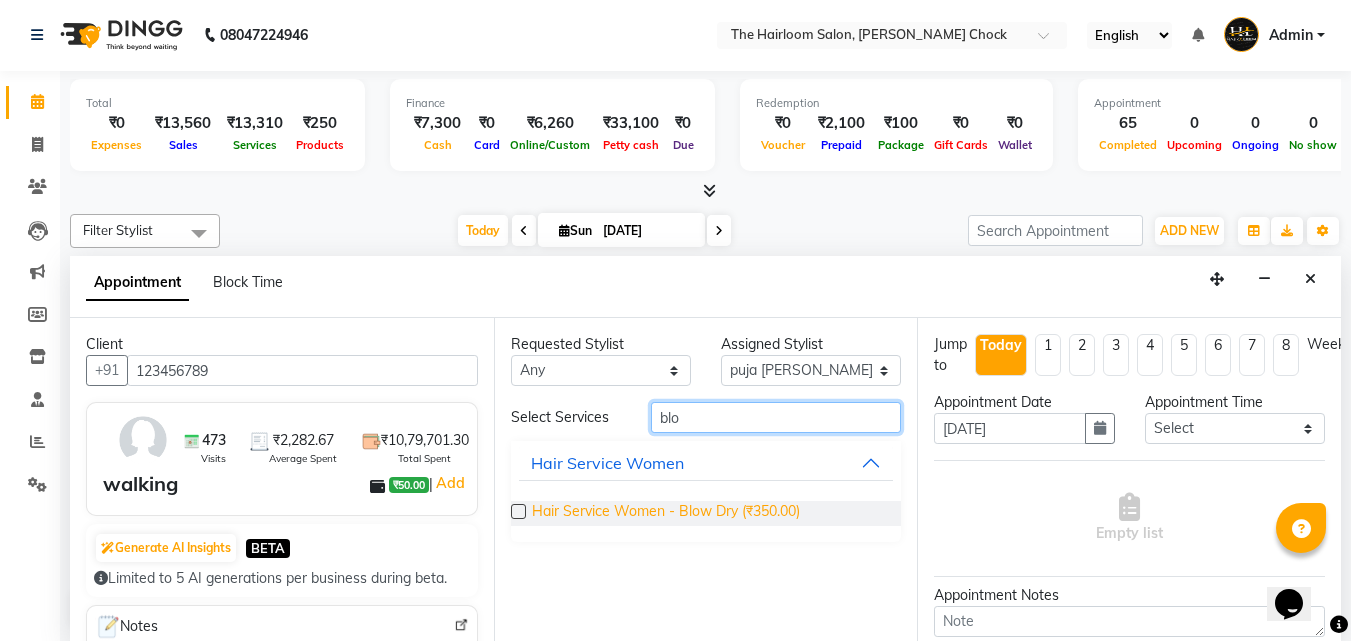 type on "blo" 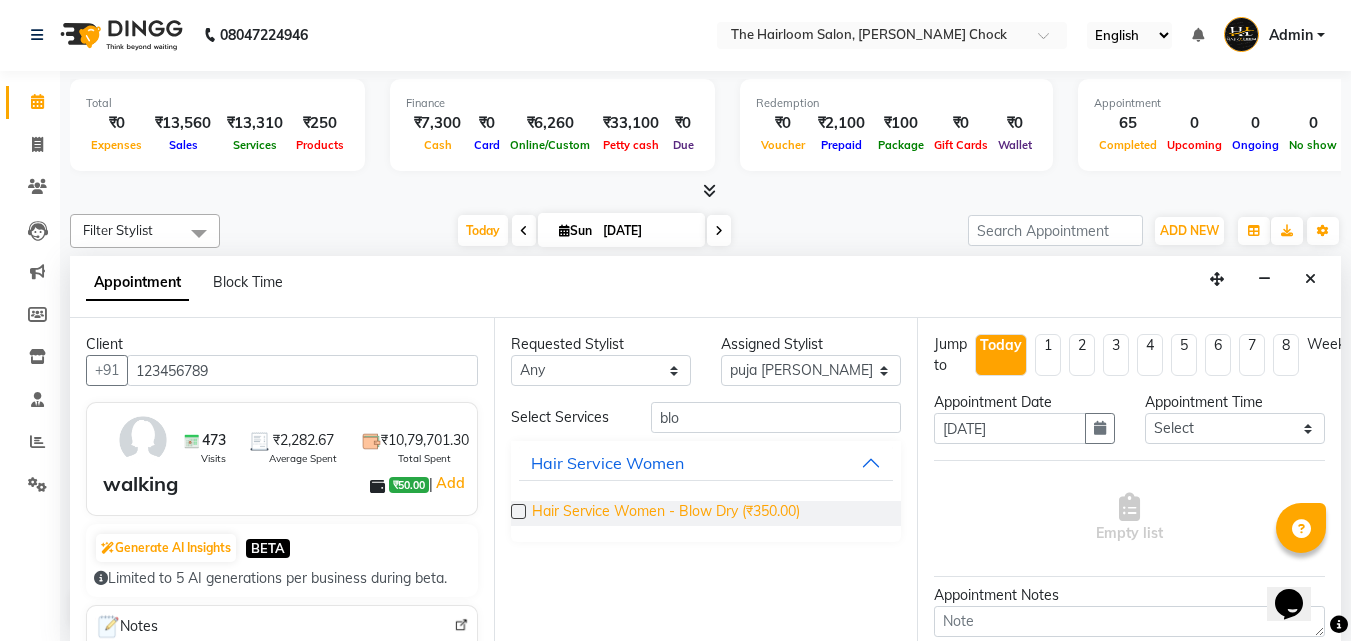 click on "Hair Service Women  - Blow Dry (₹350.00)" at bounding box center [666, 513] 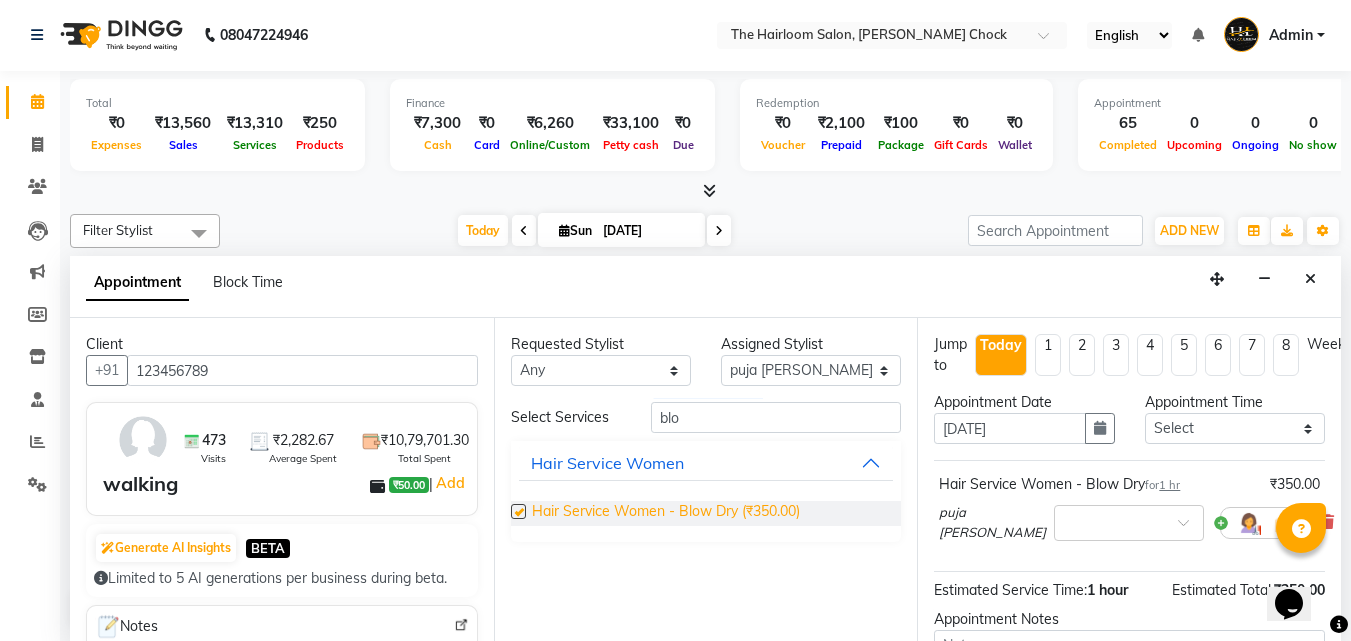 checkbox on "false" 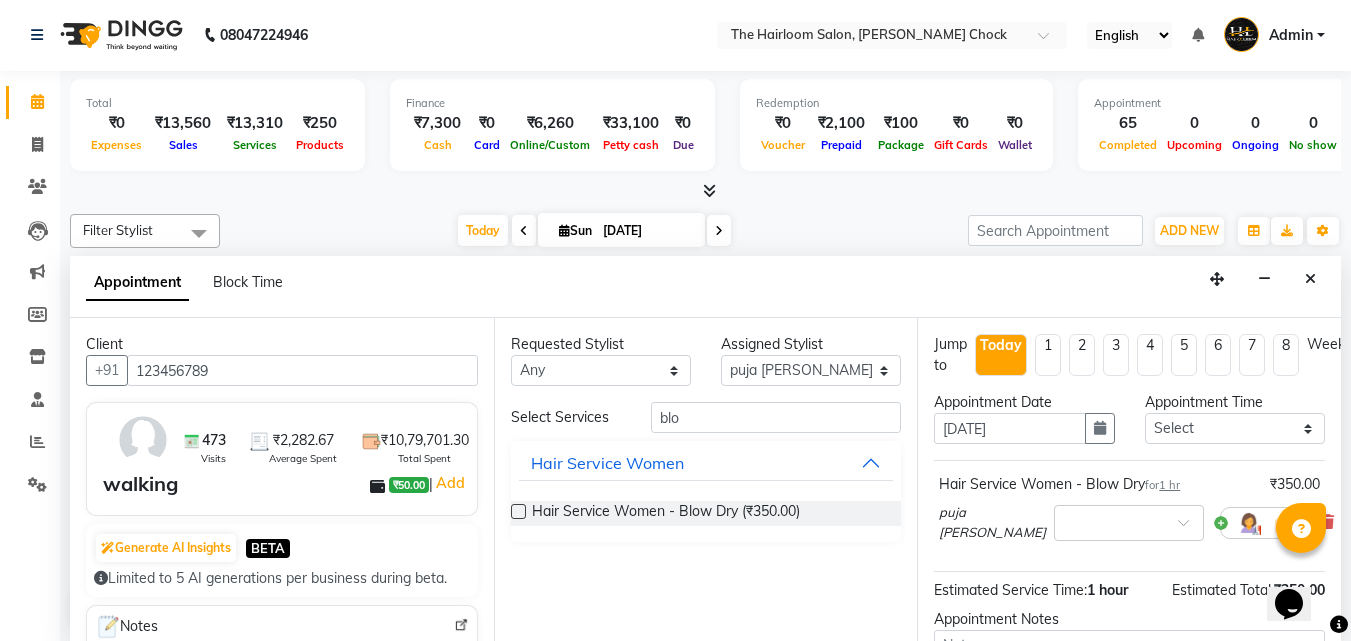 scroll, scrollTop: 221, scrollLeft: 0, axis: vertical 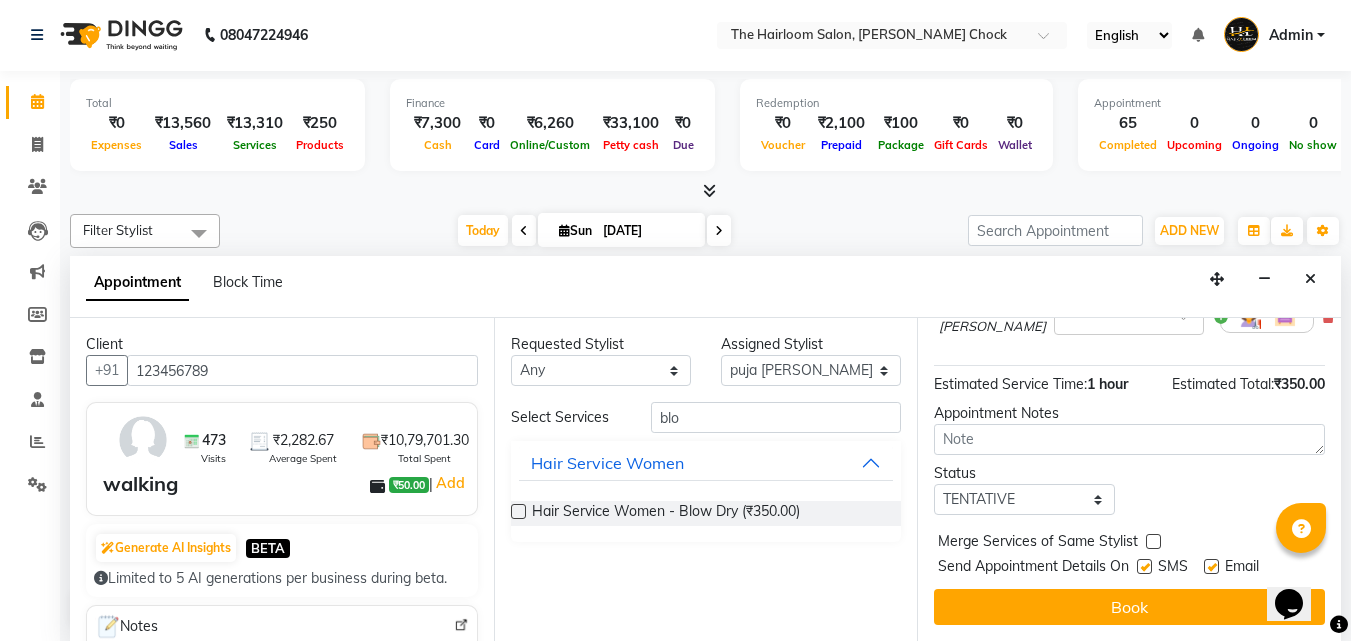 click at bounding box center (1144, 566) 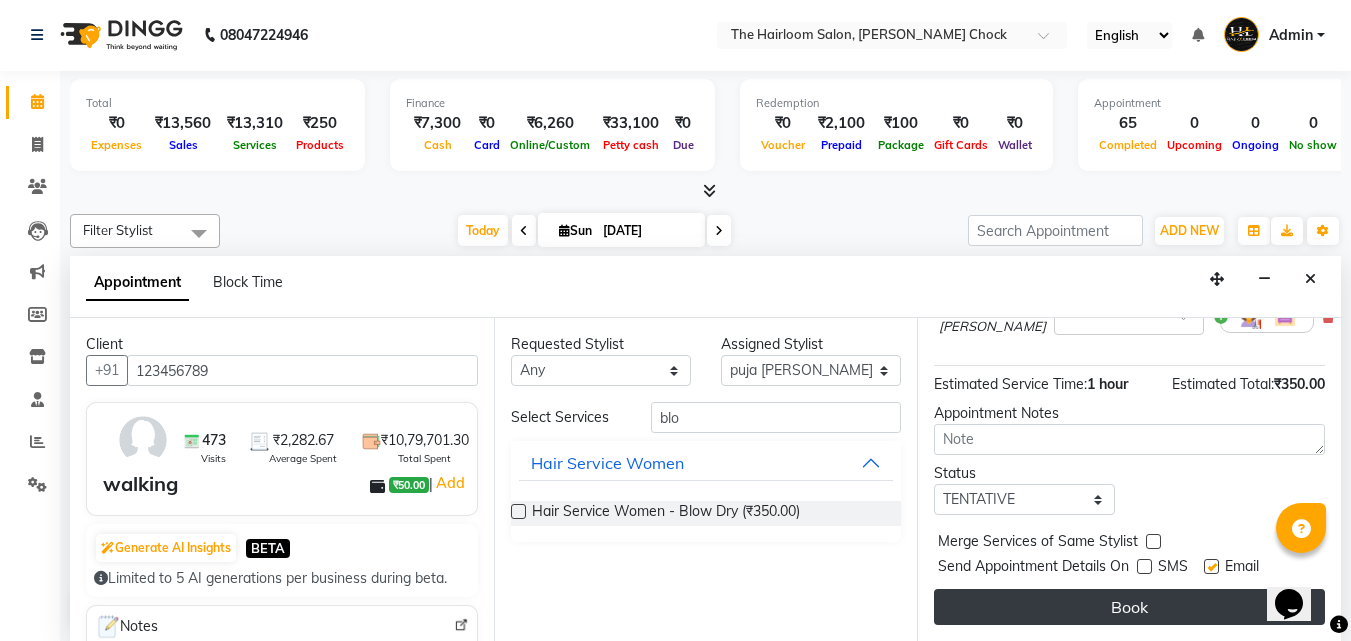 click on "Book" at bounding box center [1129, 607] 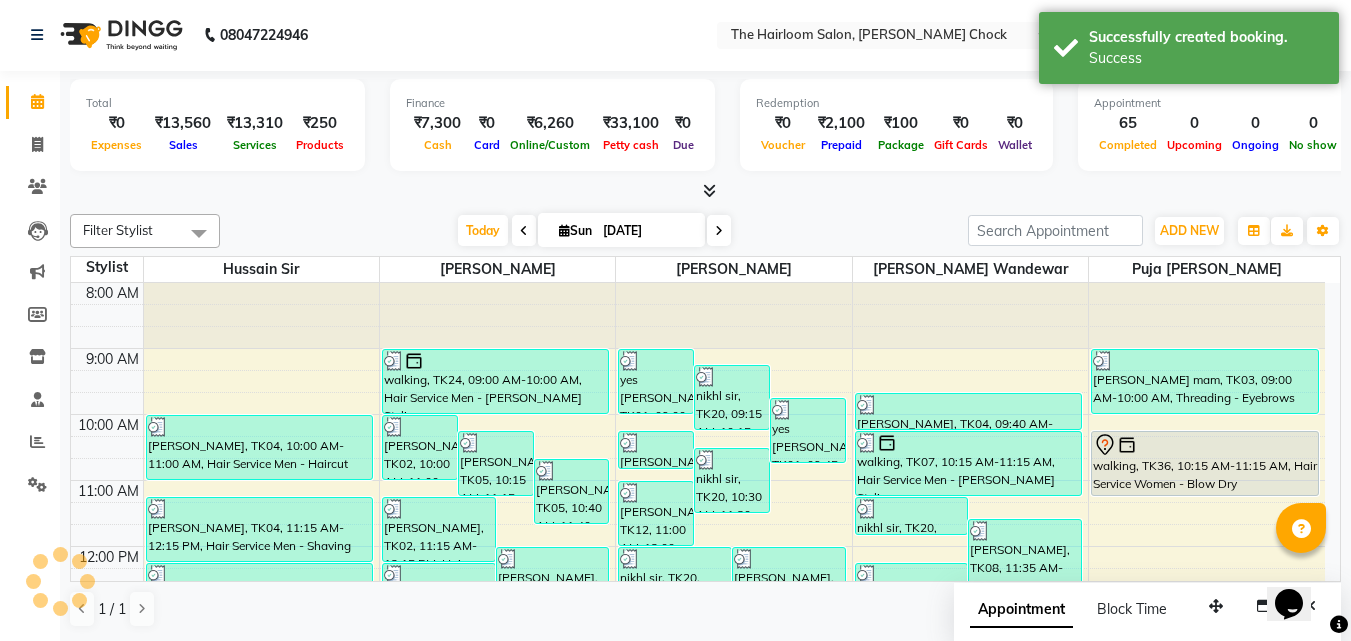 scroll, scrollTop: 0, scrollLeft: 0, axis: both 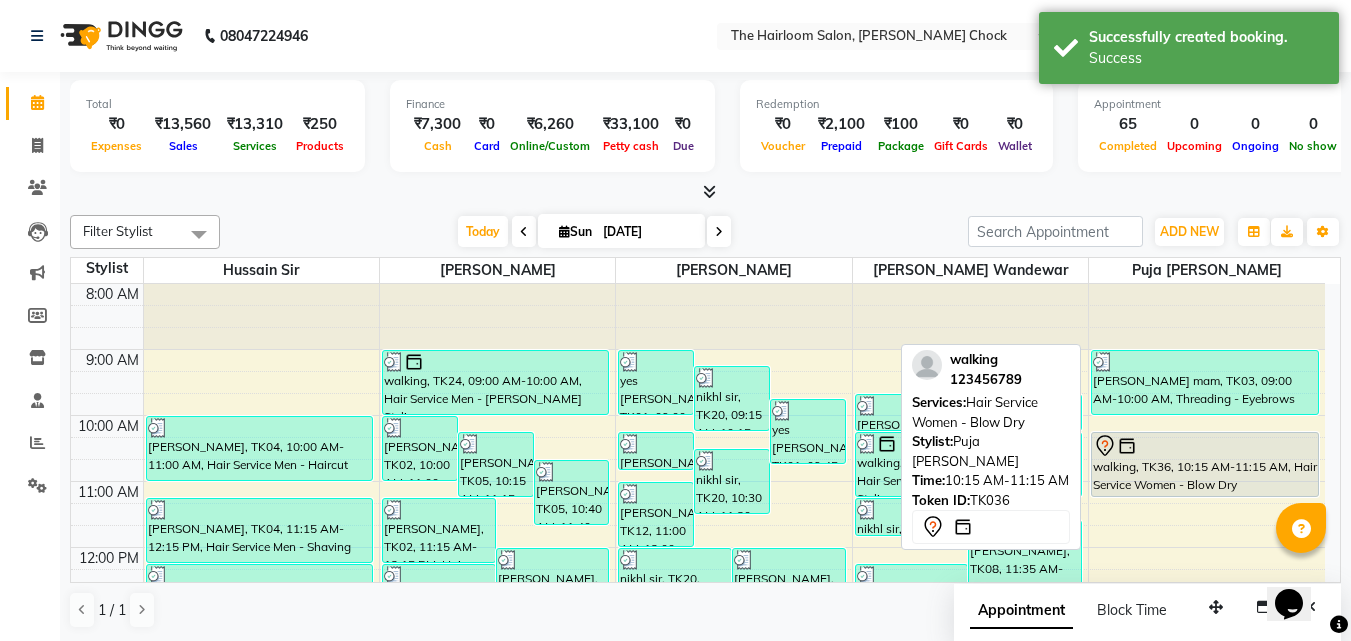 click on "walking, TK36, 10:15 AM-11:15 AM, Hair Service Women  - Blow Dry" at bounding box center [1205, 464] 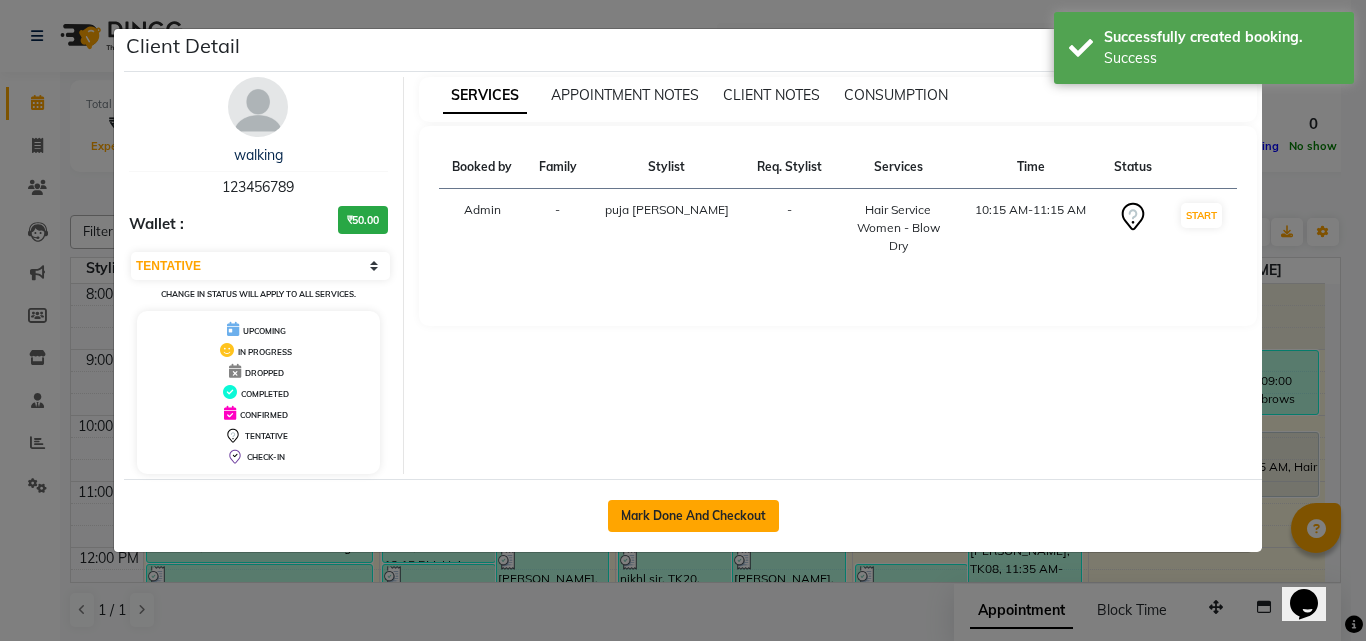 click on "Mark Done And Checkout" 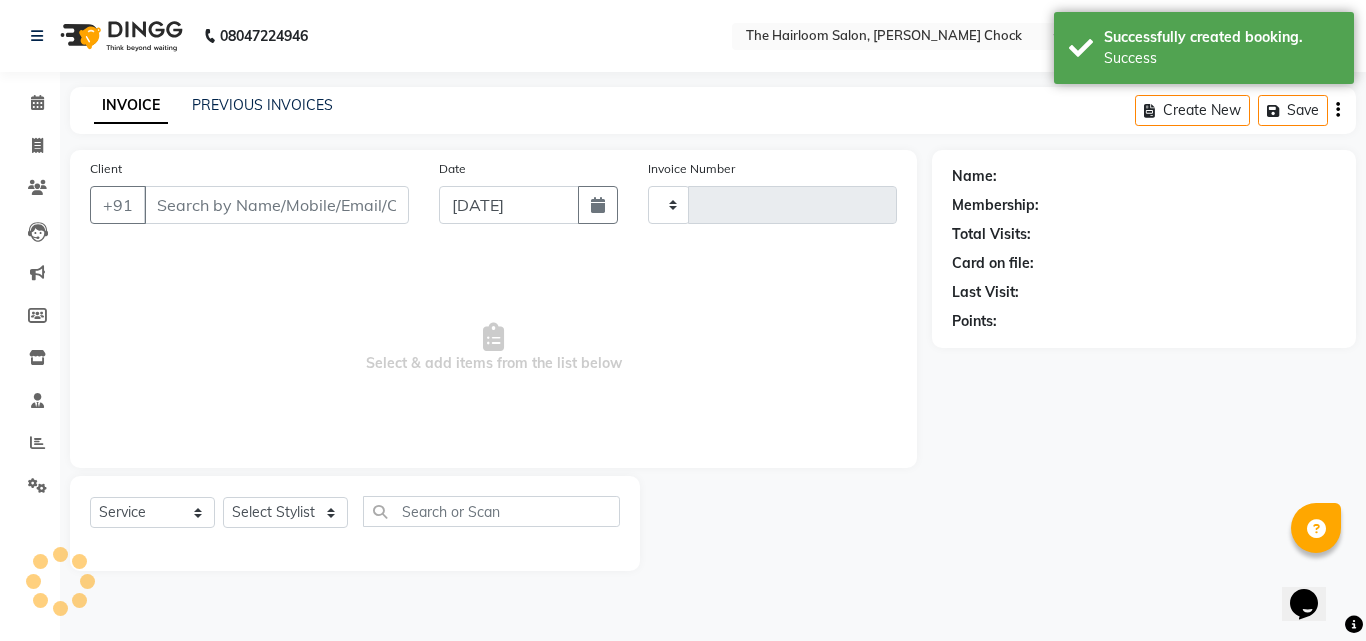 type on "2300" 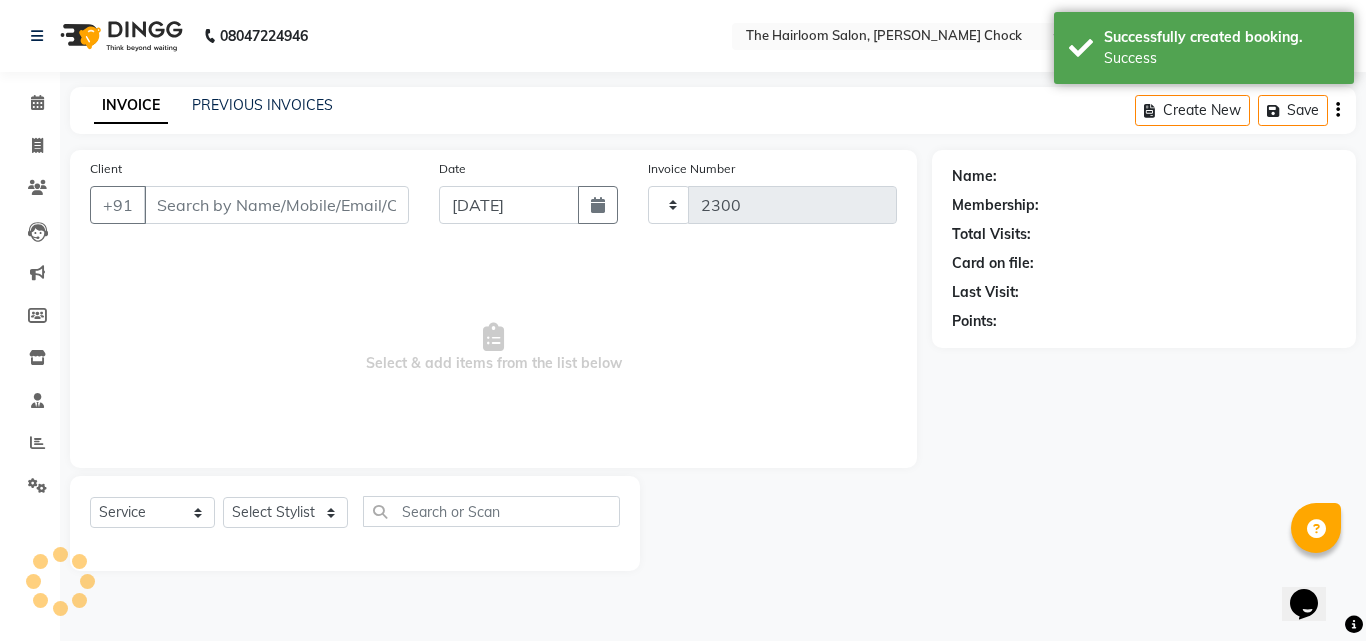 select on "5926" 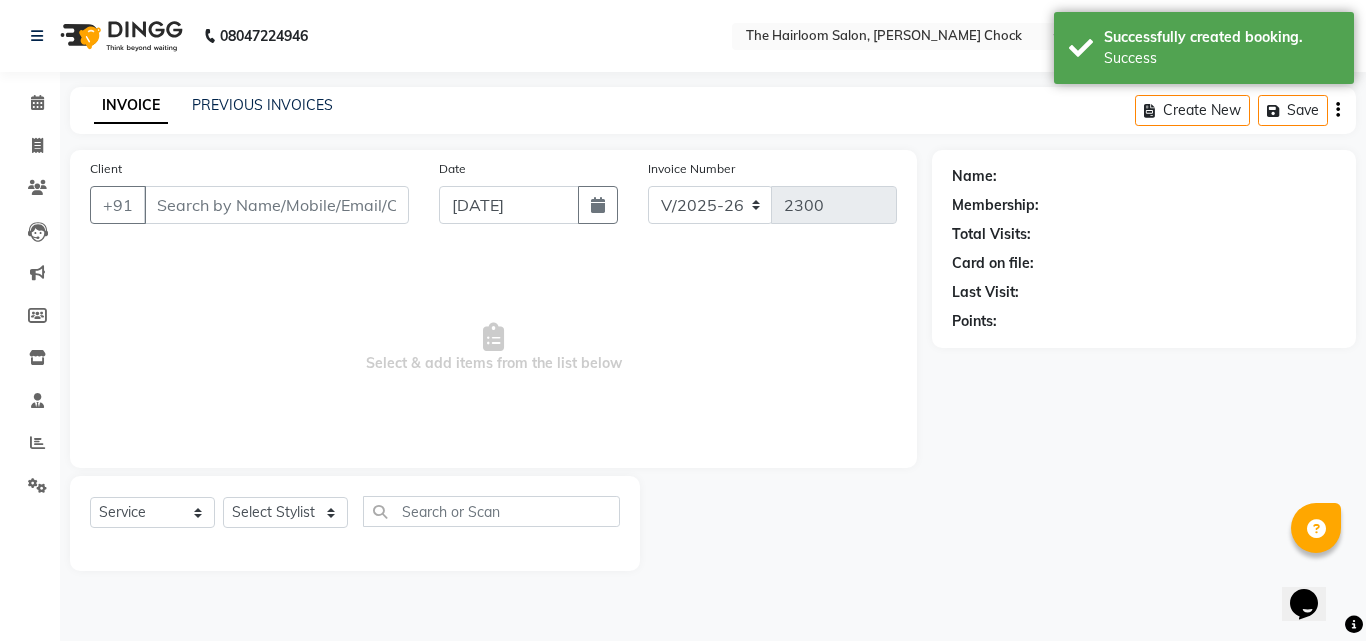type on "123456789" 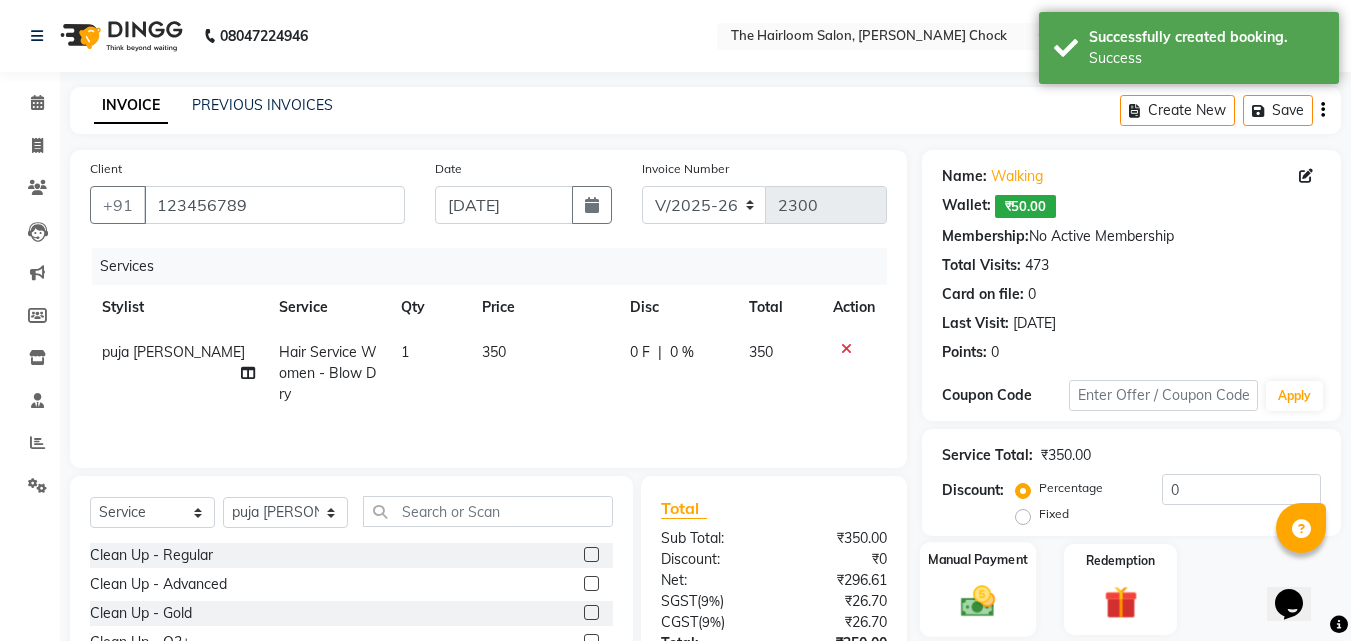 click on "Manual Payment" 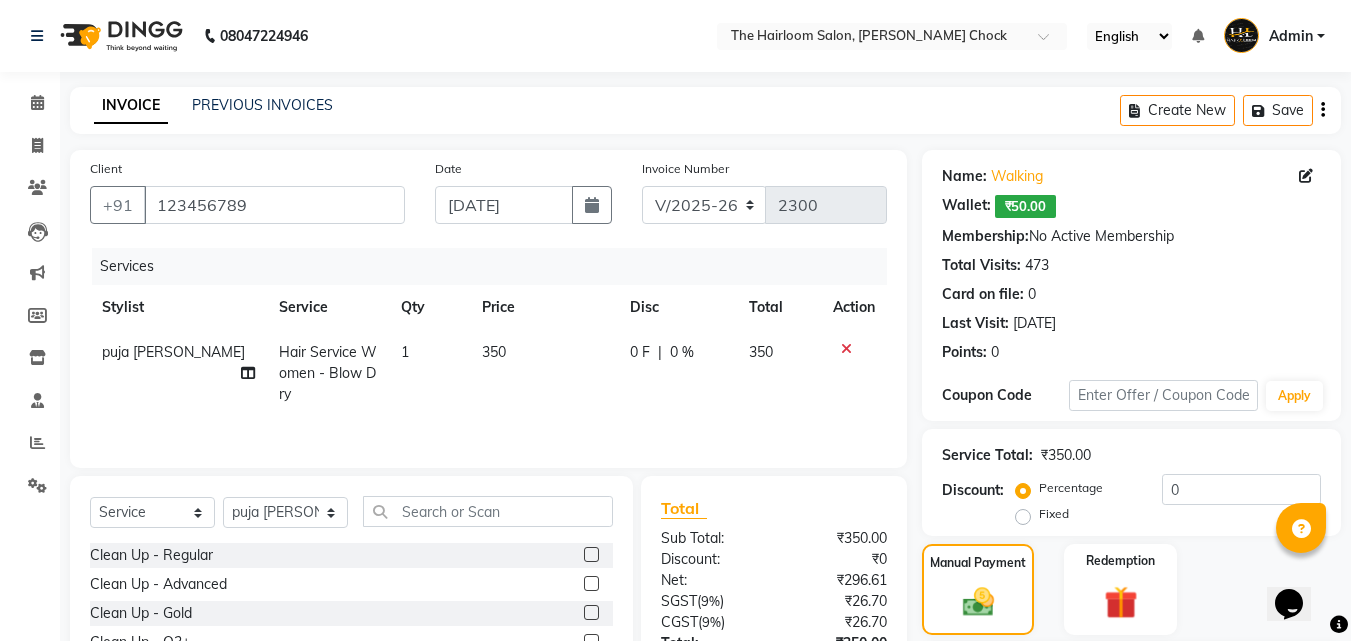 scroll, scrollTop: 193, scrollLeft: 0, axis: vertical 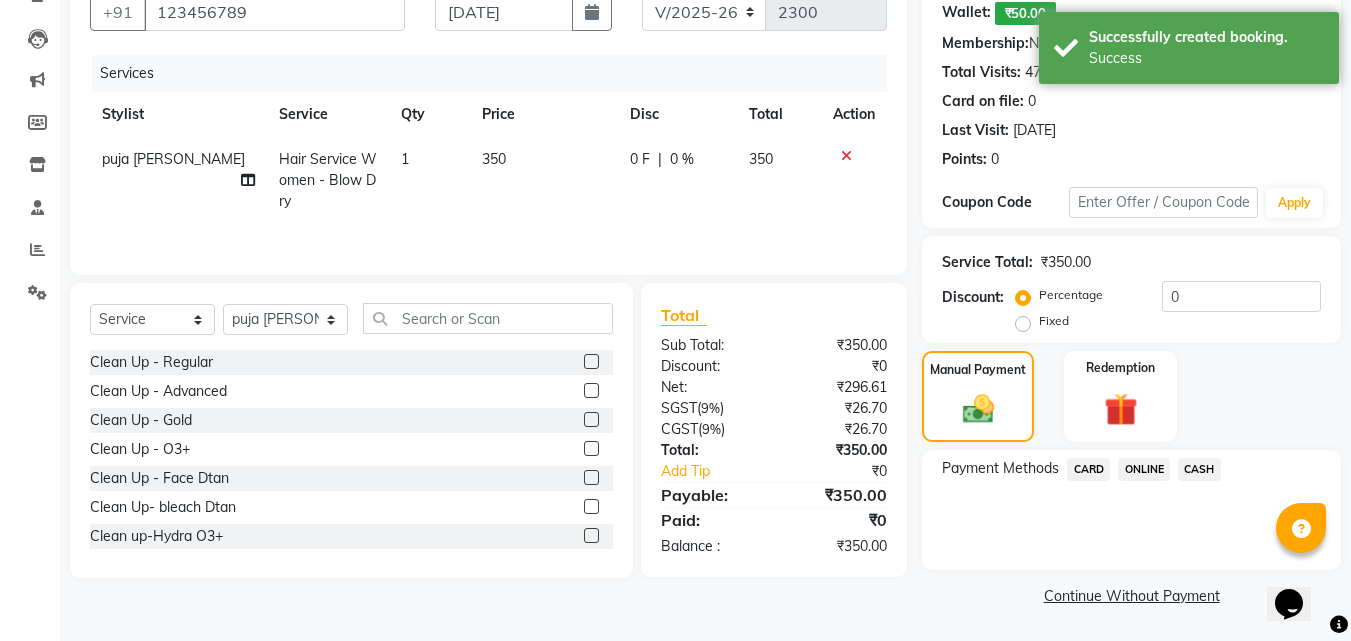 click on "1" 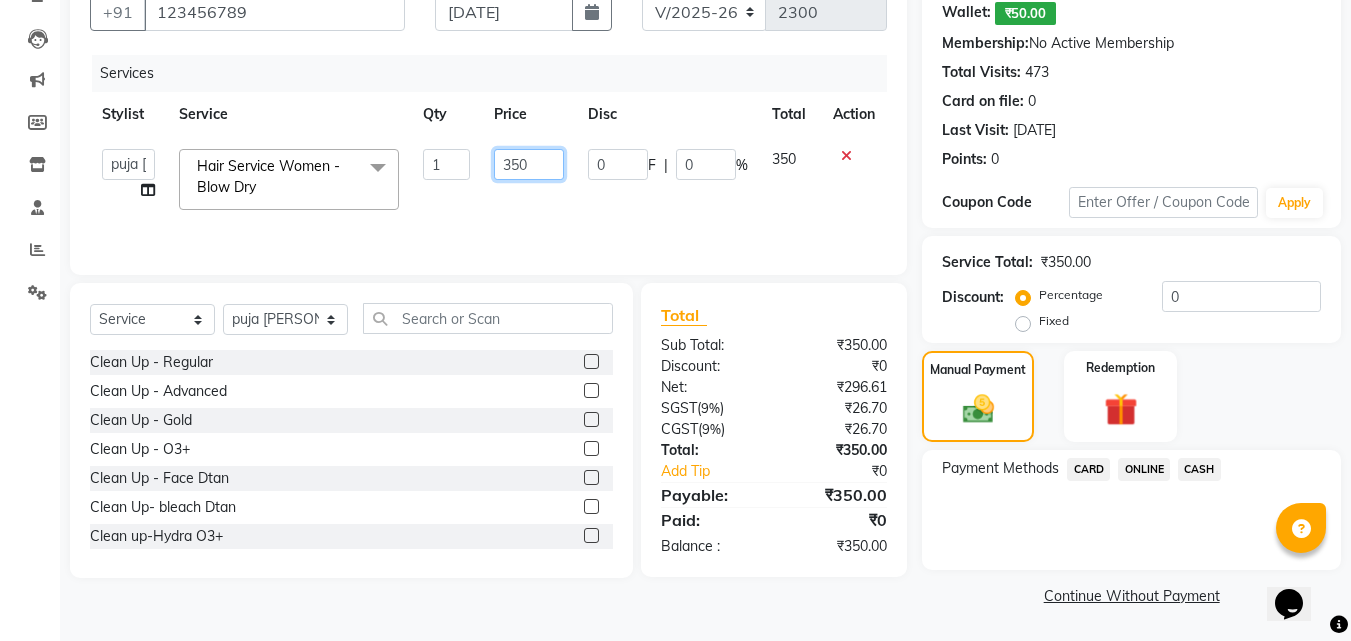 click on "350" 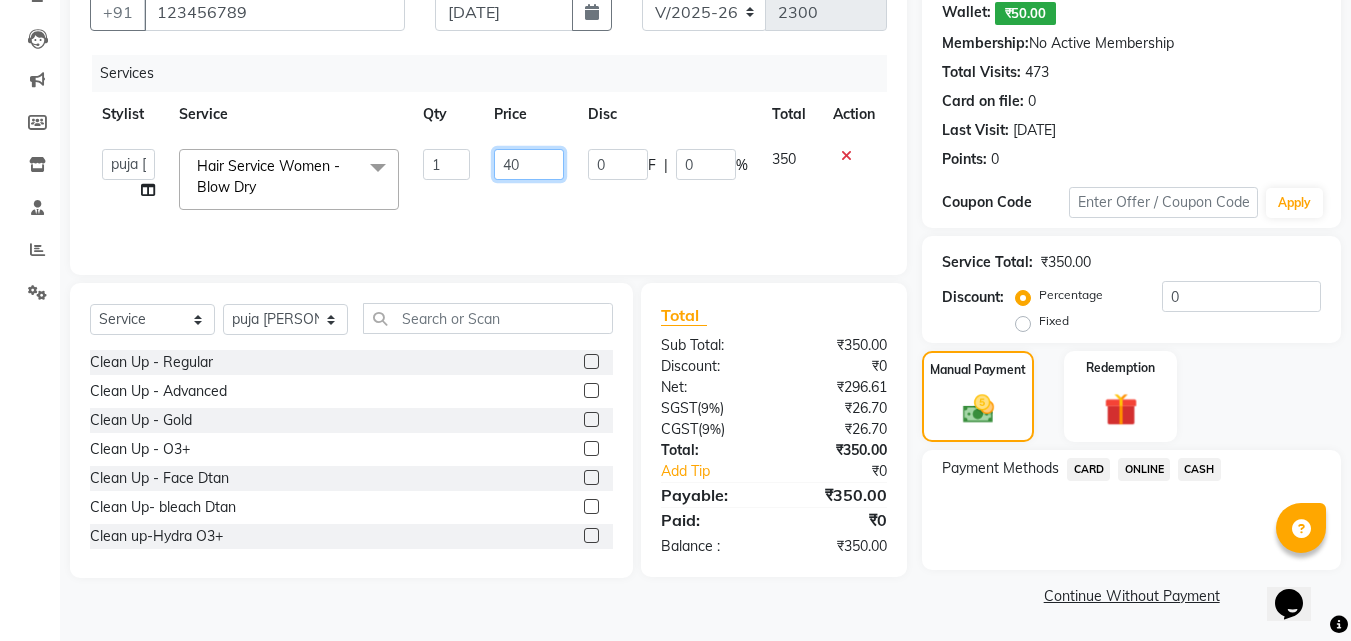 type on "400" 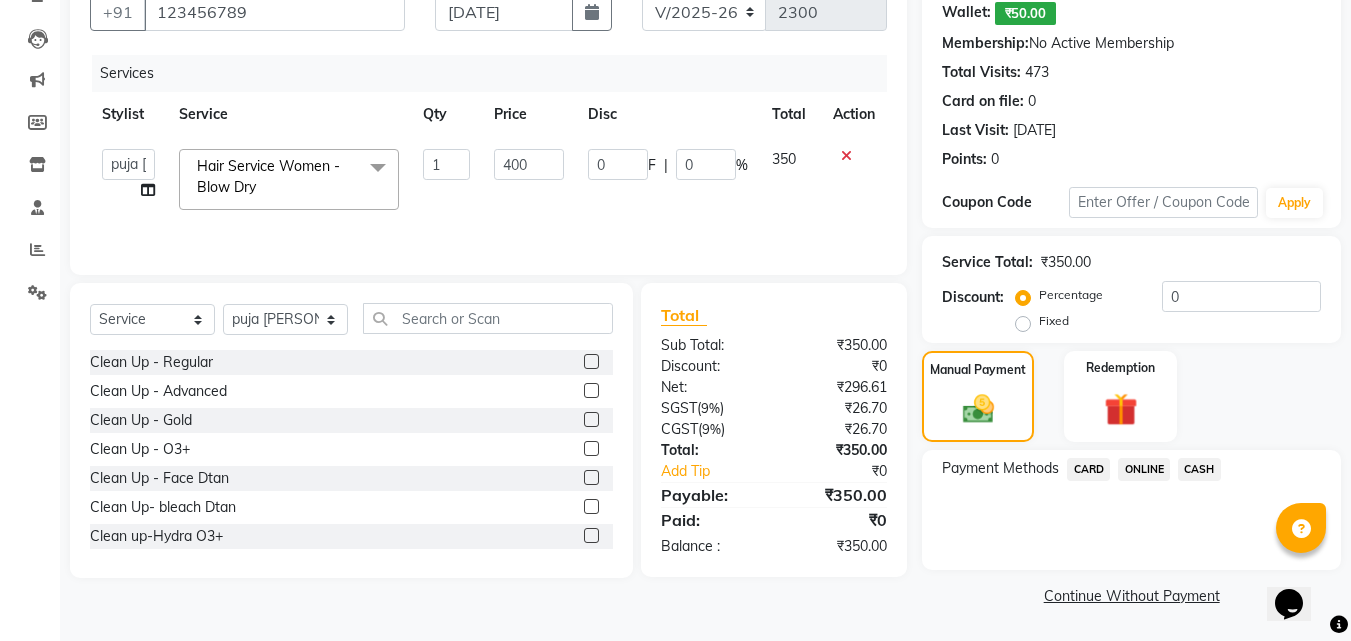 click on "CASH" 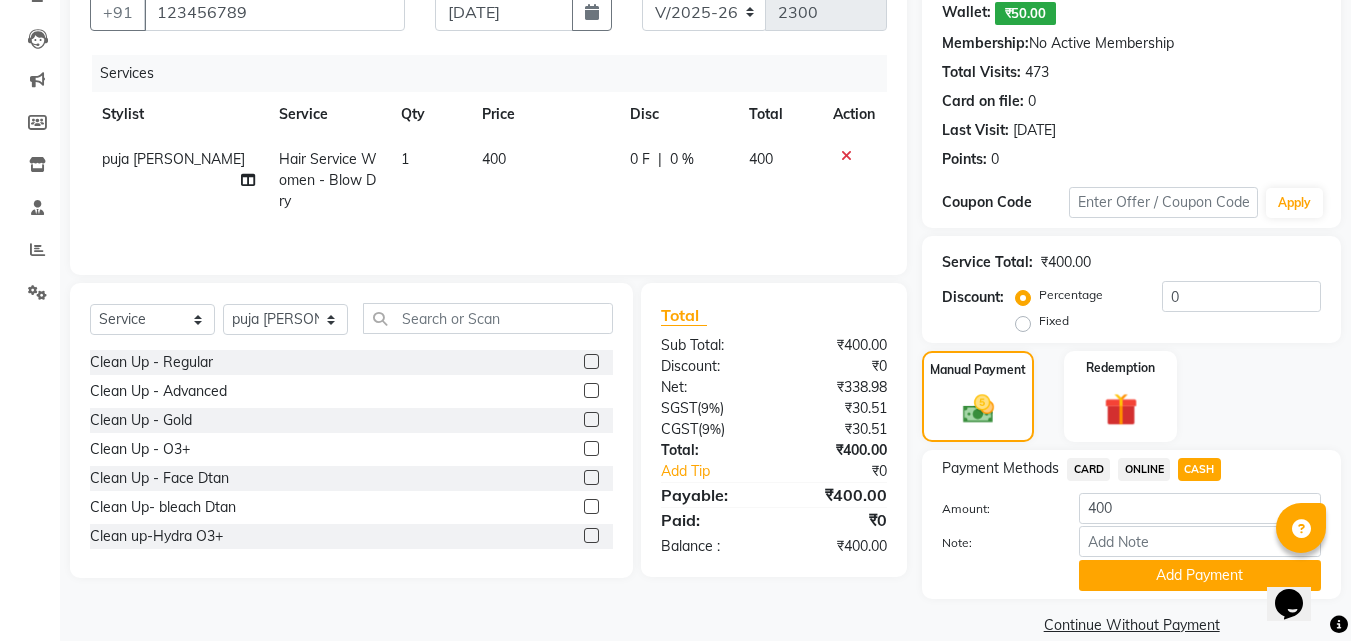 drag, startPoint x: 1170, startPoint y: 472, endPoint x: 1146, endPoint y: 471, distance: 24.020824 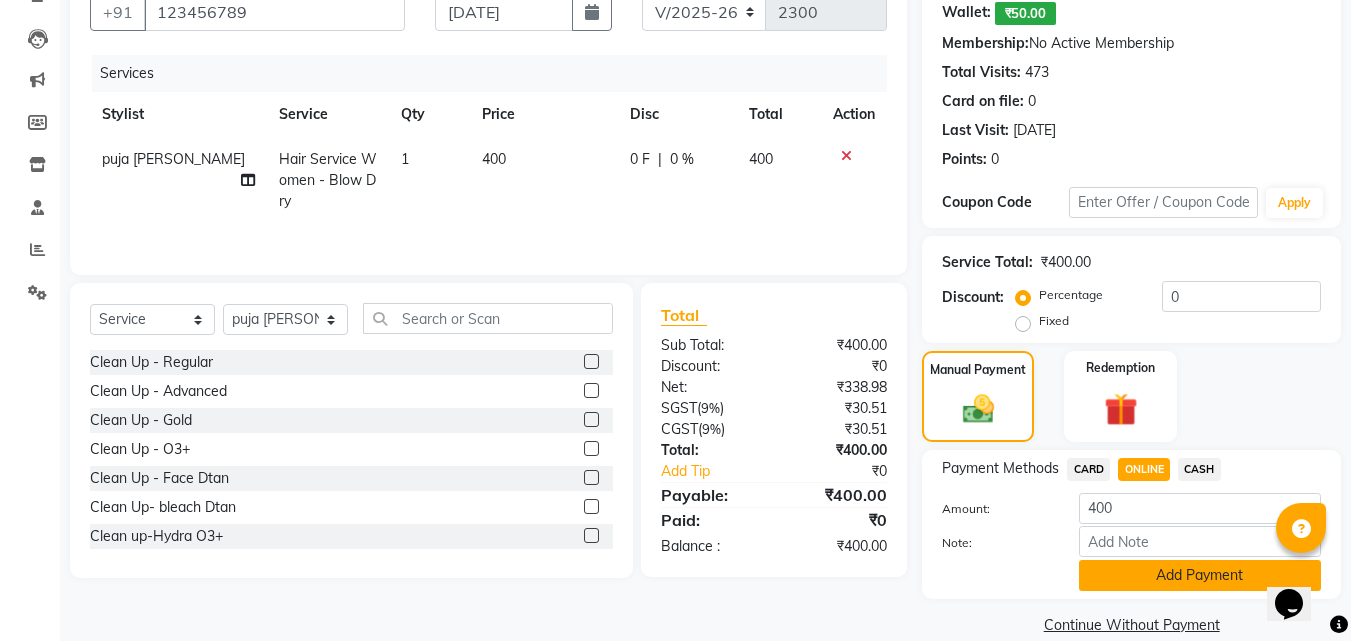 click on "Add Payment" 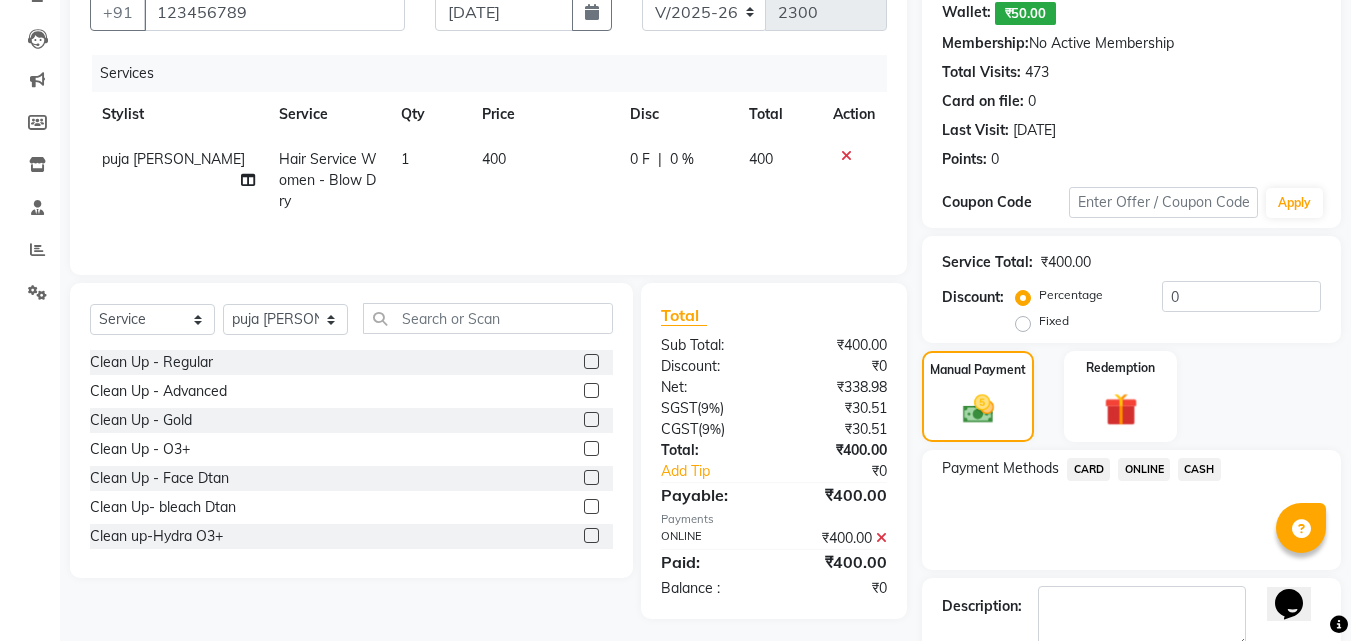 scroll, scrollTop: 306, scrollLeft: 0, axis: vertical 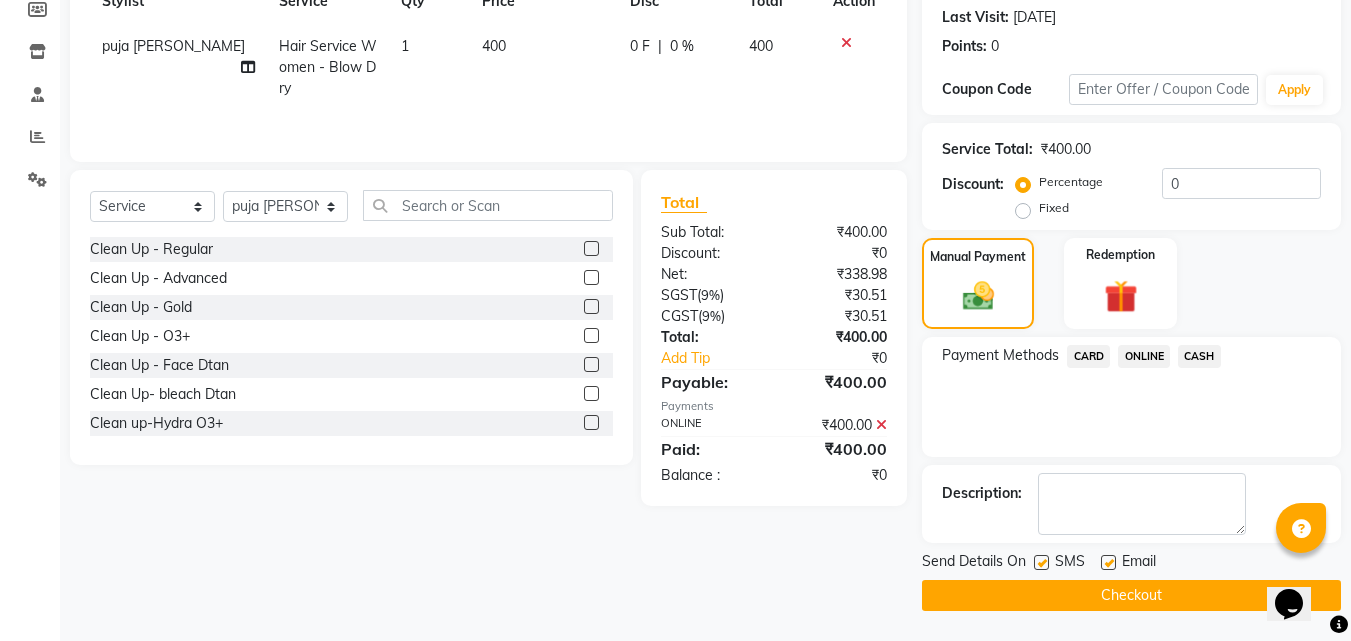 click 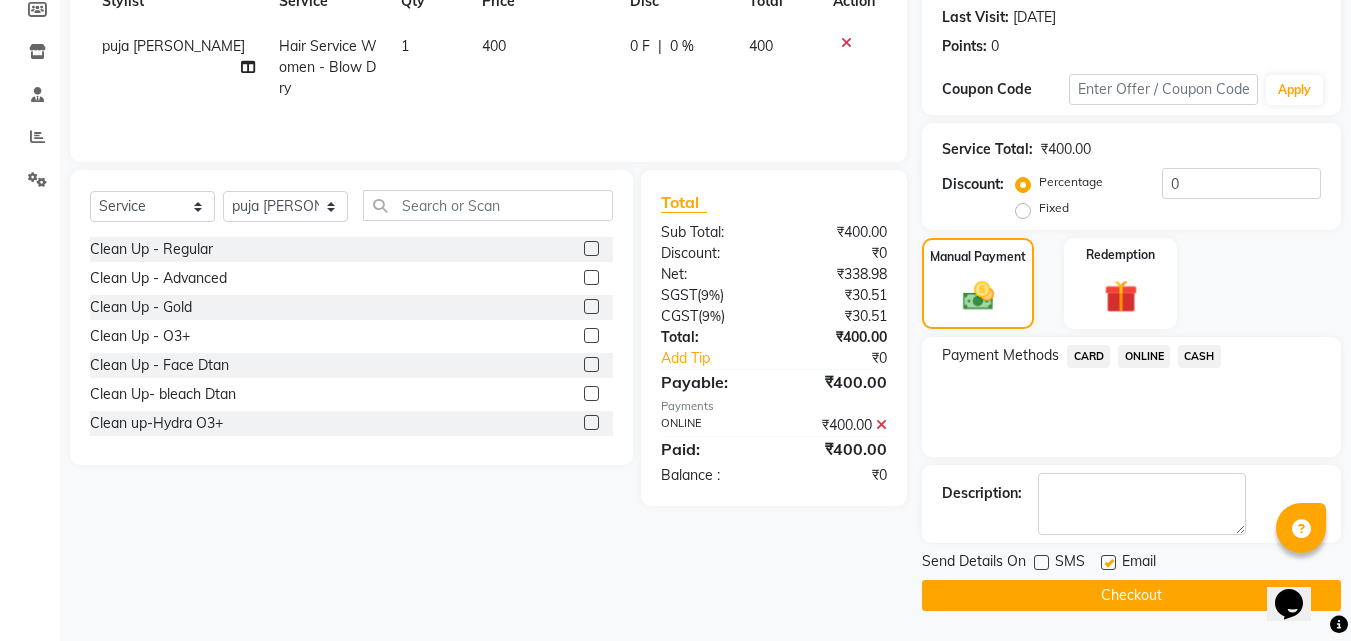 click 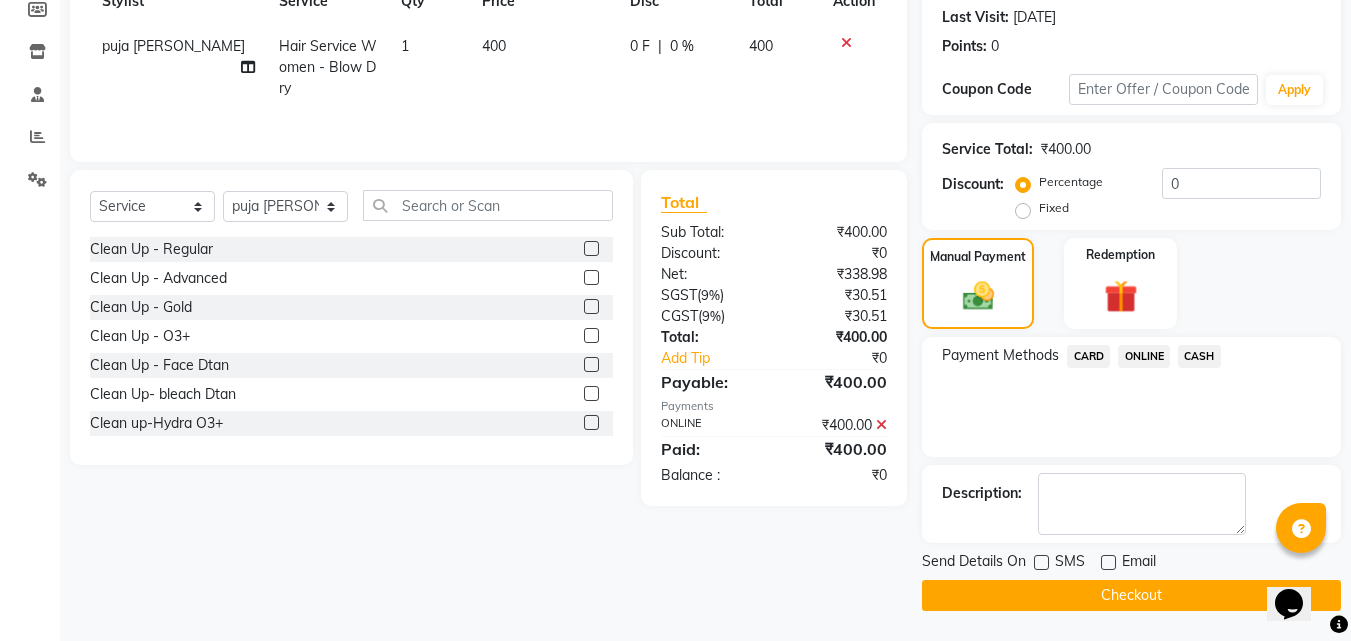 click on "Checkout" 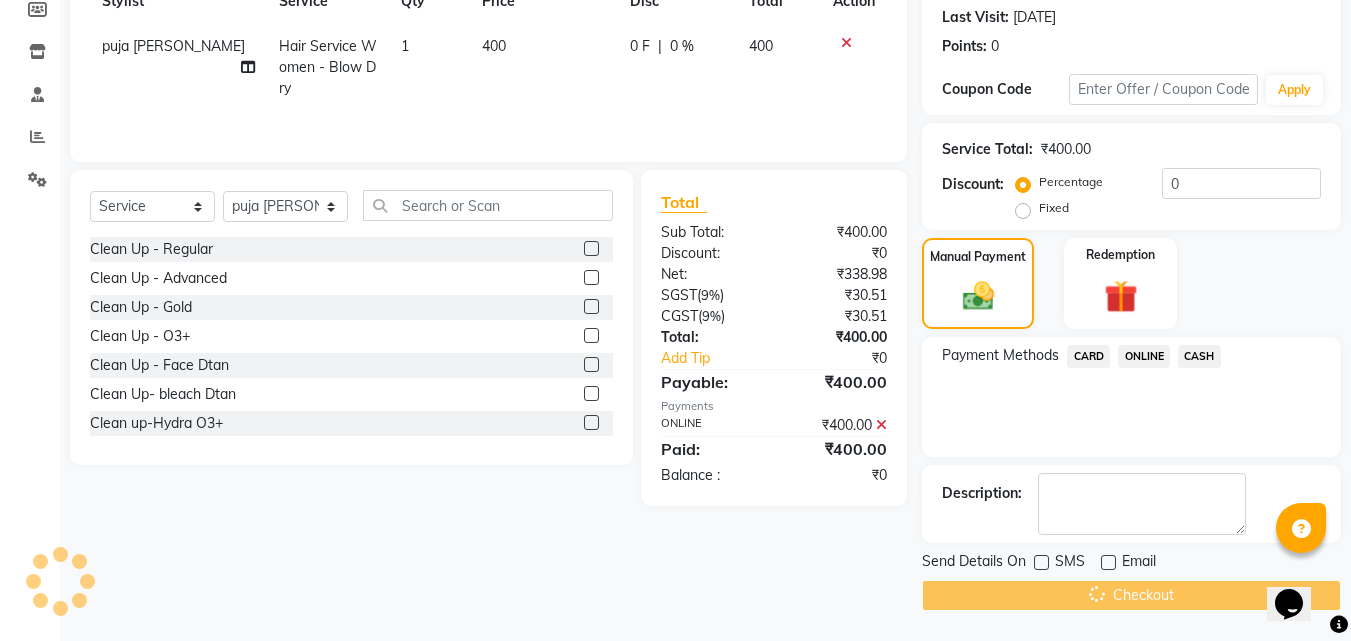 scroll, scrollTop: 0, scrollLeft: 0, axis: both 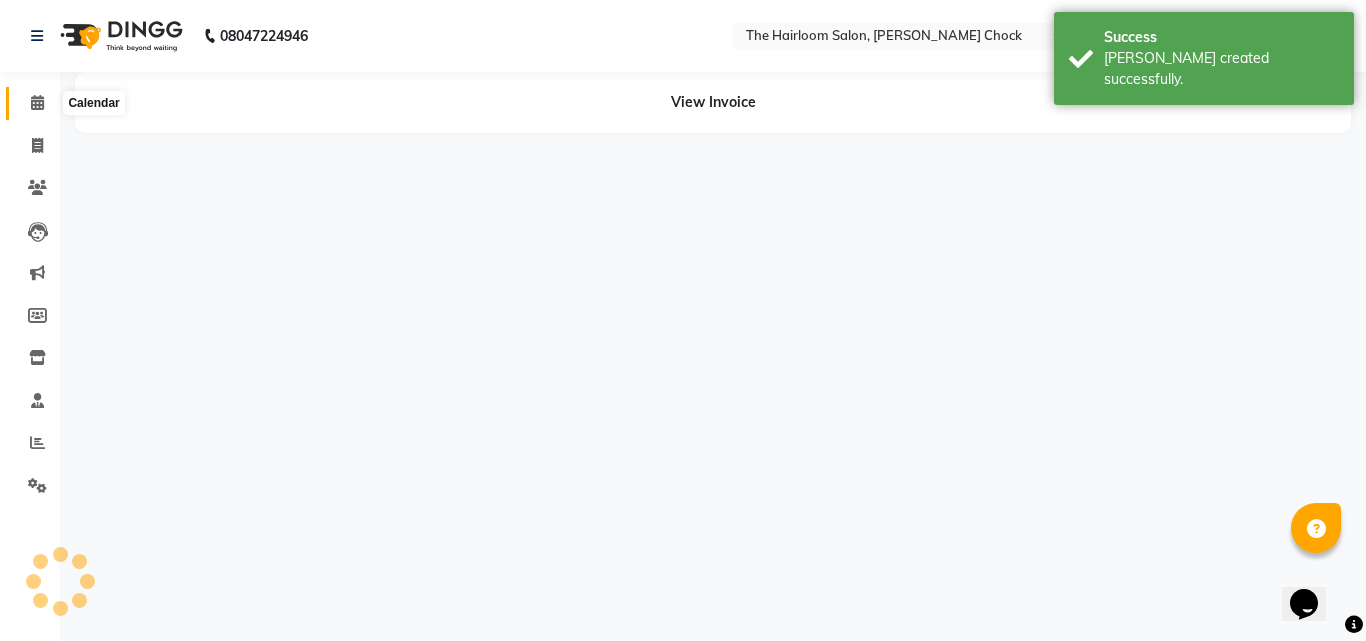 click 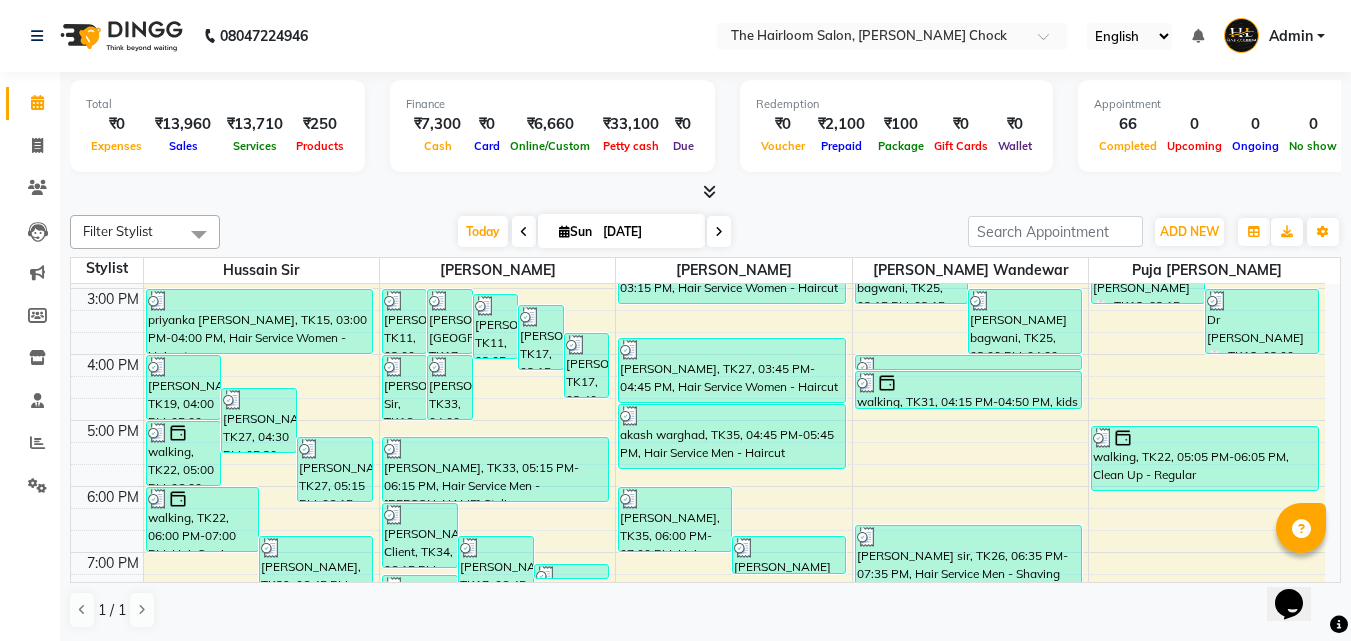 scroll, scrollTop: 557, scrollLeft: 0, axis: vertical 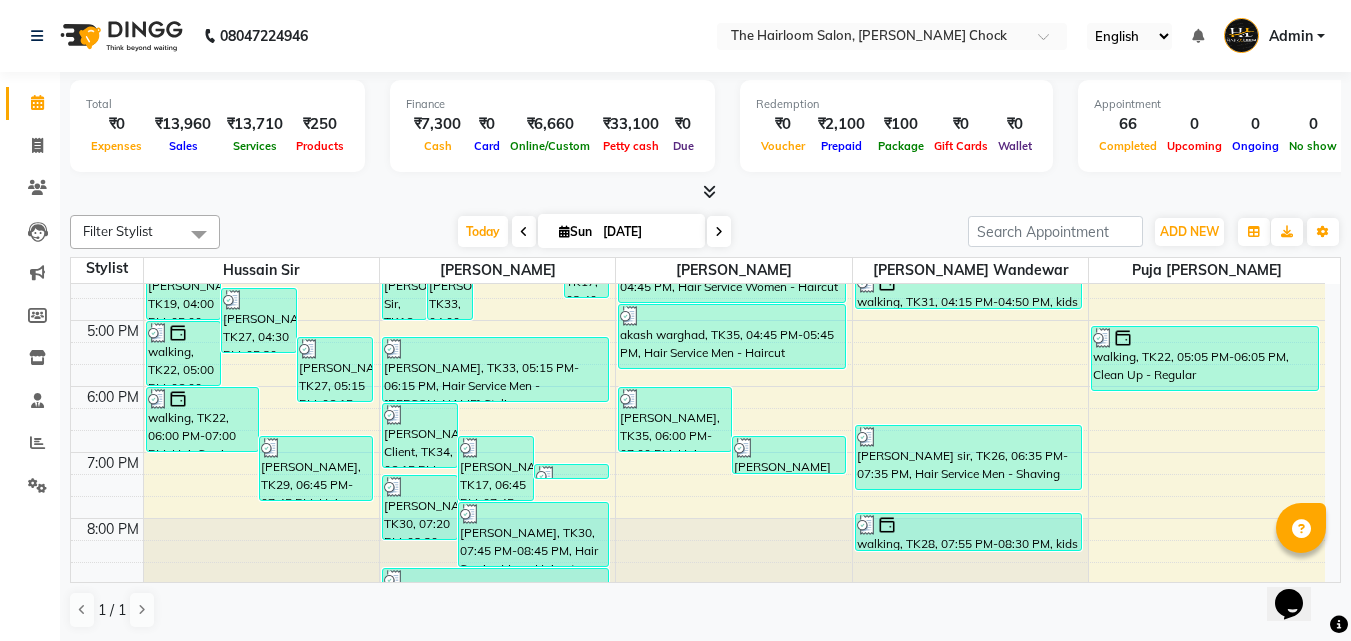 click on "8:00 AM 9:00 AM 10:00 AM 11:00 AM 12:00 PM 1:00 PM 2:00 PM 3:00 PM 4:00 PM 5:00 PM 6:00 PM 7:00 PM 8:00 PM 9:00 PM 10:00 PM 11:00 PM     [PERSON_NAME], TK19, 04:00 PM-05:00 PM, Hair Service Men  - [PERSON_NAME] Styling     [PERSON_NAME], TK27, 04:30 PM-05:30 PM, Hair Service Men  - Haircut     [PERSON_NAME], TK27, 05:15 PM-06:15 PM, Hair Service Men  - [PERSON_NAME] Styling     walking, TK22, 05:00 PM-06:00 PM, Hair Service Men  - Haircut     walking, TK22, 06:00 PM-07:00 PM, Hair Service Men  - [PERSON_NAME] Styling     [PERSON_NAME], TK29, 06:45 PM-07:45 PM, Hair Service Men  - [PERSON_NAME] Styling     [PERSON_NAME], TK04, 10:00 AM-11:00 AM, Hair Service Men  - Haircut     [PERSON_NAME], TK04, 11:15 AM-12:15 PM, Hair Service Men  - Shaving     [PERSON_NAME], TK10, 12:15 PM-01:15 PM, Hair Service Women  - Haircut     [PERSON_NAME], TK13, 01:15 PM-02:15 PM, Hair Service Men  - Haircut     priyanka [PERSON_NAME], TK15, 03:00 PM-04:00 PM, Hair Service Women  - Haircut     [PERSON_NAME], TK11, 03:00 PM-04:00 PM, Hair Service Men  - Haircut" at bounding box center [698, 254] 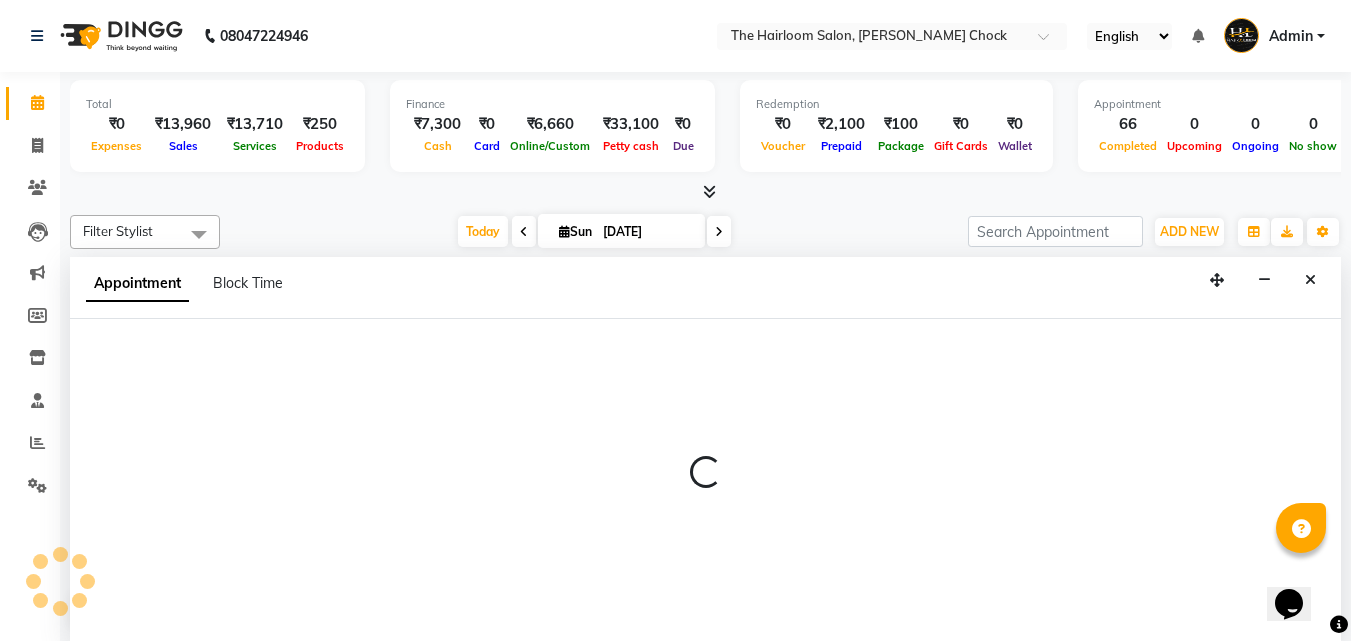 select on "41755" 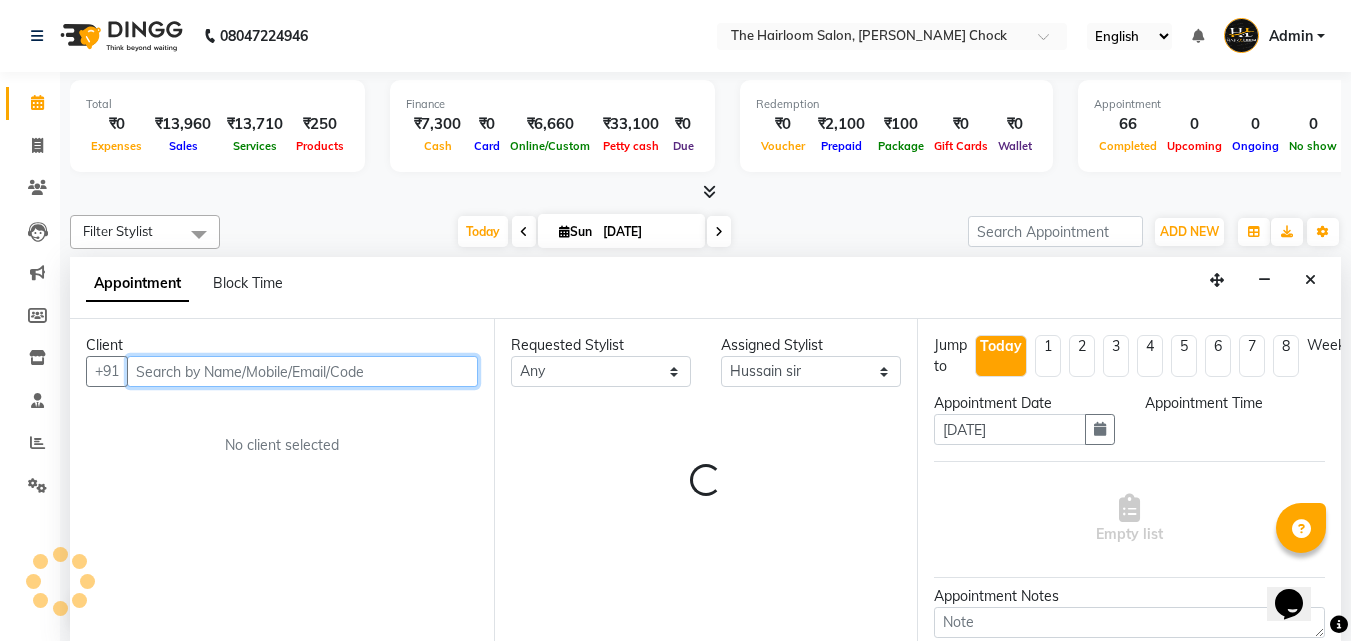 click at bounding box center (302, 371) 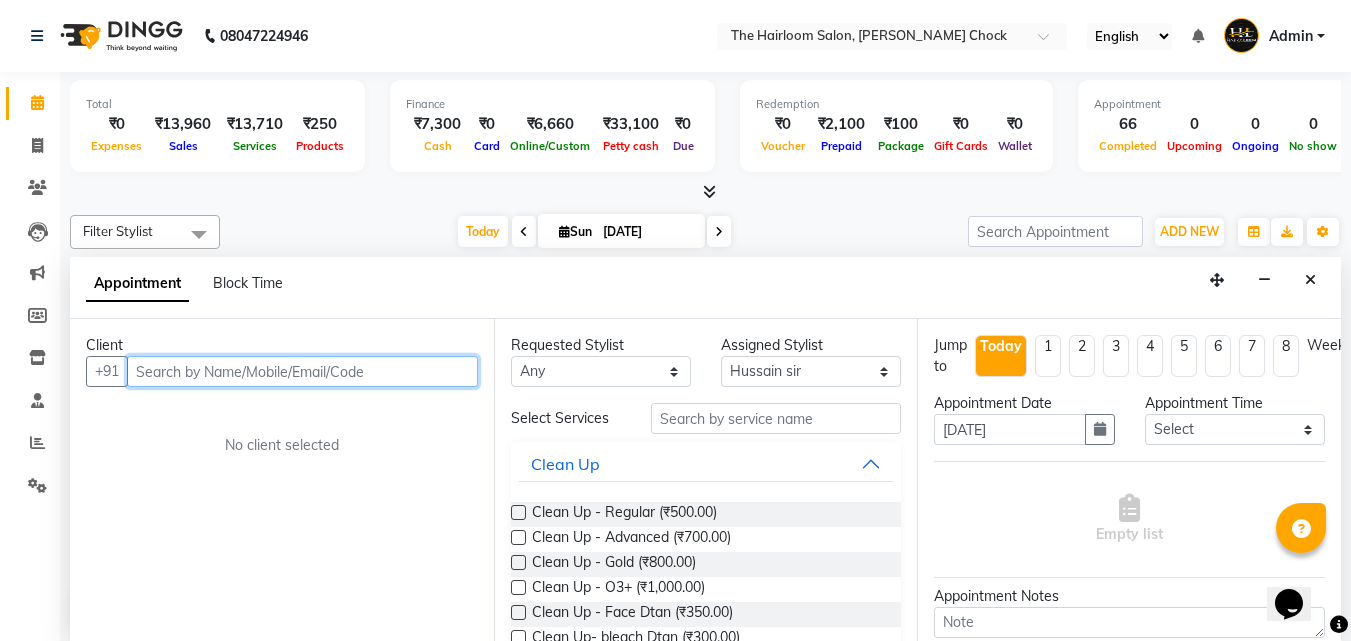 scroll, scrollTop: 1, scrollLeft: 0, axis: vertical 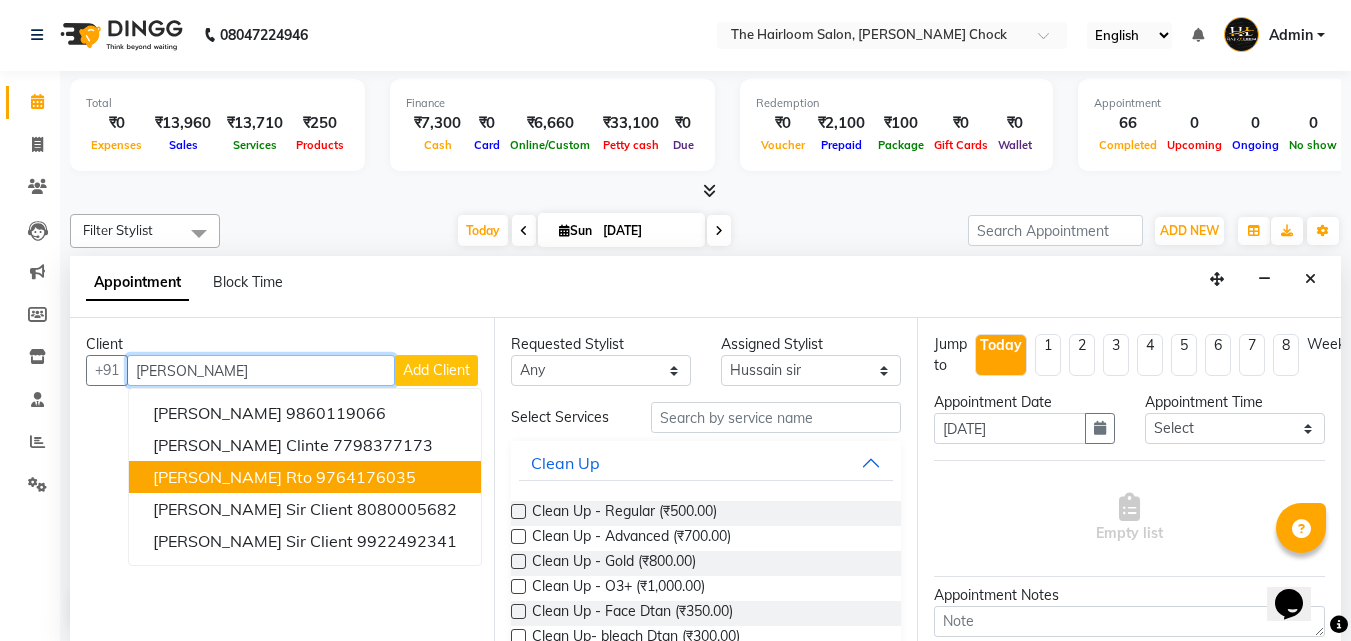 click on "9764176035" at bounding box center [366, 477] 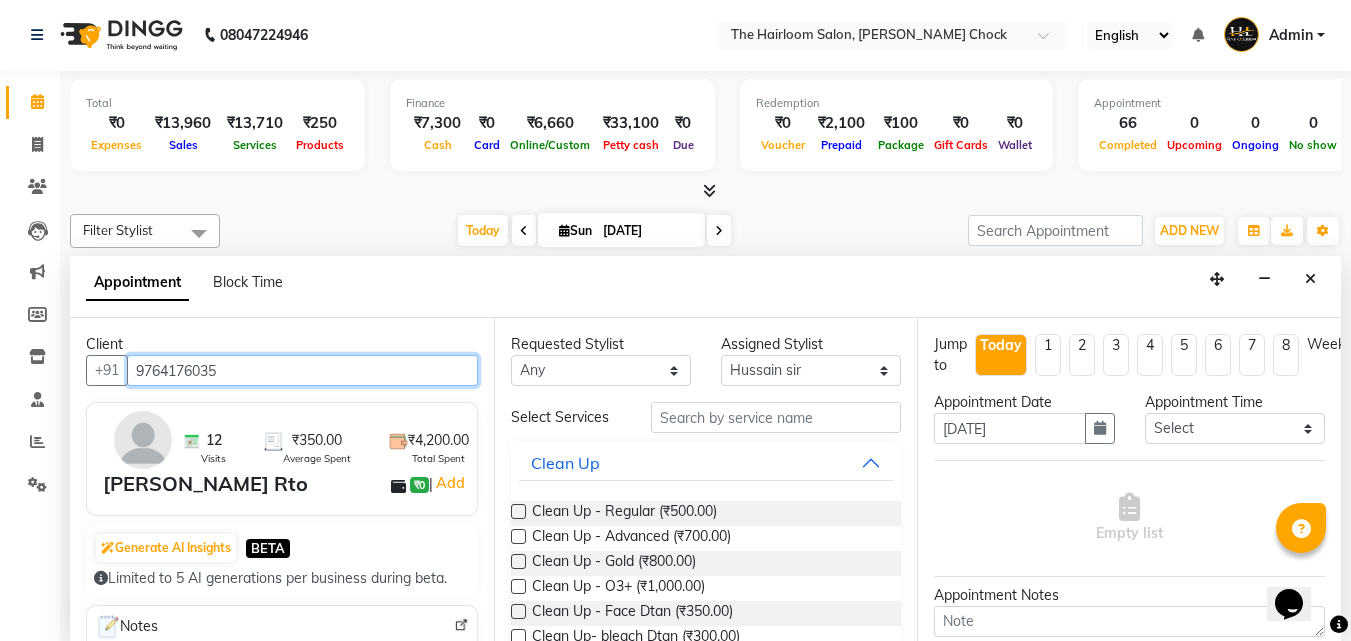 type on "9764176035" 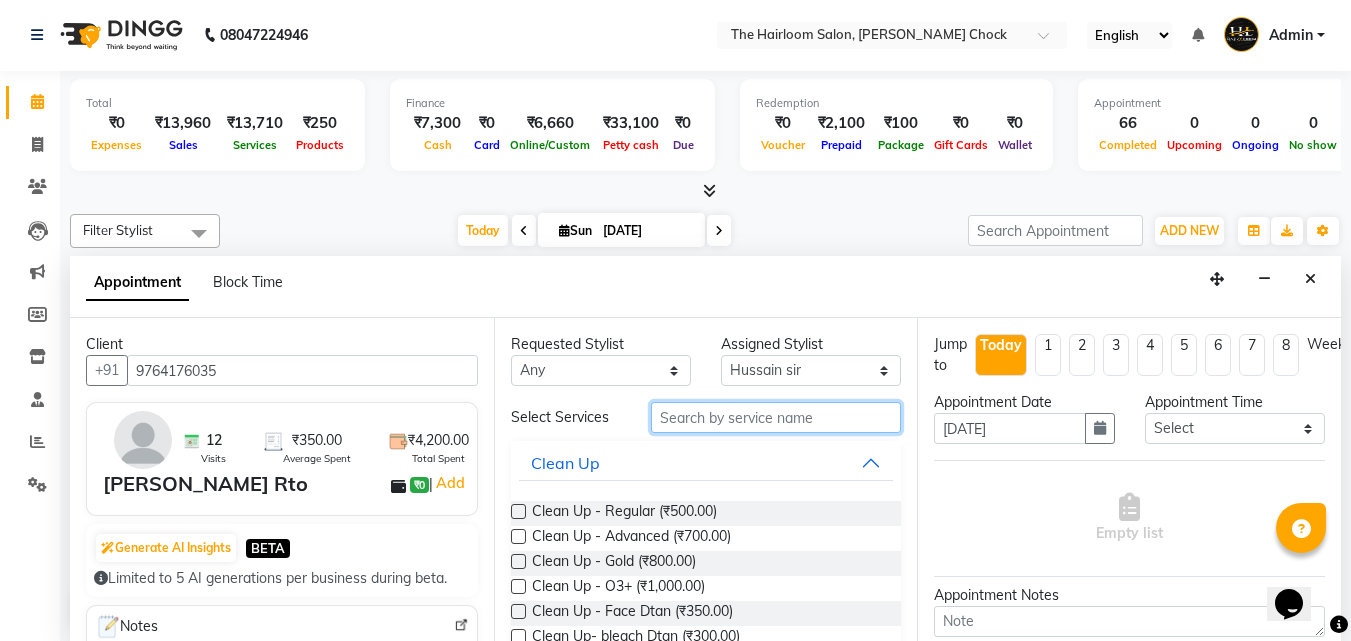 click at bounding box center (776, 417) 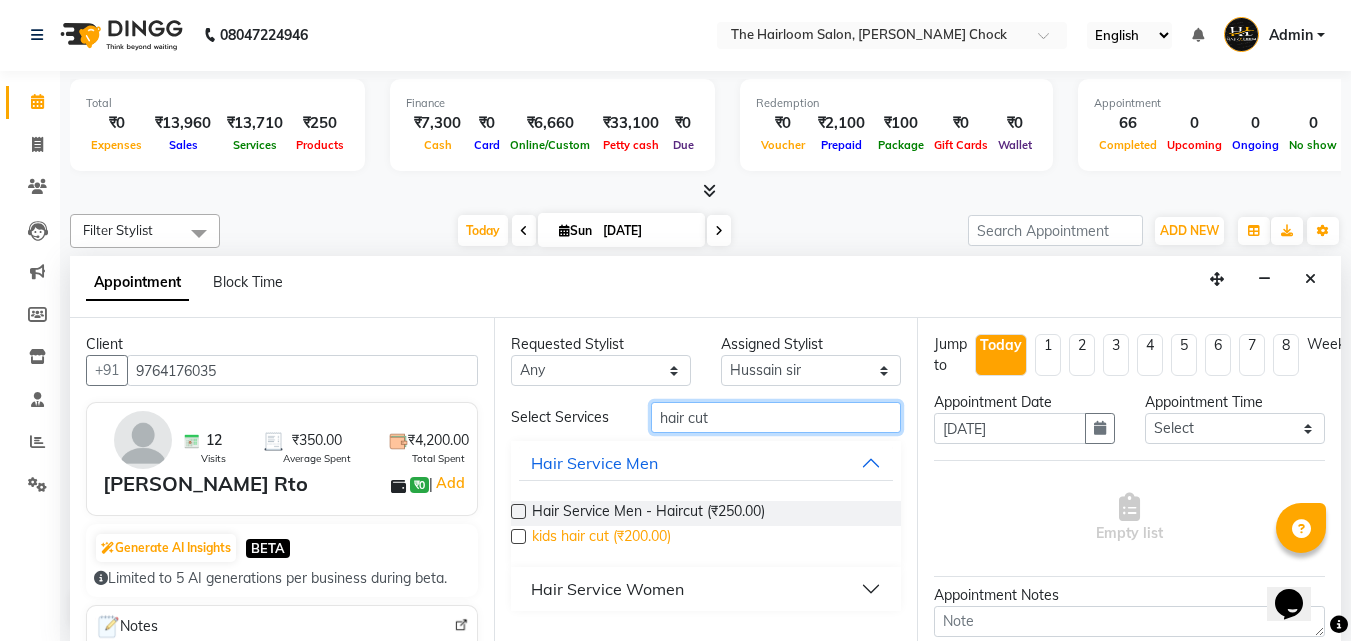 type on "hair cut" 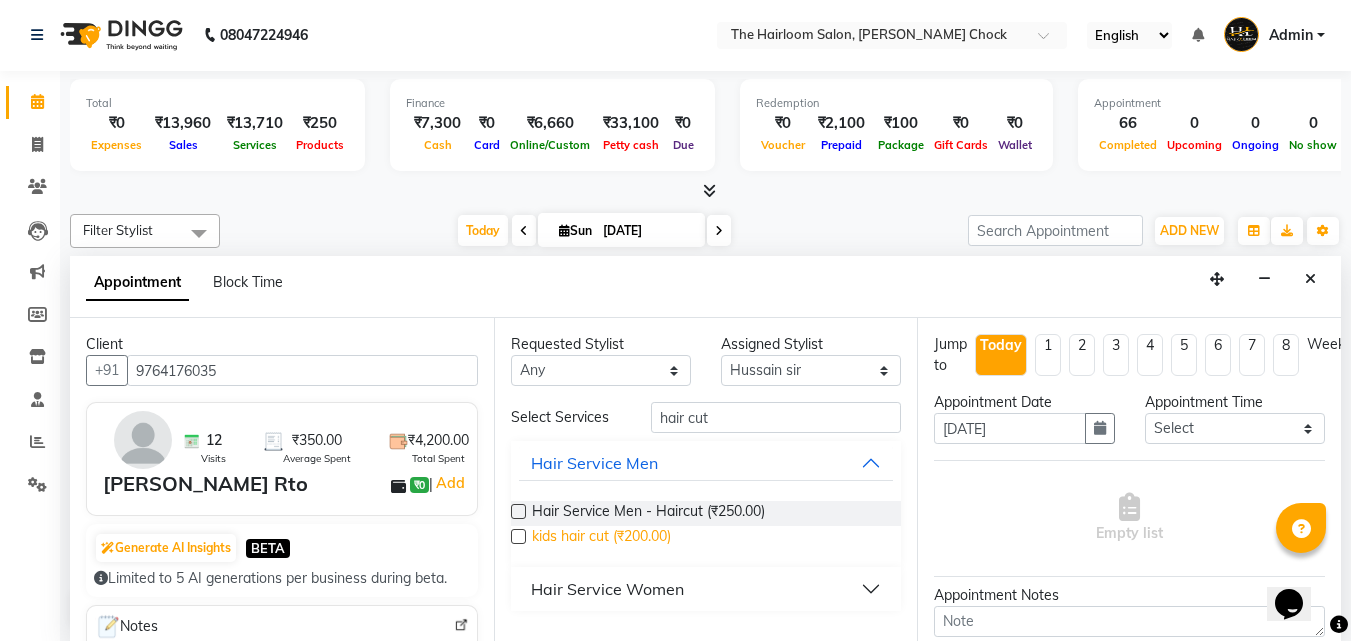 click on "kids hair cut (₹200.00)" at bounding box center (601, 538) 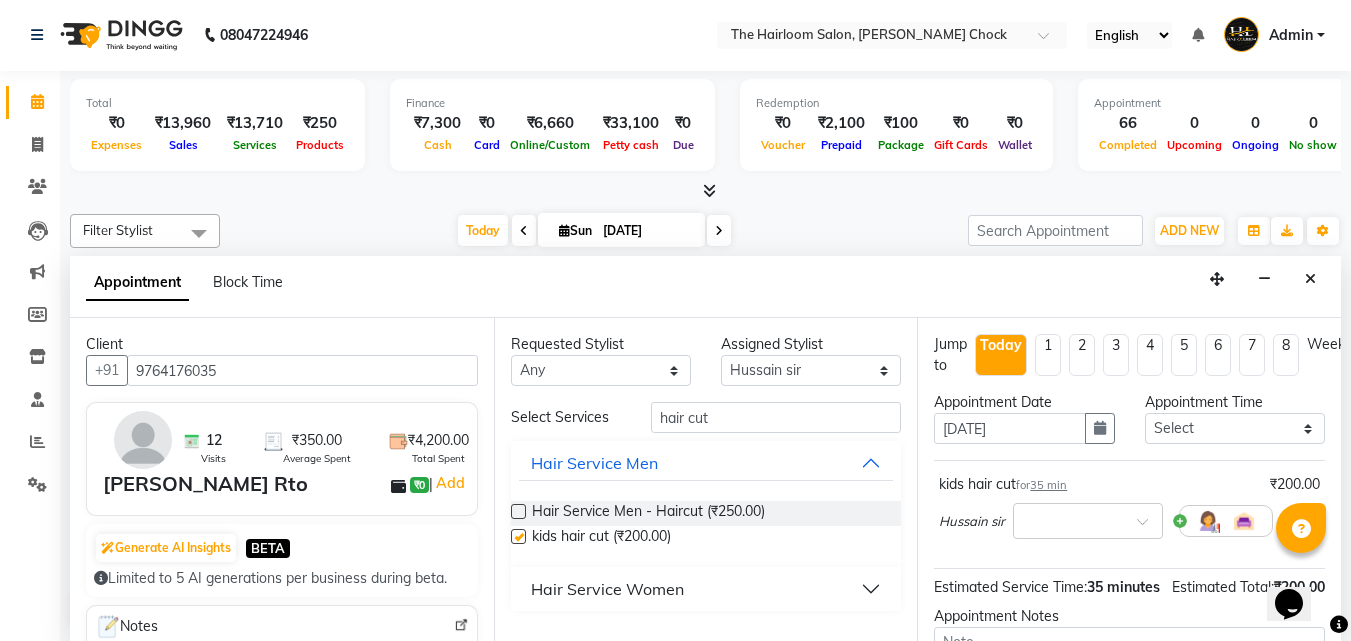 checkbox on "false" 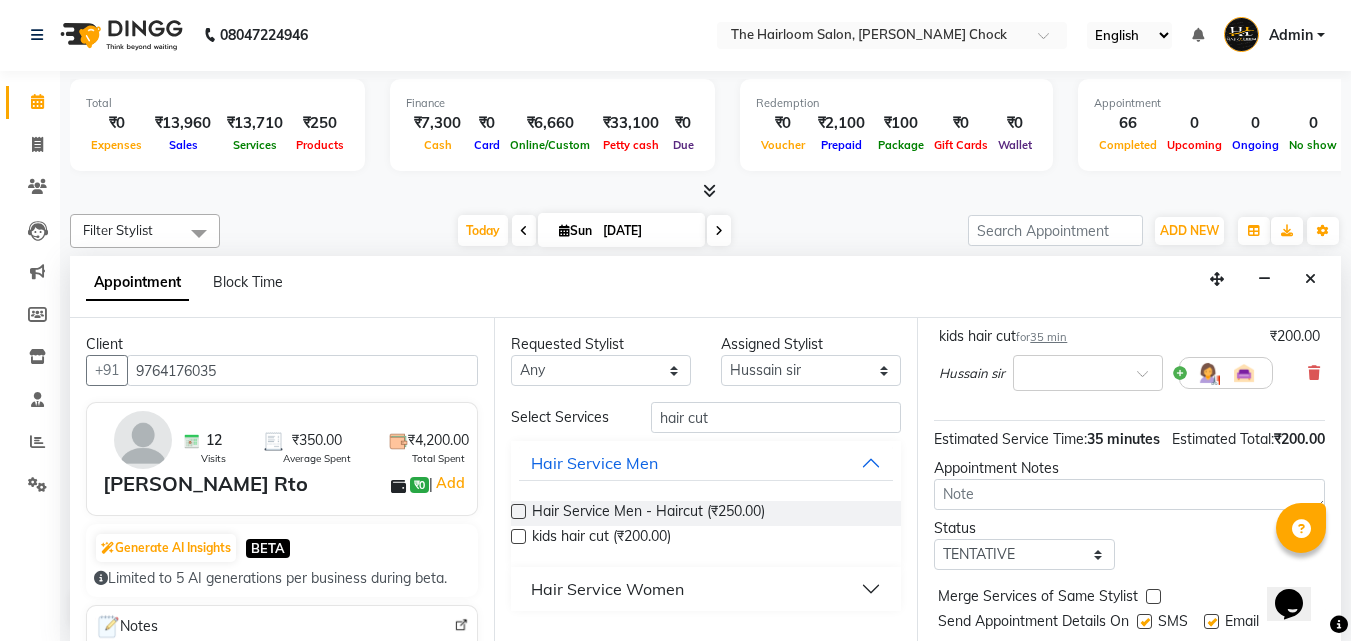 scroll, scrollTop: 239, scrollLeft: 0, axis: vertical 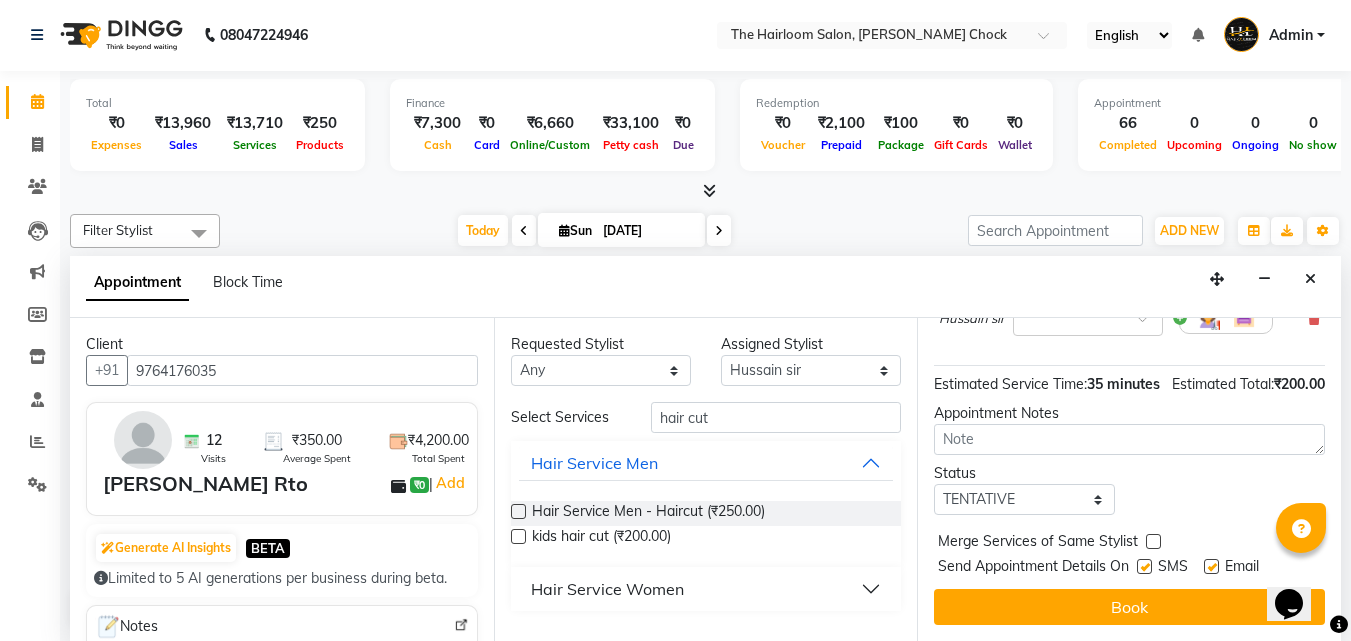 click at bounding box center [1144, 566] 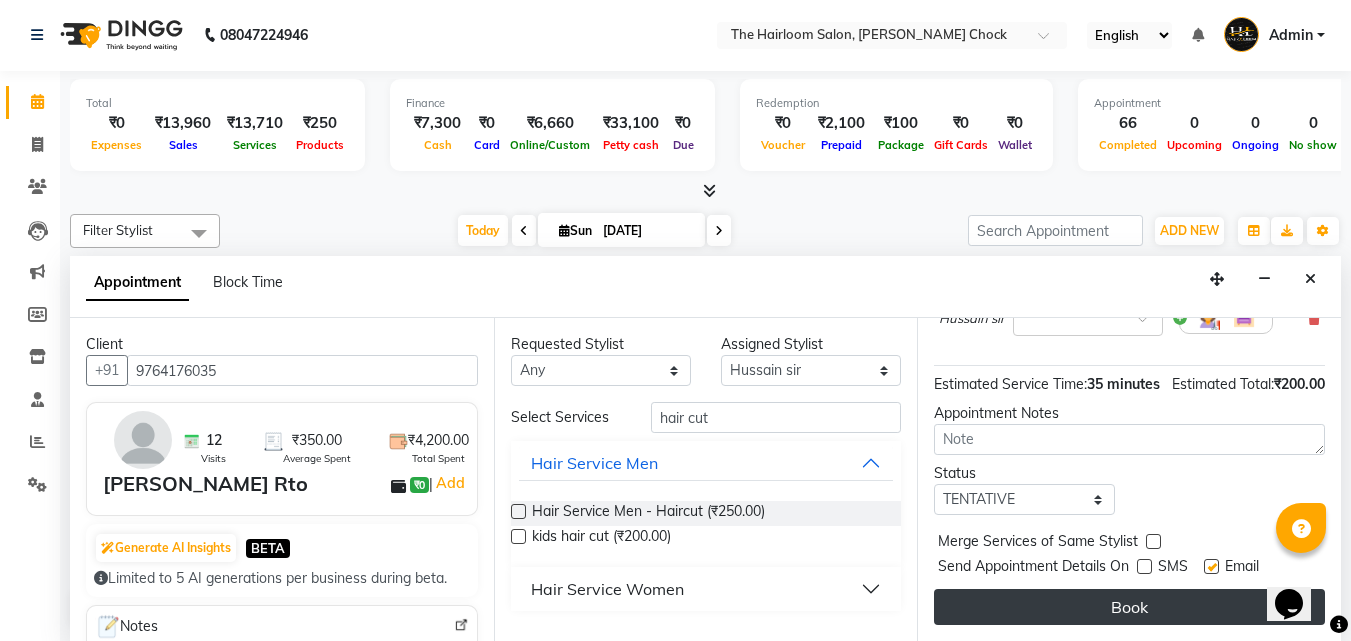 click on "Book" at bounding box center (1129, 607) 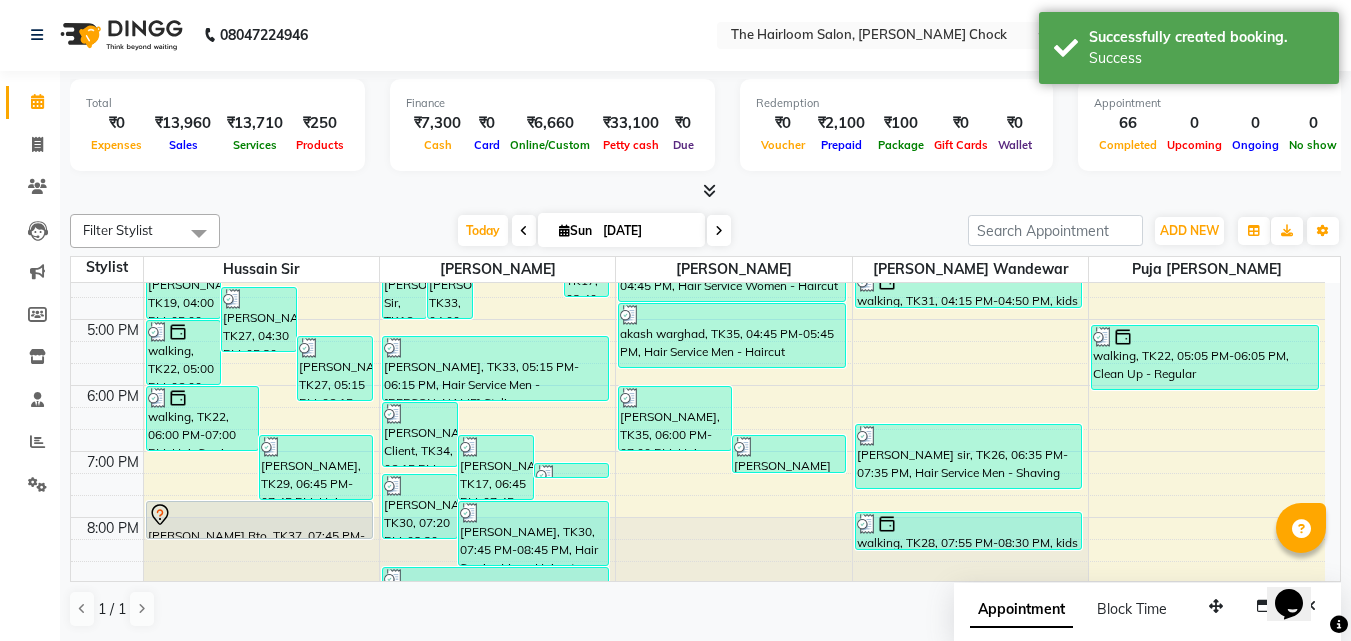 scroll, scrollTop: 0, scrollLeft: 0, axis: both 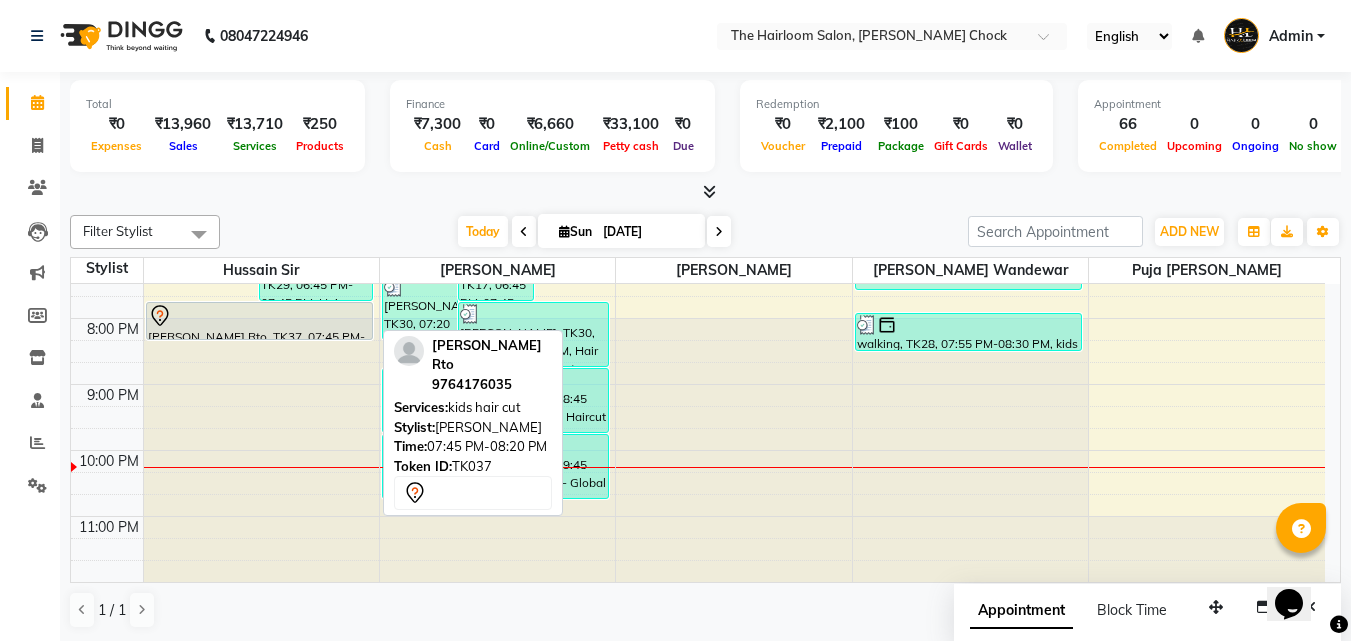 click at bounding box center [260, 316] 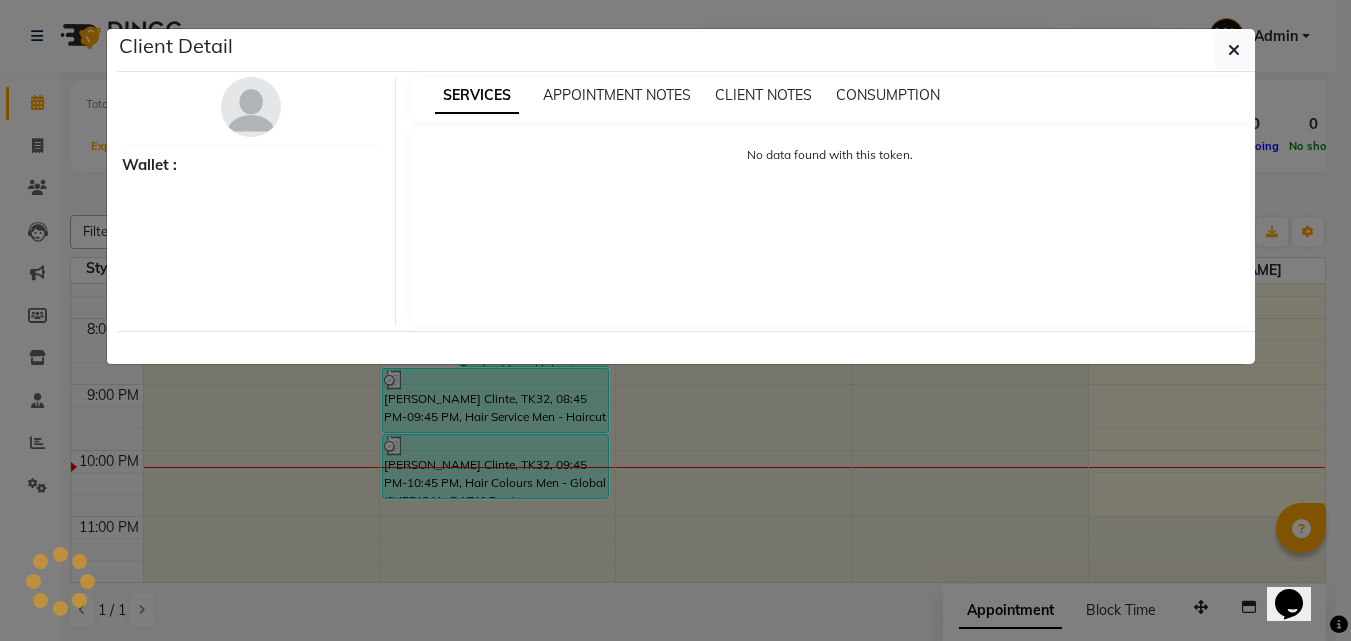 select on "7" 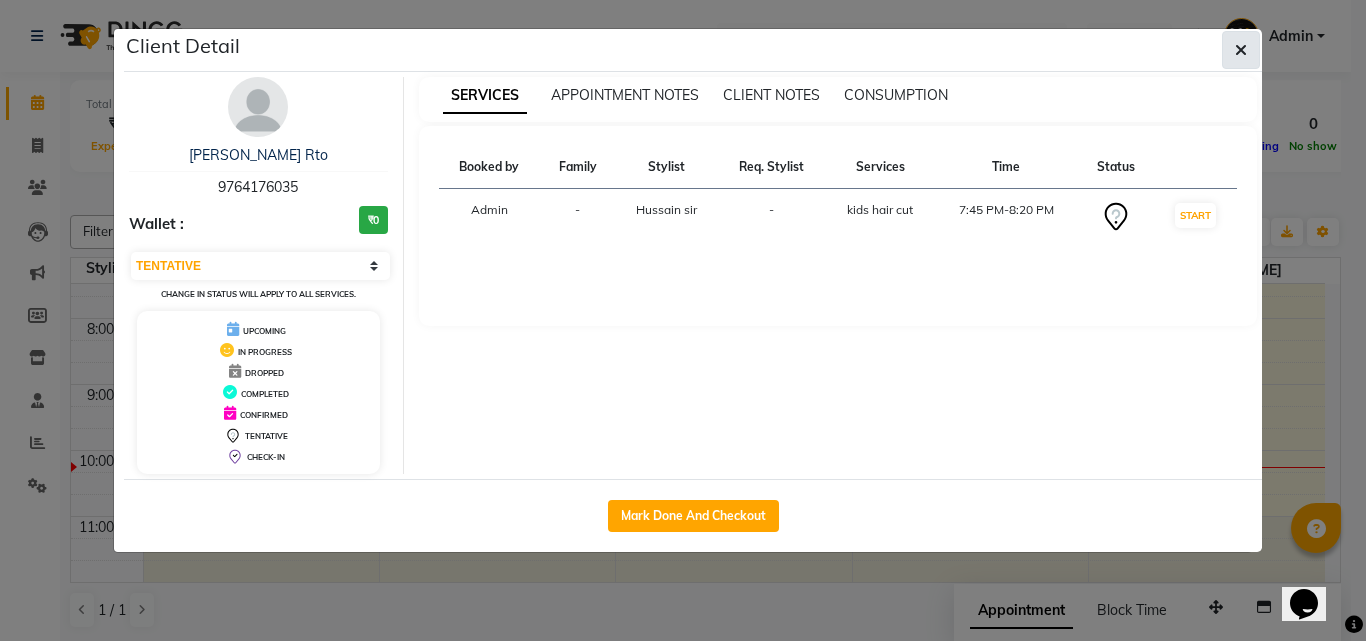 click 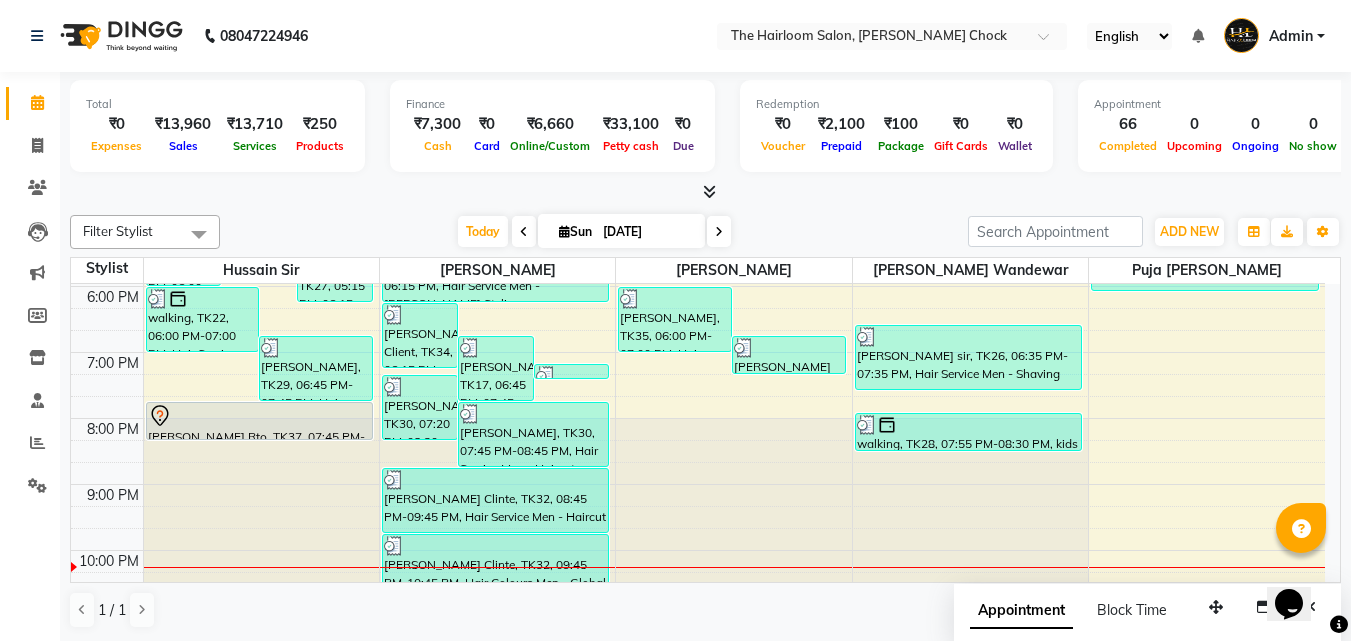 scroll, scrollTop: 557, scrollLeft: 0, axis: vertical 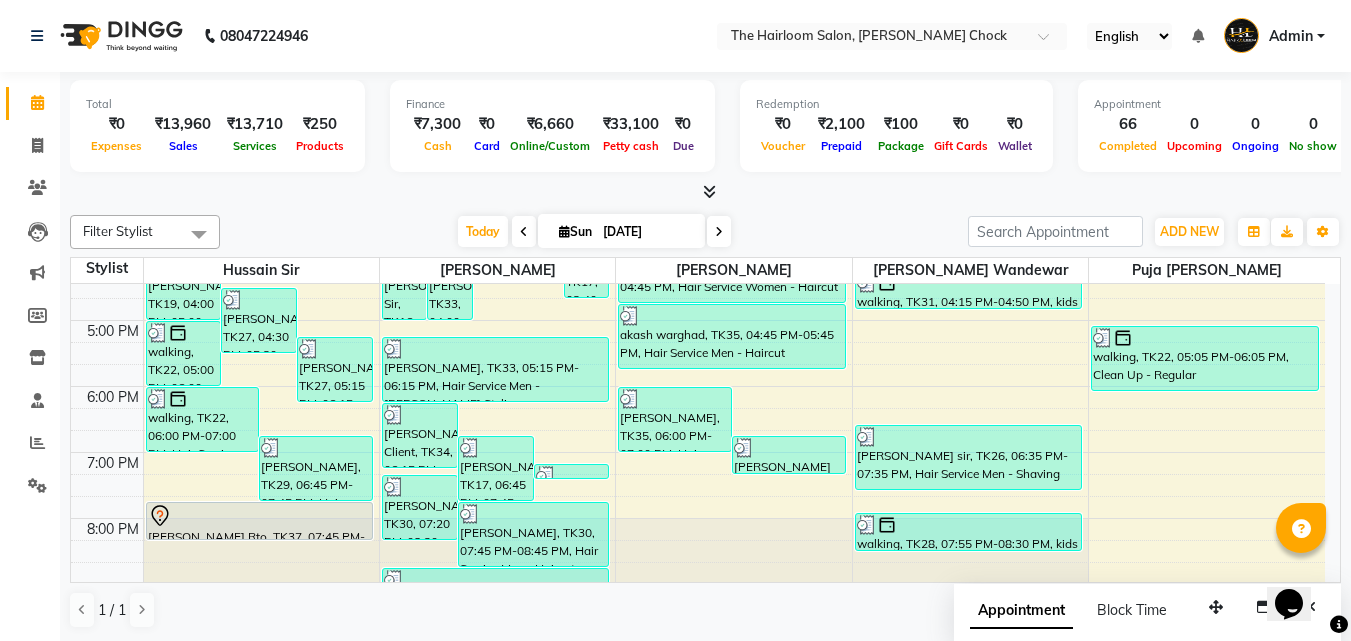 click on "8:00 AM 9:00 AM 10:00 AM 11:00 AM 12:00 PM 1:00 PM 2:00 PM 3:00 PM 4:00 PM 5:00 PM 6:00 PM 7:00 PM 8:00 PM 9:00 PM 10:00 PM 11:00 PM     [PERSON_NAME], TK19, 04:00 PM-05:00 PM, Hair Service Men  - [PERSON_NAME] Styling     [PERSON_NAME], TK27, 04:30 PM-05:30 PM, Hair Service Men  - Haircut     [PERSON_NAME], TK27, 05:15 PM-06:15 PM, Hair Service Men  - [PERSON_NAME] Styling     walking, TK22, 05:00 PM-06:00 PM, Hair Service Men  - Haircut     walking, TK22, 06:00 PM-07:00 PM, Hair Service Men  - [PERSON_NAME] Styling     [PERSON_NAME], TK29, 06:45 PM-07:45 PM, Hair Service Men  - [PERSON_NAME] Styling     [PERSON_NAME], TK04, 10:00 AM-11:00 AM, Hair Service Men  - Haircut     [PERSON_NAME], TK04, 11:15 AM-12:15 PM, Hair Service Men  - Shaving     [PERSON_NAME], TK10, 12:15 PM-01:15 PM, Hair Service Women  - Haircut     [PERSON_NAME], TK13, 01:15 PM-02:15 PM, Hair Service Men  - Haircut     priyanka [PERSON_NAME], TK15, 03:00 PM-04:00 PM, Hair Service Women  - Haircut             [PERSON_NAME][GEOGRAPHIC_DATA], 07:45 PM-08:20 PM, kids hair cut" at bounding box center [698, 254] 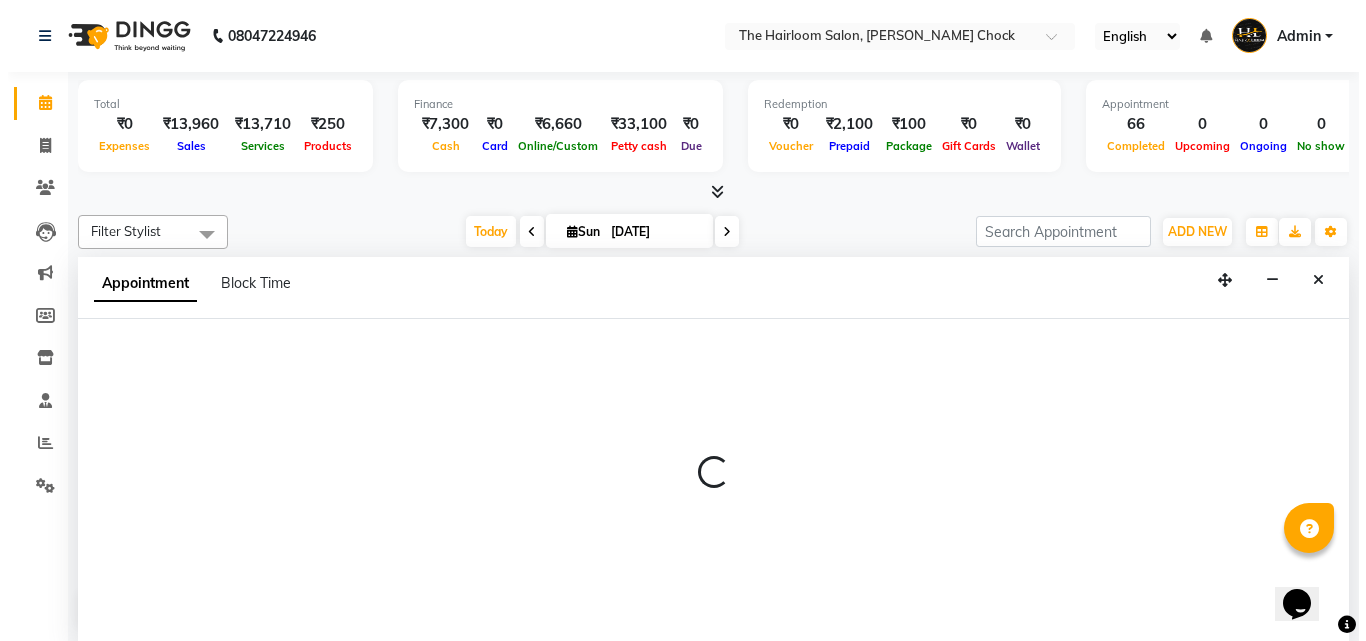 scroll, scrollTop: 1, scrollLeft: 0, axis: vertical 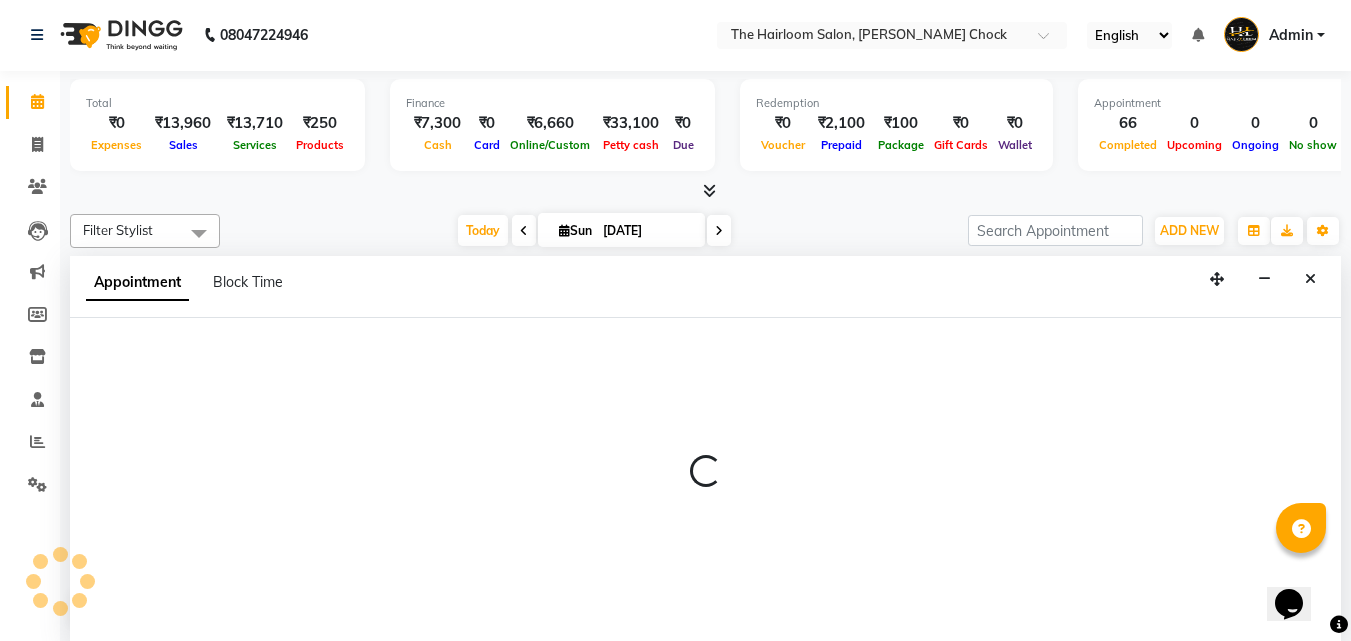 select on "41757" 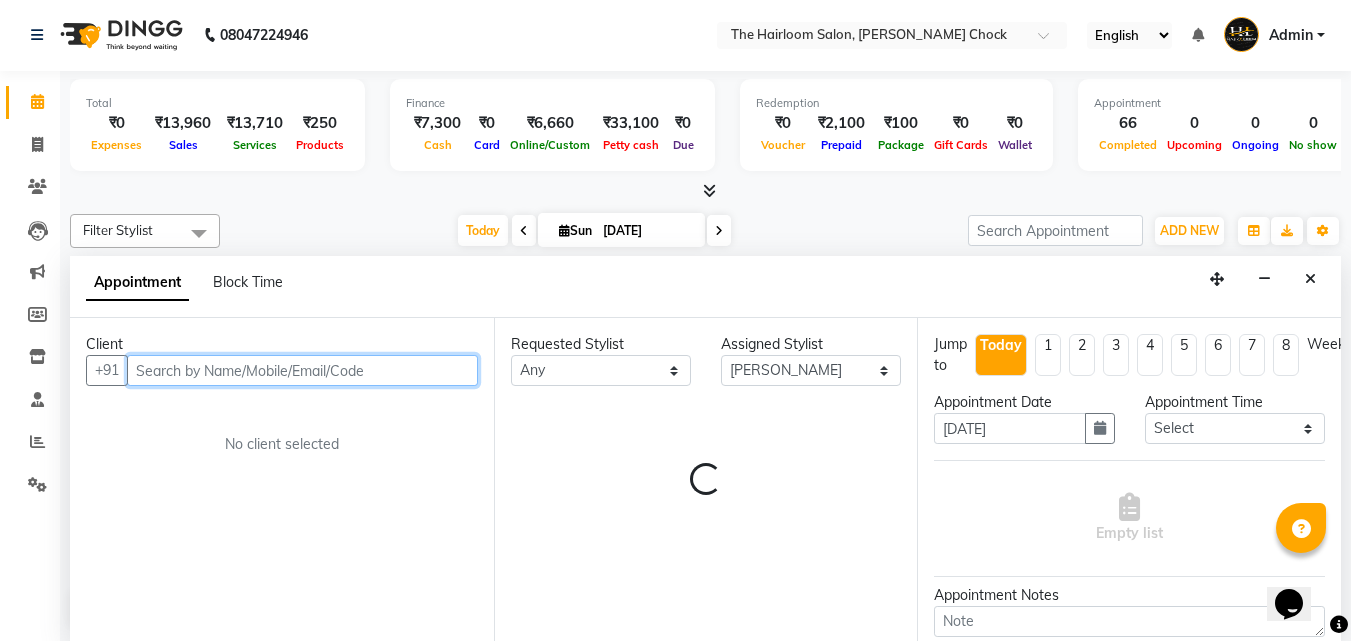 click at bounding box center [302, 370] 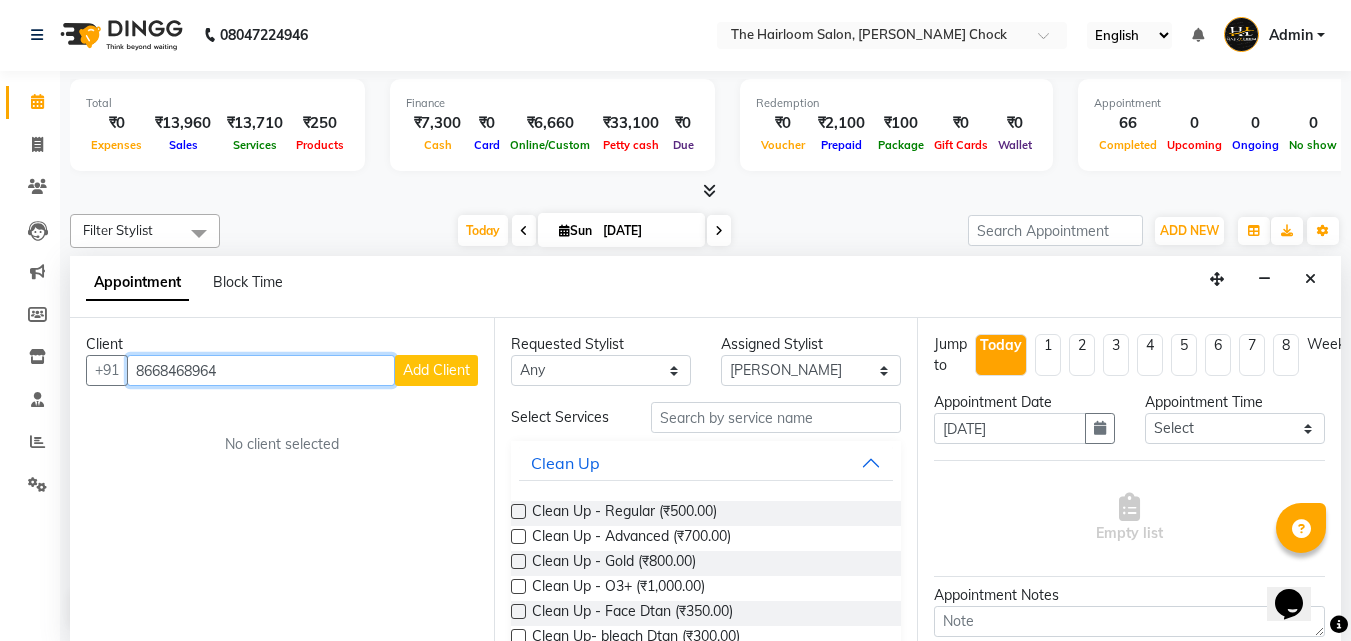 type on "8668468964" 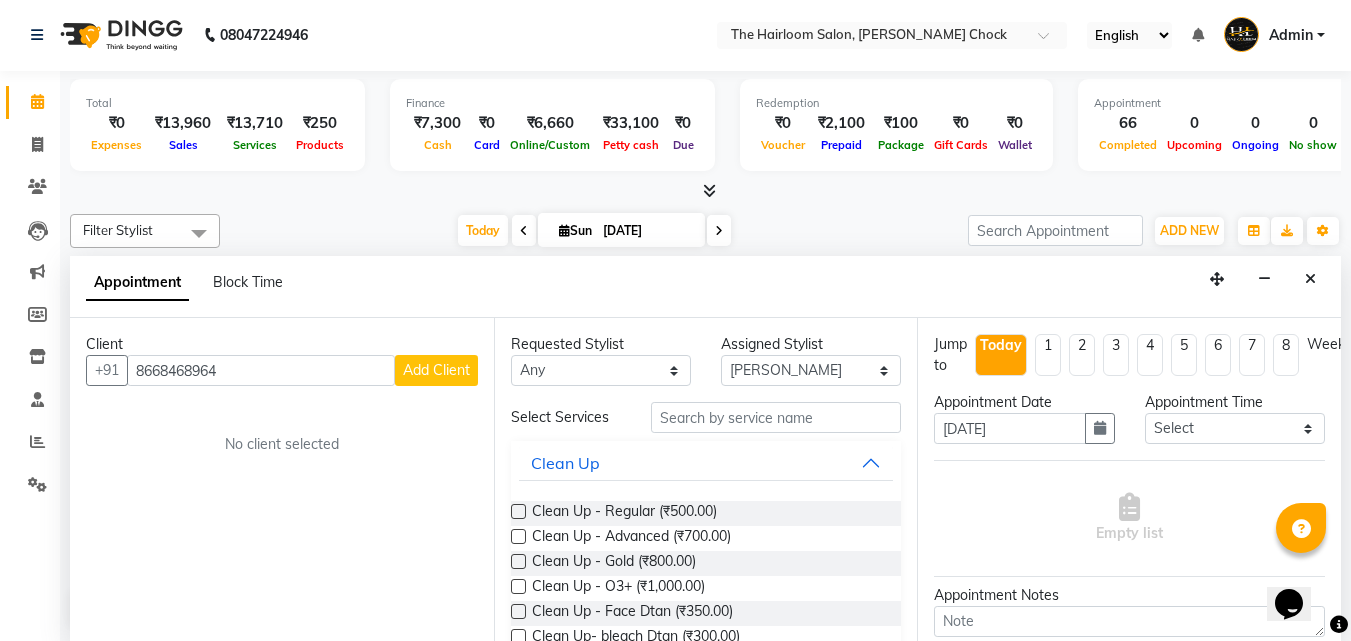 drag, startPoint x: 507, startPoint y: 348, endPoint x: 463, endPoint y: 363, distance: 46.486557 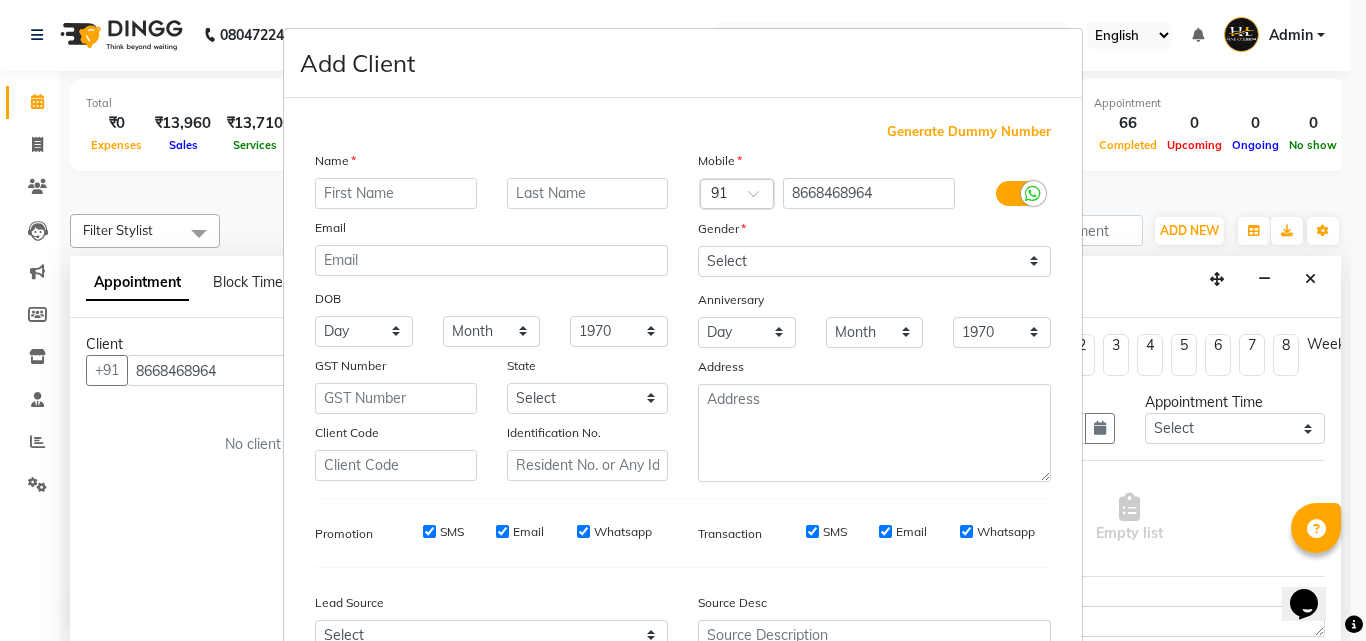 click at bounding box center [396, 193] 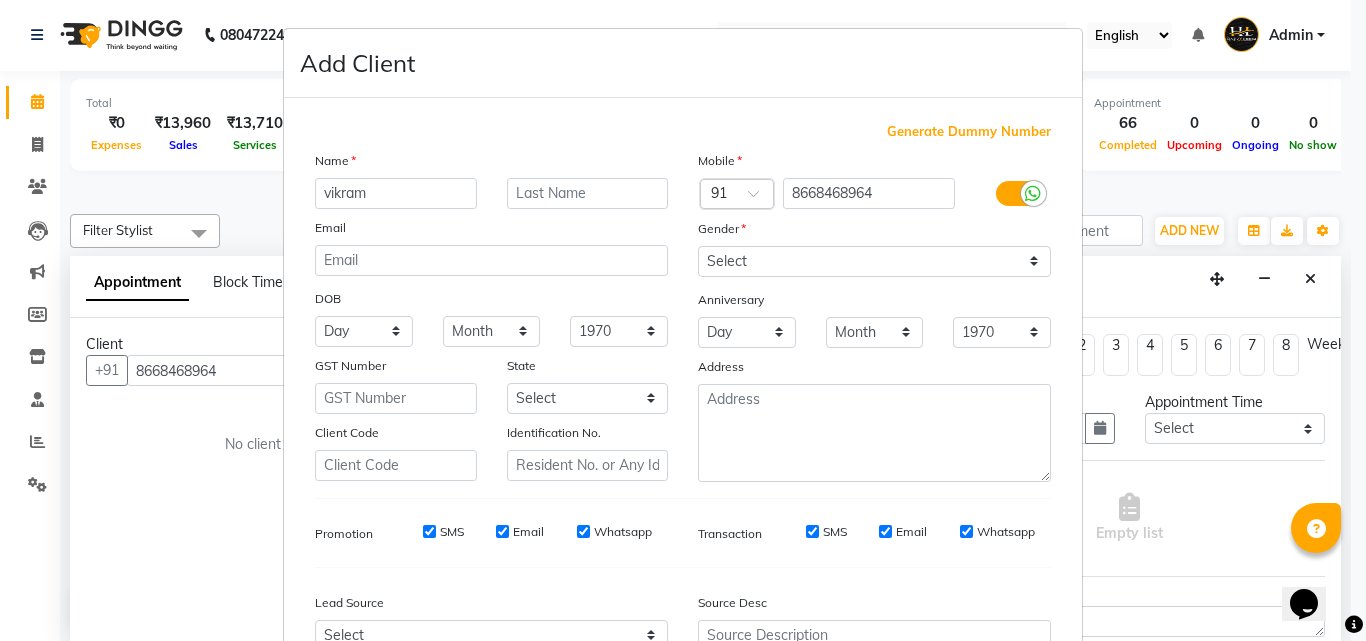 type on "vikram" 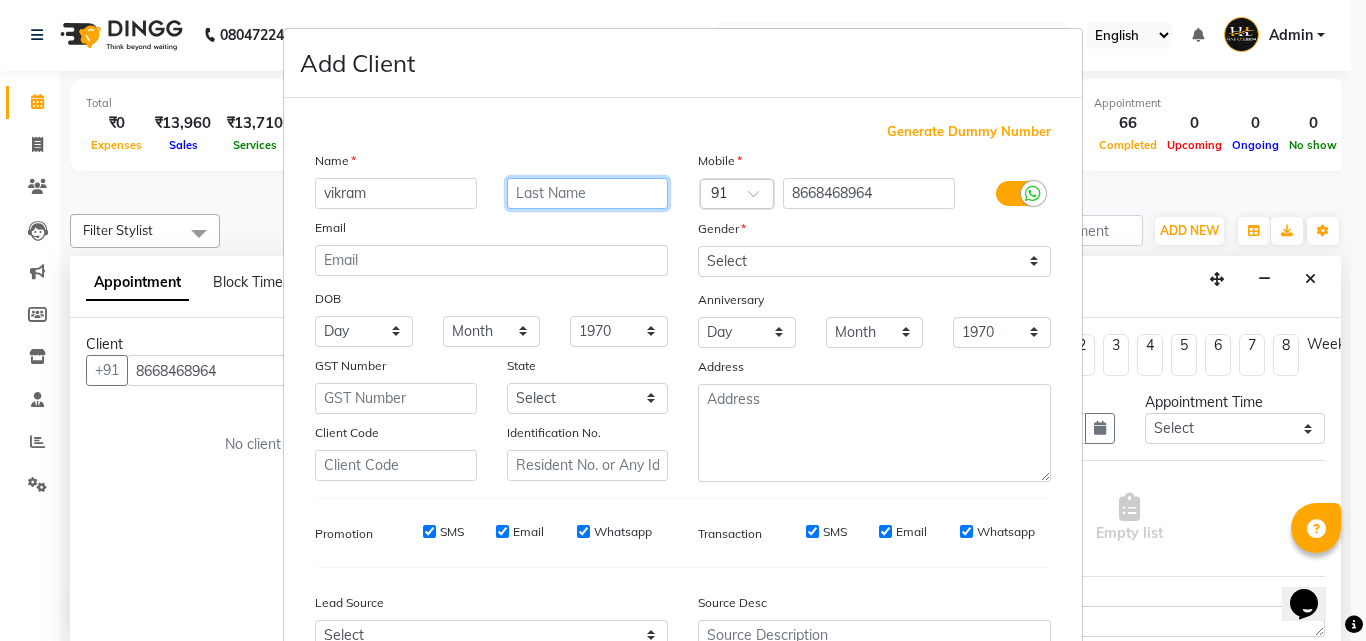 click at bounding box center (588, 193) 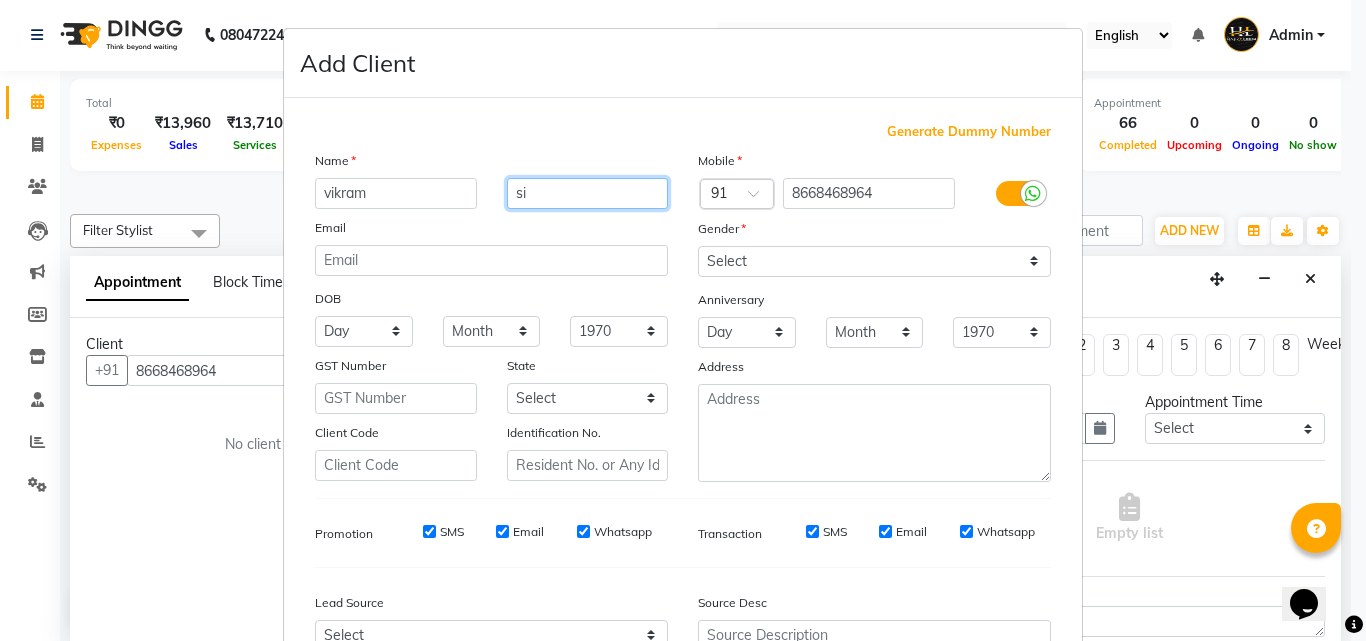 type on "s" 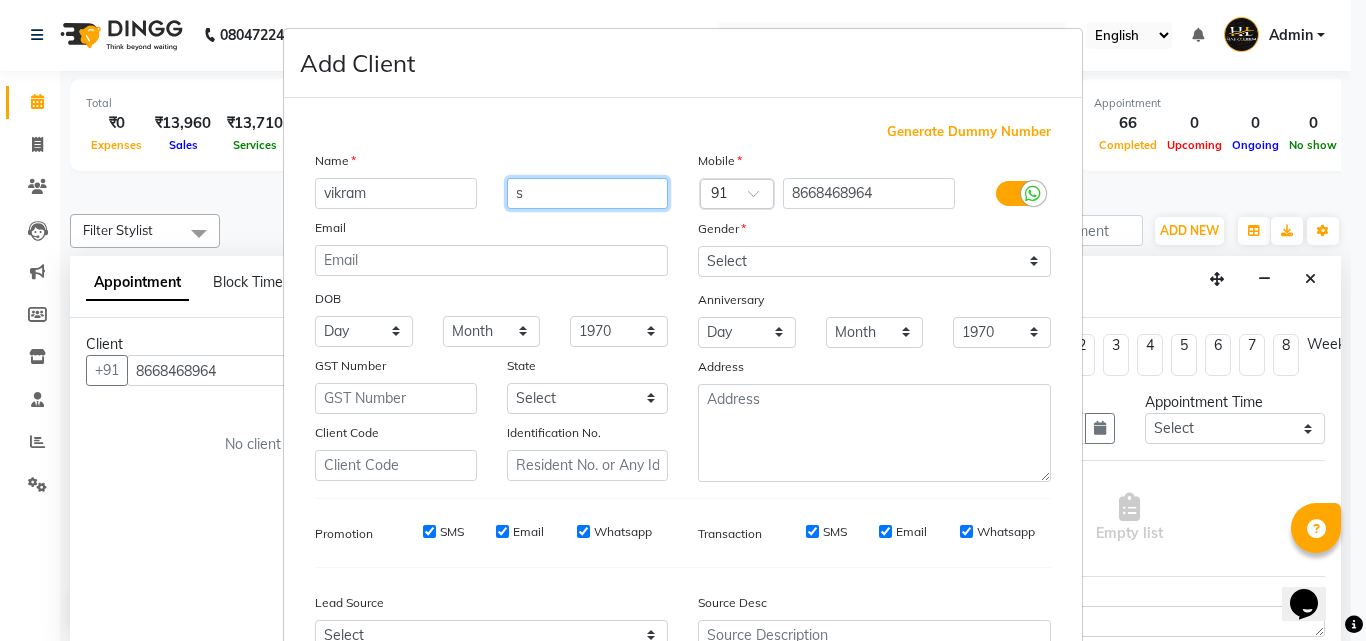 type 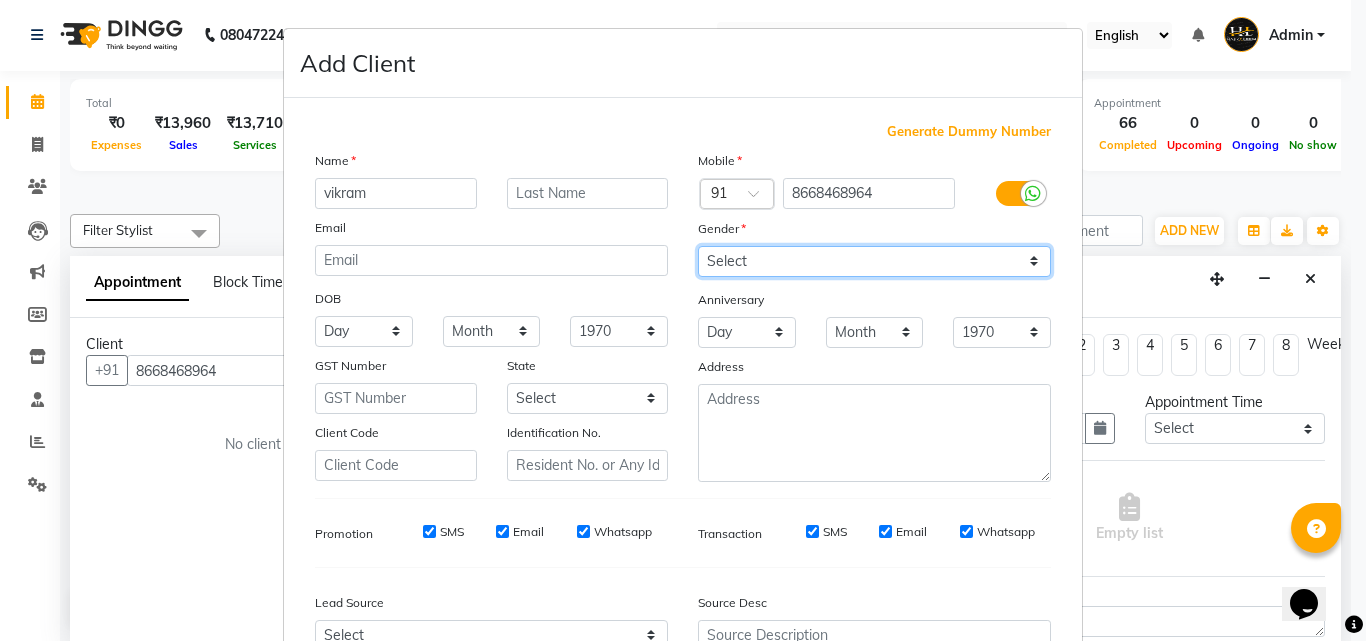 click on "Select [DEMOGRAPHIC_DATA] [DEMOGRAPHIC_DATA] Other Prefer Not To Say" at bounding box center (874, 261) 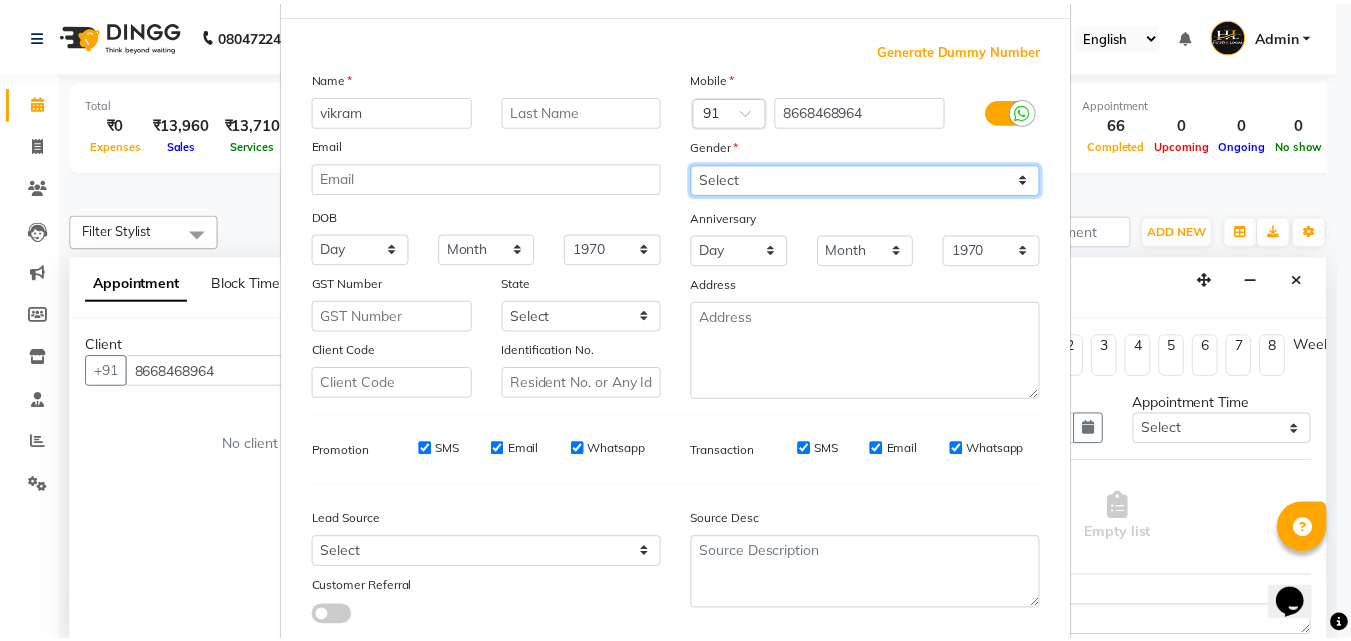 scroll, scrollTop: 208, scrollLeft: 0, axis: vertical 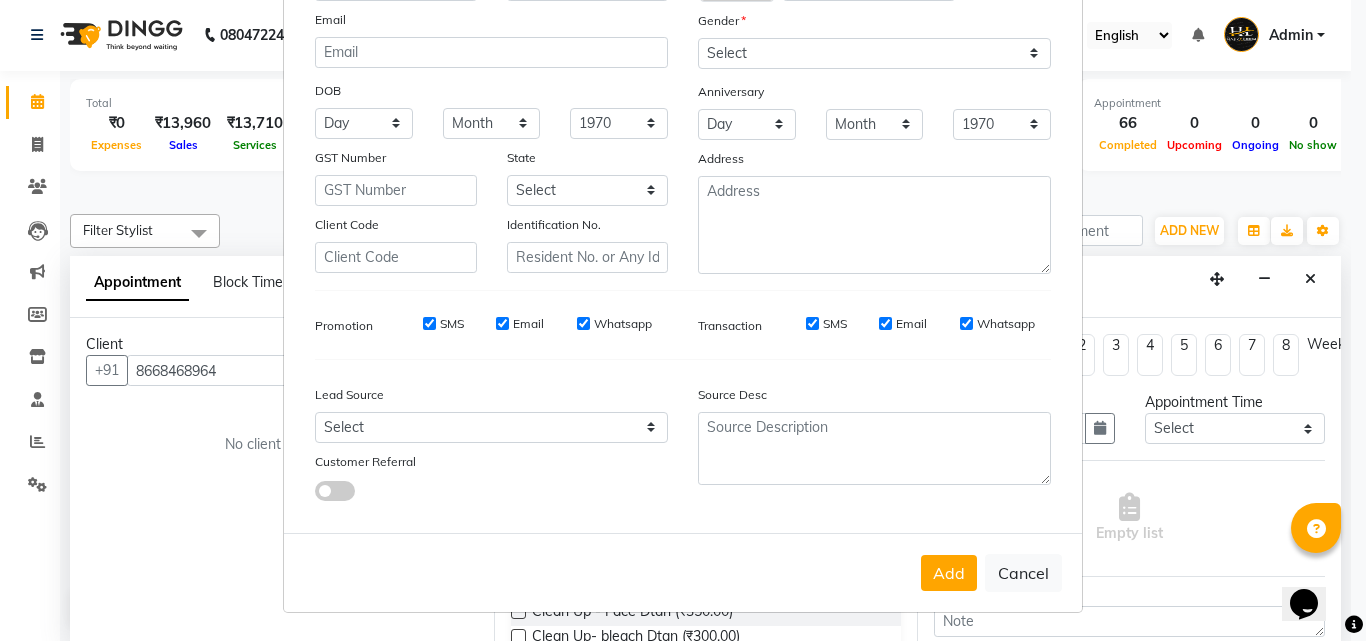 click on "Add" at bounding box center (949, 573) 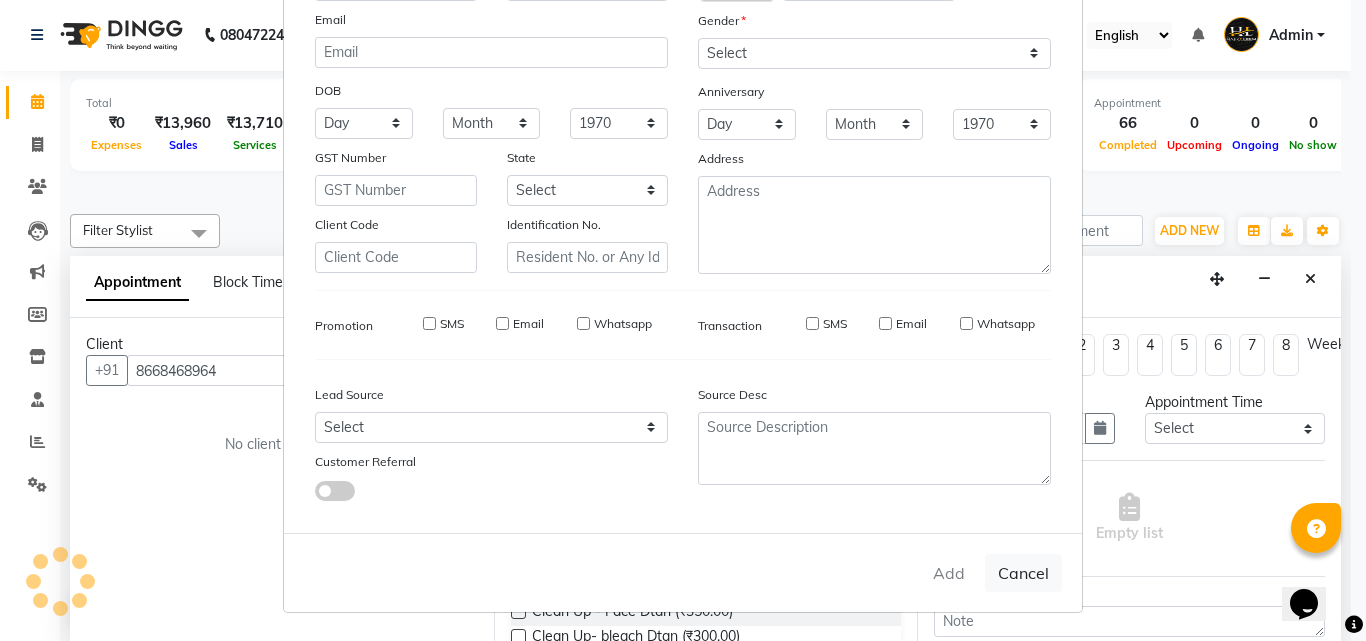 type 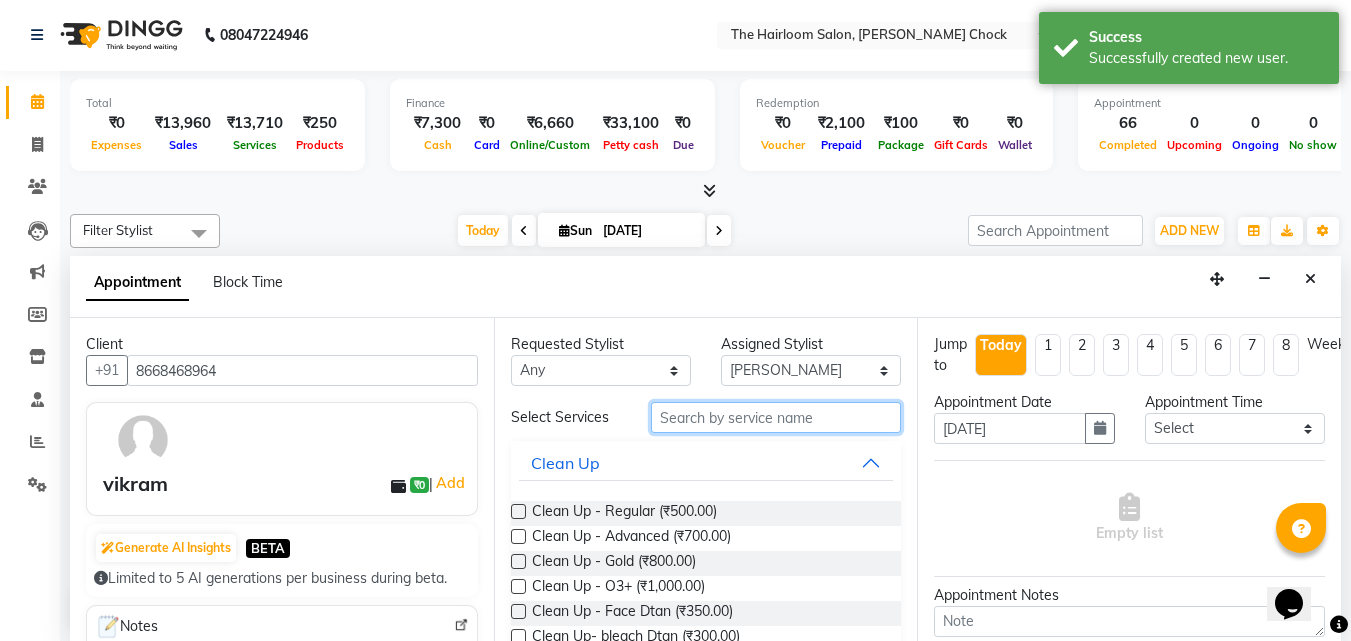 click at bounding box center (776, 417) 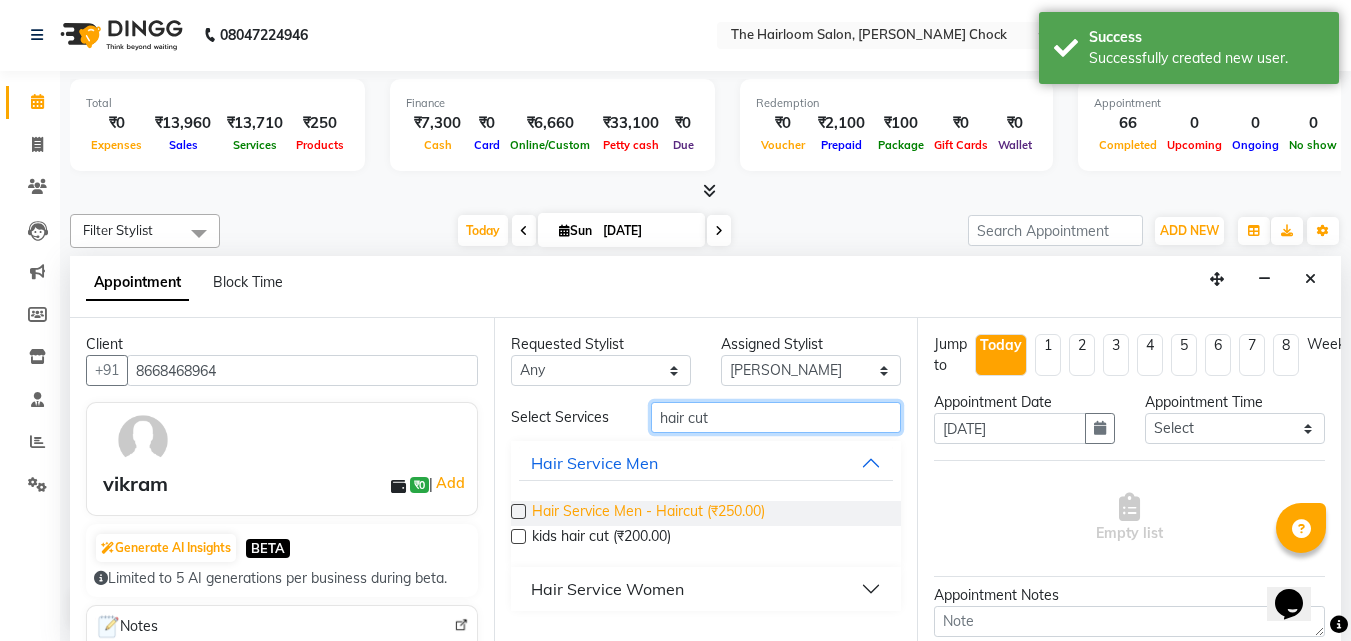 type on "hair cut" 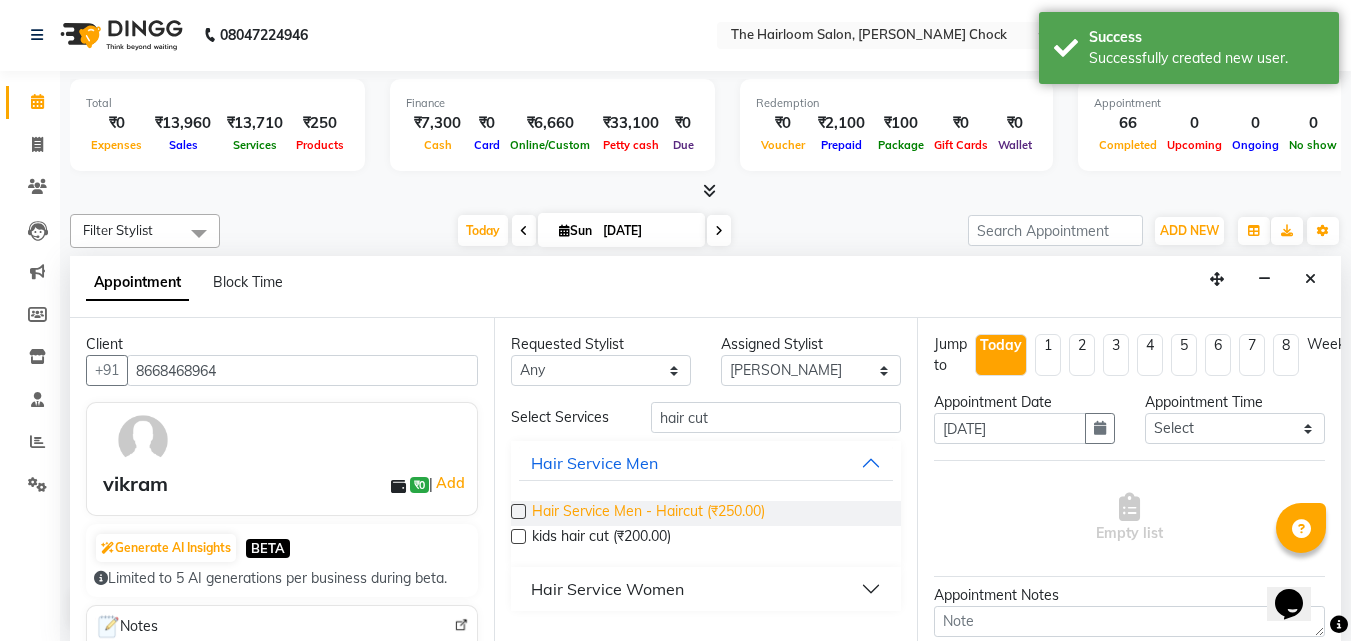 click on "Hair Service Men  - Haircut (₹250.00)" at bounding box center [648, 513] 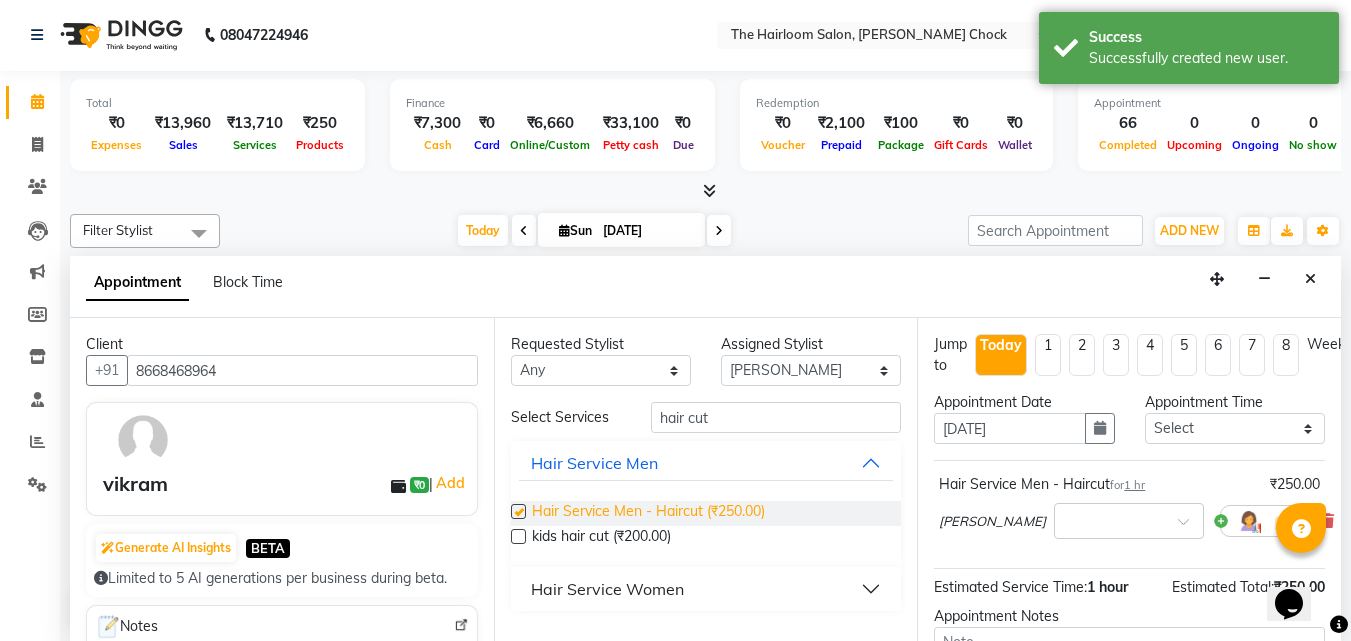 checkbox on "false" 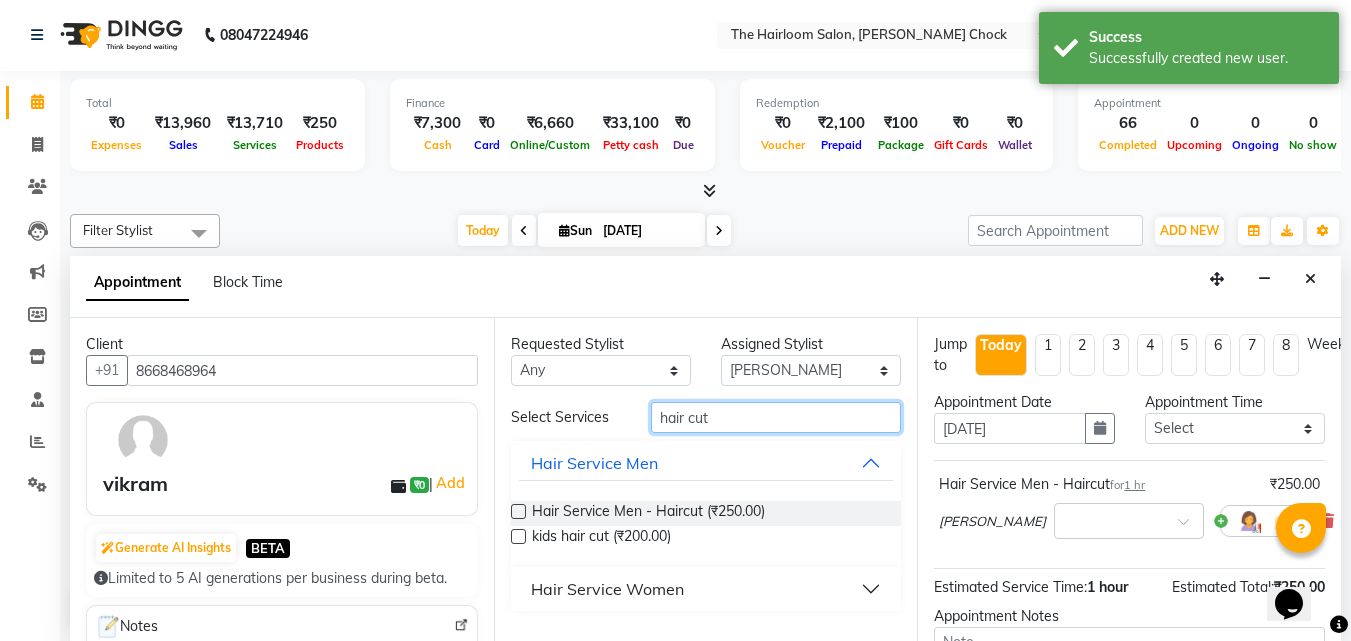 click on "hair cut" at bounding box center (776, 417) 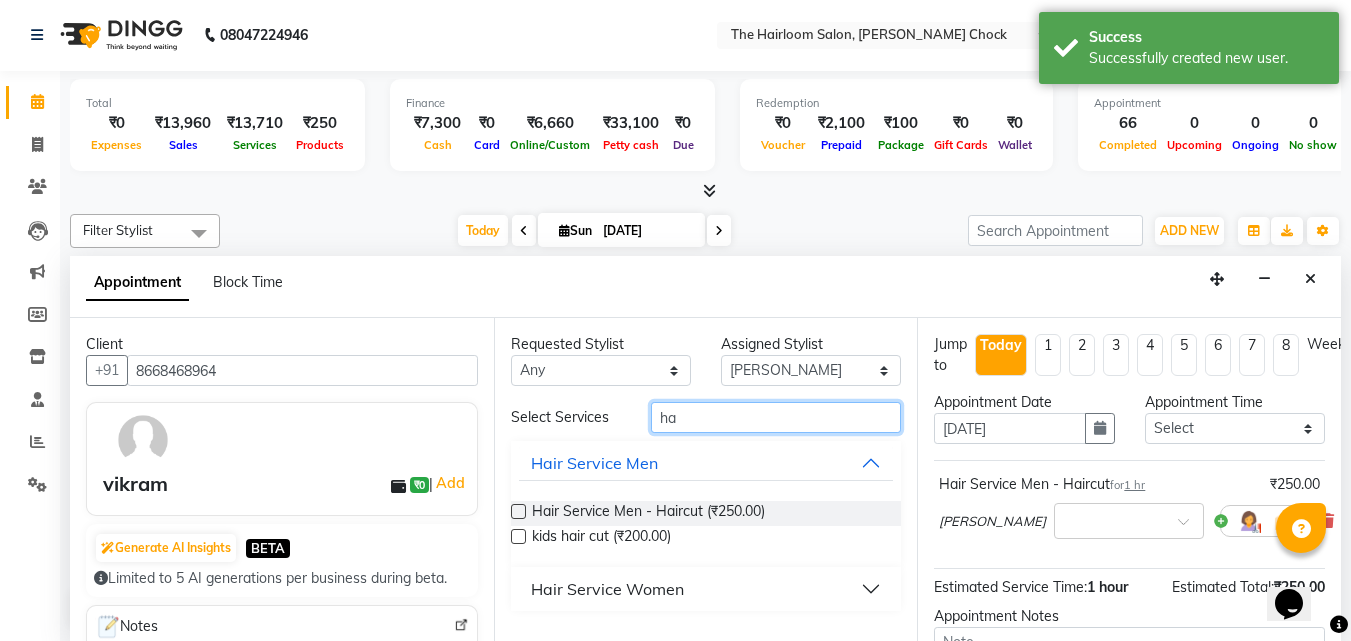 type on "h" 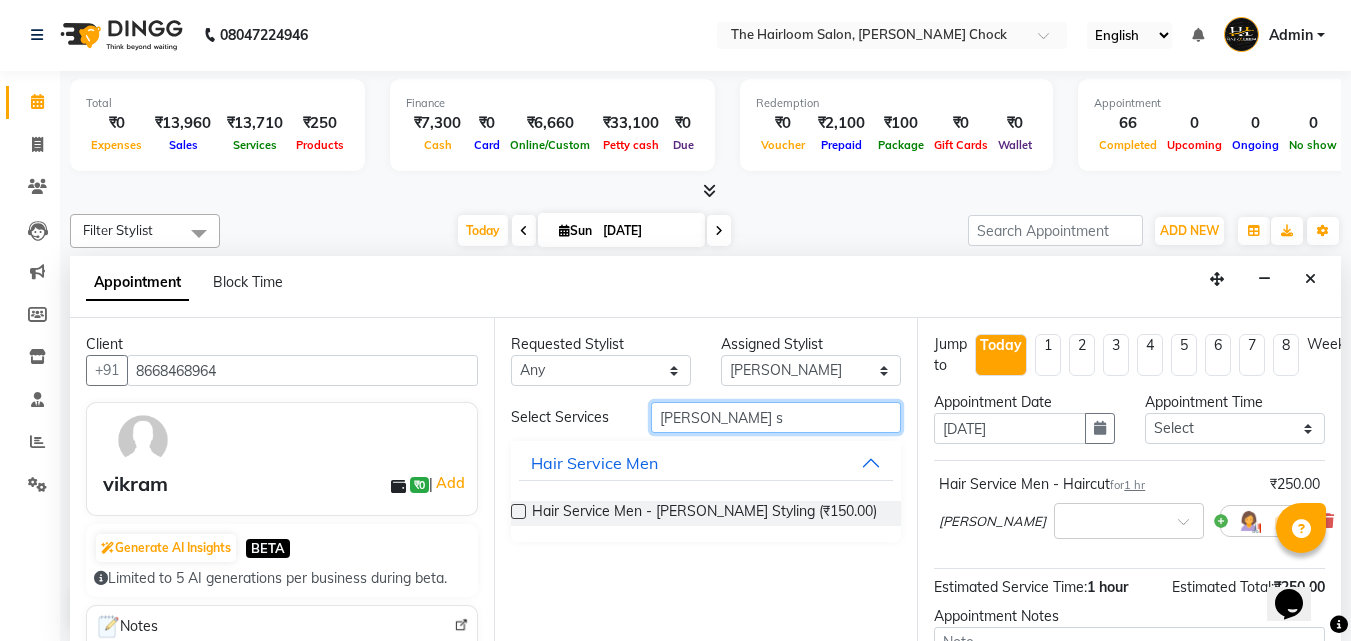 type on "[PERSON_NAME] s" 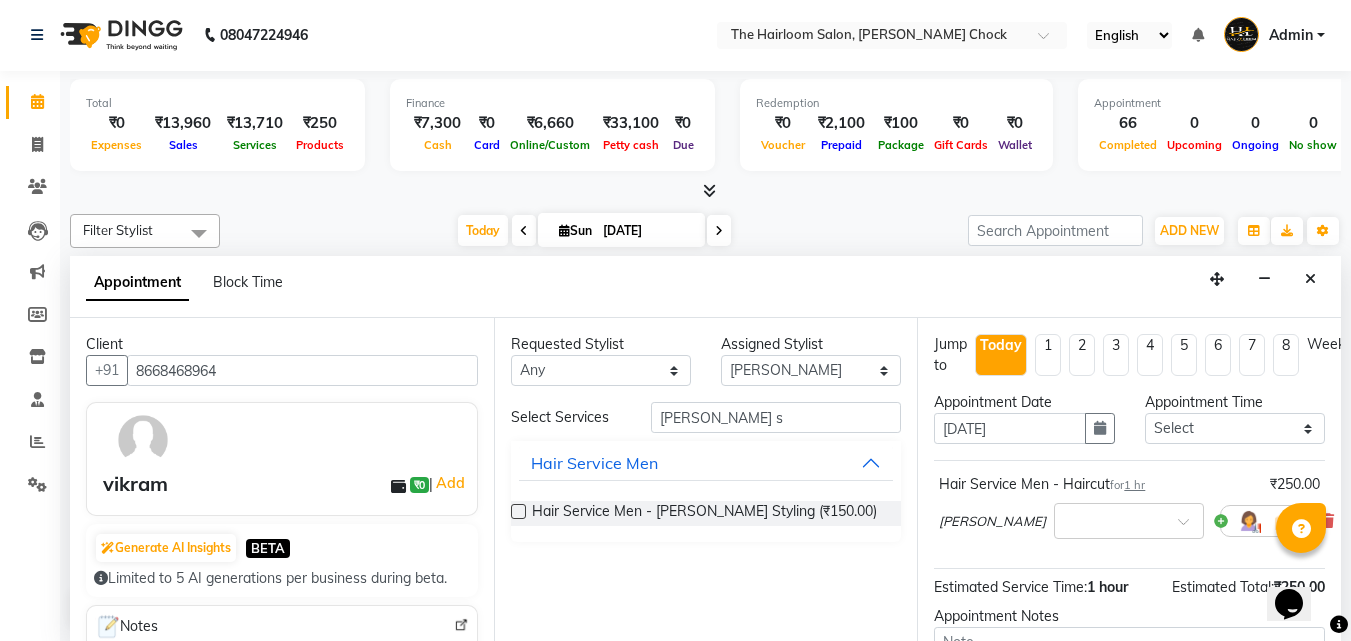 click on "Hair Service Men  - [PERSON_NAME] Styling (₹150.00)" at bounding box center [704, 513] 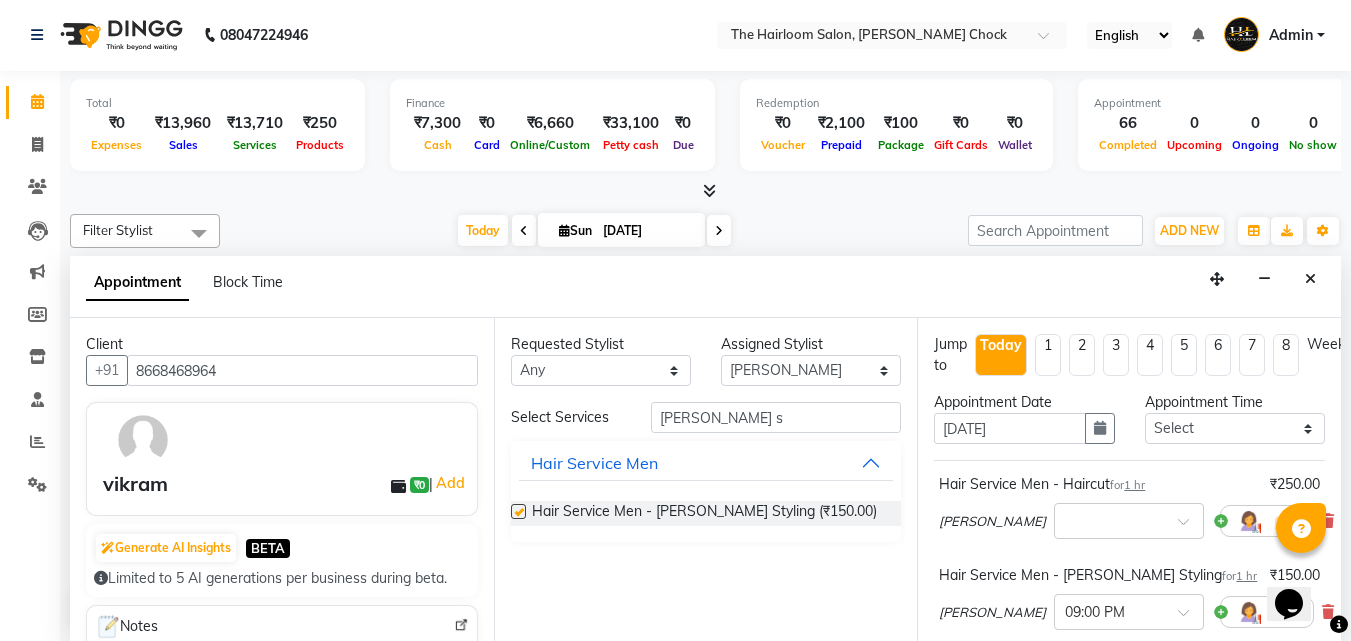 checkbox on "false" 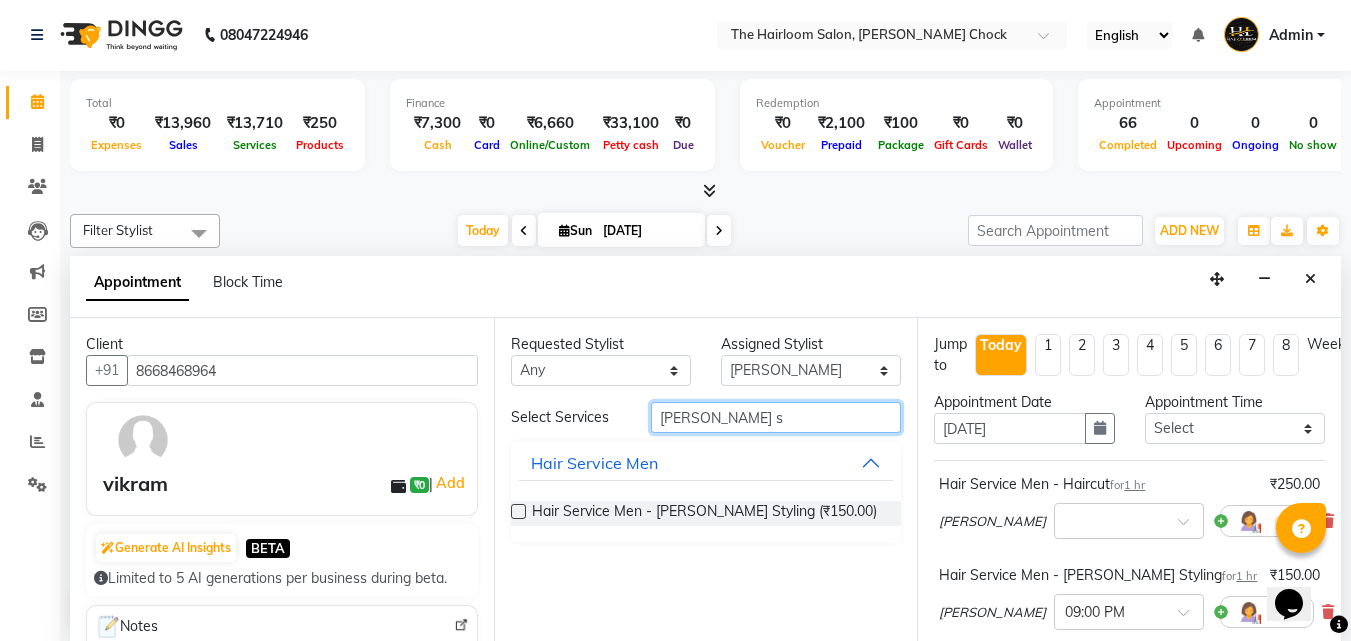 click on "[PERSON_NAME] s" at bounding box center [776, 417] 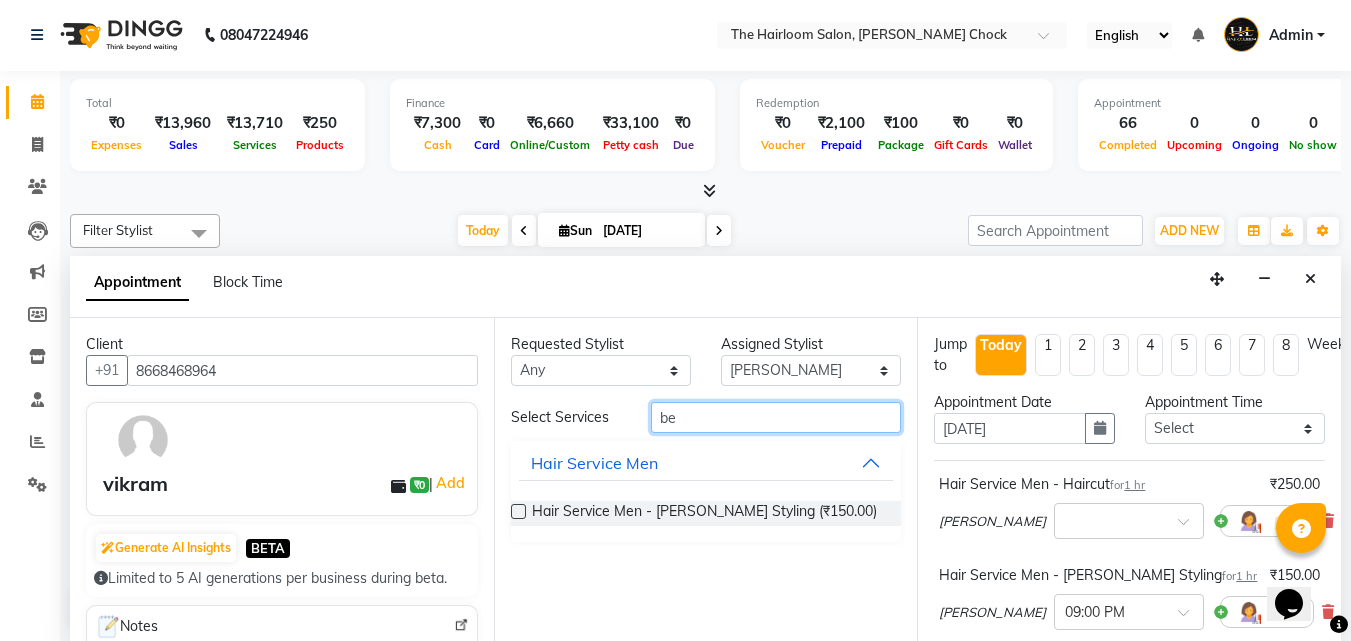 type on "b" 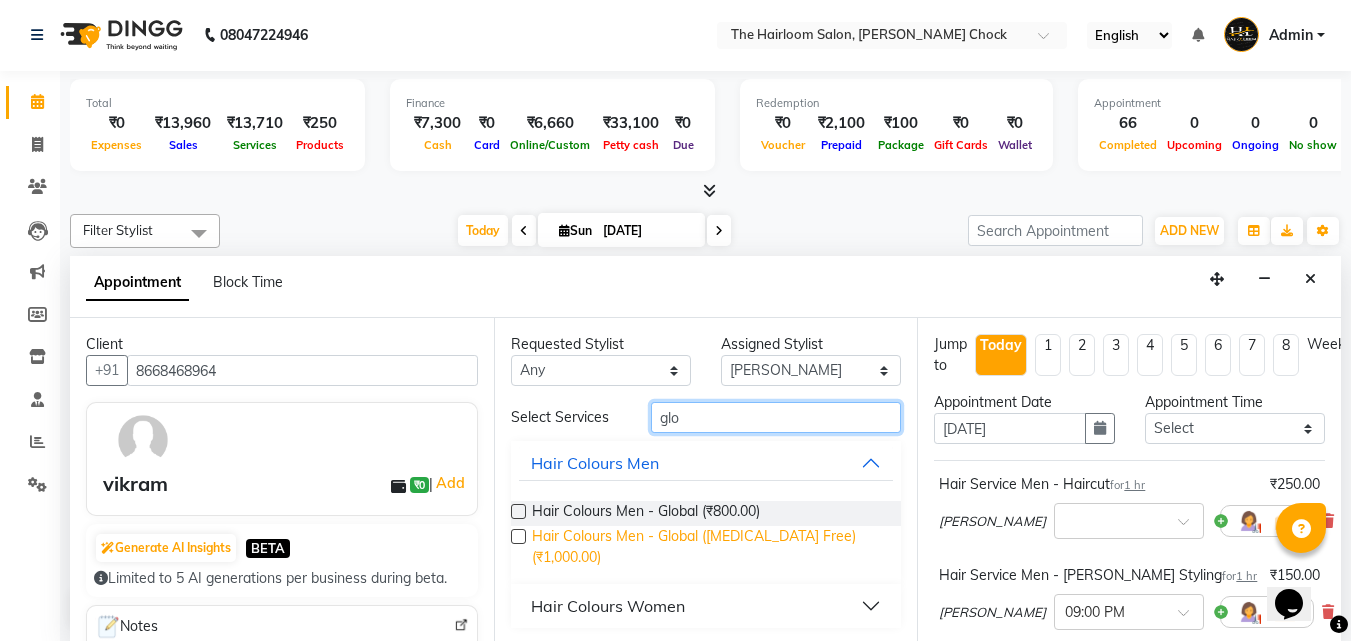 type on "glo" 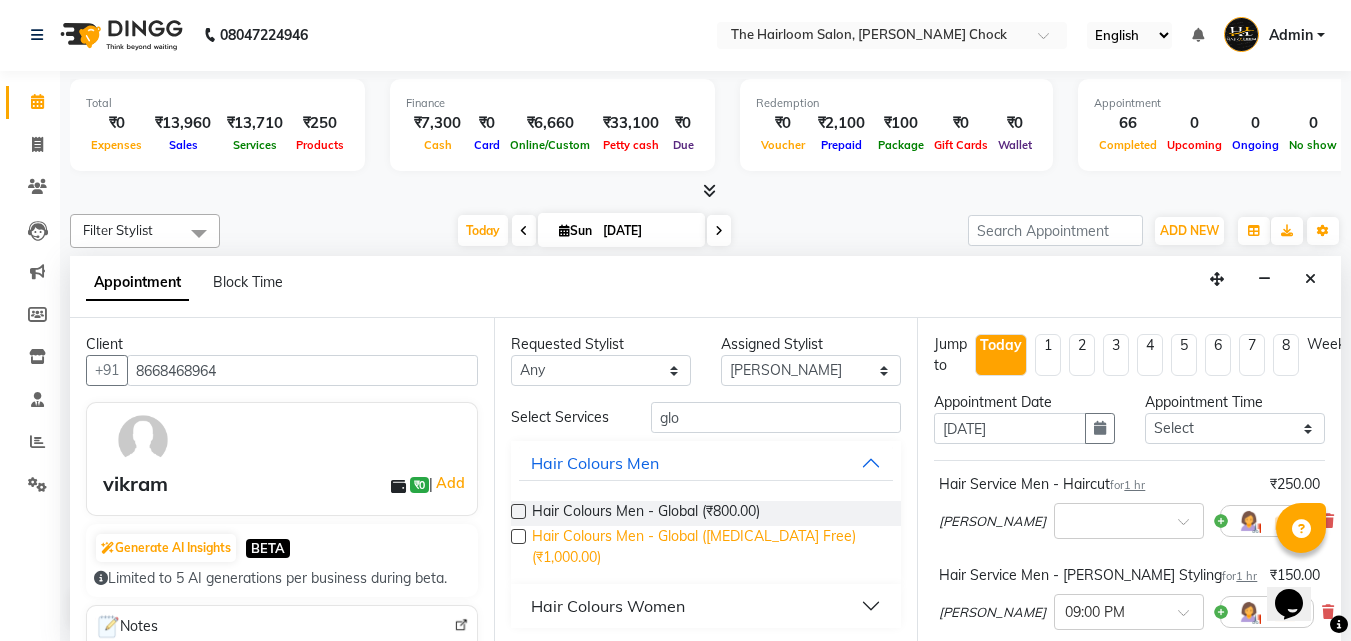 click on "Hair Colours Men  - Global ([MEDICAL_DATA] Free) (₹1,000.00)" at bounding box center (709, 547) 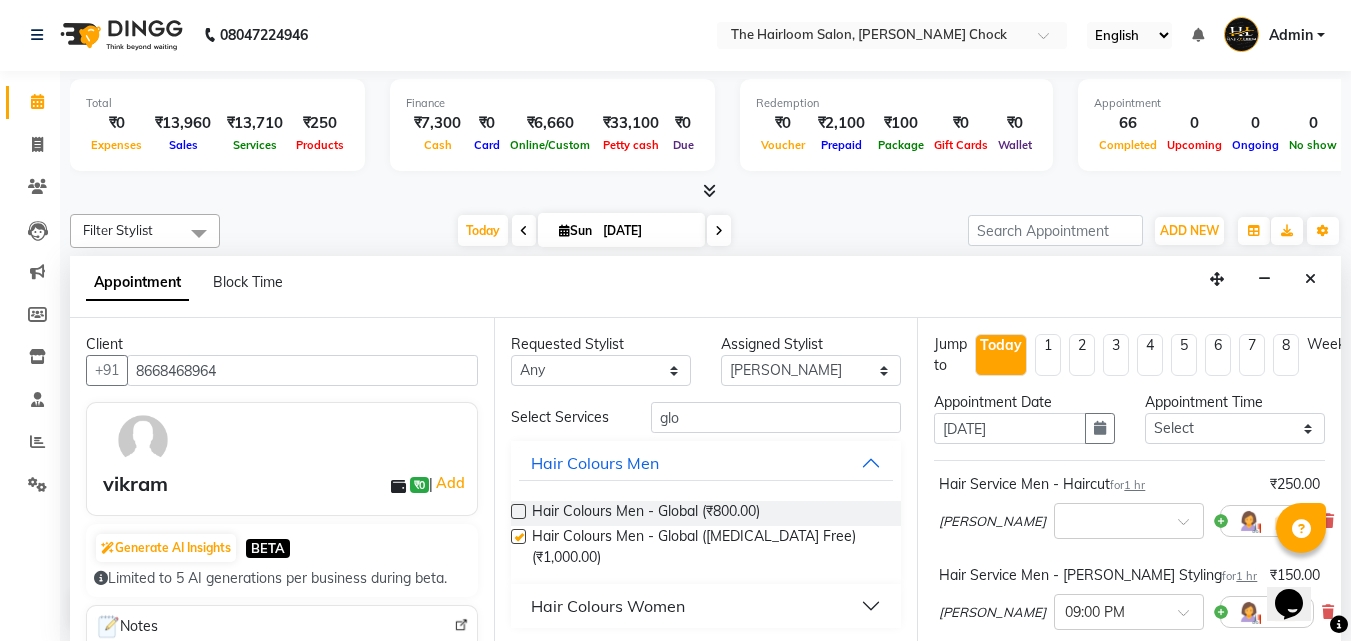 checkbox on "false" 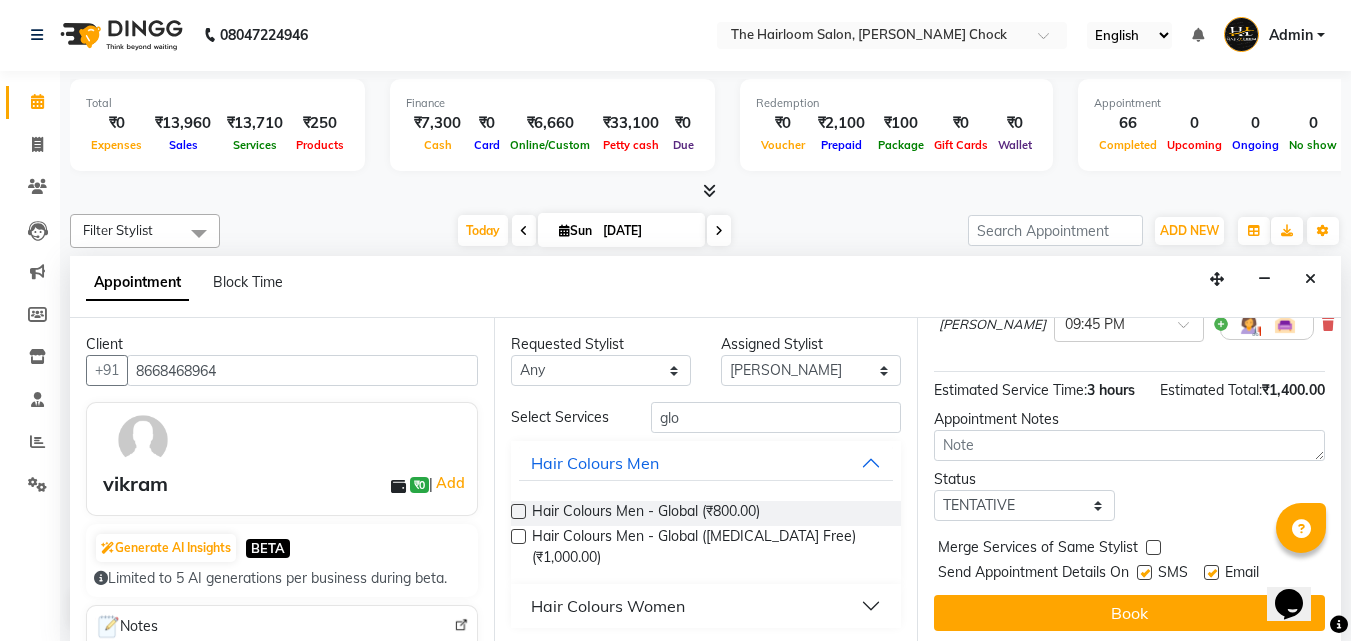 scroll, scrollTop: 451, scrollLeft: 0, axis: vertical 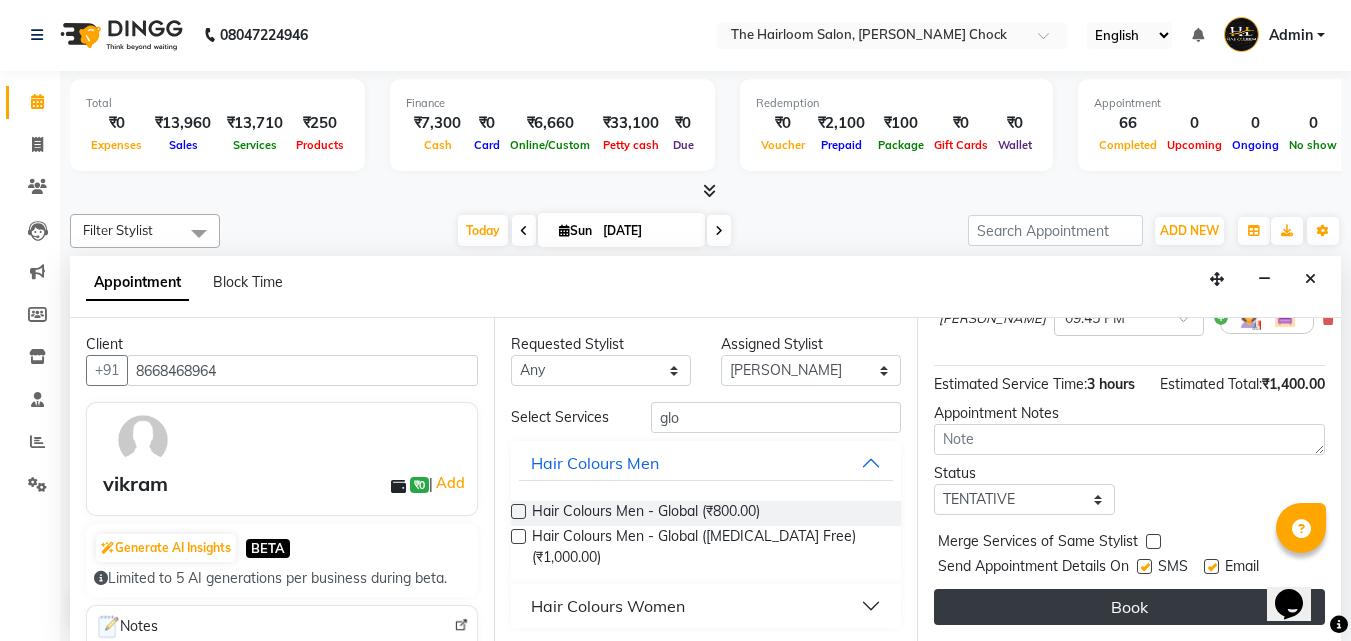 click on "Book" at bounding box center (1129, 607) 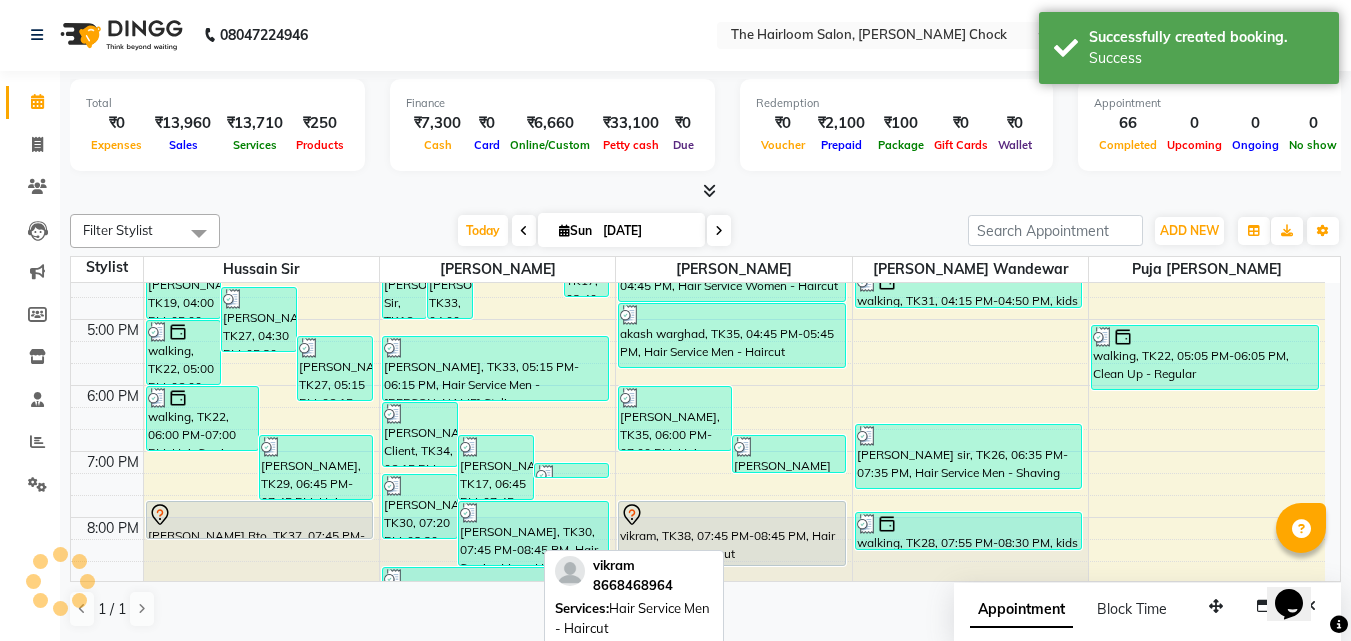 click on "vikram, TK38, 07:45 PM-08:45 PM, Hair Service Men  - Haircut" at bounding box center (732, 533) 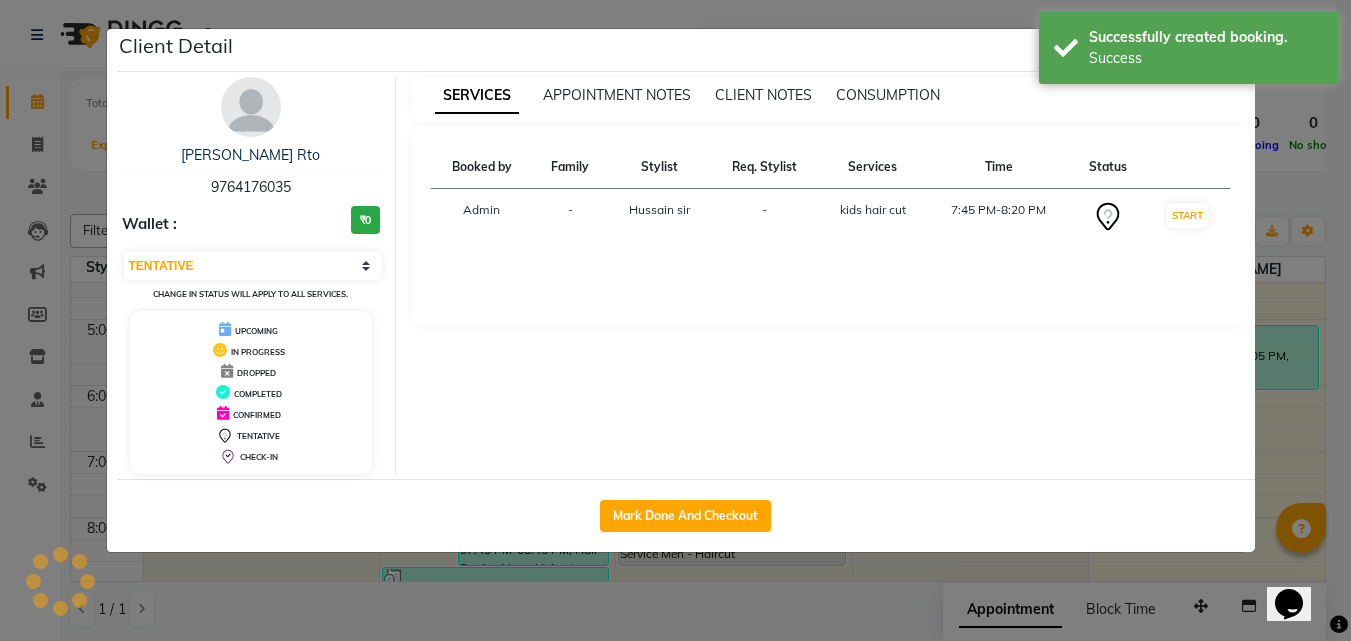 scroll, scrollTop: 0, scrollLeft: 0, axis: both 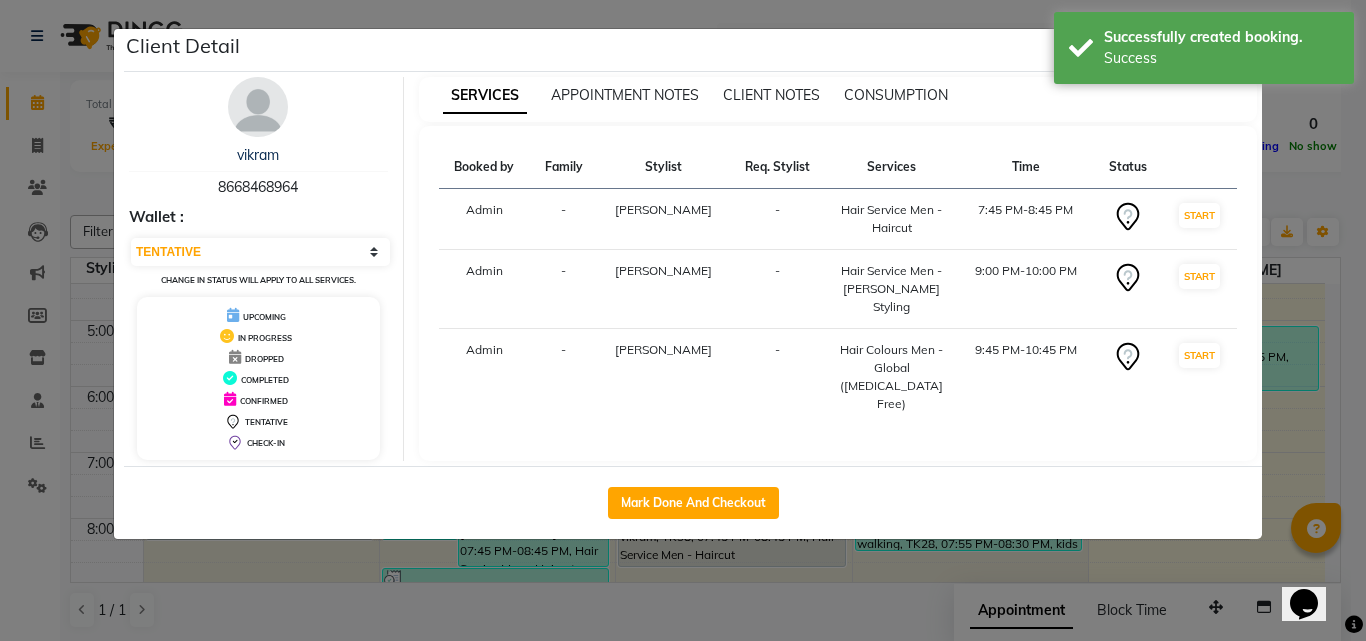click on "Mark Done And Checkout" 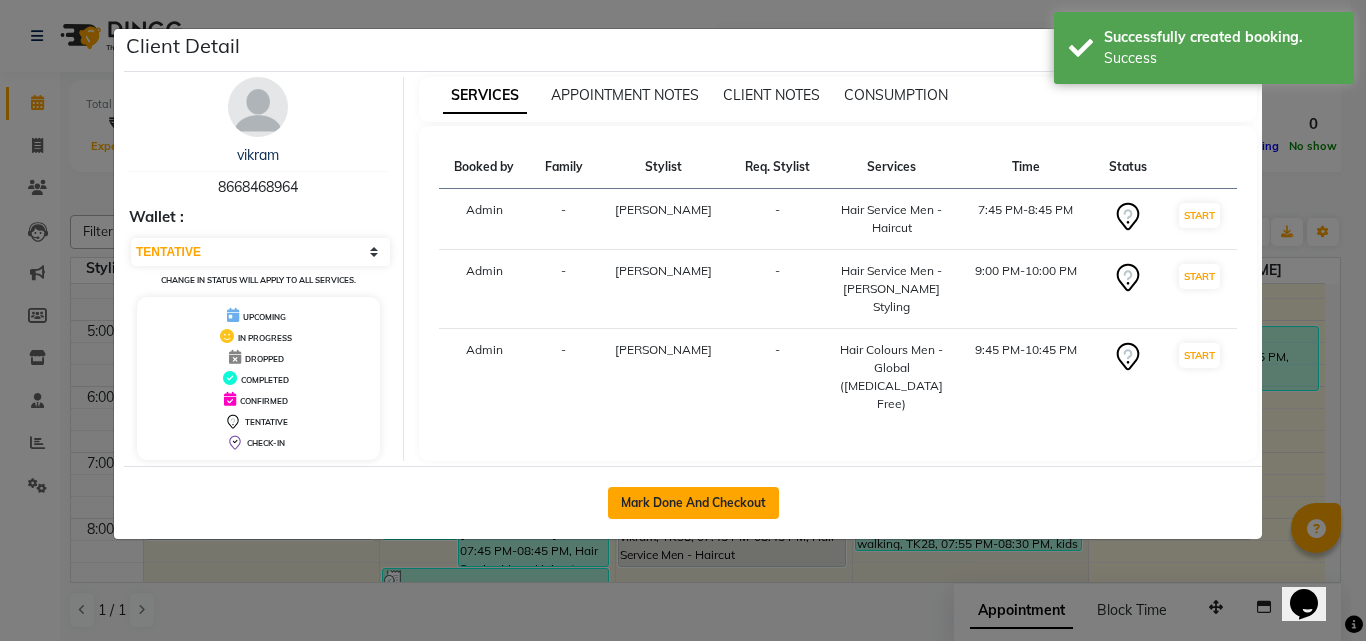 click on "Mark Done And Checkout" 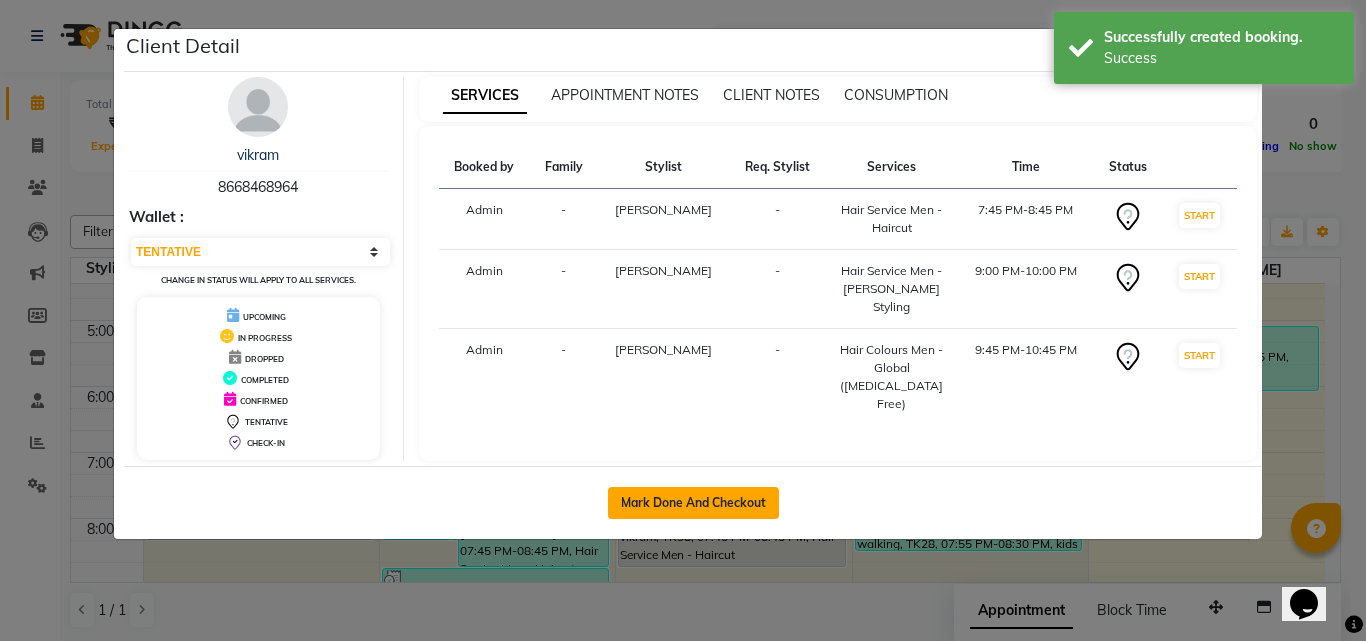 select on "service" 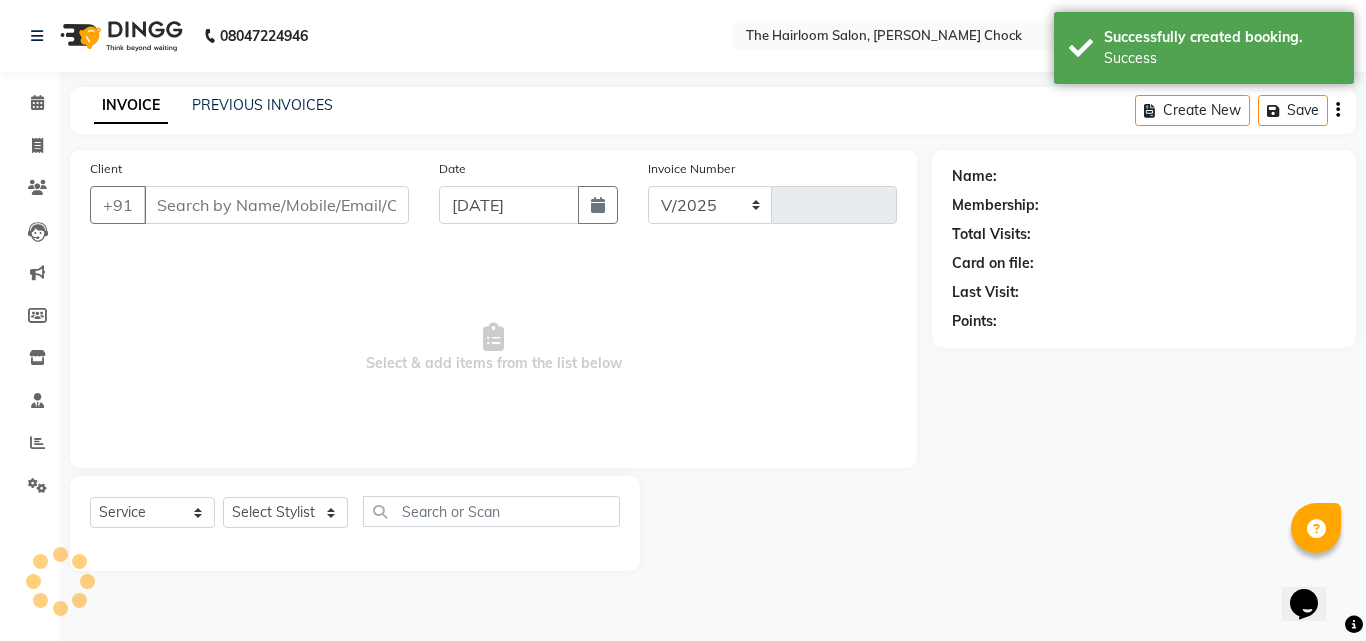 select on "5926" 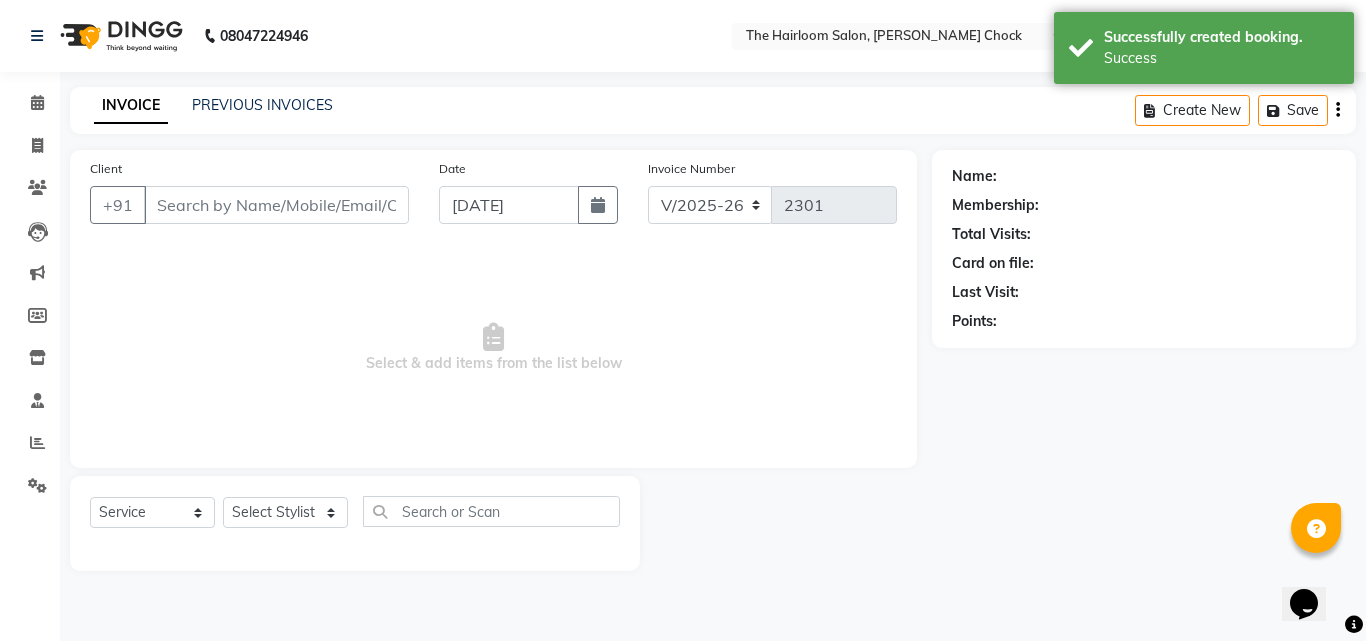 type on "8668468964" 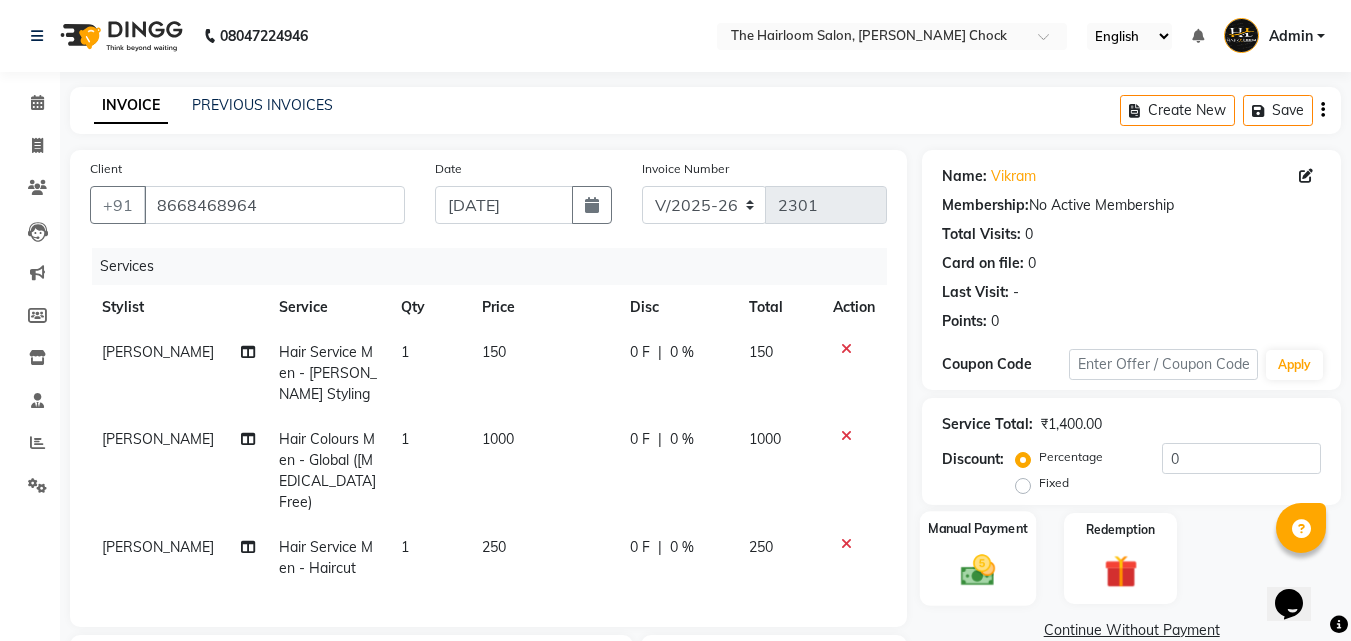 click 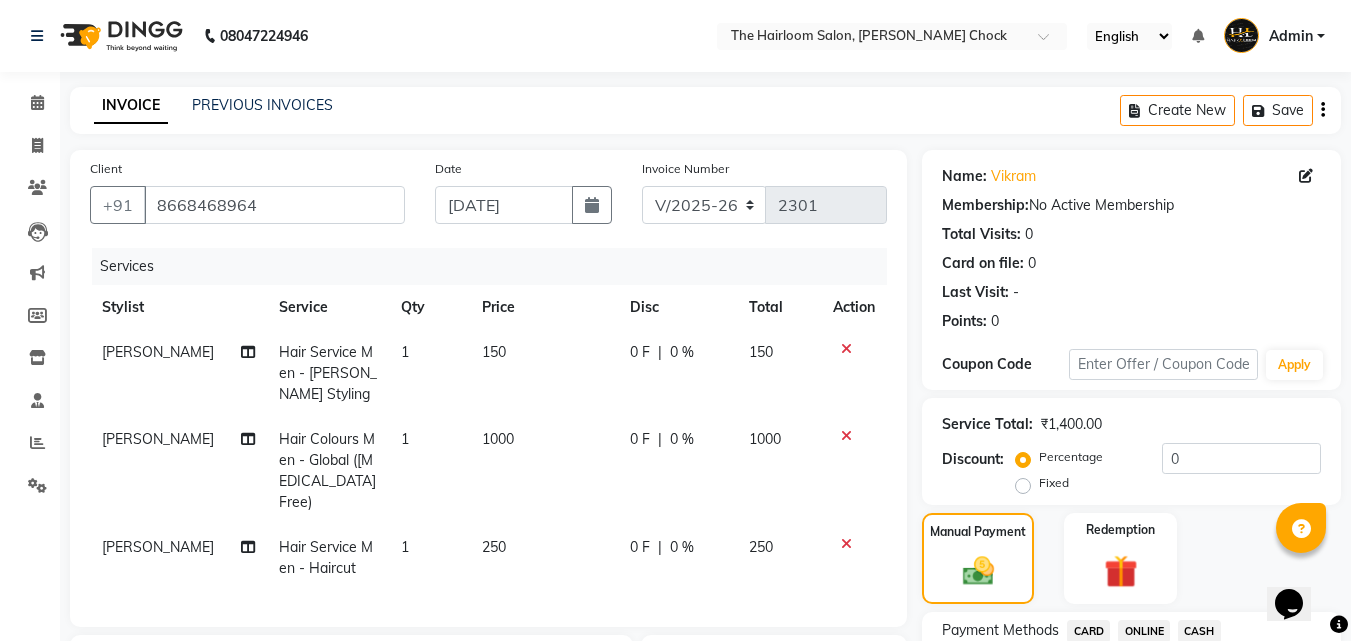 scroll, scrollTop: 313, scrollLeft: 0, axis: vertical 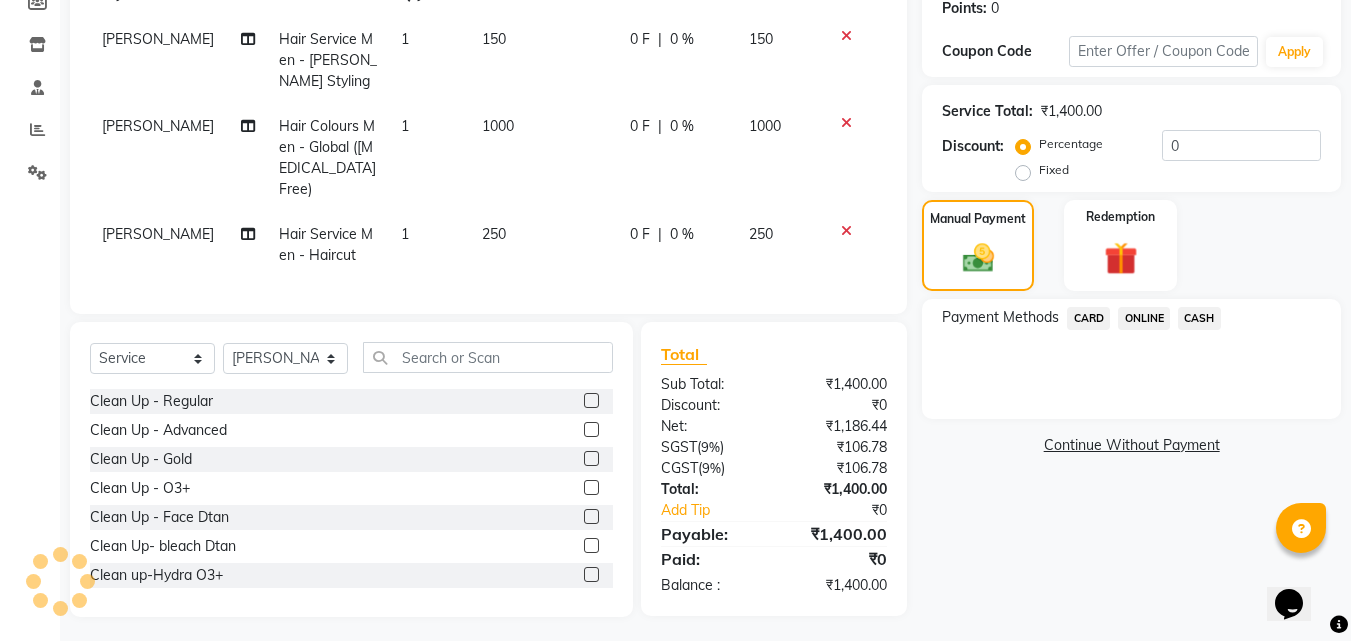 click on "CASH" 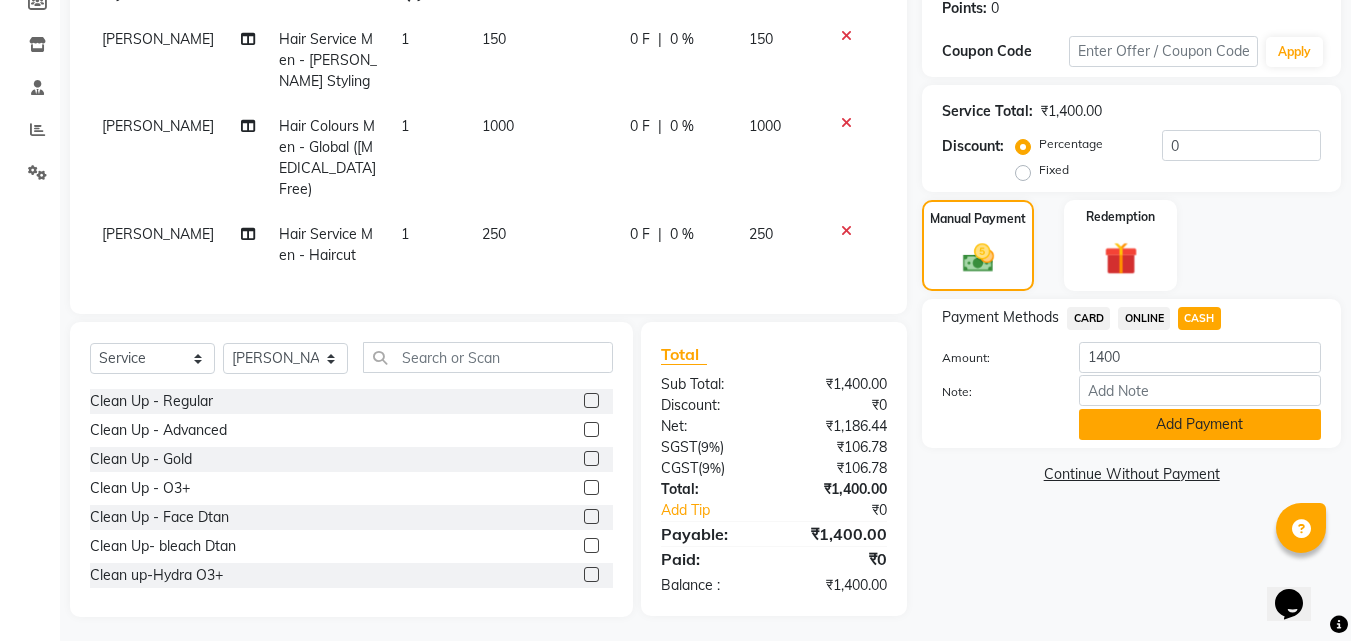 click on "Add Payment" 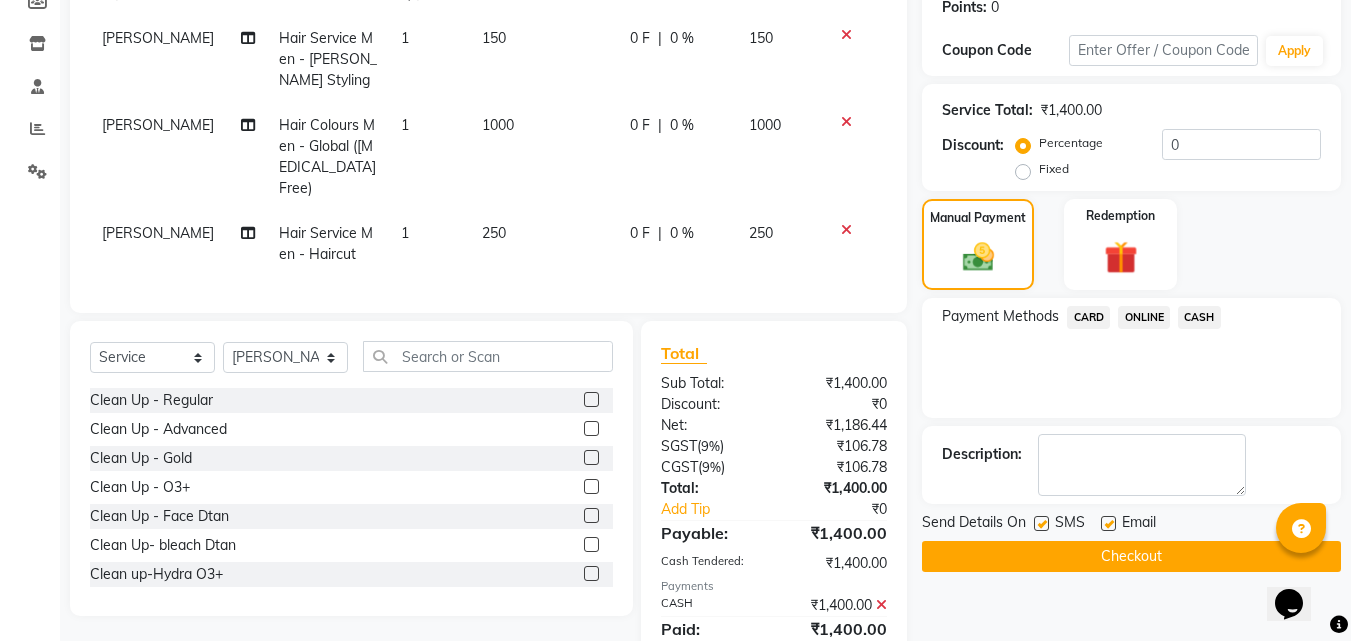 scroll, scrollTop: 383, scrollLeft: 0, axis: vertical 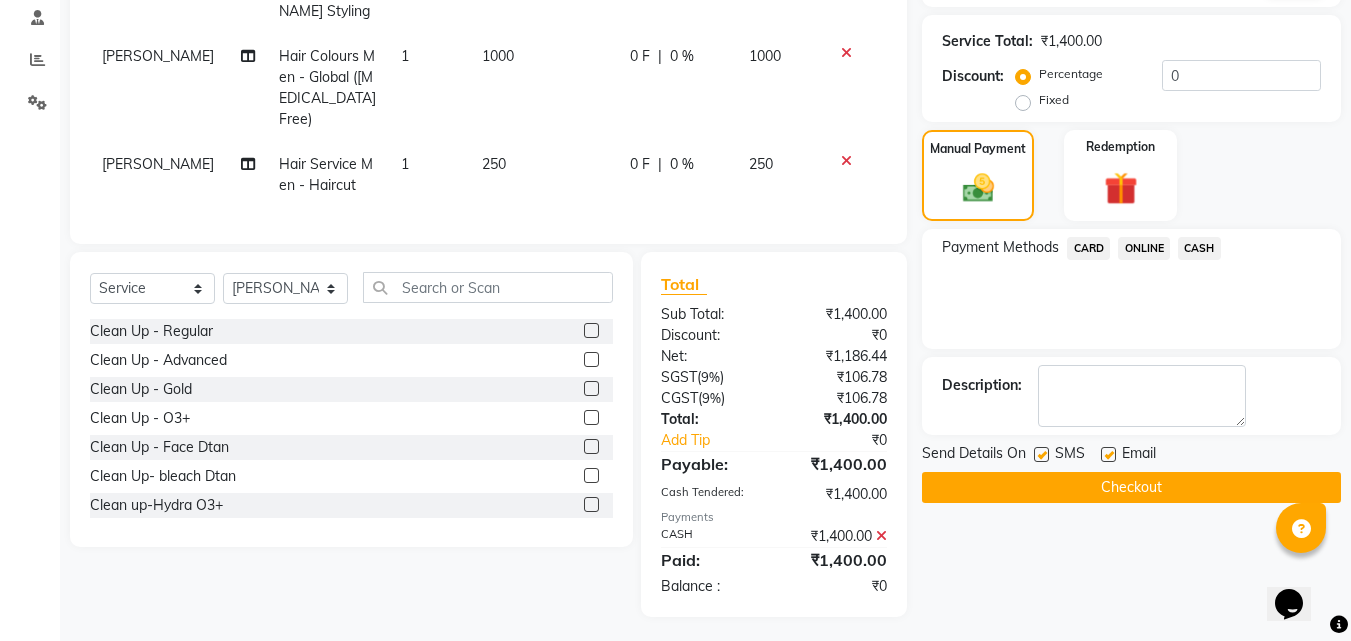 click on "Checkout" 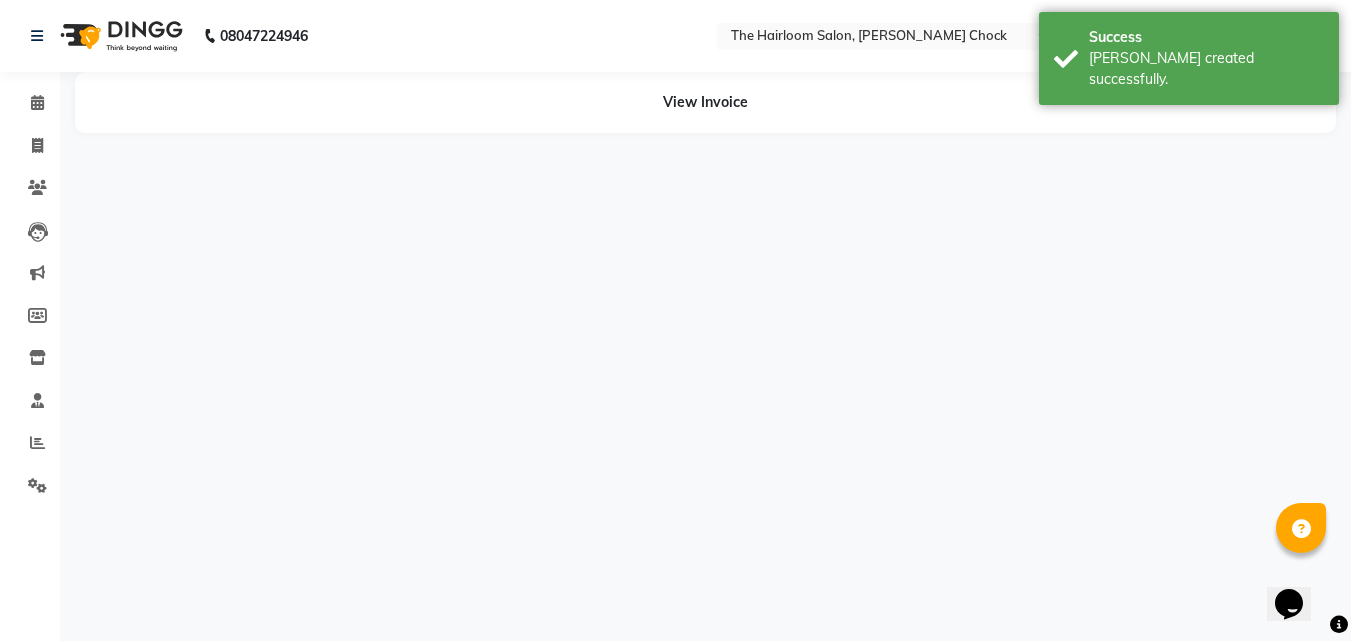 scroll, scrollTop: 0, scrollLeft: 0, axis: both 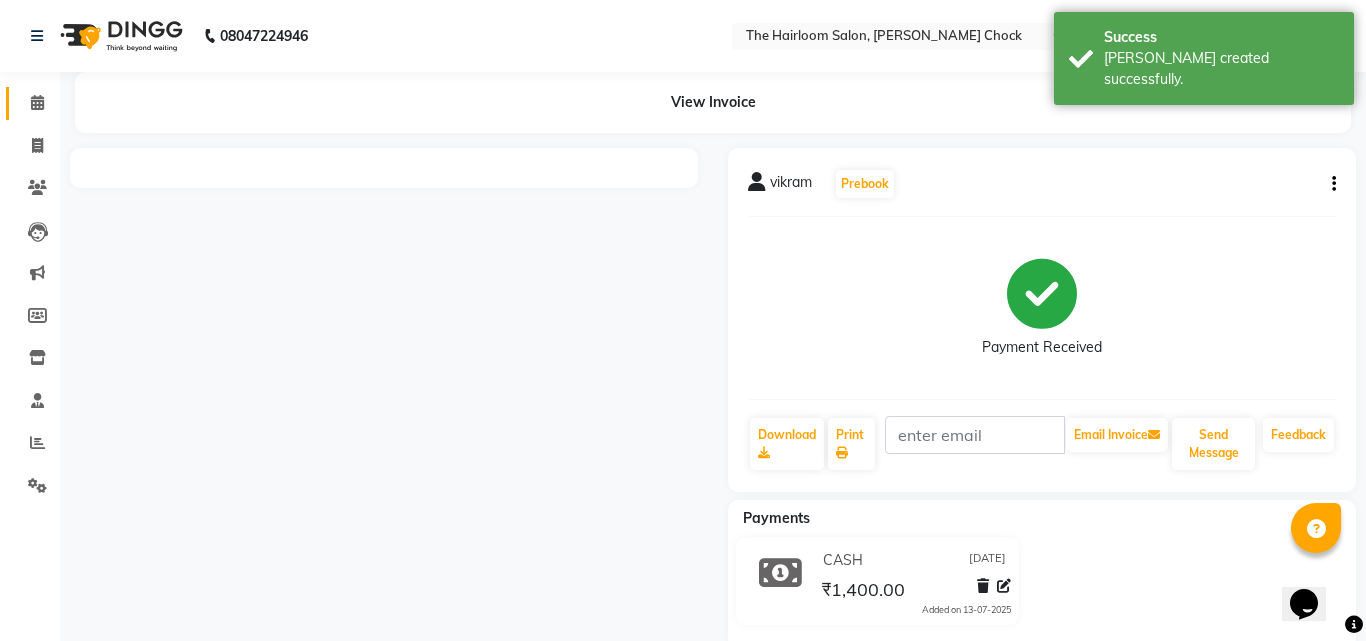 click 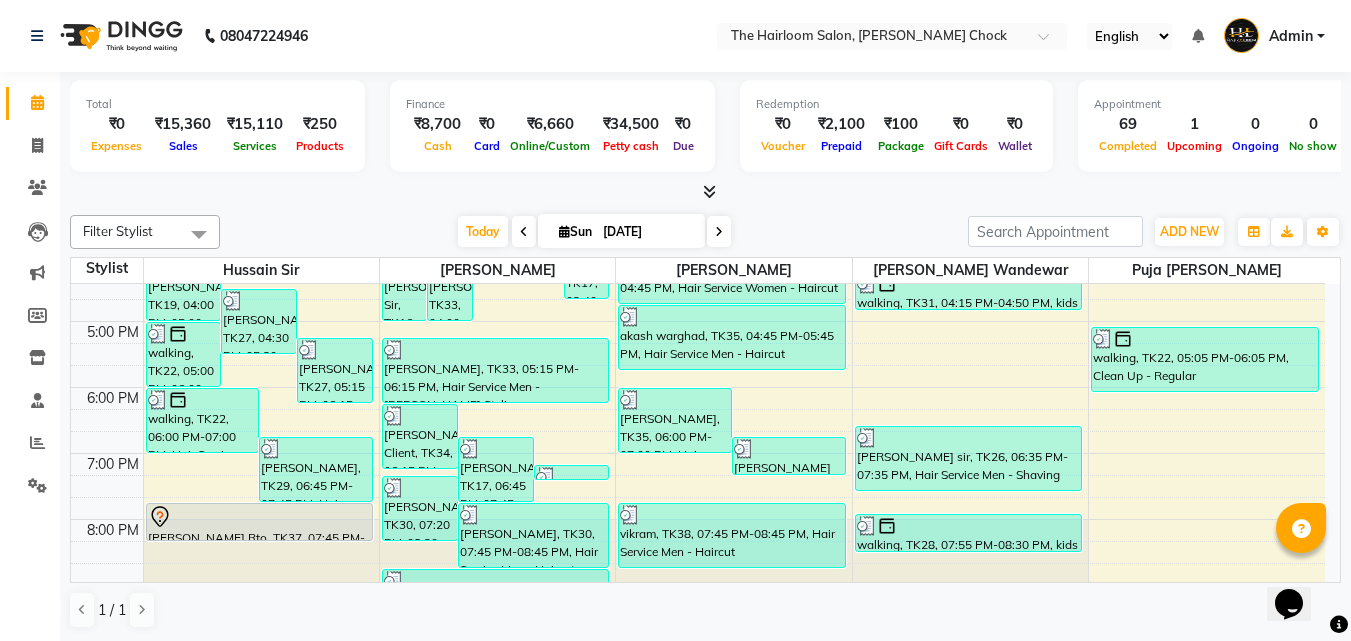 scroll, scrollTop: 757, scrollLeft: 0, axis: vertical 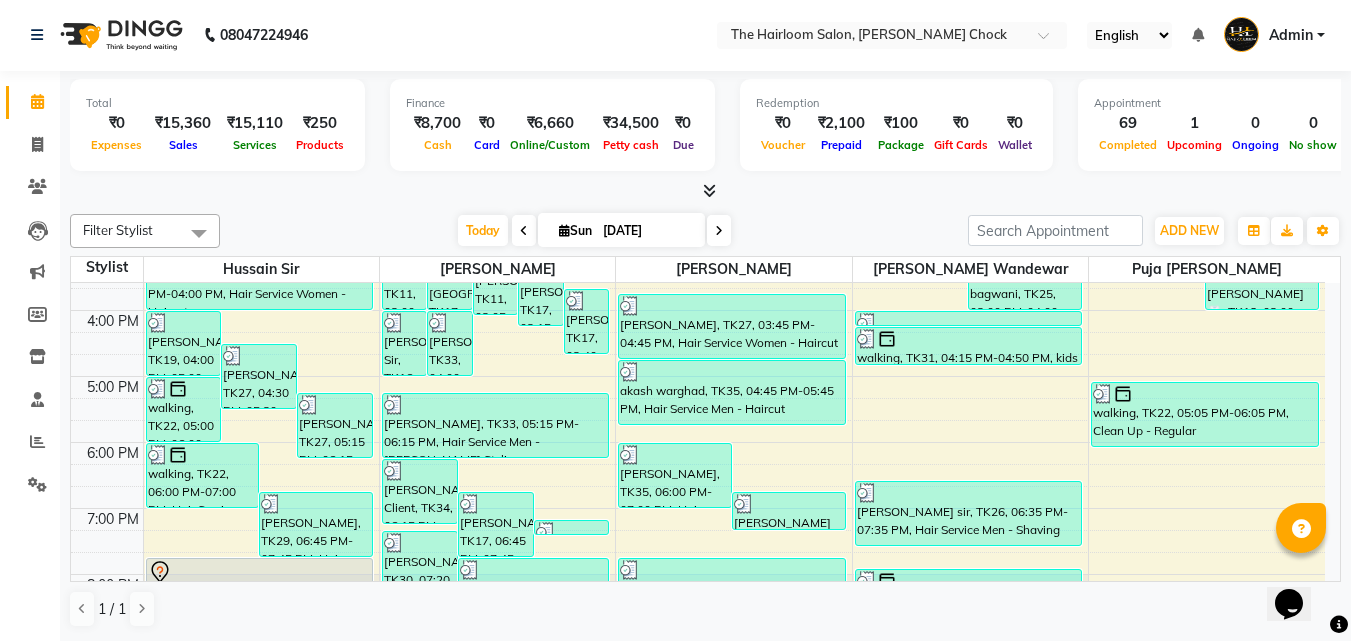 click on "8:00 AM 9:00 AM 10:00 AM 11:00 AM 12:00 PM 1:00 PM 2:00 PM 3:00 PM 4:00 PM 5:00 PM 6:00 PM 7:00 PM 8:00 PM 9:00 PM 10:00 PM 11:00 PM     [PERSON_NAME], TK19, 04:00 PM-05:00 PM, Hair Service Men  - [PERSON_NAME] Styling     [PERSON_NAME], TK27, 04:30 PM-05:30 PM, Hair Service Men  - Haircut     [PERSON_NAME], TK27, 05:15 PM-06:15 PM, Hair Service Men  - [PERSON_NAME] Styling     walking, TK22, 05:00 PM-06:00 PM, Hair Service Men  - Haircut     walking, TK22, 06:00 PM-07:00 PM, Hair Service Men  - [PERSON_NAME] Styling     [PERSON_NAME], TK29, 06:45 PM-07:45 PM, Hair Service Men  - [PERSON_NAME] Styling     [PERSON_NAME], TK04, 10:00 AM-11:00 AM, Hair Service Men  - Haircut     [PERSON_NAME], TK04, 11:15 AM-12:15 PM, Hair Service Men  - Shaving     [PERSON_NAME], TK10, 12:15 PM-01:15 PM, Hair Service Women  - Haircut     [PERSON_NAME], TK13, 01:15 PM-02:15 PM, Hair Service Men  - Haircut     priyanka [PERSON_NAME], TK15, 03:00 PM-04:00 PM, Hair Service Women  - Haircut             [PERSON_NAME][GEOGRAPHIC_DATA], 07:45 PM-08:20 PM, kids hair cut" at bounding box center [698, 310] 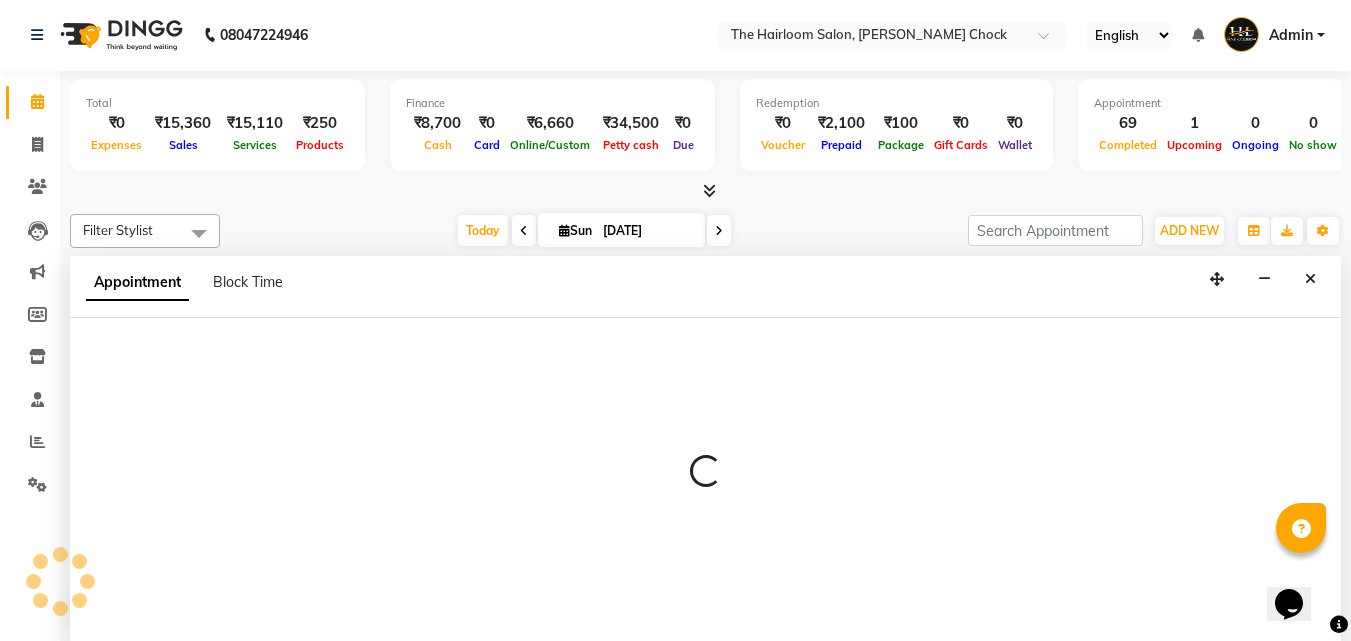 select on "41958" 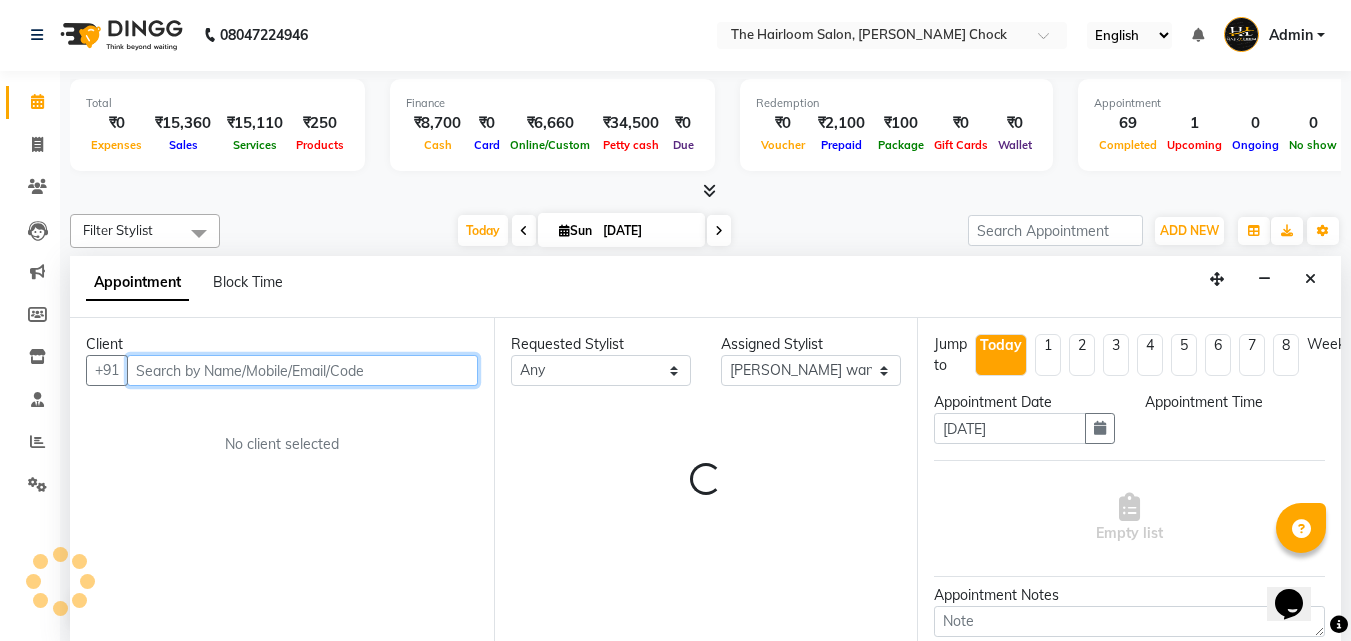 click at bounding box center (302, 370) 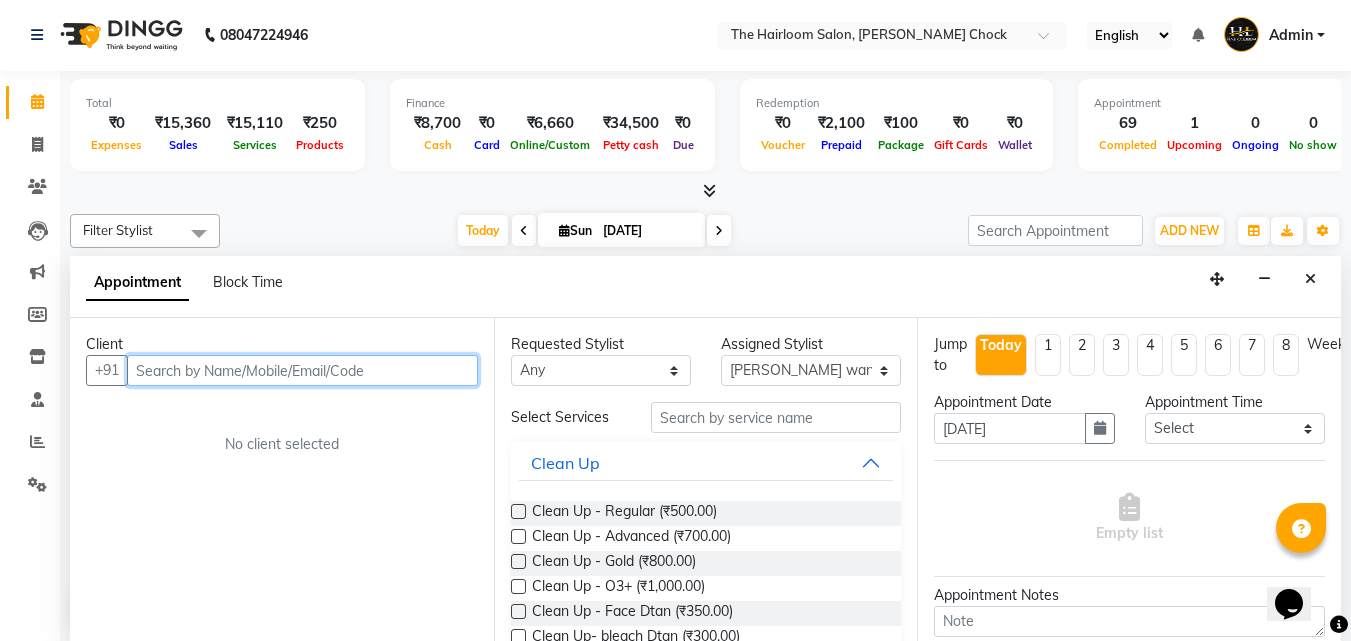 click at bounding box center (302, 370) 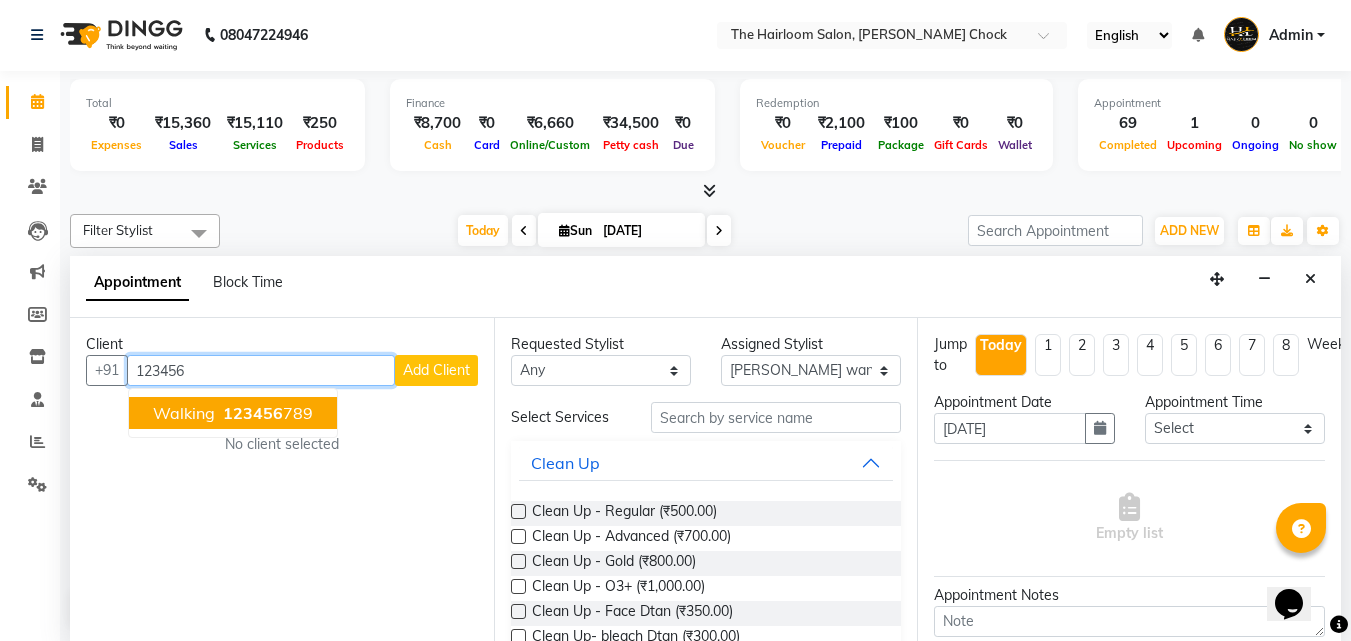 click on "walking   123456 789" at bounding box center (233, 413) 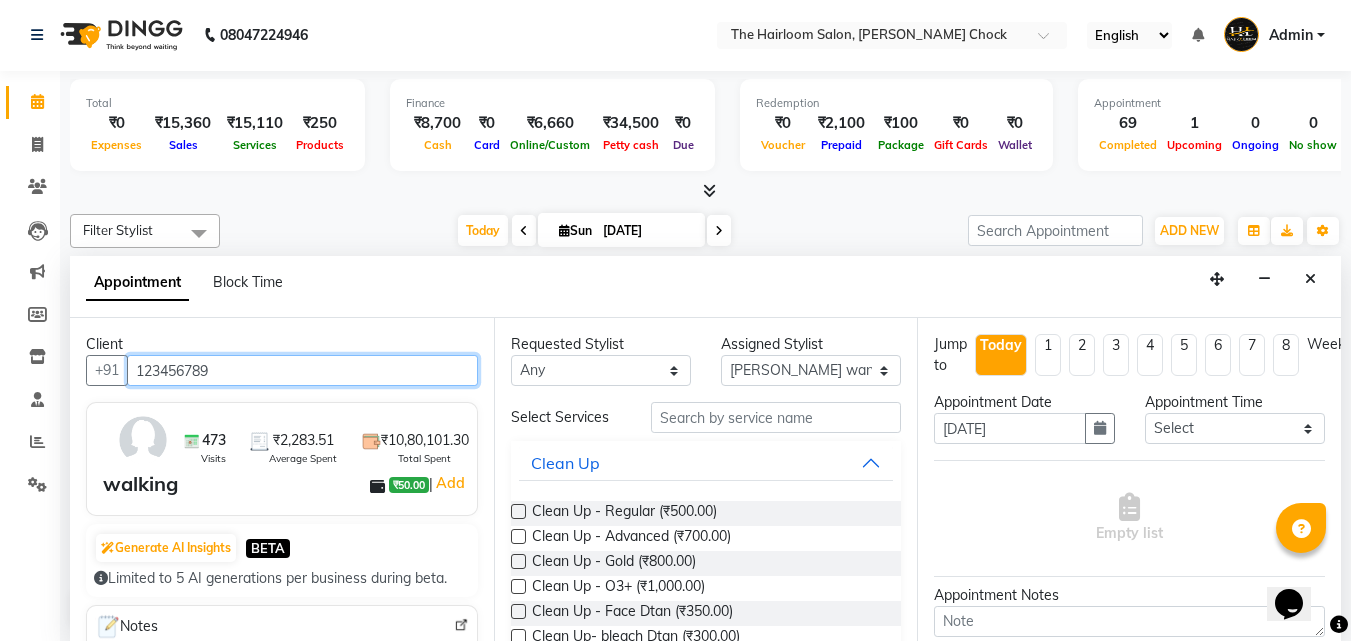type on "123456789" 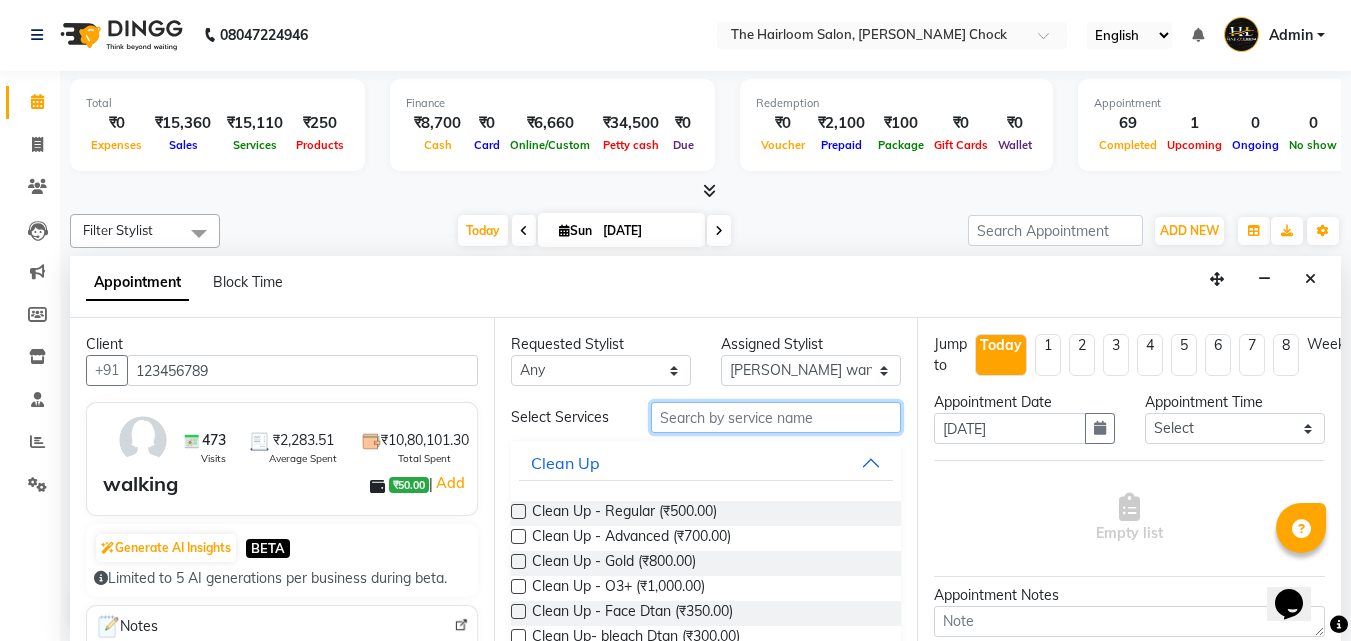 click at bounding box center (776, 417) 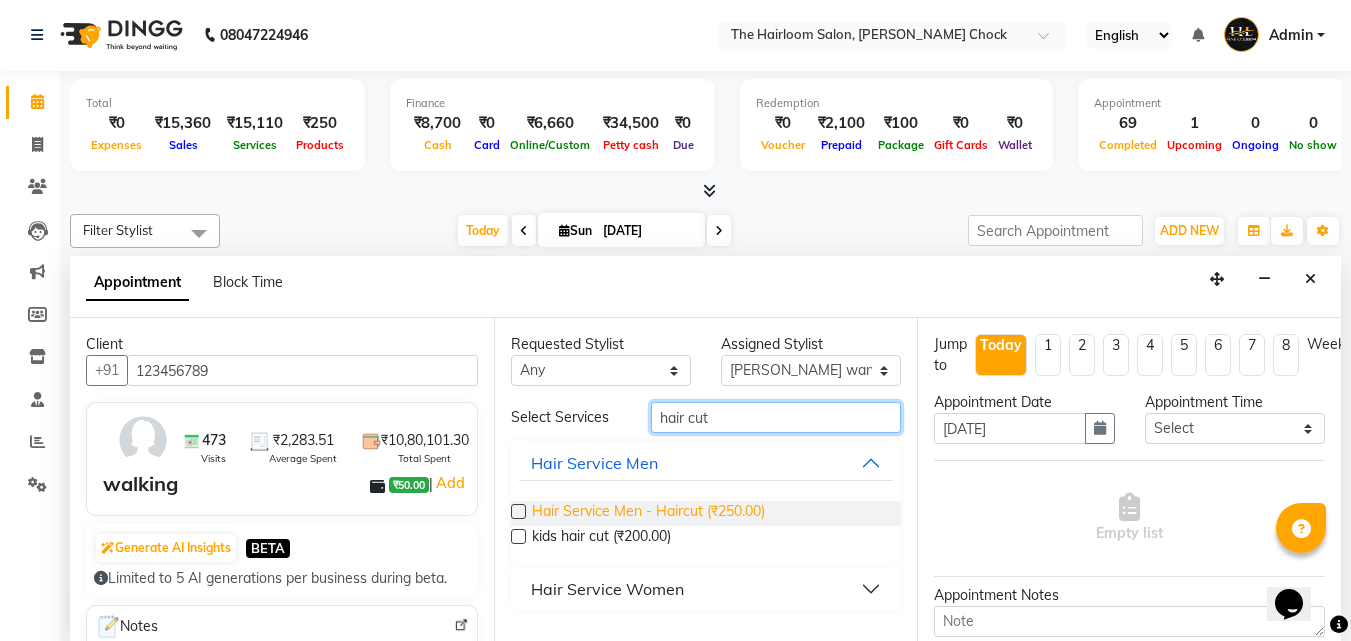 type on "hair cut" 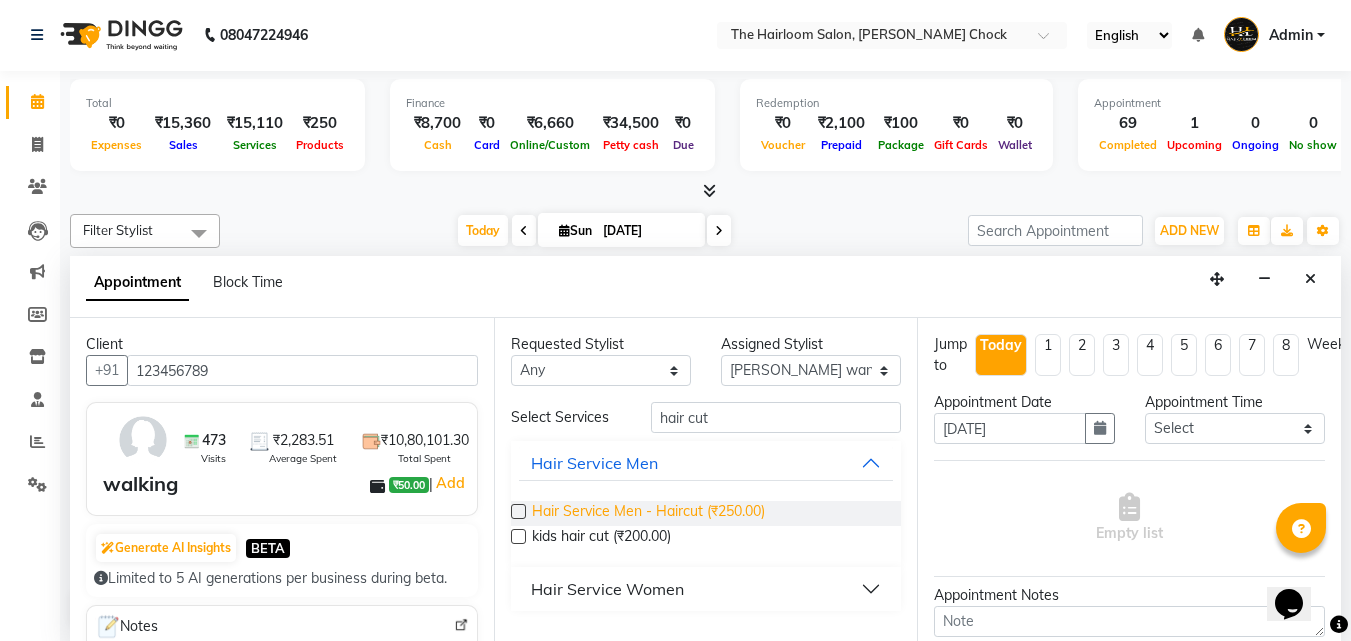 click on "Hair Service Men  - Haircut (₹250.00)" at bounding box center (648, 513) 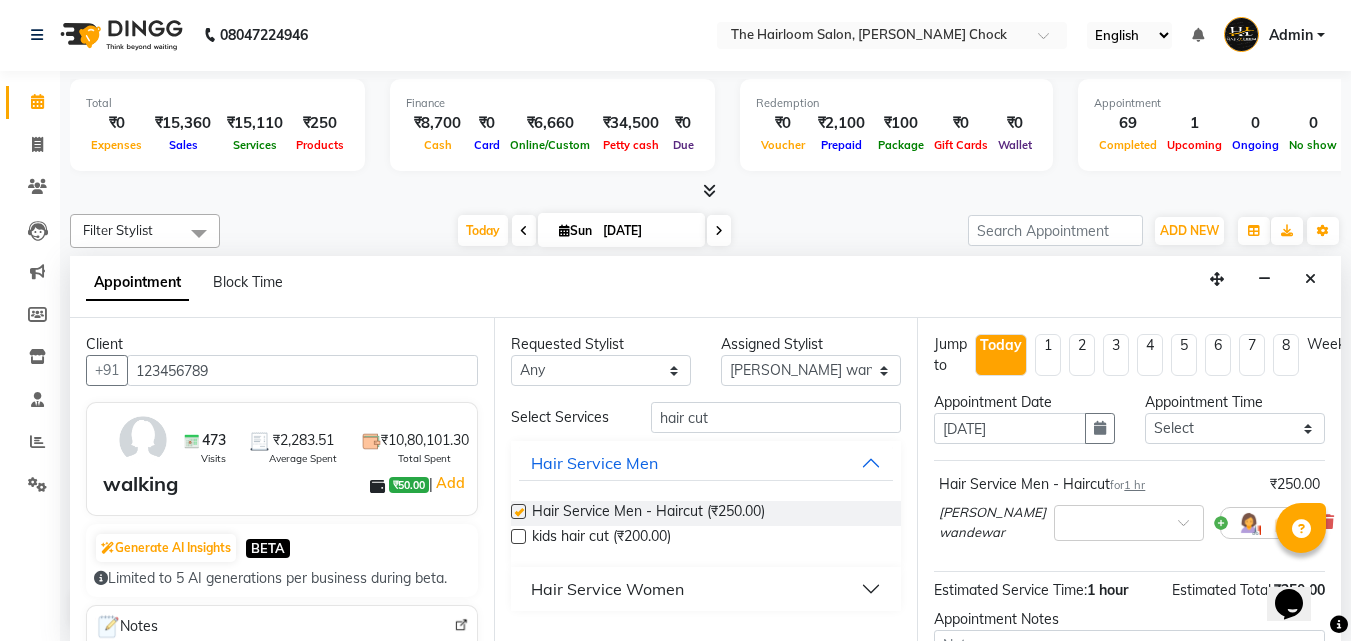 checkbox on "false" 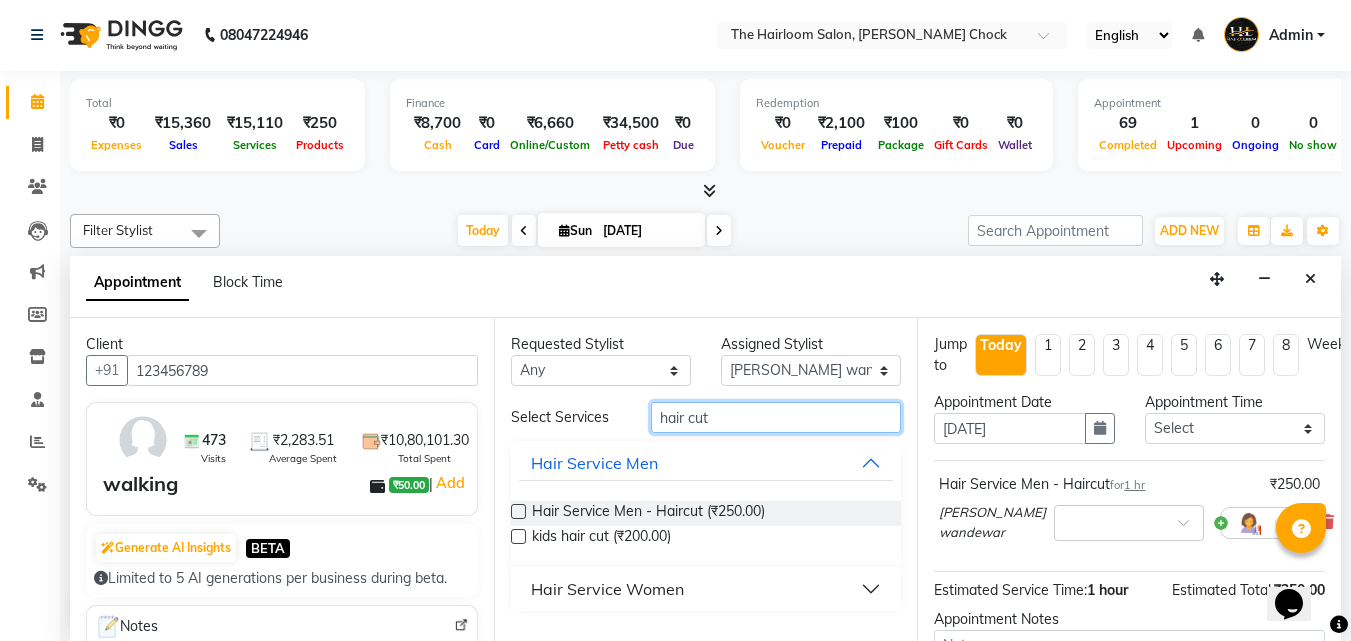 click on "hair cut" at bounding box center (776, 417) 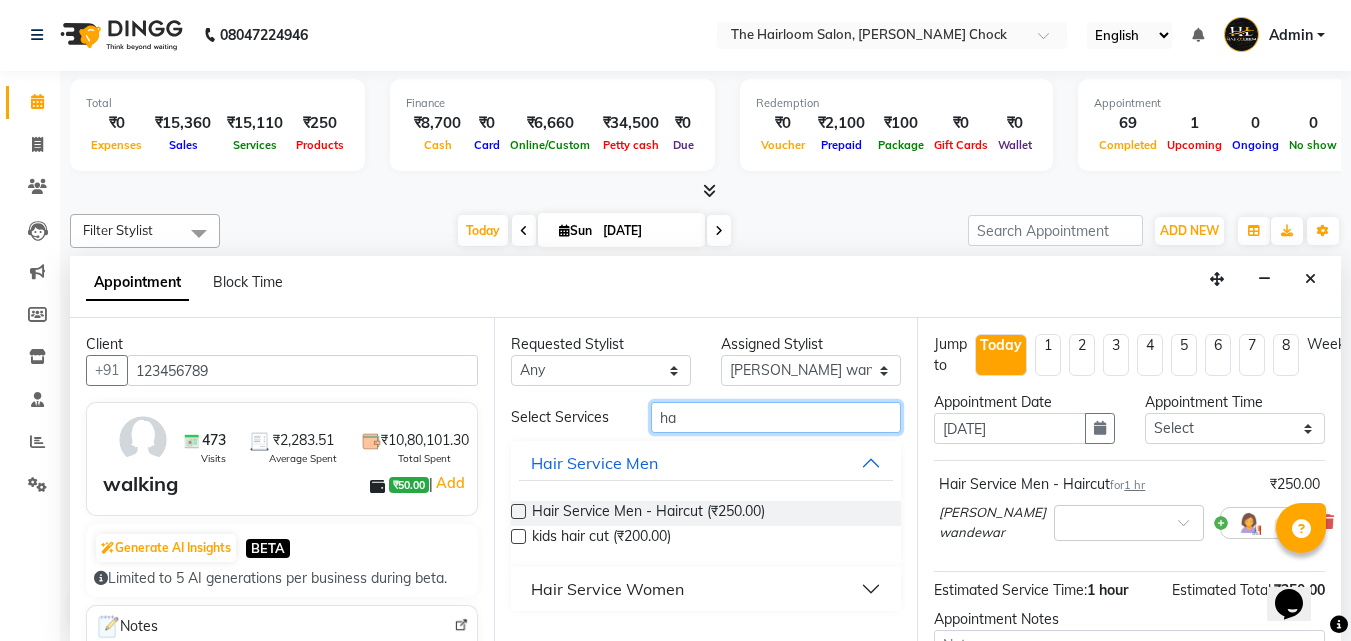 type on "h" 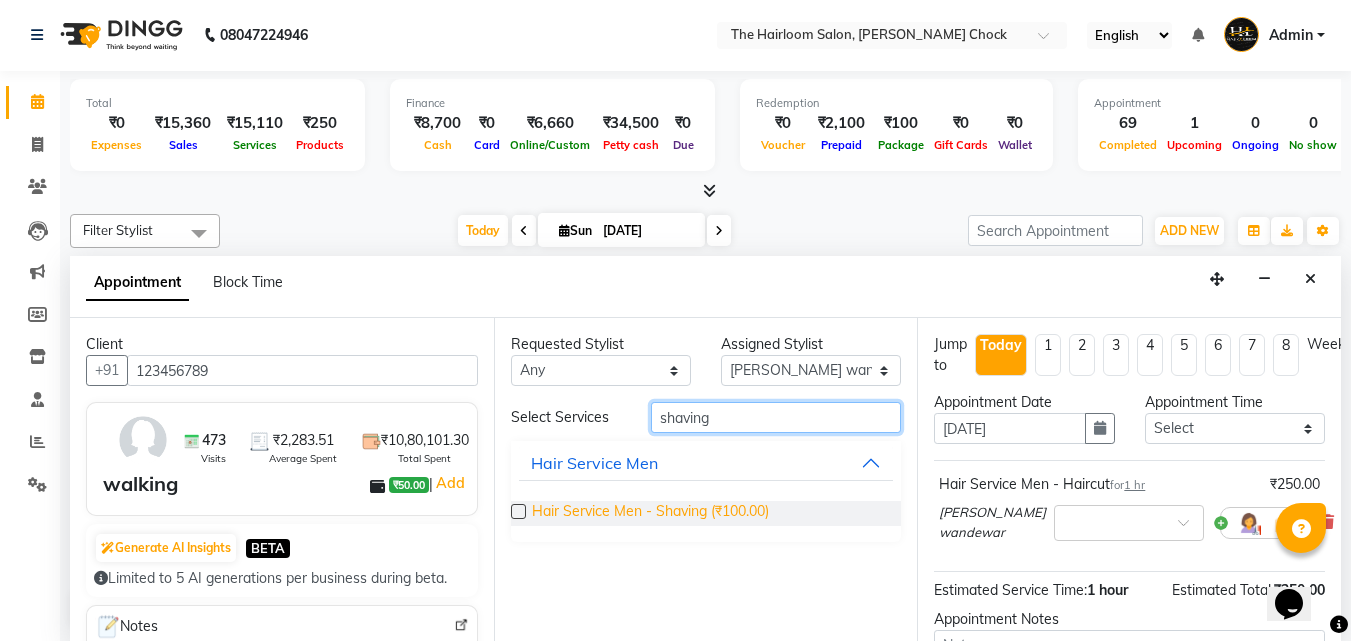 type on "shaving" 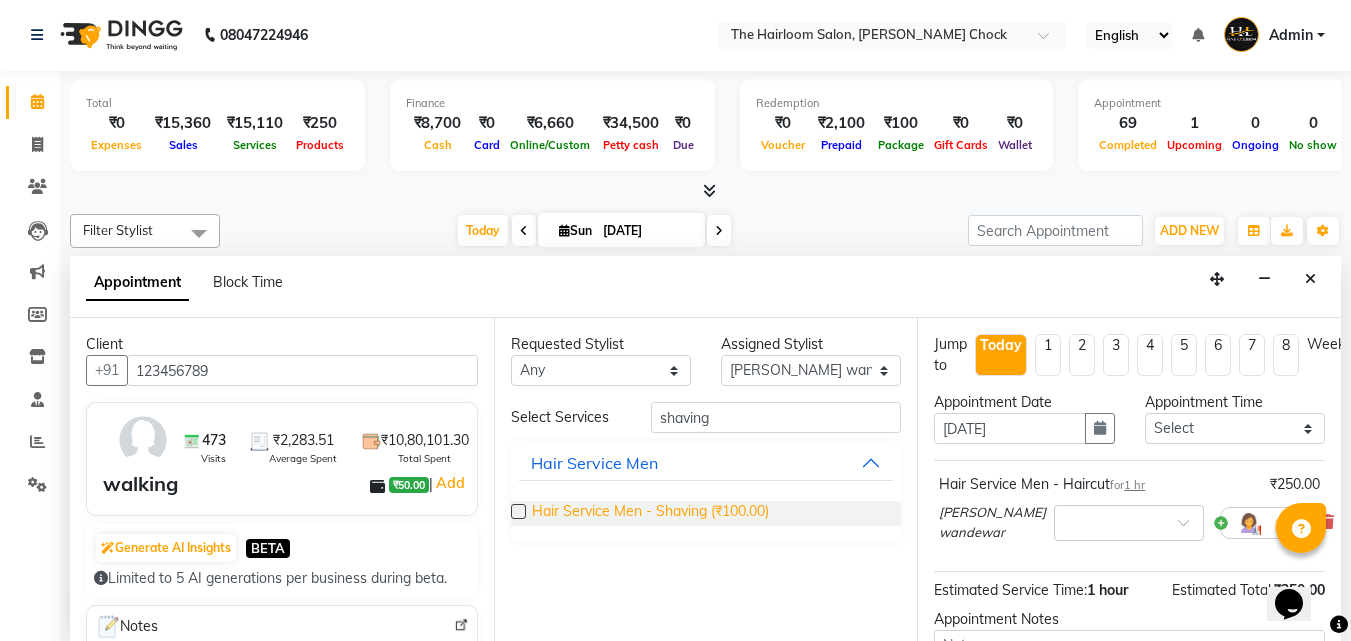 click on "Hair Service Men  - Shaving (₹100.00)" at bounding box center [650, 513] 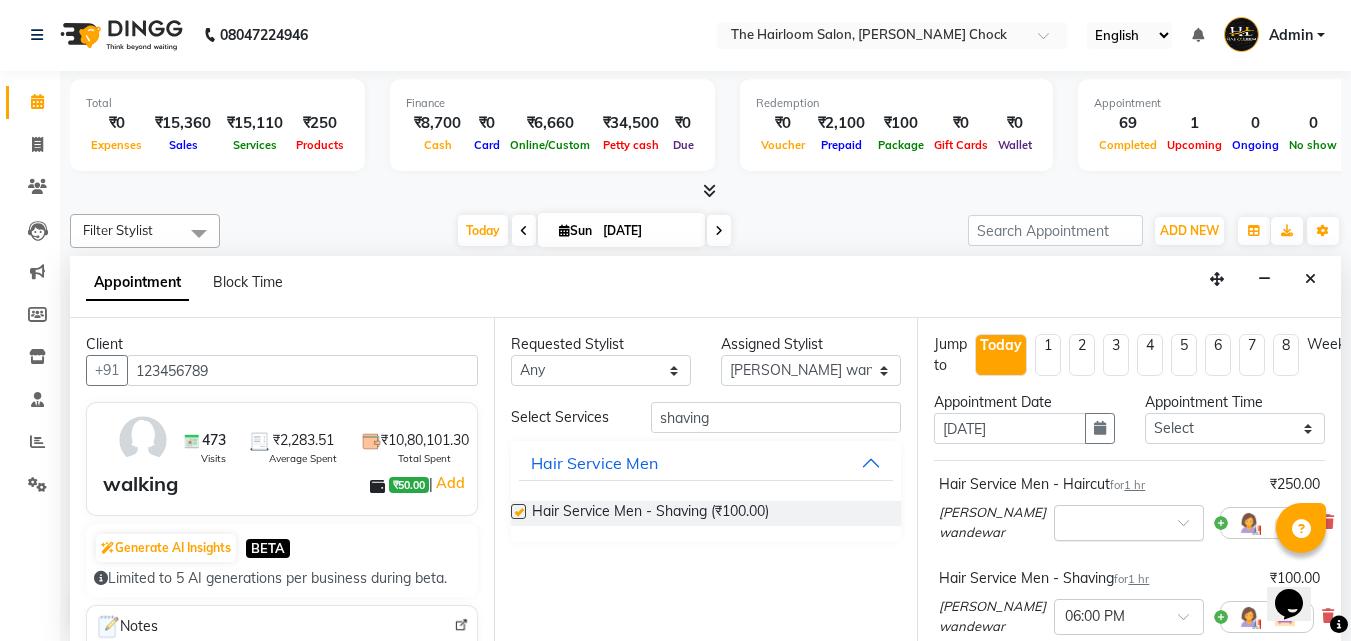 checkbox on "false" 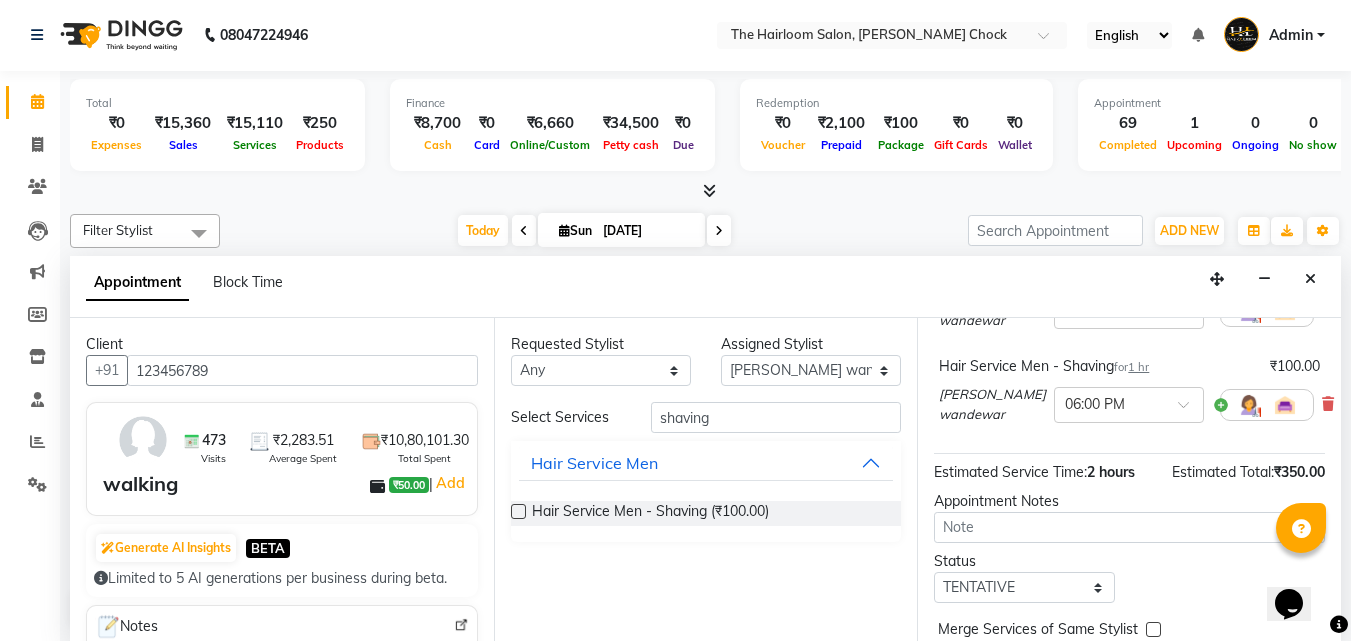 scroll, scrollTop: 315, scrollLeft: 0, axis: vertical 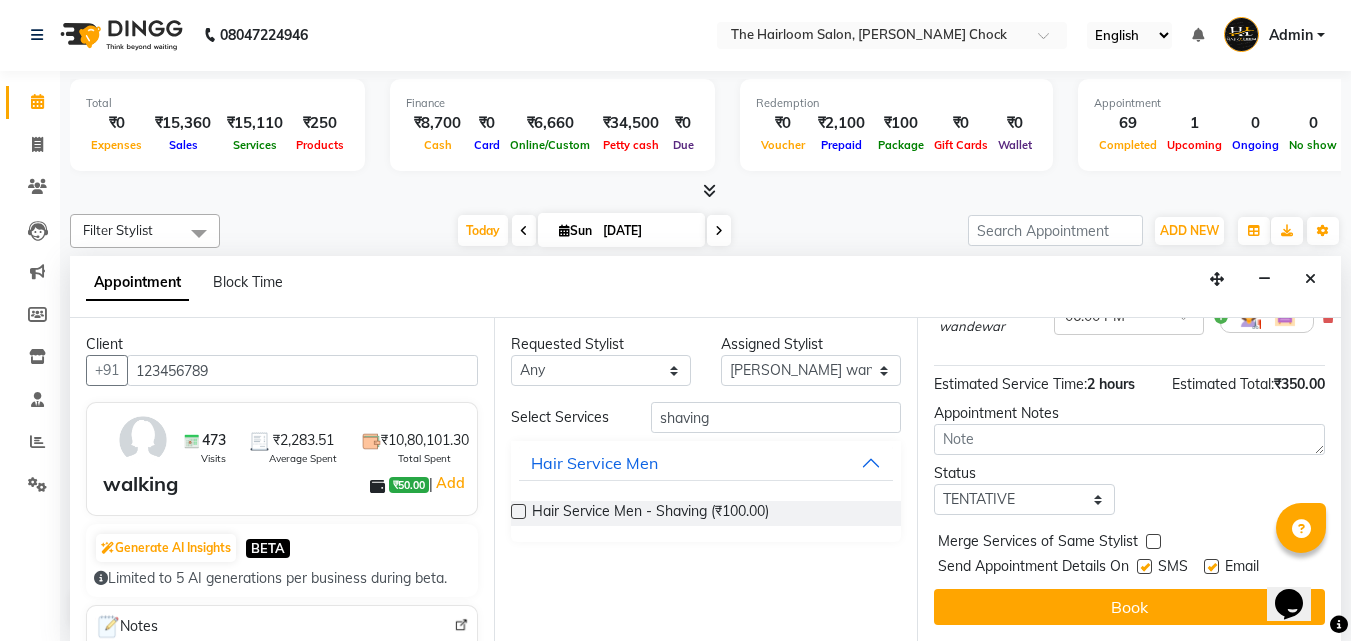 click at bounding box center (1144, 566) 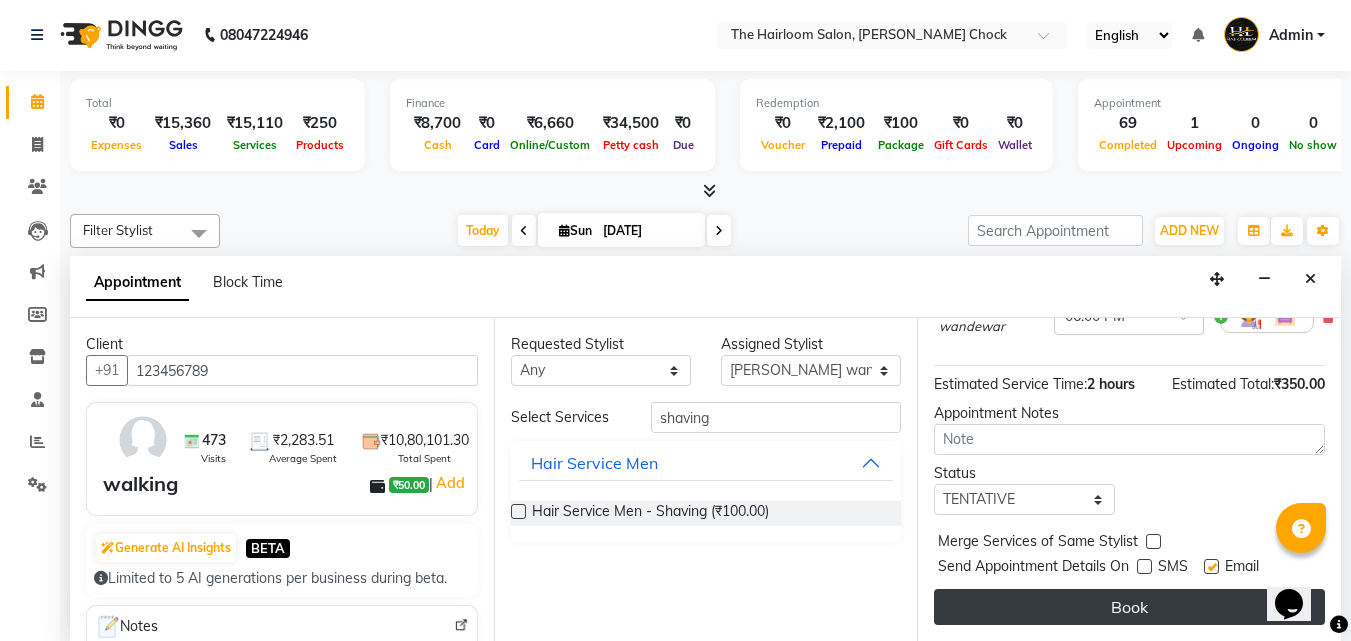 click on "Book" at bounding box center (1129, 607) 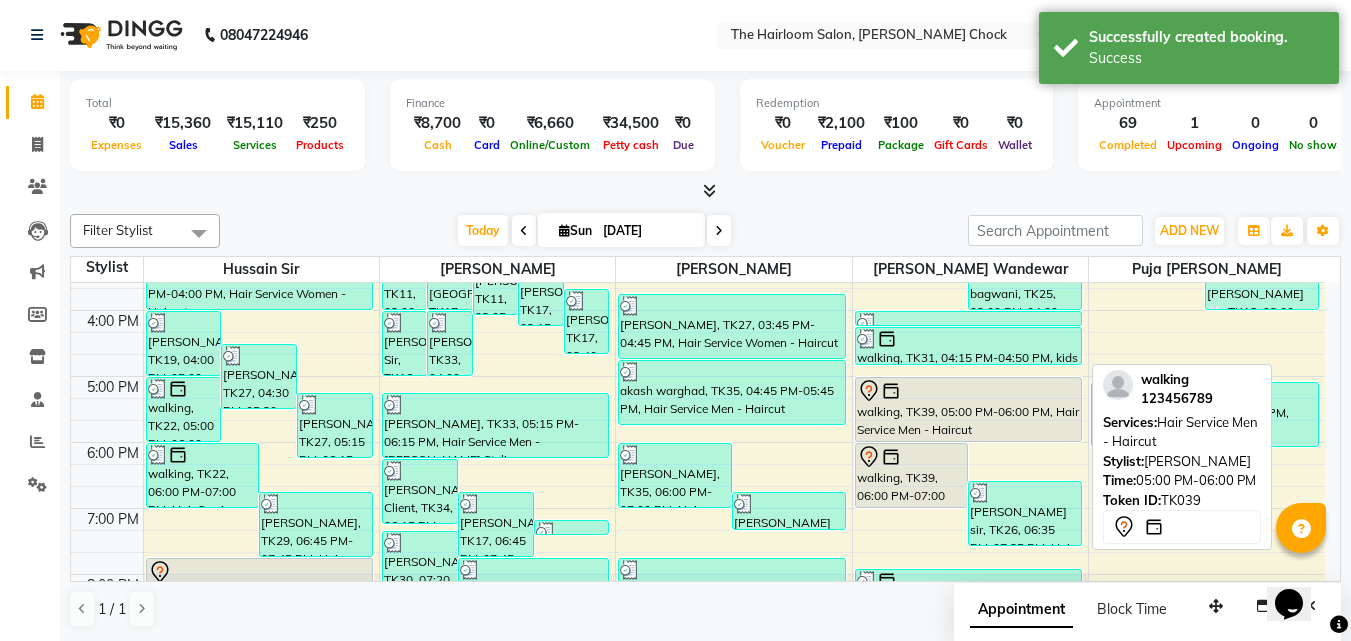 scroll, scrollTop: 0, scrollLeft: 0, axis: both 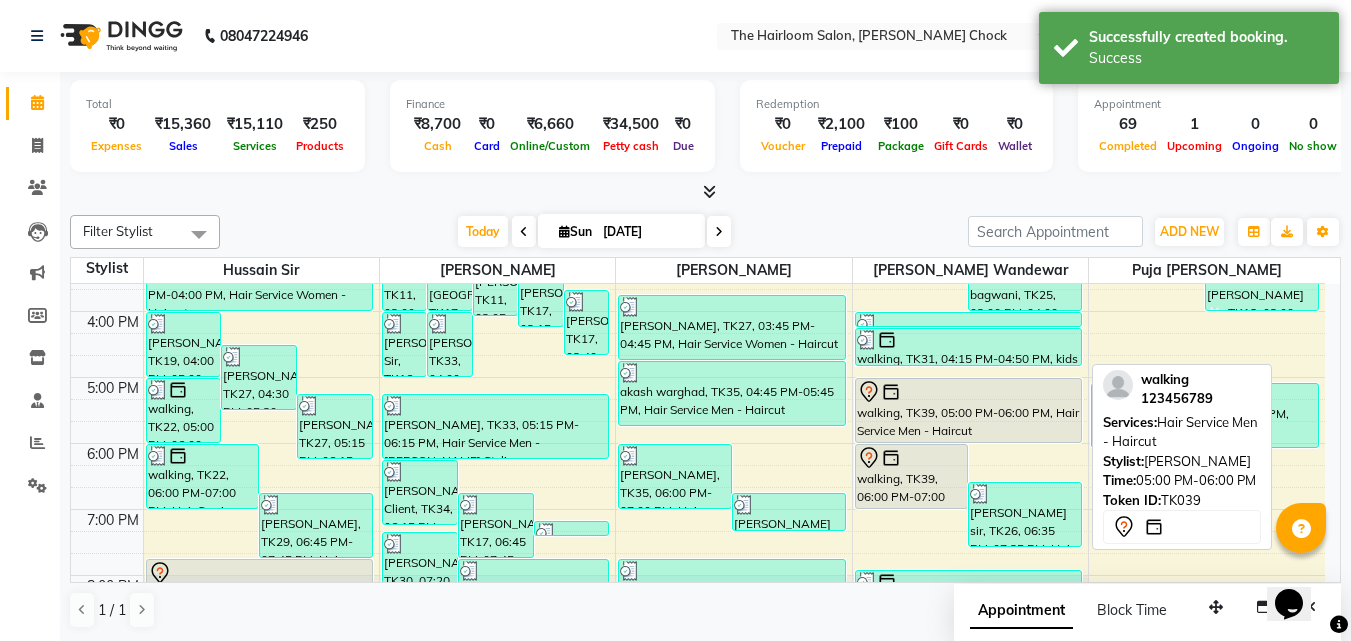 click on "walking, TK39, 05:00 PM-06:00 PM, Hair Service Men  - Haircut" at bounding box center [969, 410] 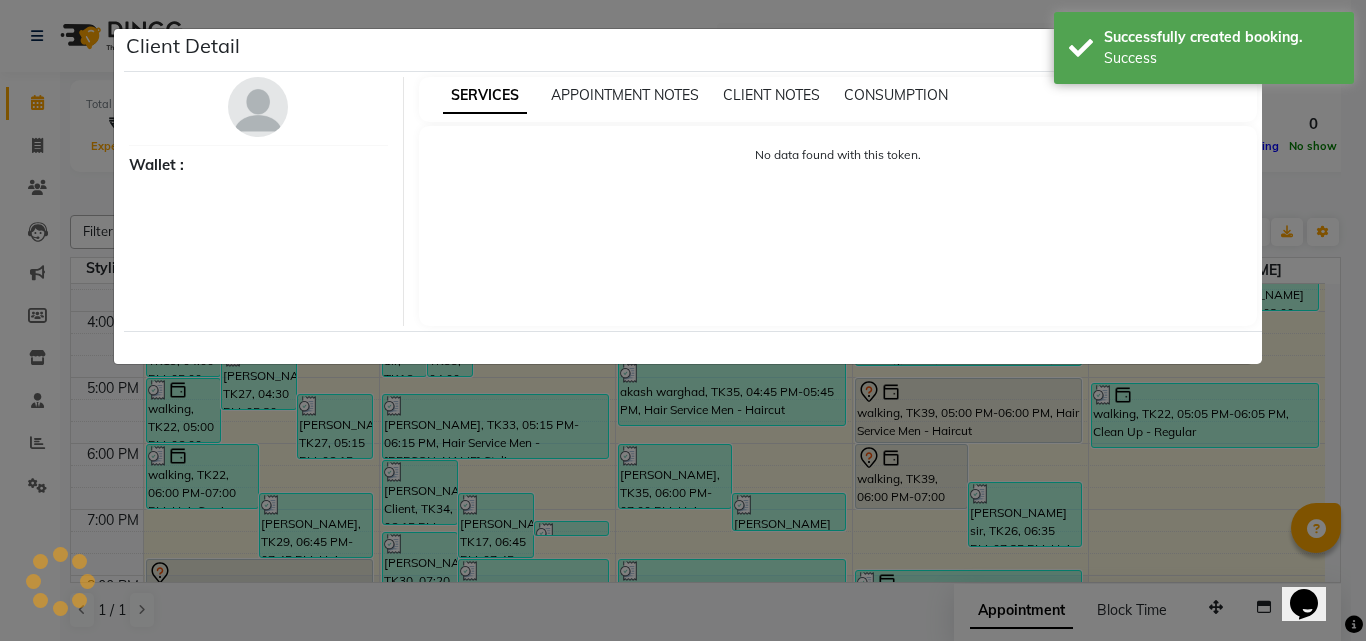 select on "7" 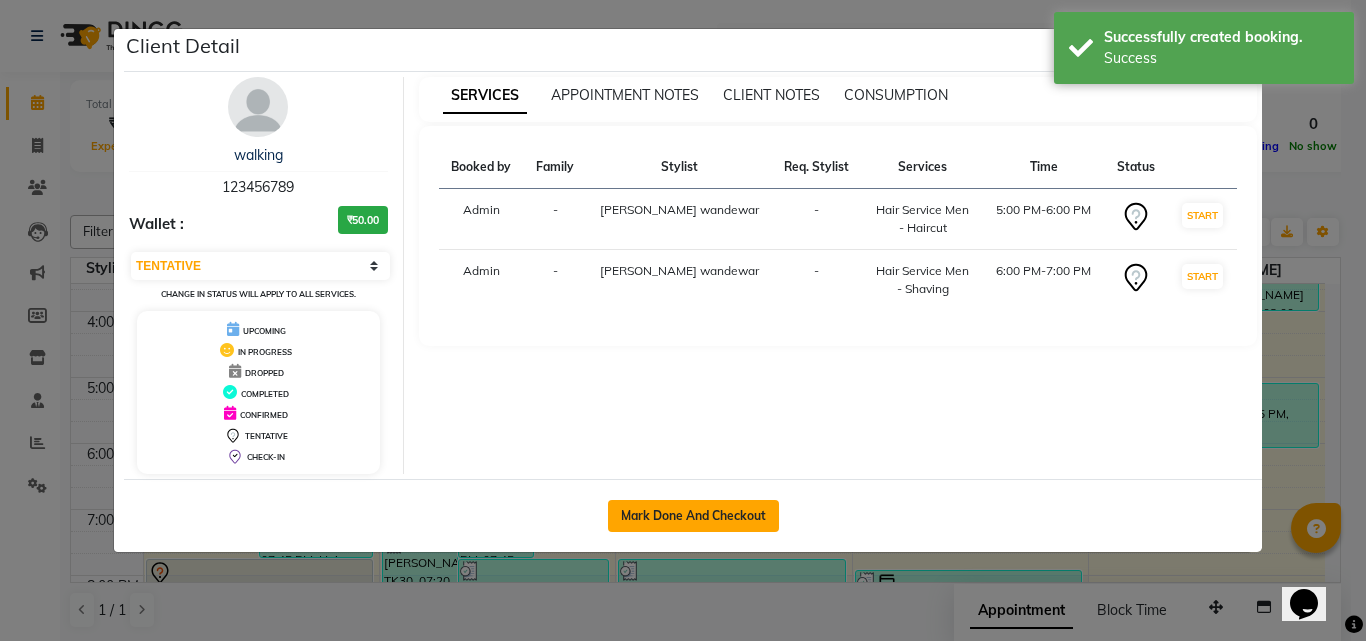 click on "Mark Done And Checkout" 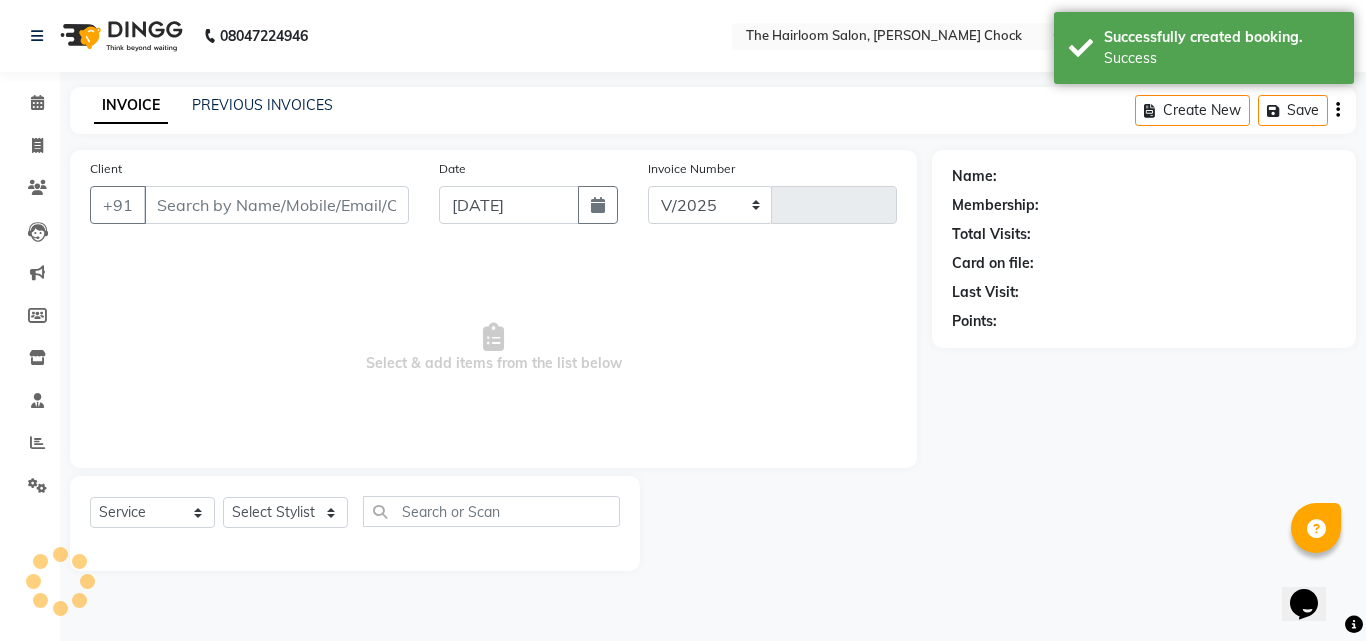 select on "5926" 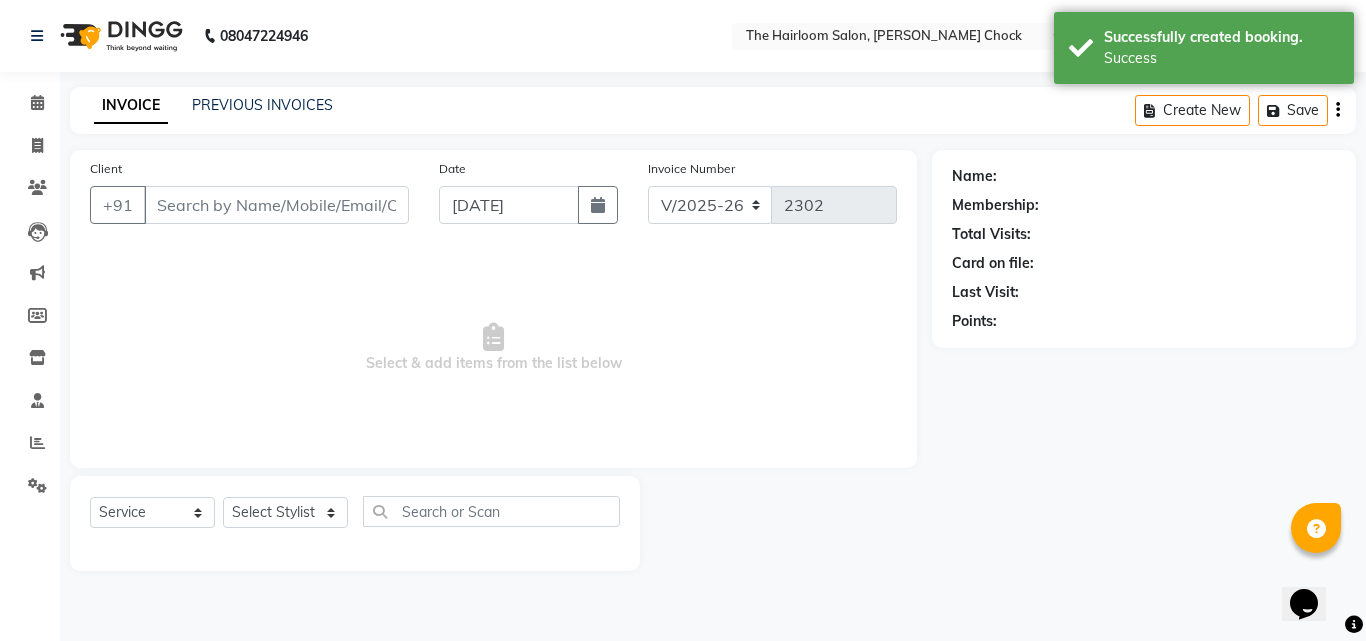 click on "Select & add items from the list below" at bounding box center [493, 348] 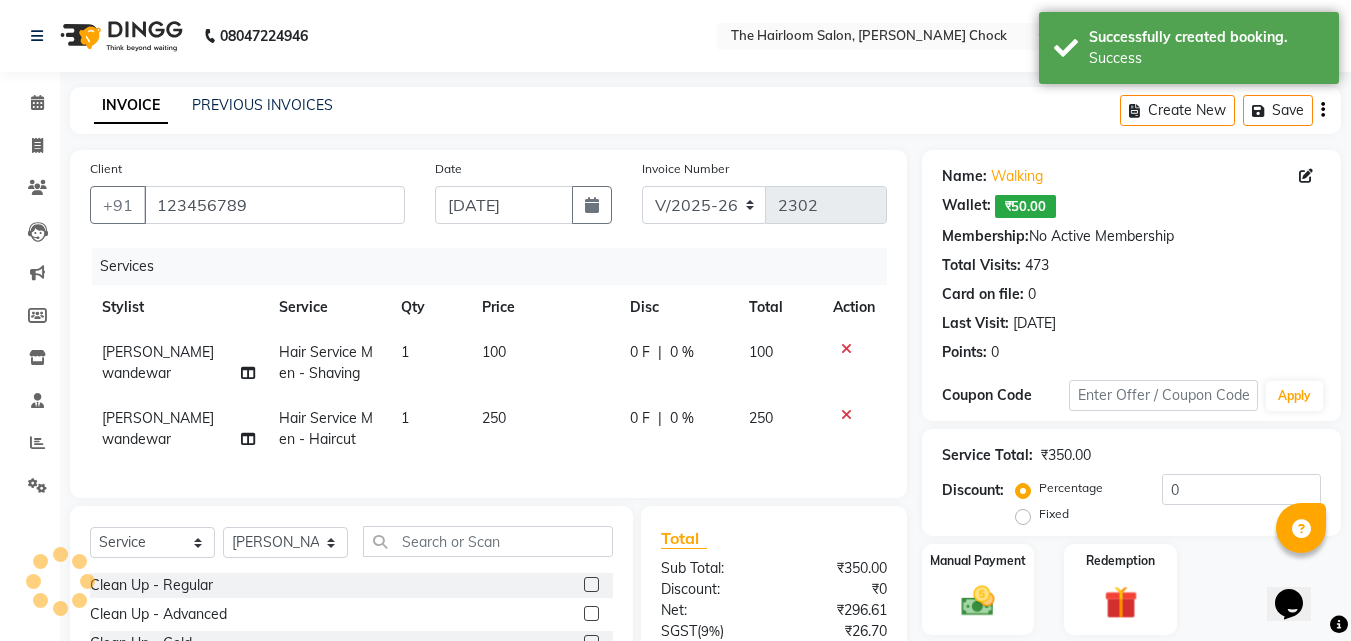 click on "250" 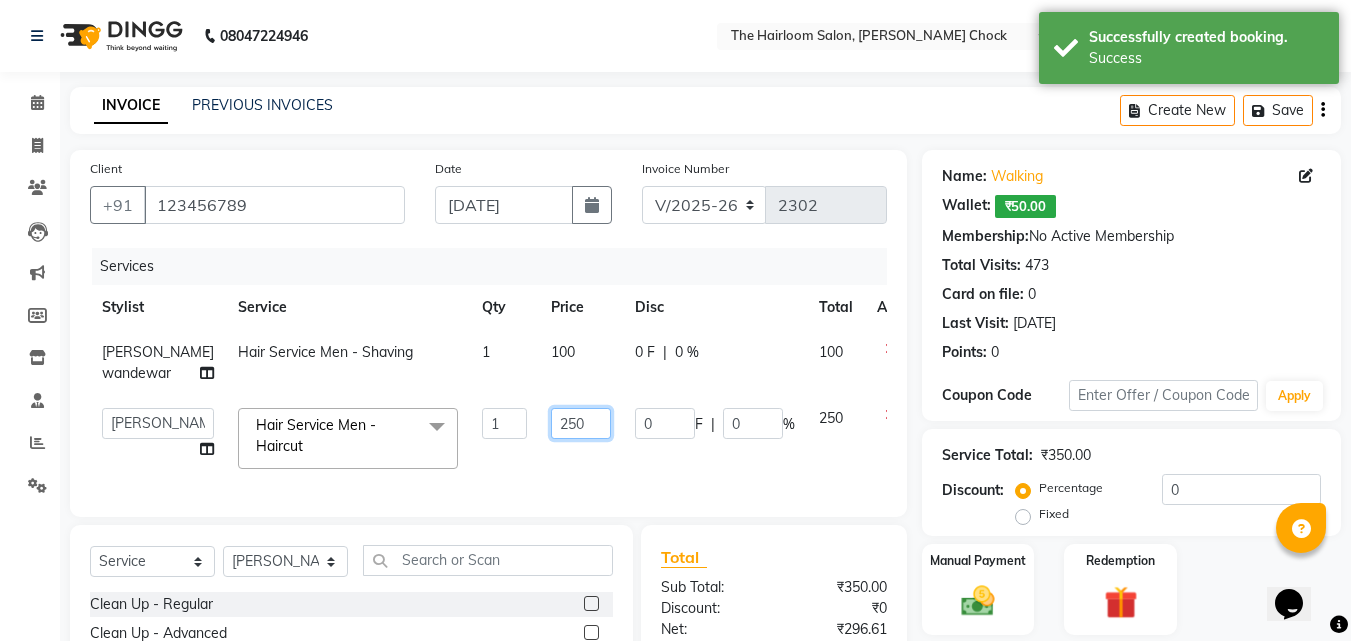 click on "250" 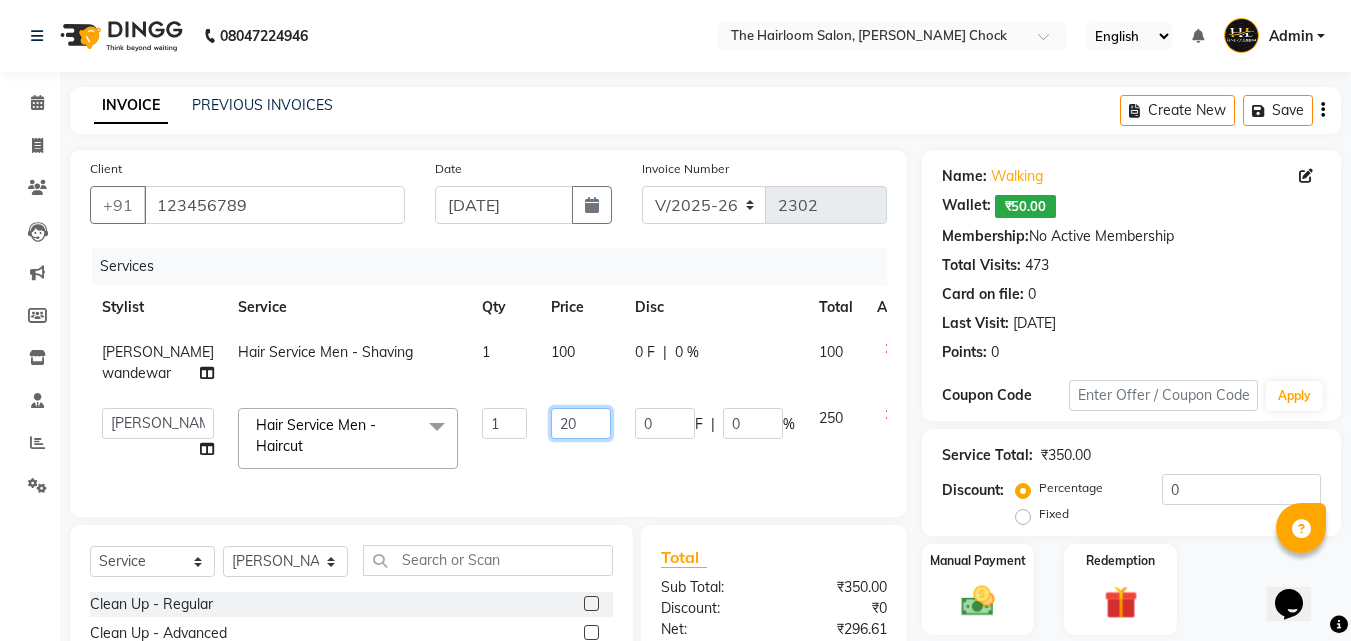 type on "200" 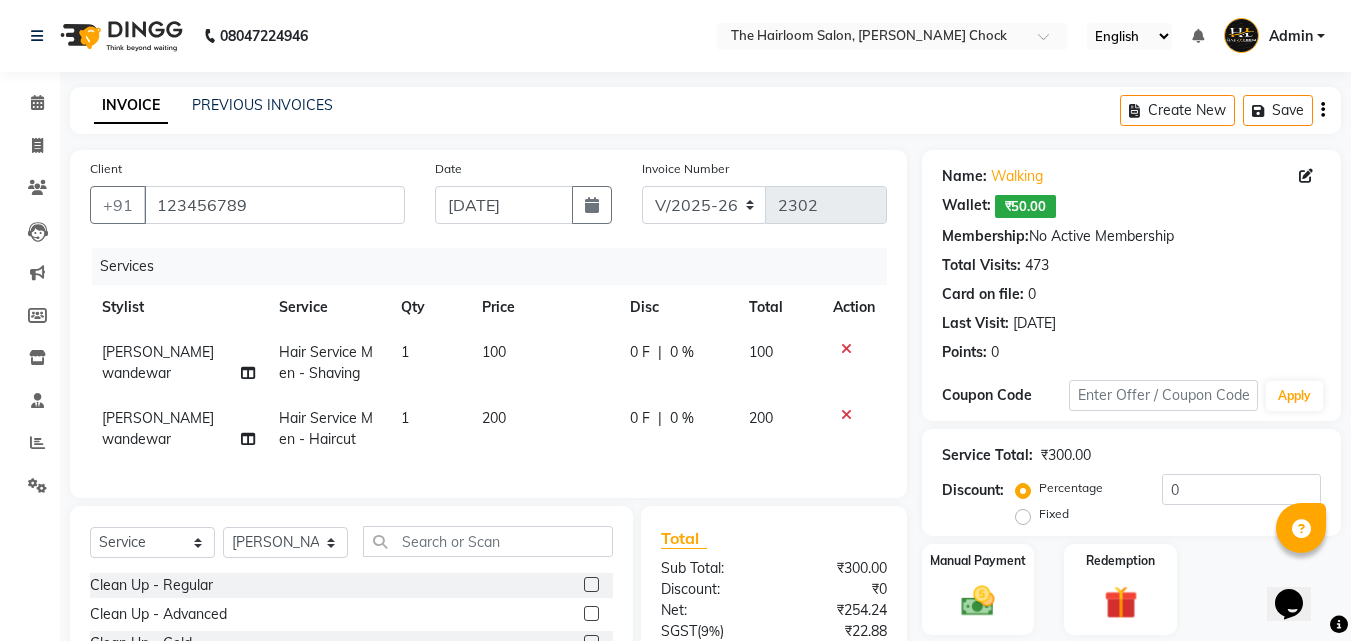 click on "100" 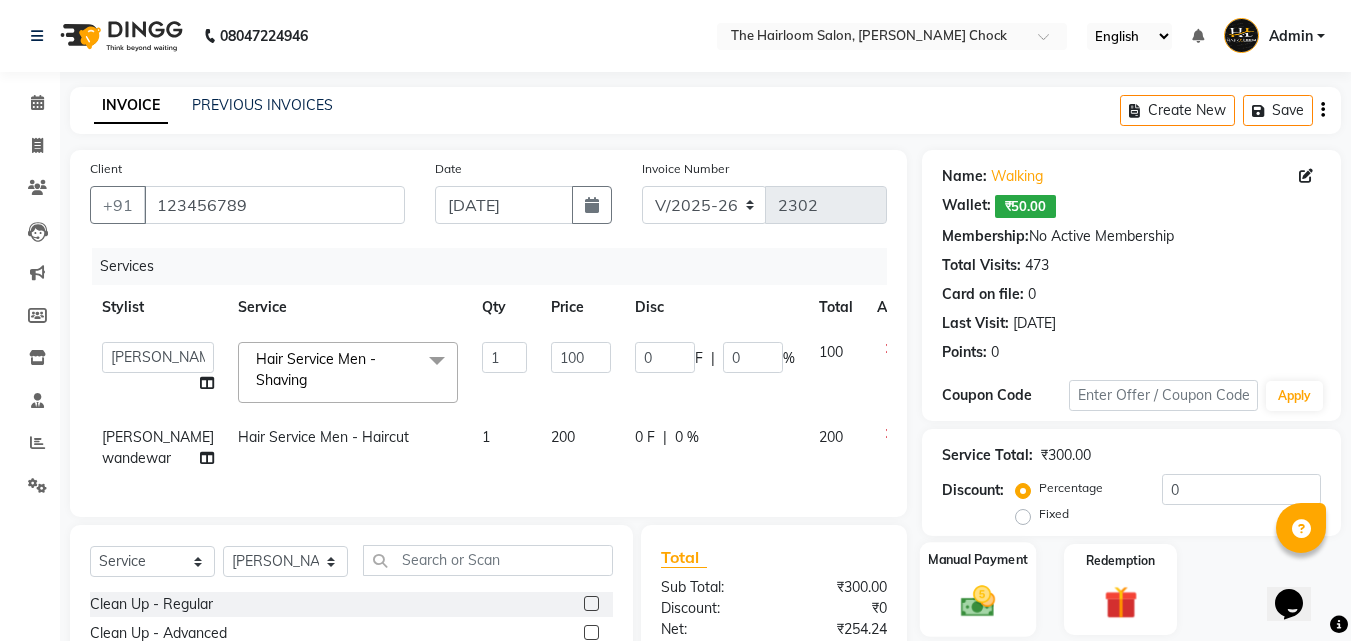click on "Manual Payment" 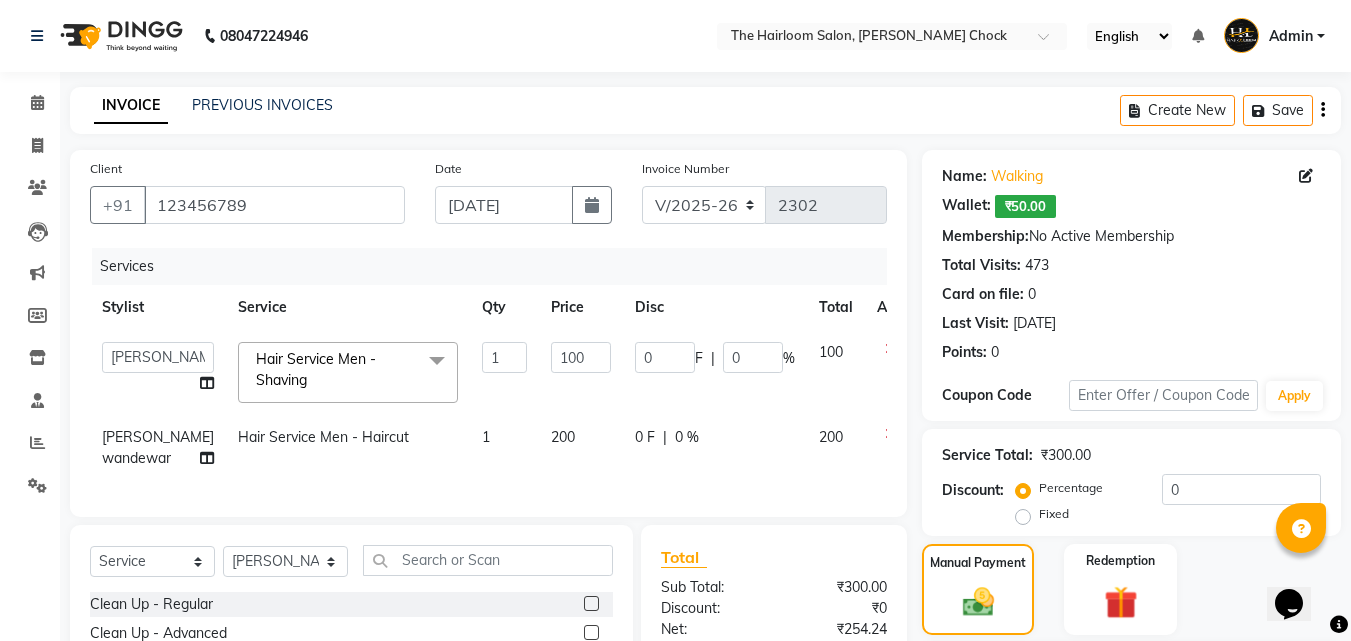 scroll, scrollTop: 245, scrollLeft: 0, axis: vertical 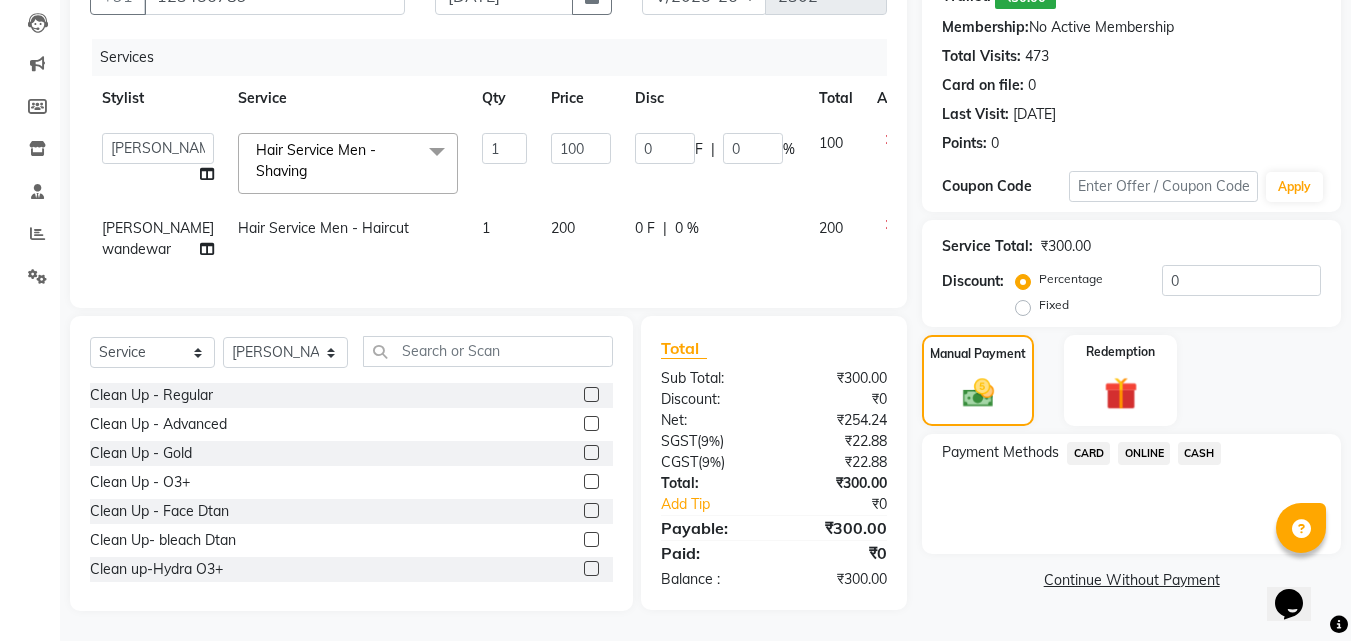 click on "CASH" 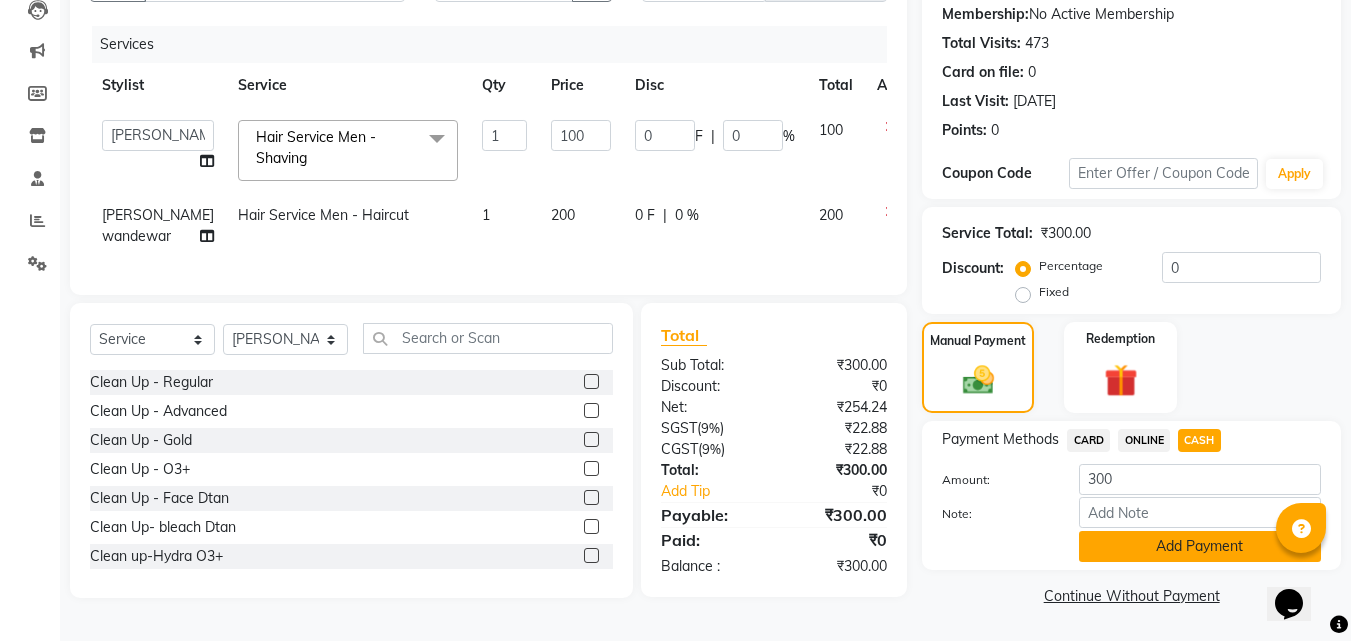 click on "Add Payment" 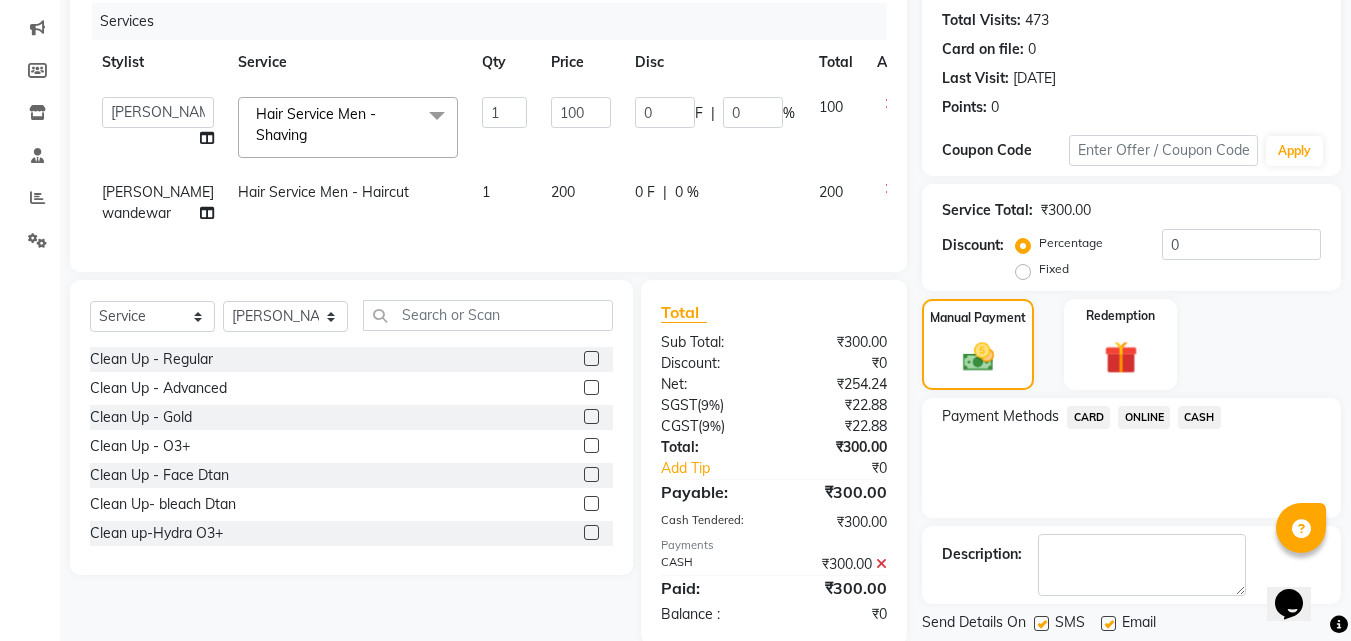 scroll, scrollTop: 315, scrollLeft: 0, axis: vertical 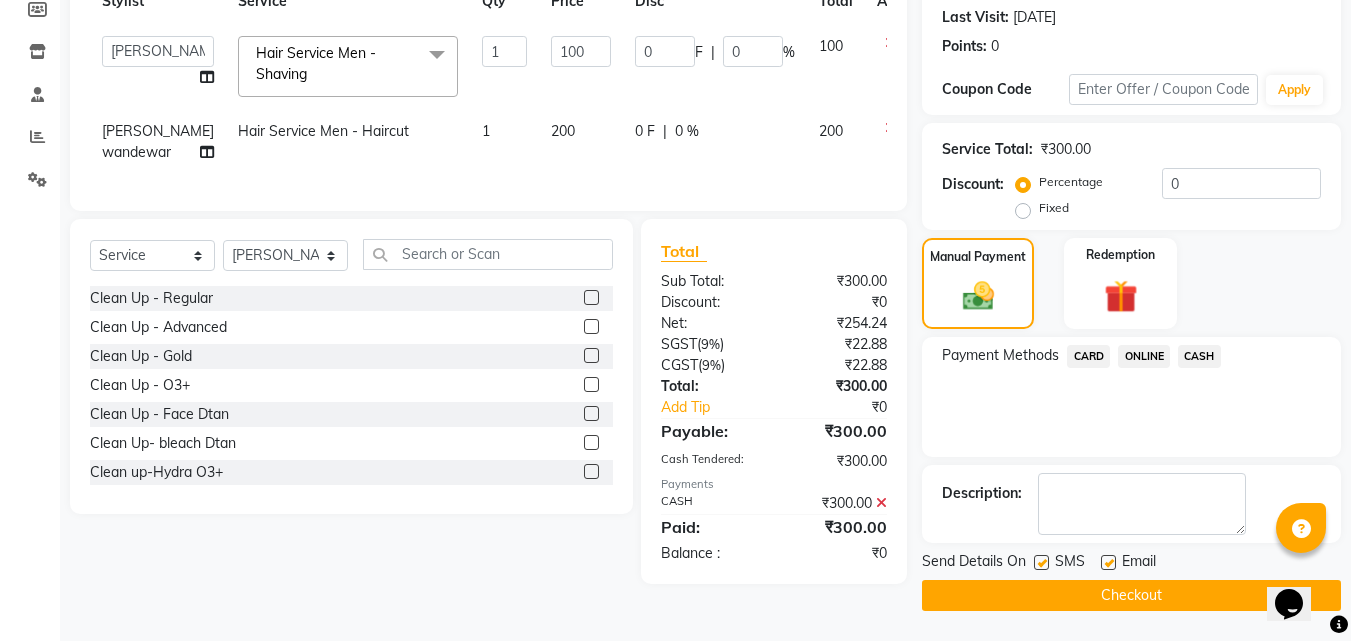 click 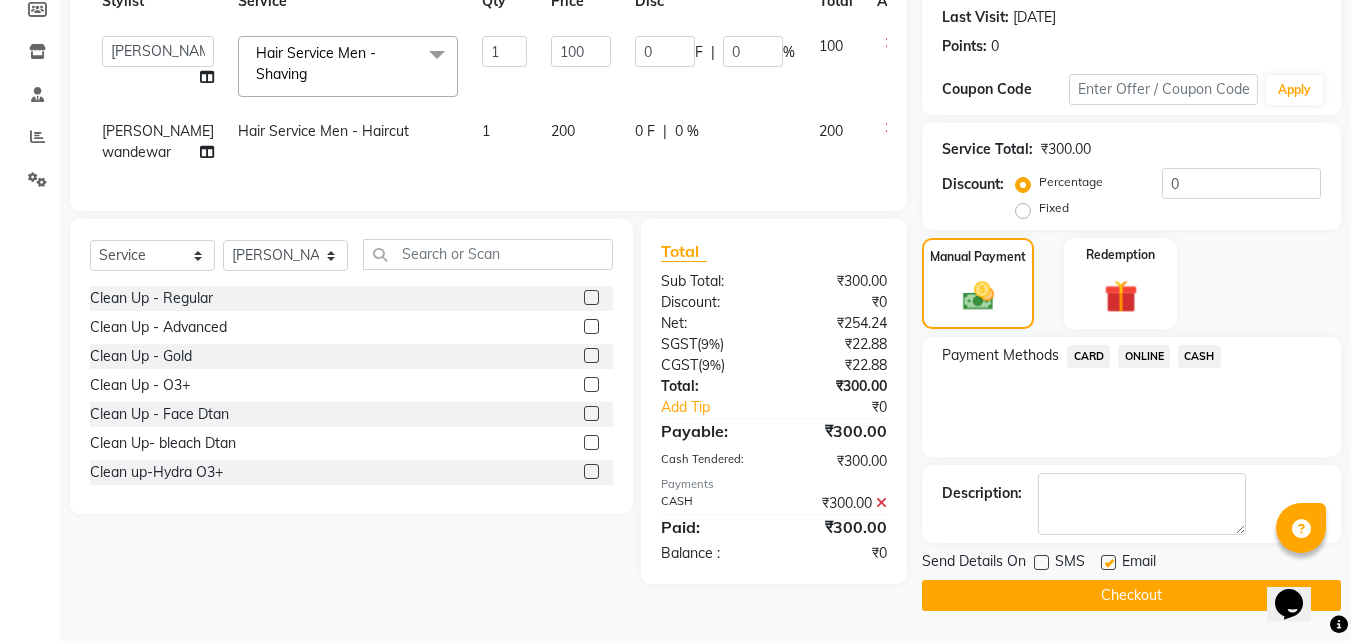 click on "Email" 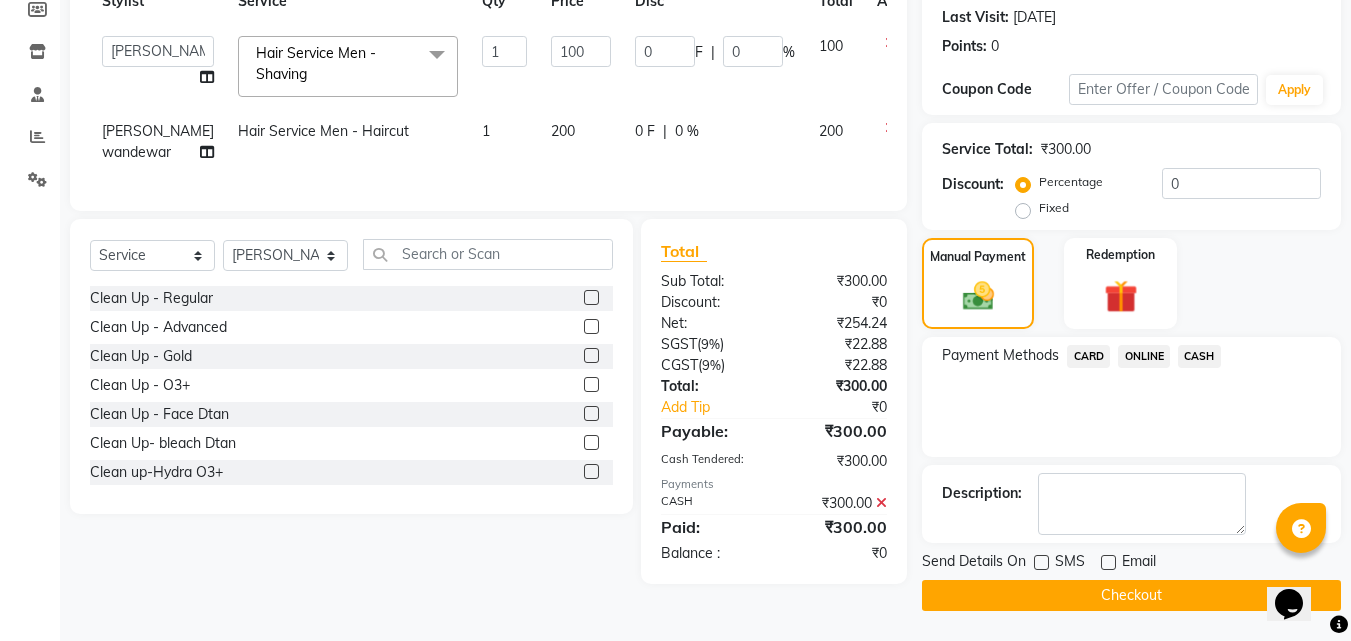 click on "Checkout" 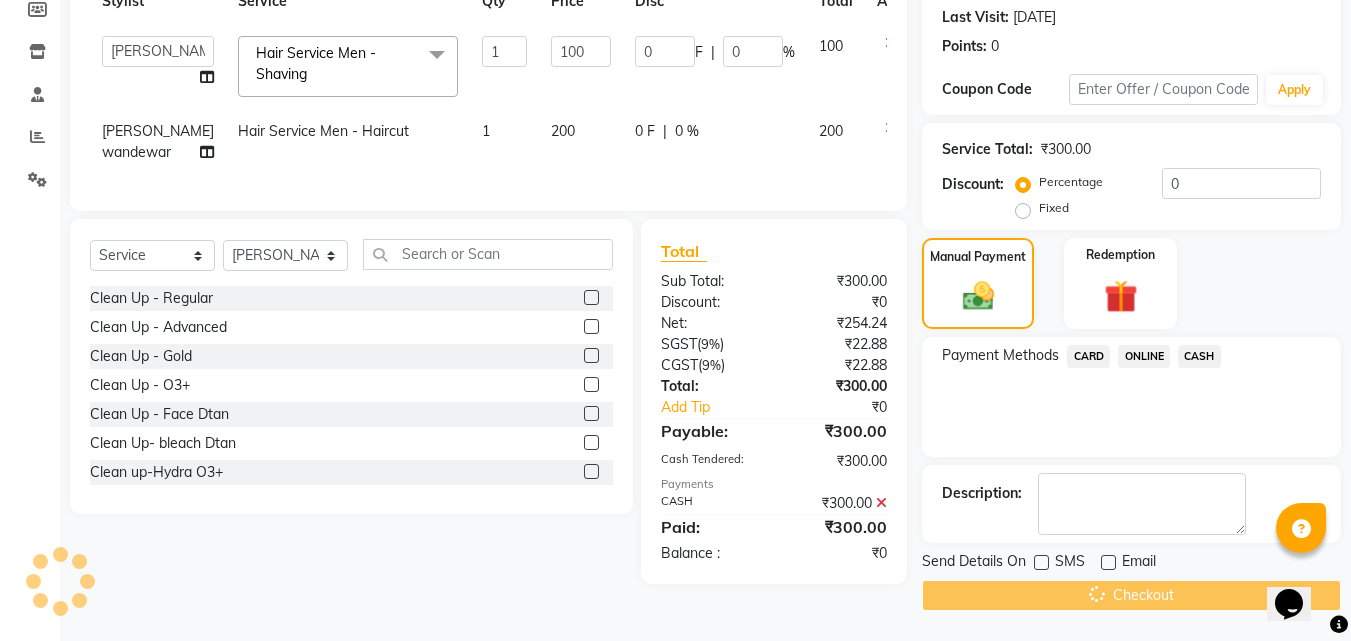 scroll, scrollTop: 311, scrollLeft: 0, axis: vertical 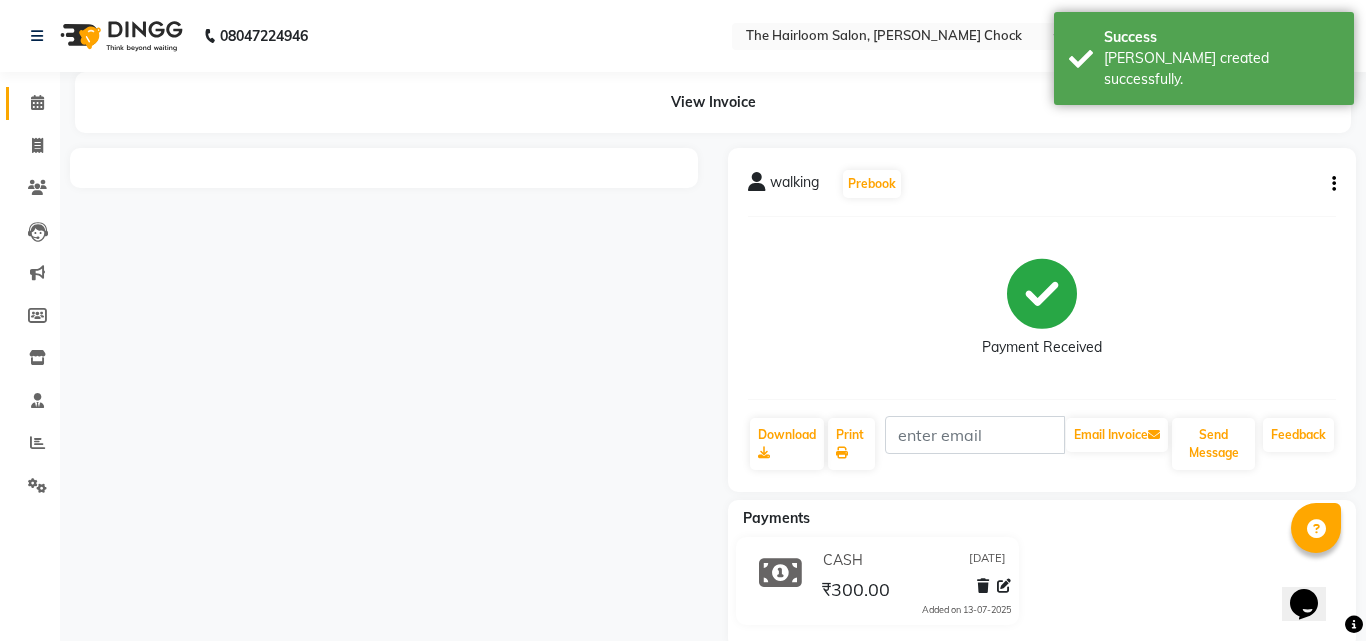 click 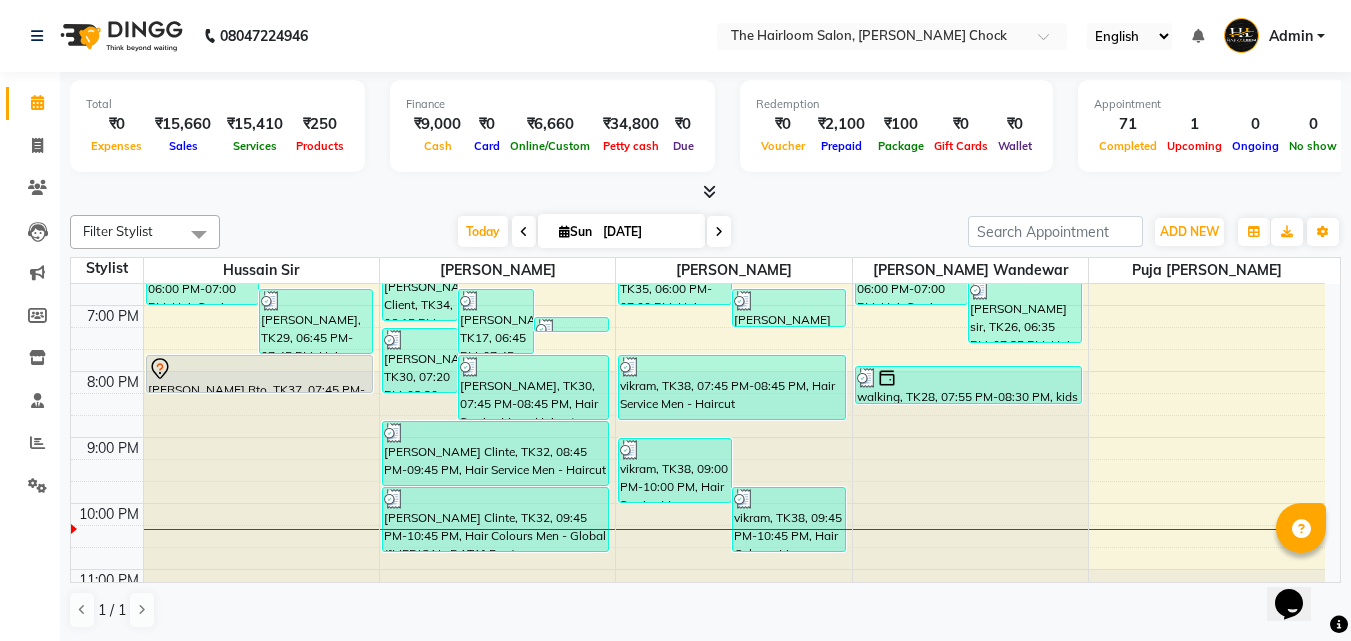 scroll, scrollTop: 757, scrollLeft: 0, axis: vertical 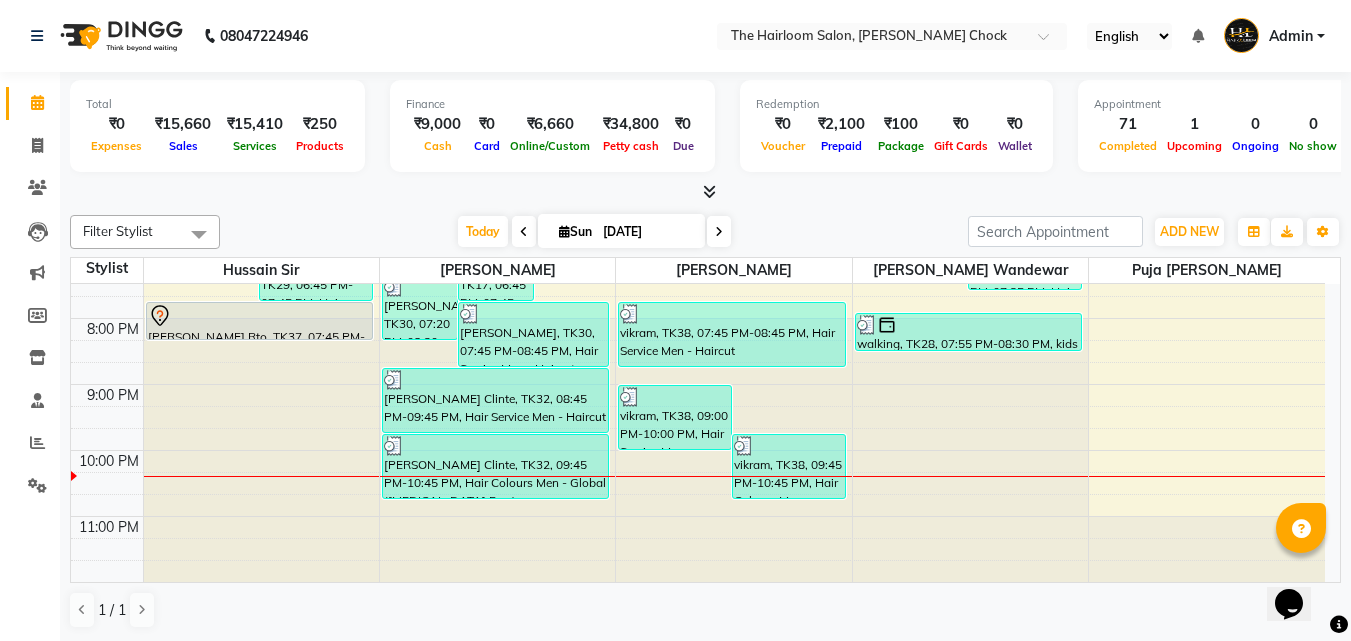 click on "8:00 AM 9:00 AM 10:00 AM 11:00 AM 12:00 PM 1:00 PM 2:00 PM 3:00 PM 4:00 PM 5:00 PM 6:00 PM 7:00 PM 8:00 PM 9:00 PM 10:00 PM 11:00 PM     [PERSON_NAME], TK19, 04:00 PM-05:00 PM, Hair Service Men  - [PERSON_NAME] Styling     [PERSON_NAME], TK27, 04:30 PM-05:30 PM, Hair Service Men  - Haircut     [PERSON_NAME], TK27, 05:15 PM-06:15 PM, Hair Service Men  - [PERSON_NAME] Styling     walking, TK22, 05:00 PM-06:00 PM, Hair Service Men  - Haircut     walking, TK22, 06:00 PM-07:00 PM, Hair Service Men  - [PERSON_NAME] Styling     [PERSON_NAME], TK29, 06:45 PM-07:45 PM, Hair Service Men  - [PERSON_NAME] Styling     [PERSON_NAME], TK04, 10:00 AM-11:00 AM, Hair Service Men  - Haircut     [PERSON_NAME], TK04, 11:15 AM-12:15 PM, Hair Service Men  - Shaving     [PERSON_NAME], TK10, 12:15 PM-01:15 PM, Hair Service Women  - Haircut     [PERSON_NAME], TK13, 01:15 PM-02:15 PM, Hair Service Men  - Haircut     priyanka [PERSON_NAME], TK15, 03:00 PM-04:00 PM, Hair Service Women  - Haircut             [PERSON_NAME][GEOGRAPHIC_DATA], 07:45 PM-08:20 PM, kids hair cut" at bounding box center [698, 54] 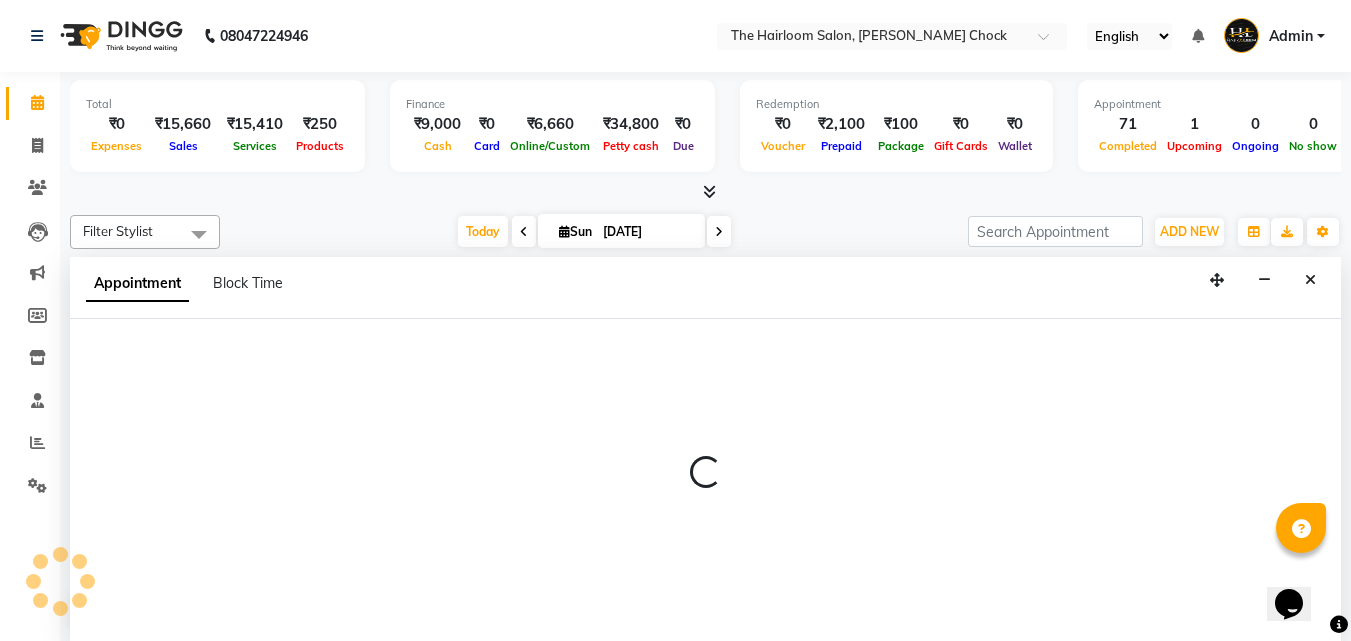 select on "51818" 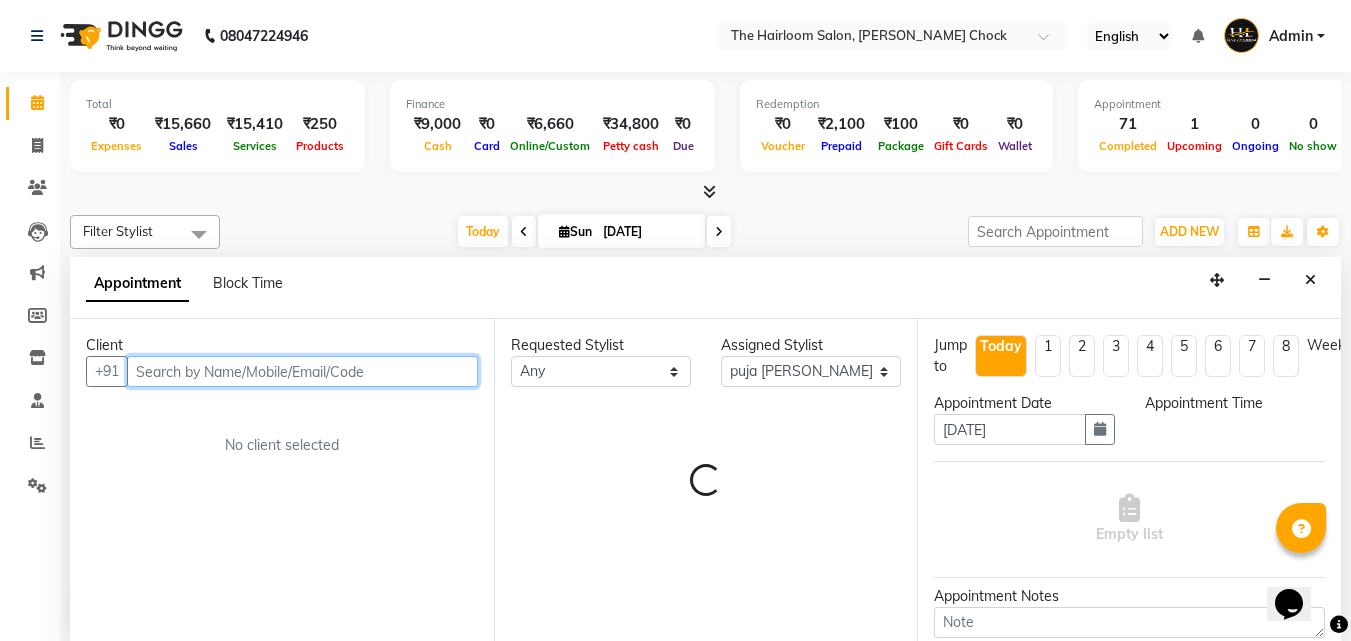click at bounding box center [302, 371] 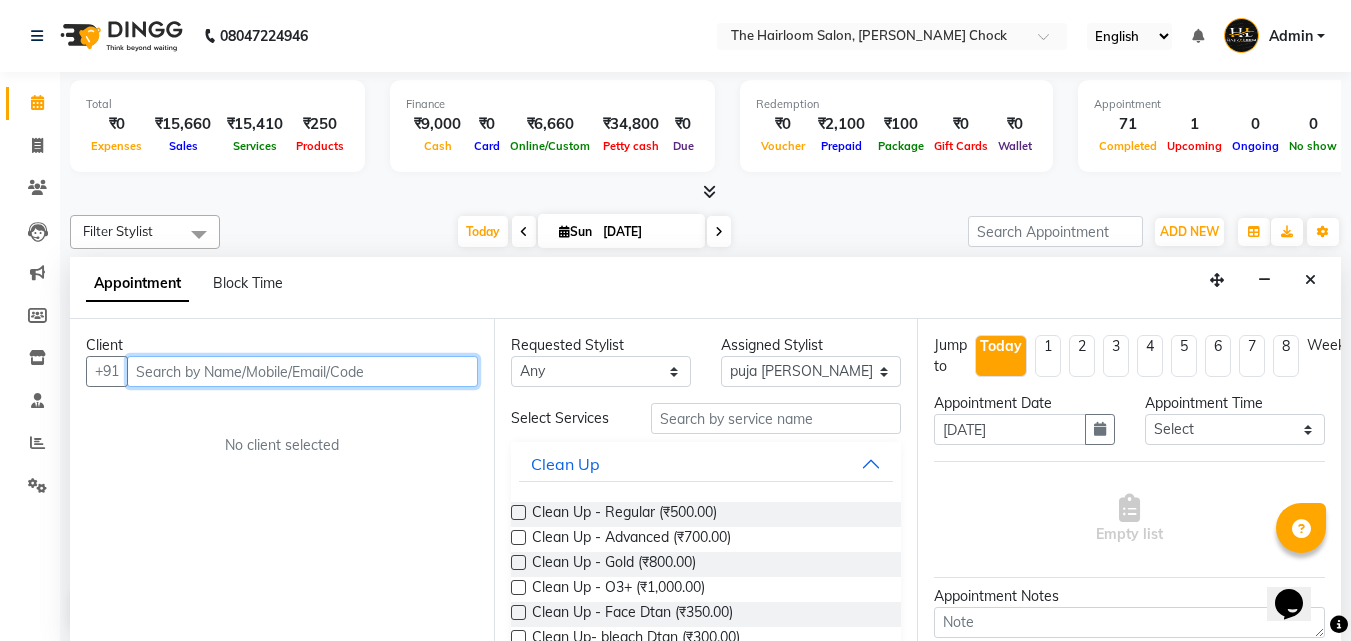 scroll, scrollTop: 1, scrollLeft: 0, axis: vertical 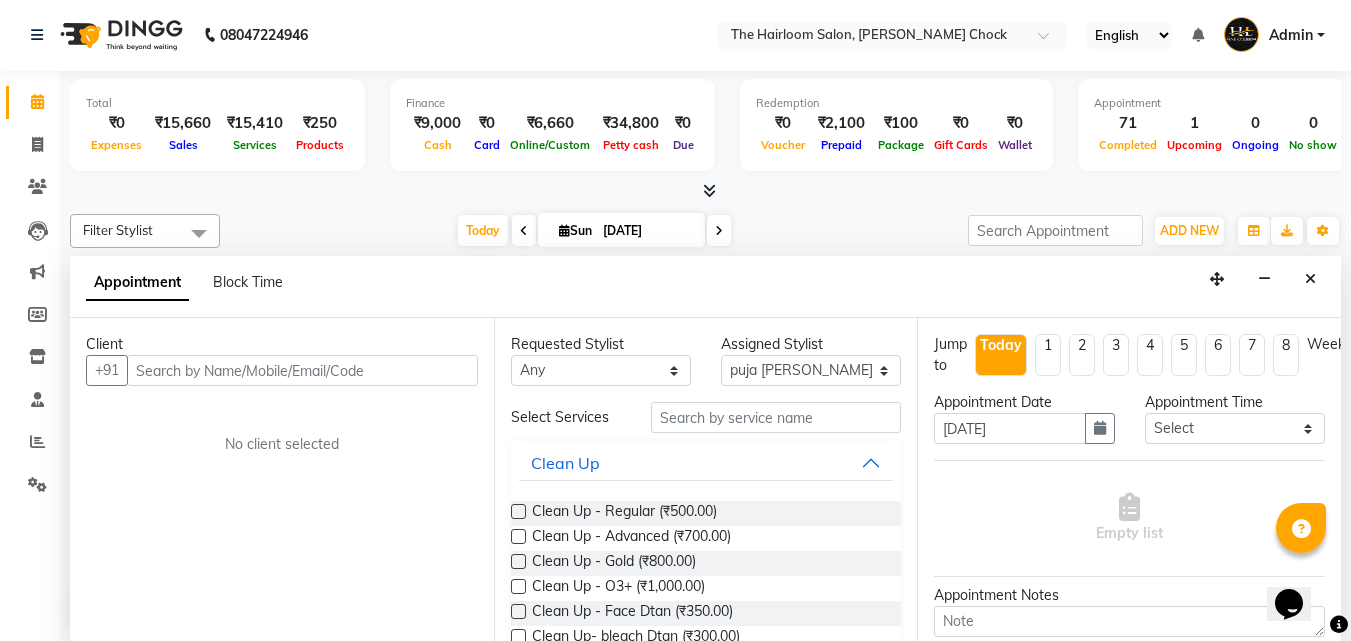 drag, startPoint x: 1312, startPoint y: 277, endPoint x: 732, endPoint y: 319, distance: 581.5187 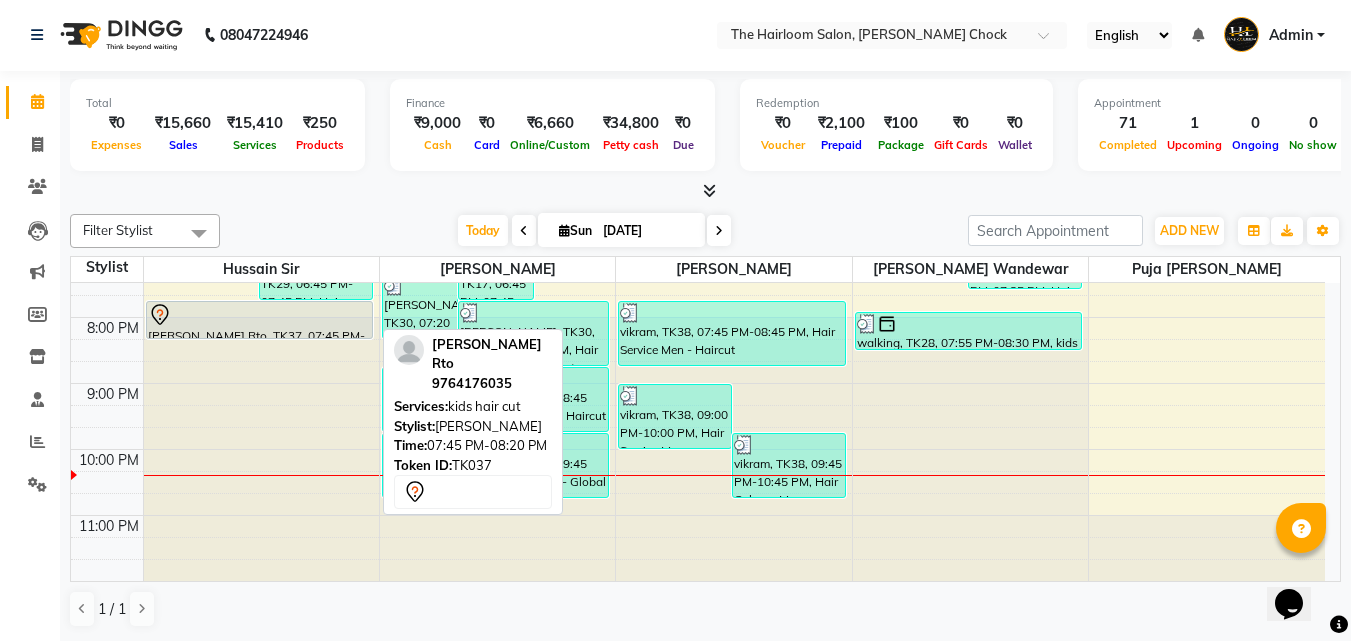 click on "[PERSON_NAME] Rto, TK37, 07:45 PM-08:20 PM, kids hair cut" at bounding box center (260, 320) 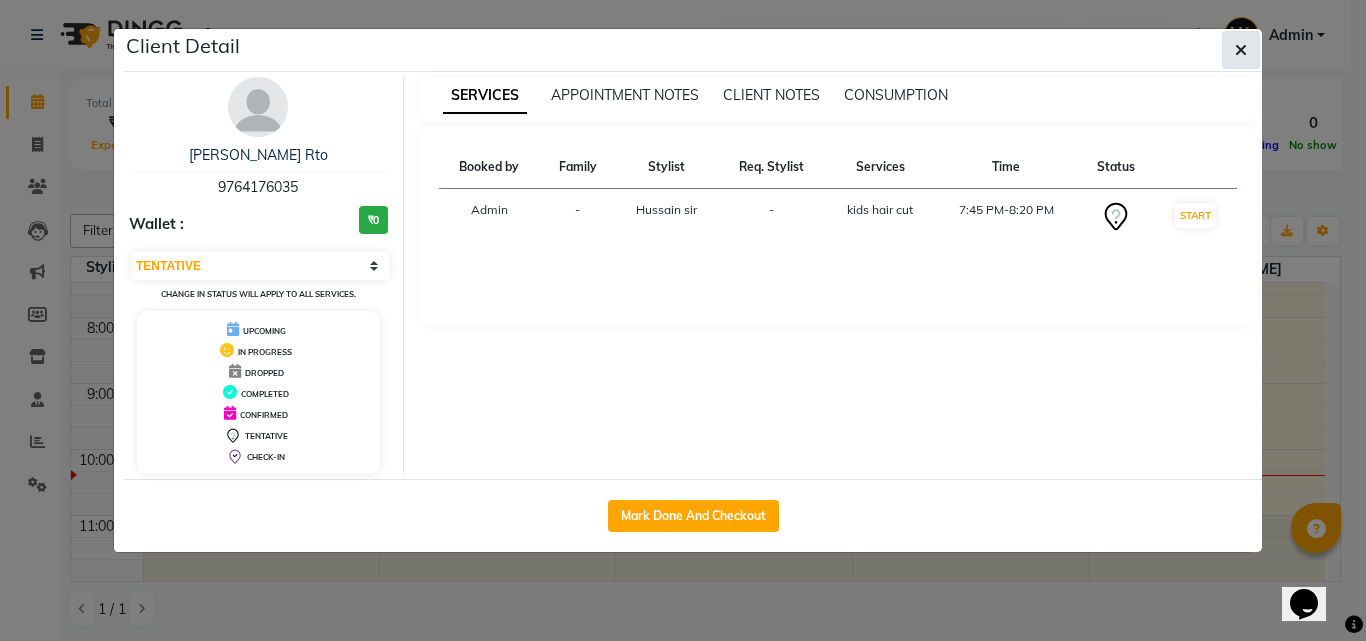 click 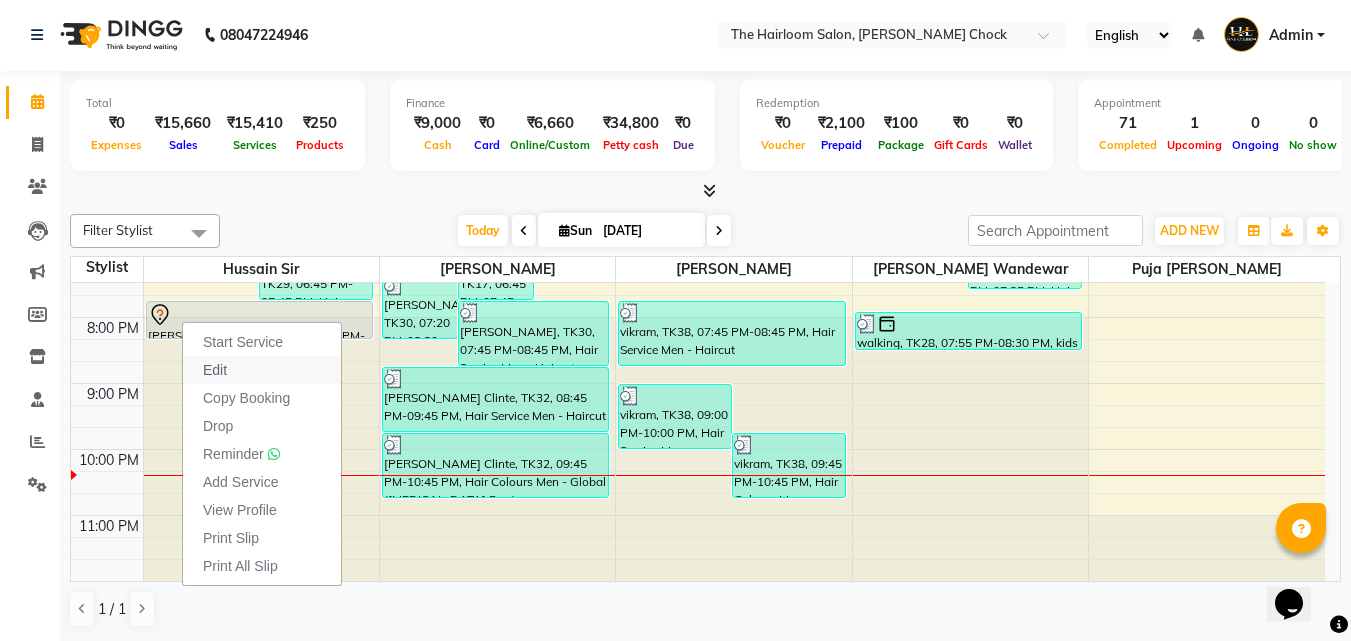 click on "Edit" at bounding box center (215, 370) 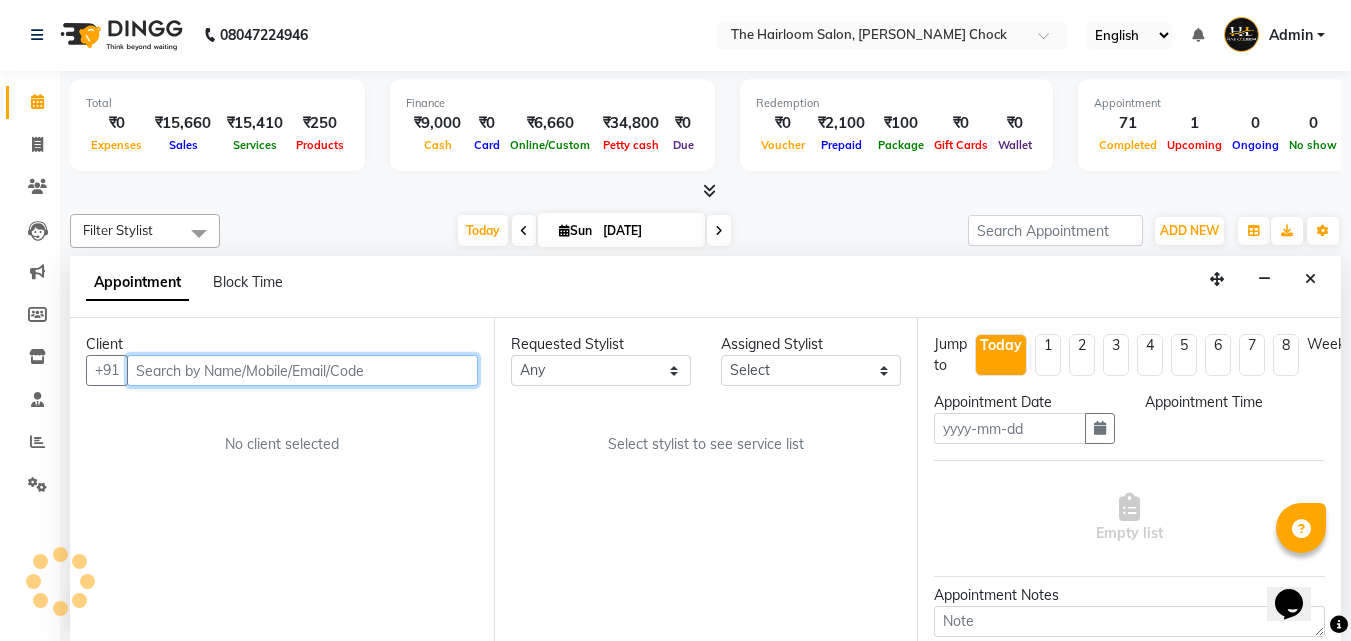type on "[DATE]" 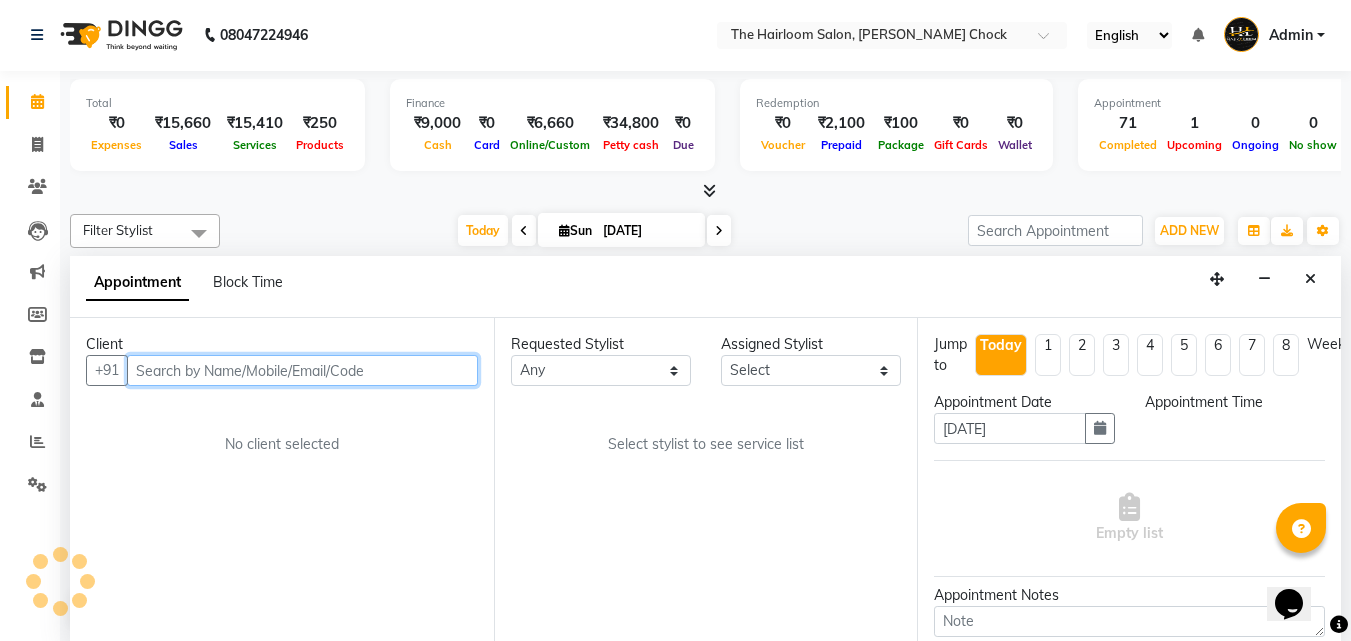 click at bounding box center [302, 370] 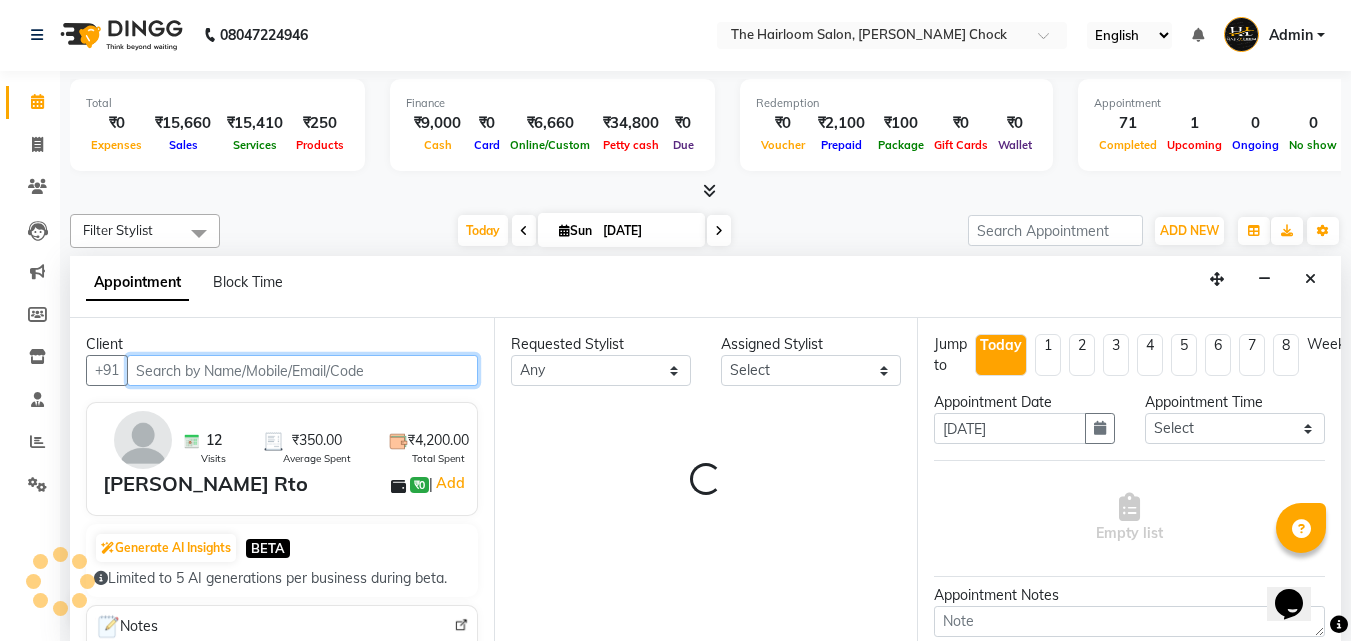 select on "41755" 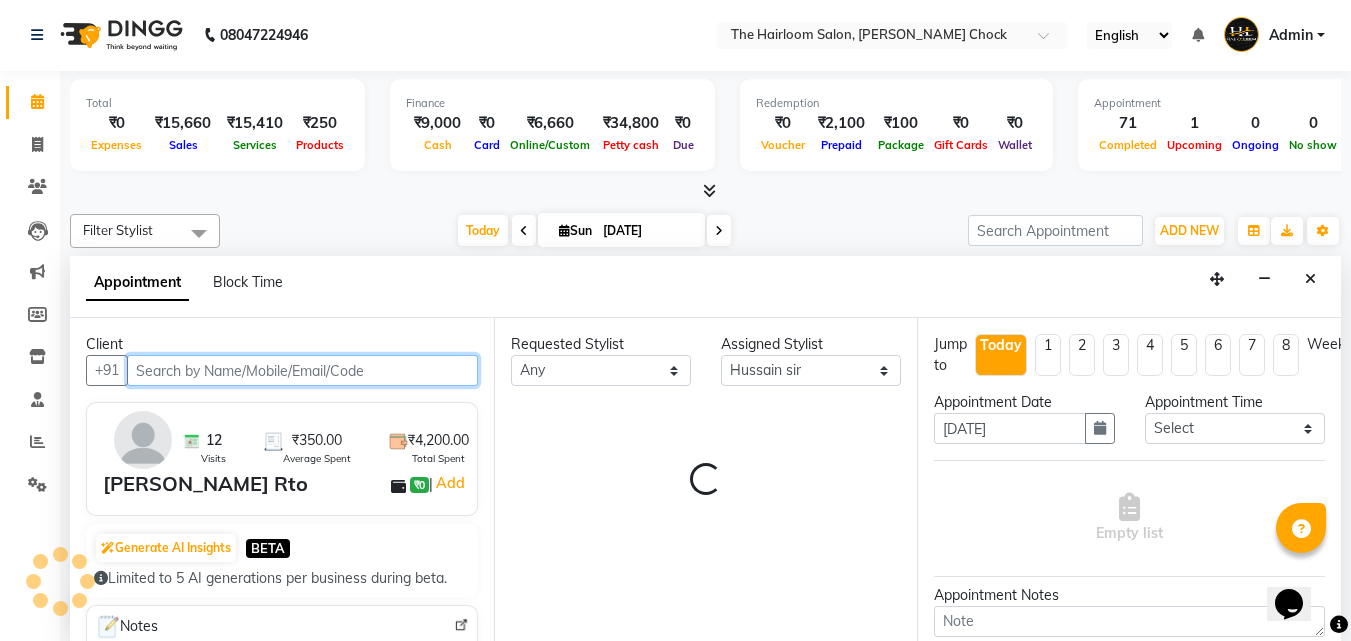 select on "2878" 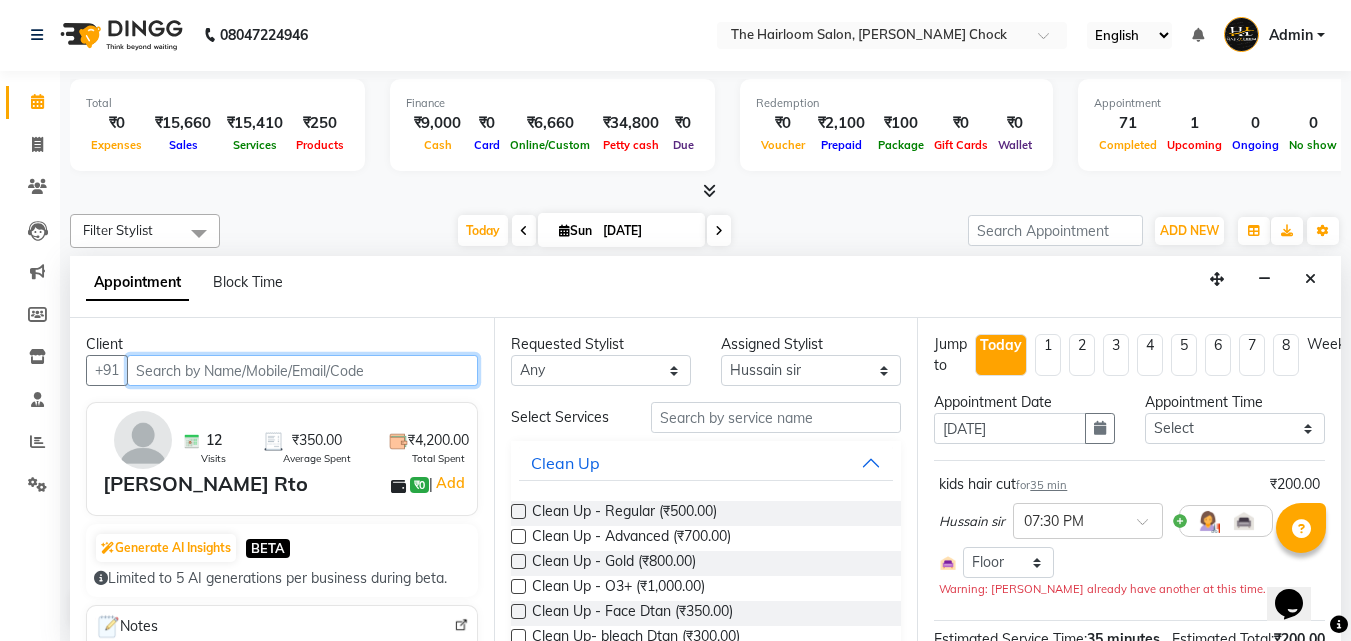 scroll, scrollTop: 757, scrollLeft: 0, axis: vertical 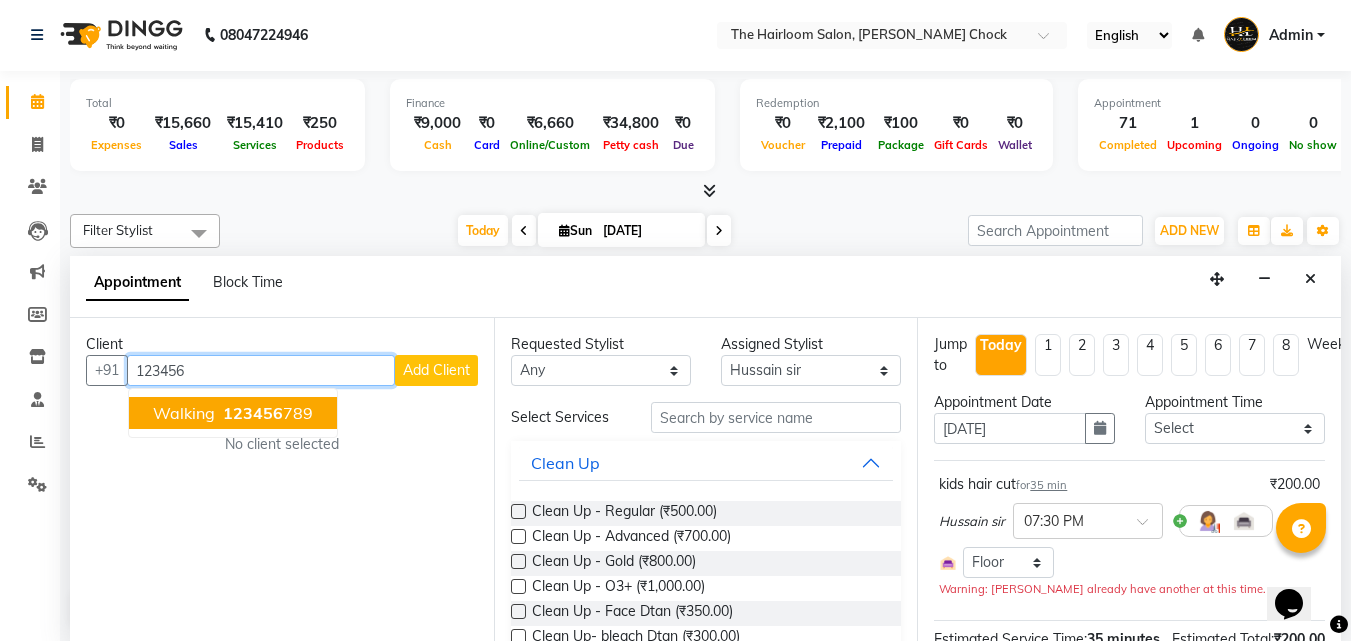 drag, startPoint x: 251, startPoint y: 409, endPoint x: 590, endPoint y: 406, distance: 339.01328 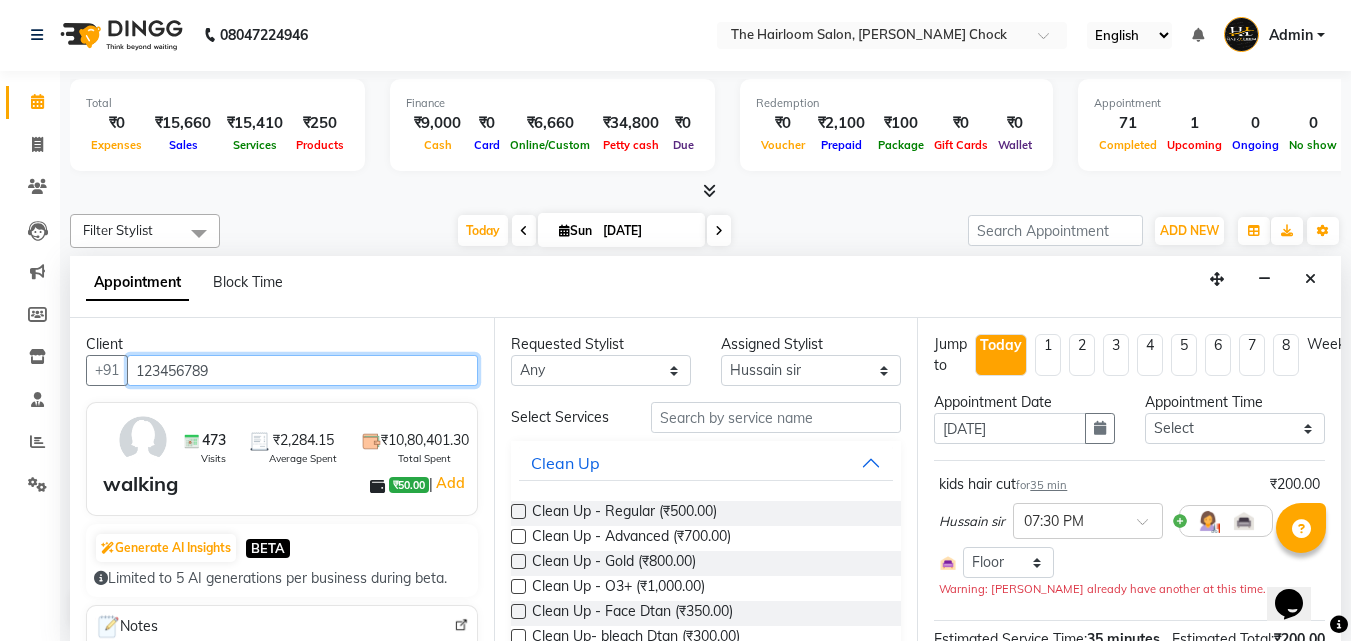 scroll, scrollTop: 100, scrollLeft: 0, axis: vertical 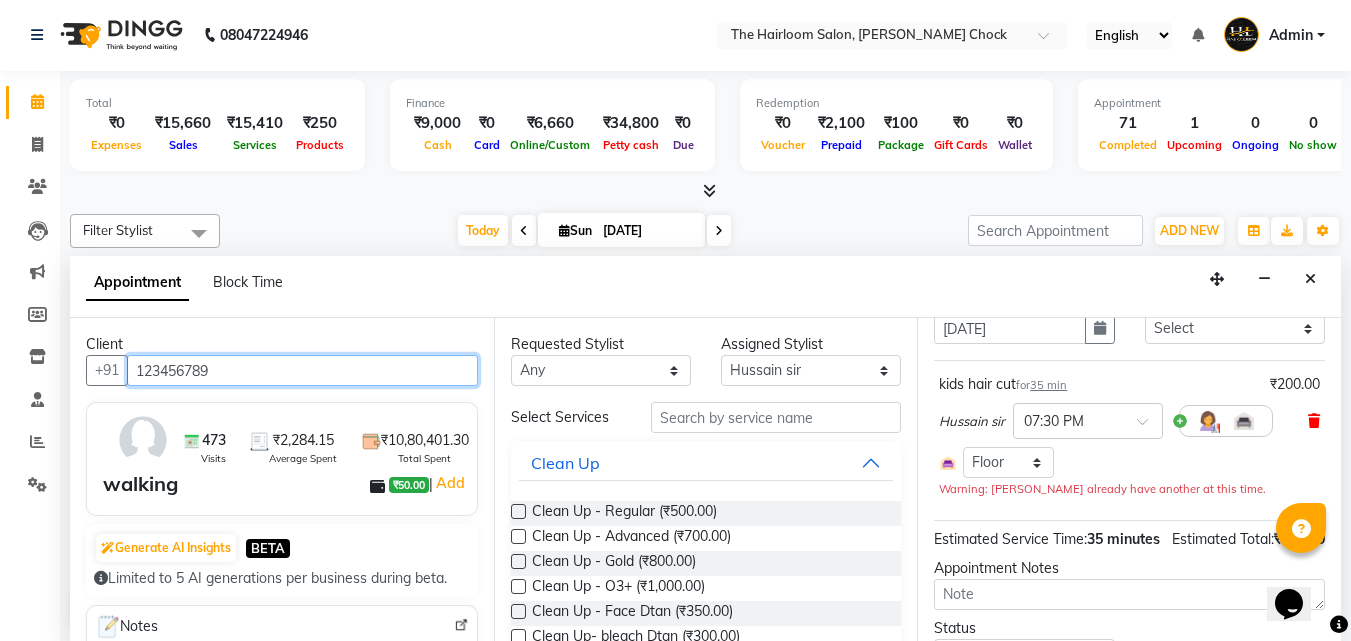 type 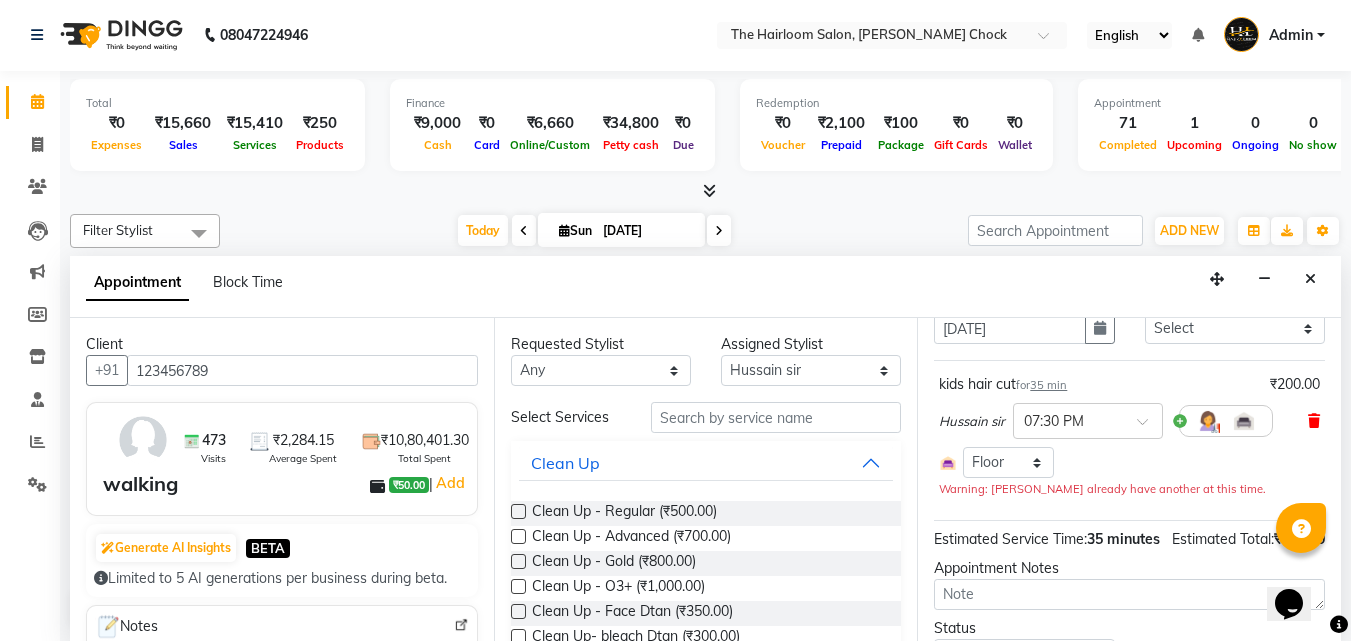 click at bounding box center (1314, 421) 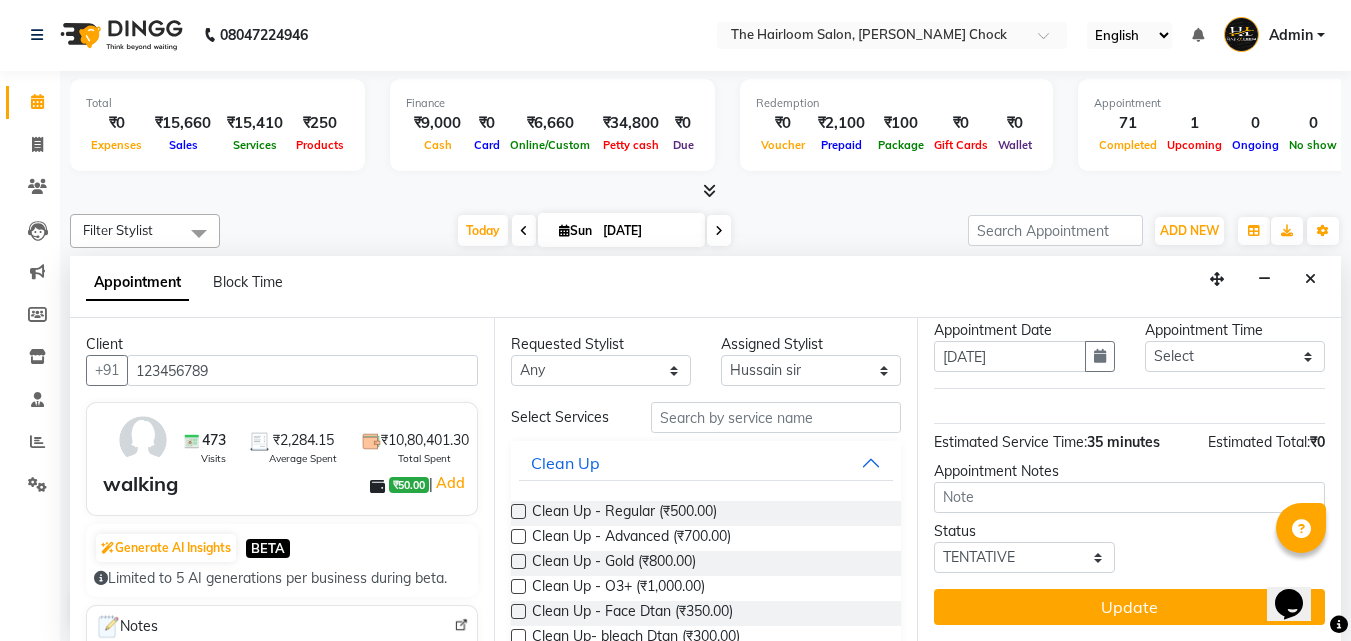 scroll, scrollTop: 87, scrollLeft: 0, axis: vertical 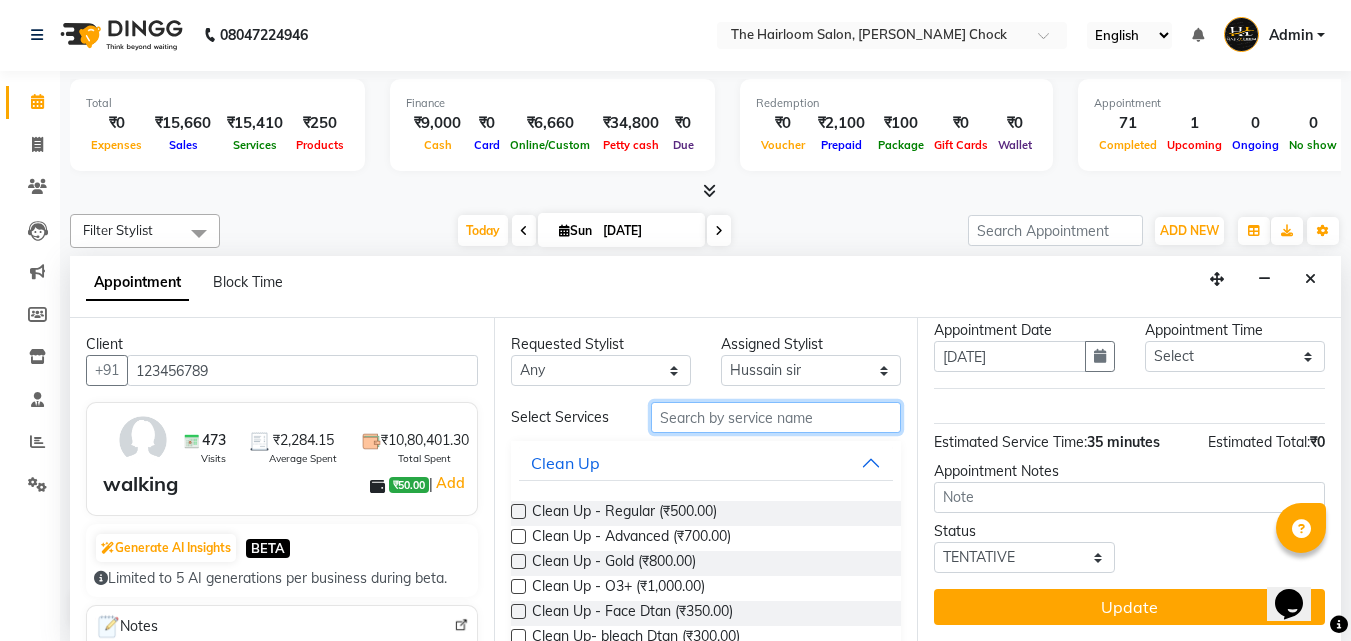click at bounding box center [776, 417] 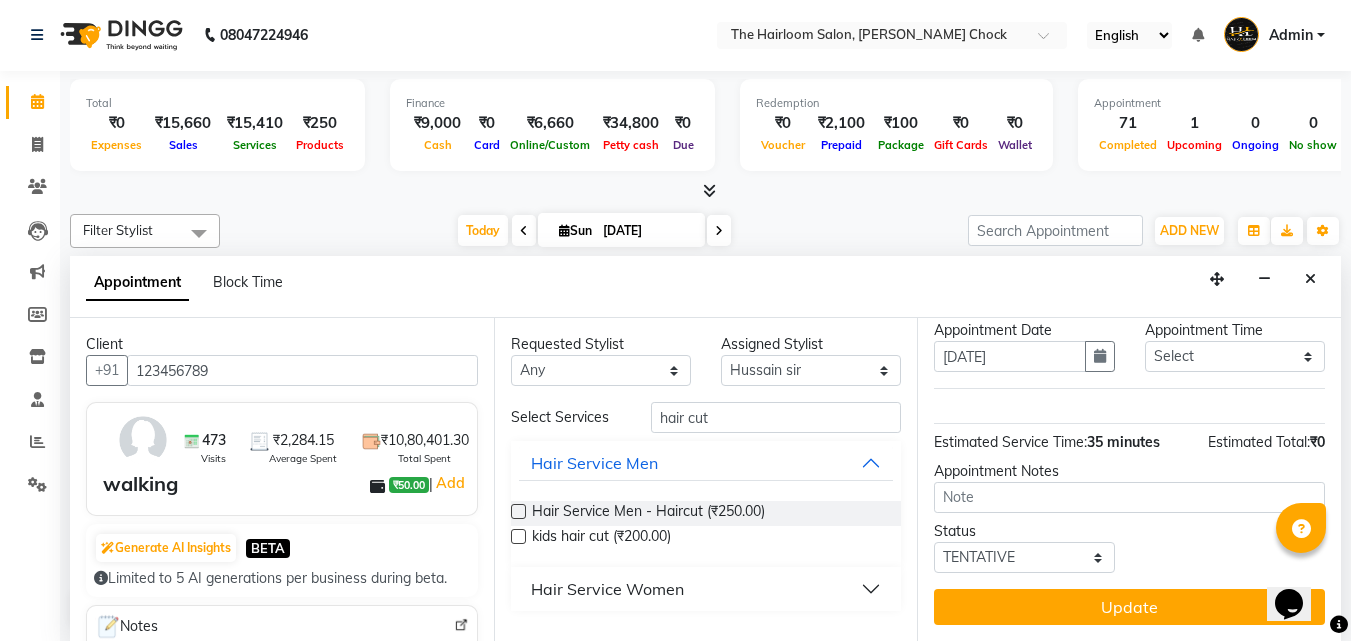 click on "Hair Service Women" at bounding box center [706, 589] 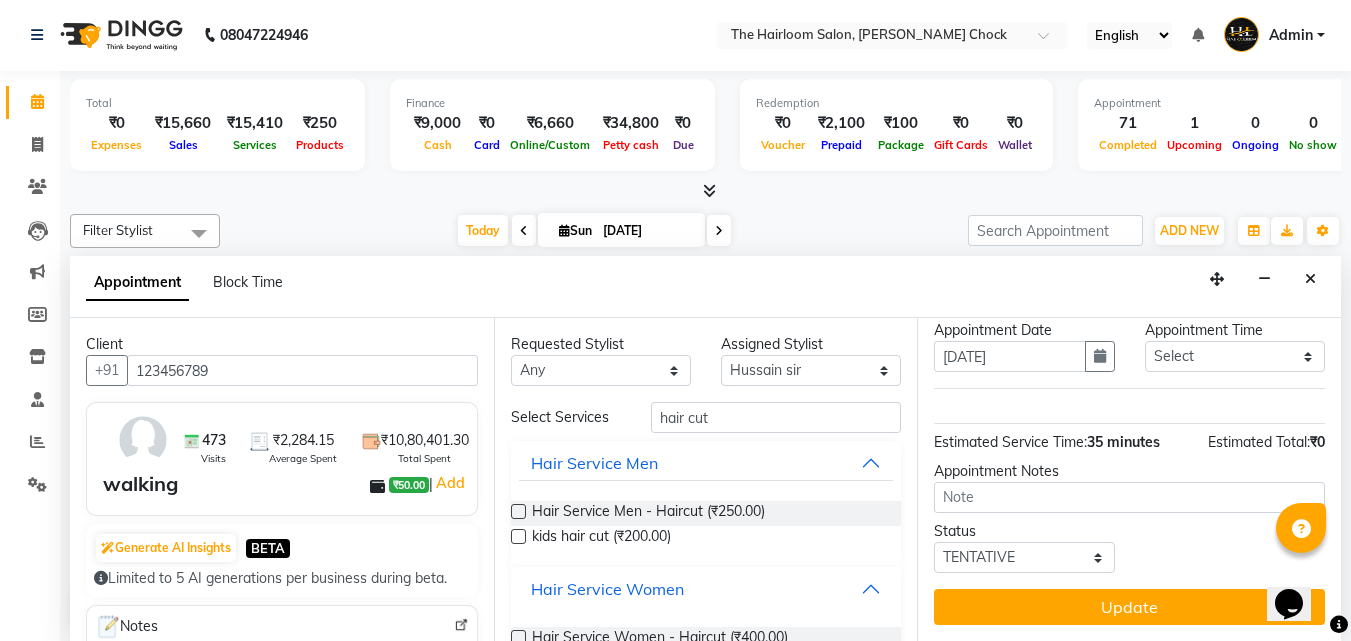 scroll, scrollTop: 74, scrollLeft: 0, axis: vertical 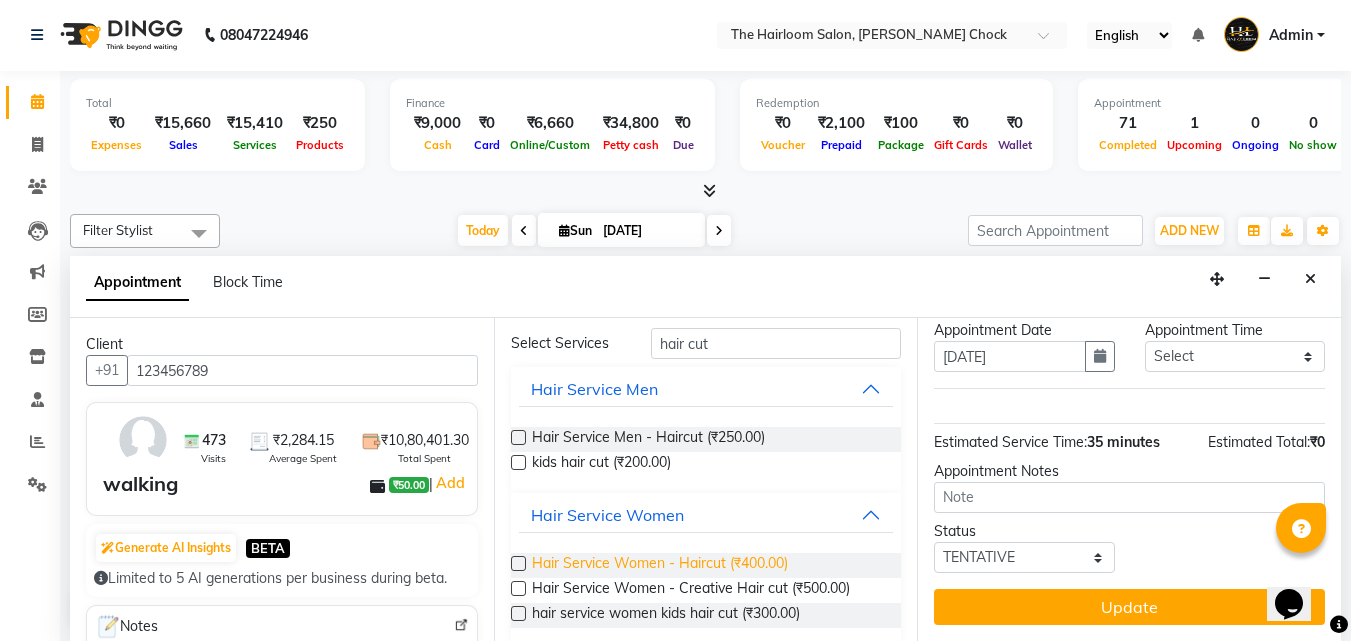 click on "Hair Service Women  - Haircut (₹400.00)" at bounding box center (660, 565) 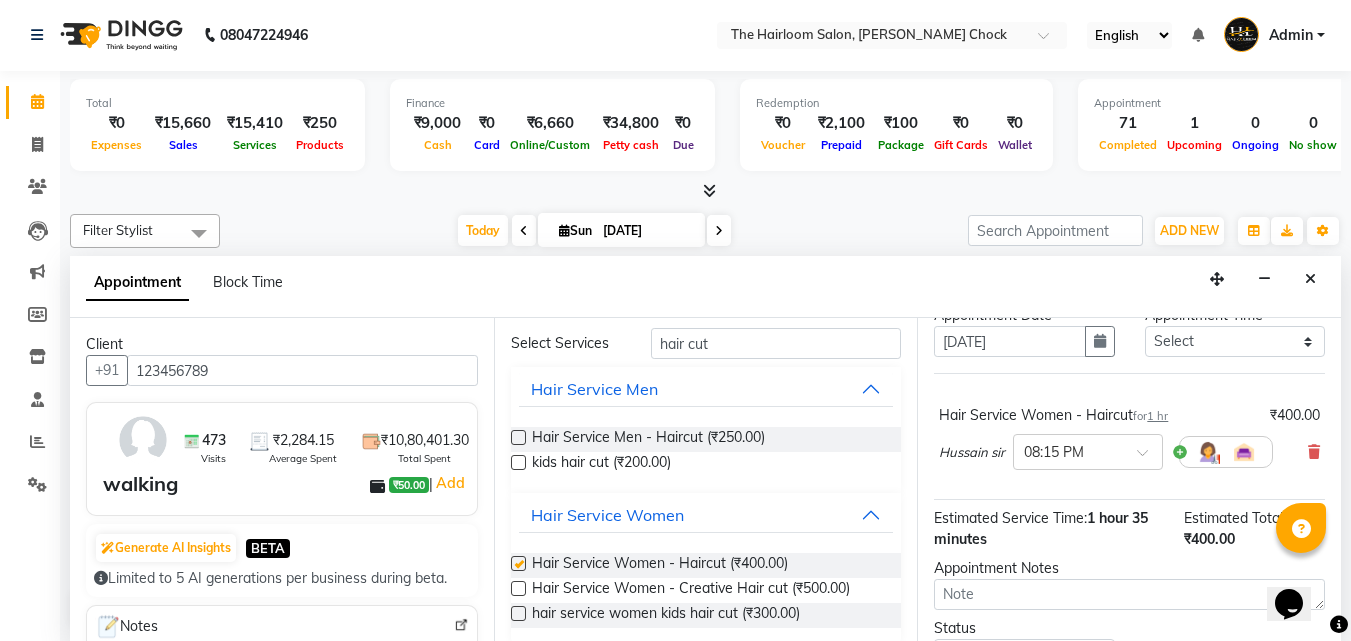 scroll, scrollTop: 100, scrollLeft: 0, axis: vertical 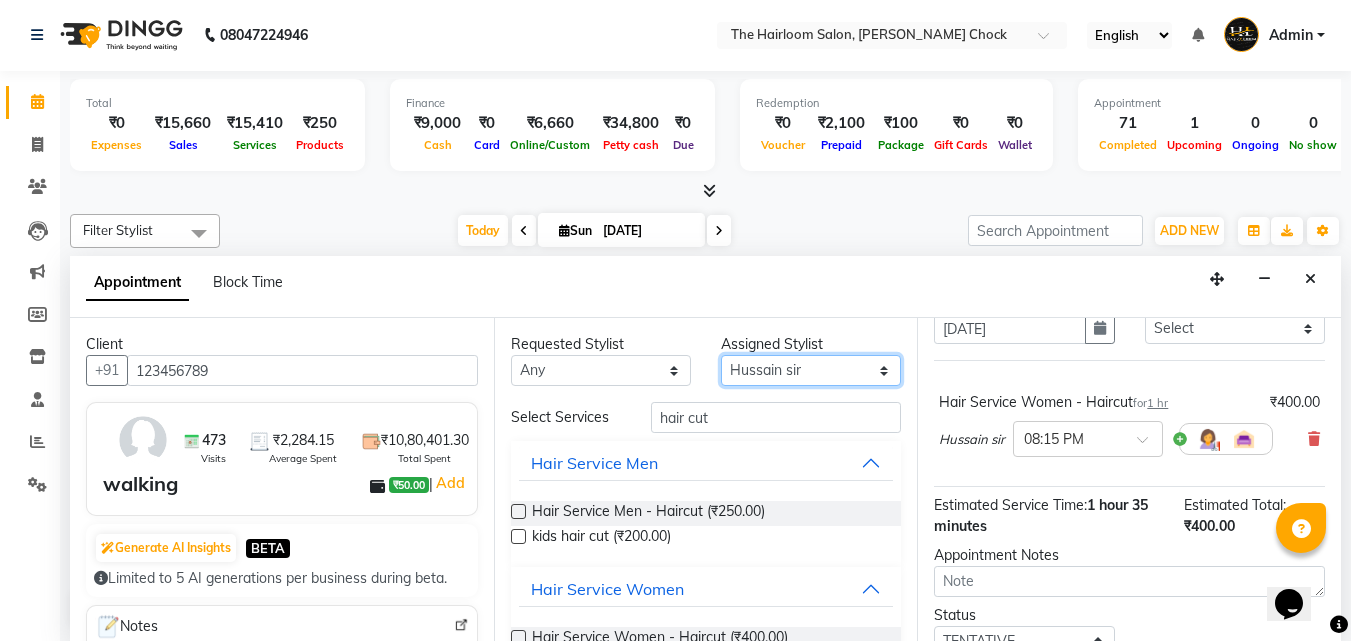 click on "Select [PERSON_NAME] [PERSON_NAME] sir puja [PERSON_NAME] [PERSON_NAME] wandewar" at bounding box center [811, 370] 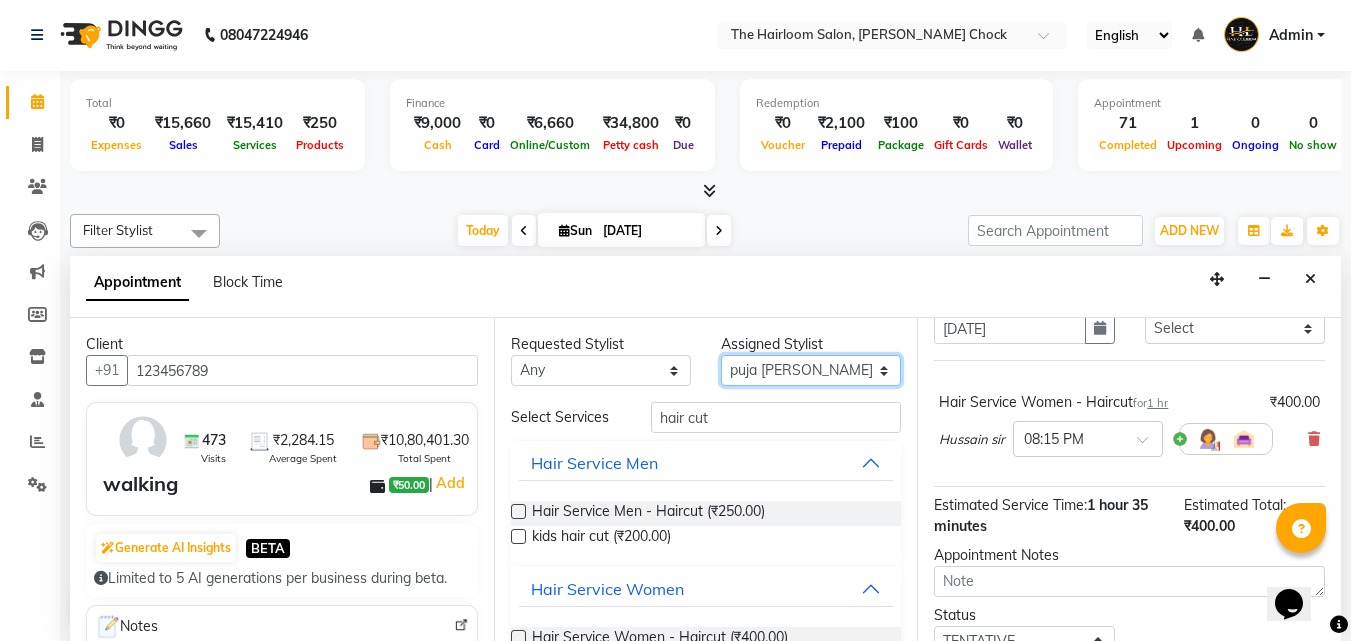 click on "Select [PERSON_NAME] [PERSON_NAME] sir puja [PERSON_NAME] [PERSON_NAME] wandewar" at bounding box center [811, 370] 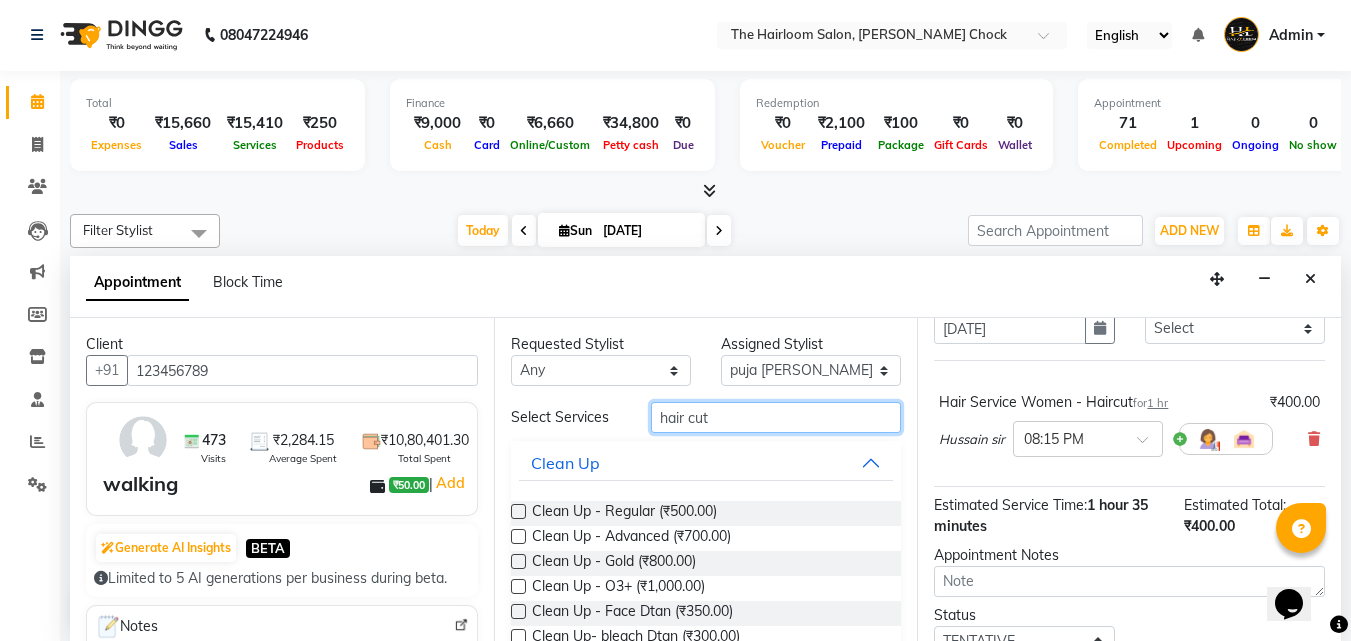 click on "hair cut" at bounding box center (776, 417) 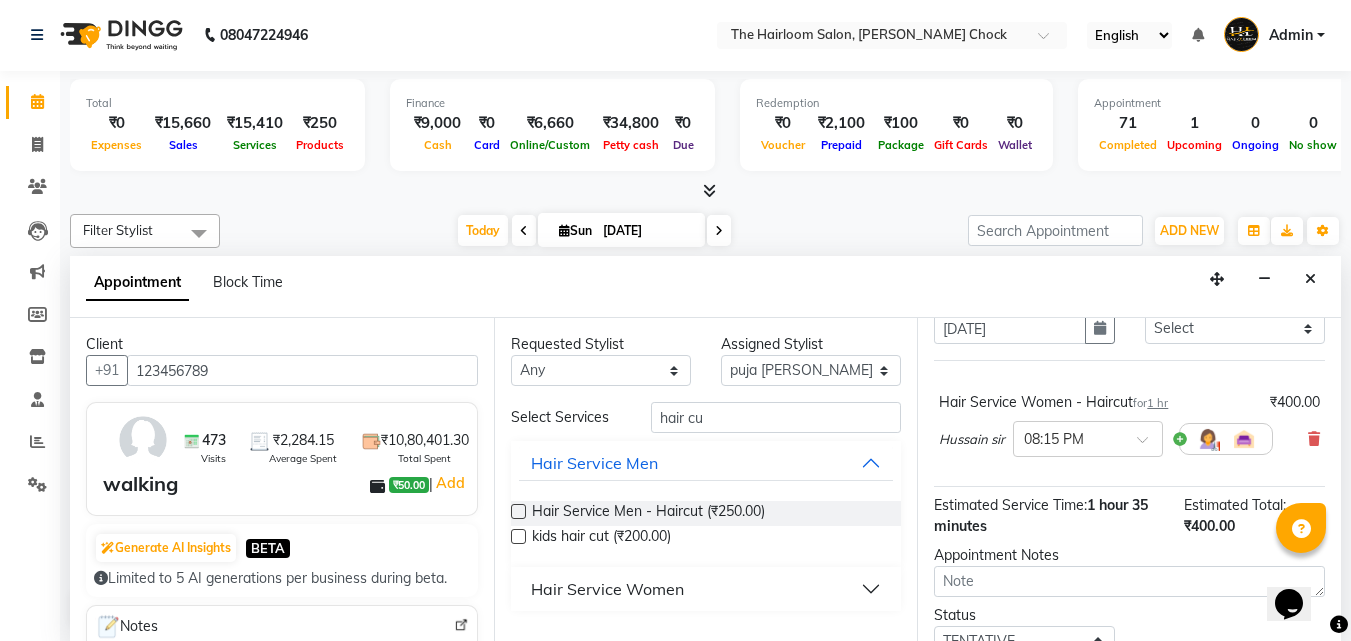 click on "Hair Service Women" at bounding box center (706, 589) 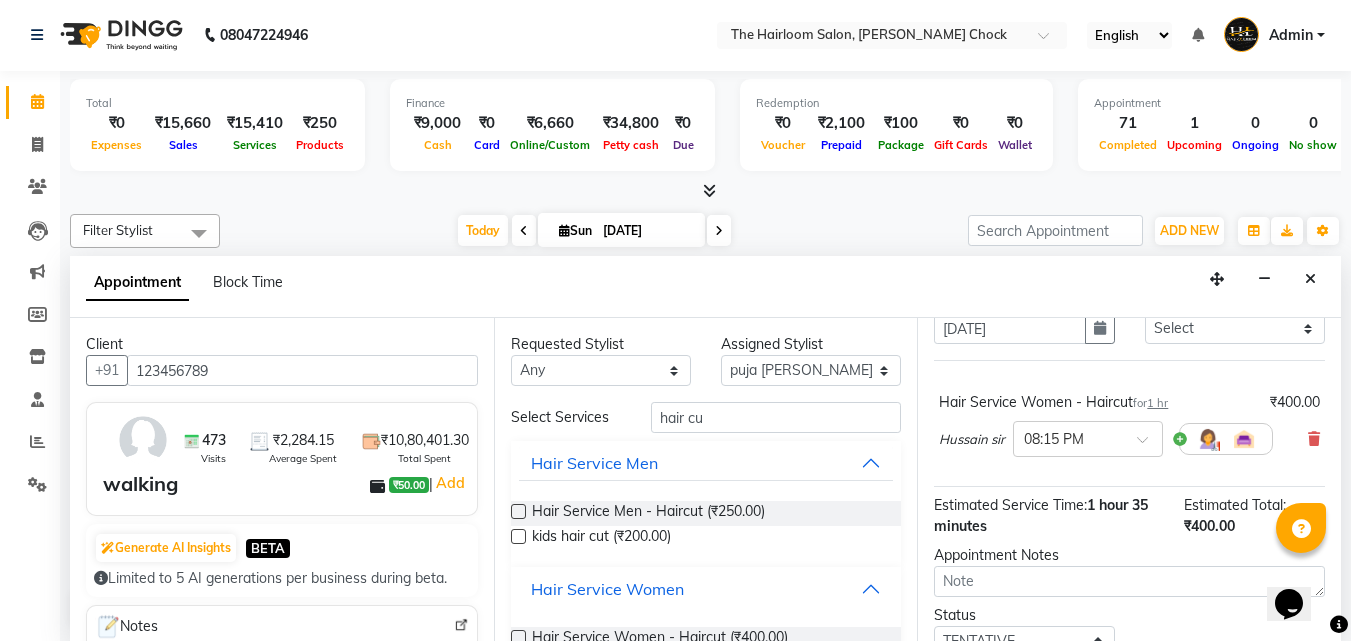 scroll, scrollTop: 82, scrollLeft: 0, axis: vertical 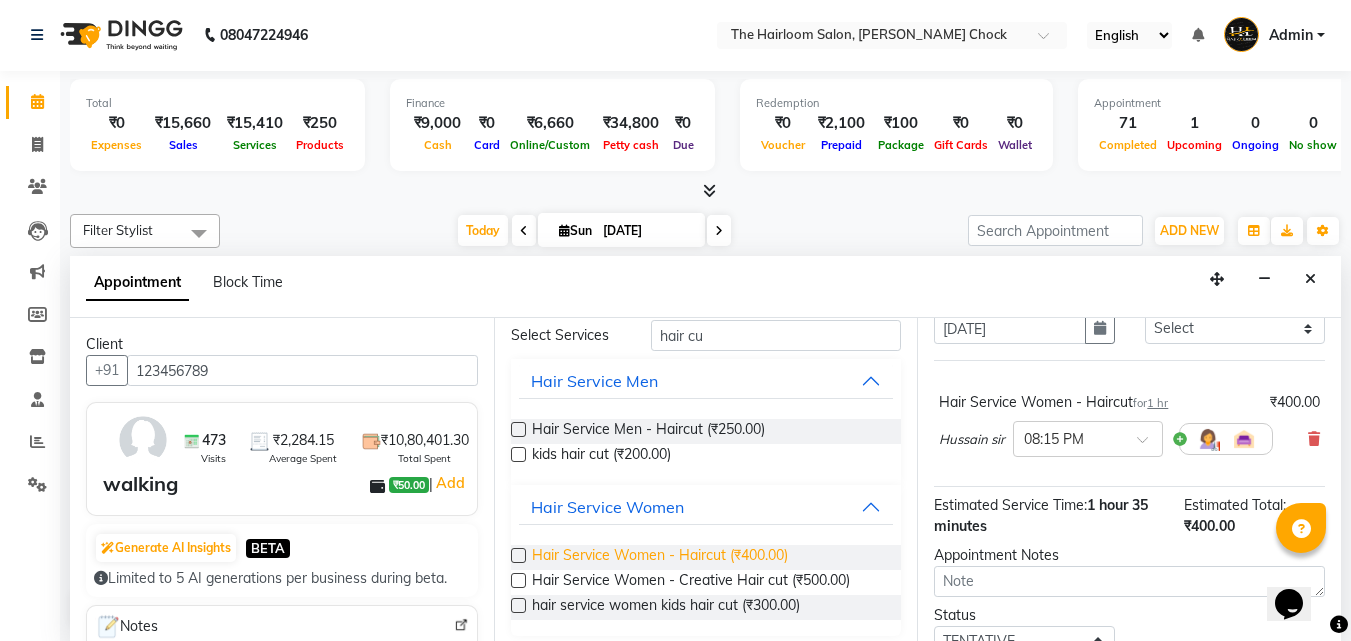 click on "Hair Service Women  - Haircut (₹400.00)" at bounding box center [660, 557] 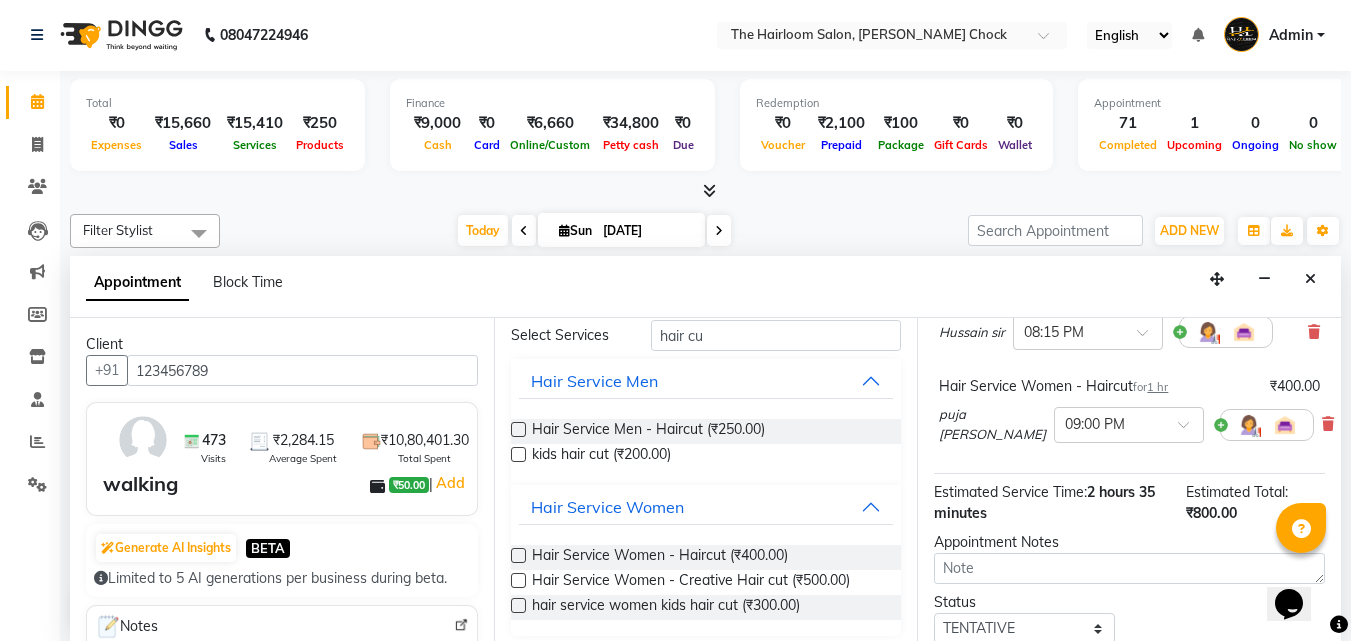 scroll, scrollTop: 293, scrollLeft: 0, axis: vertical 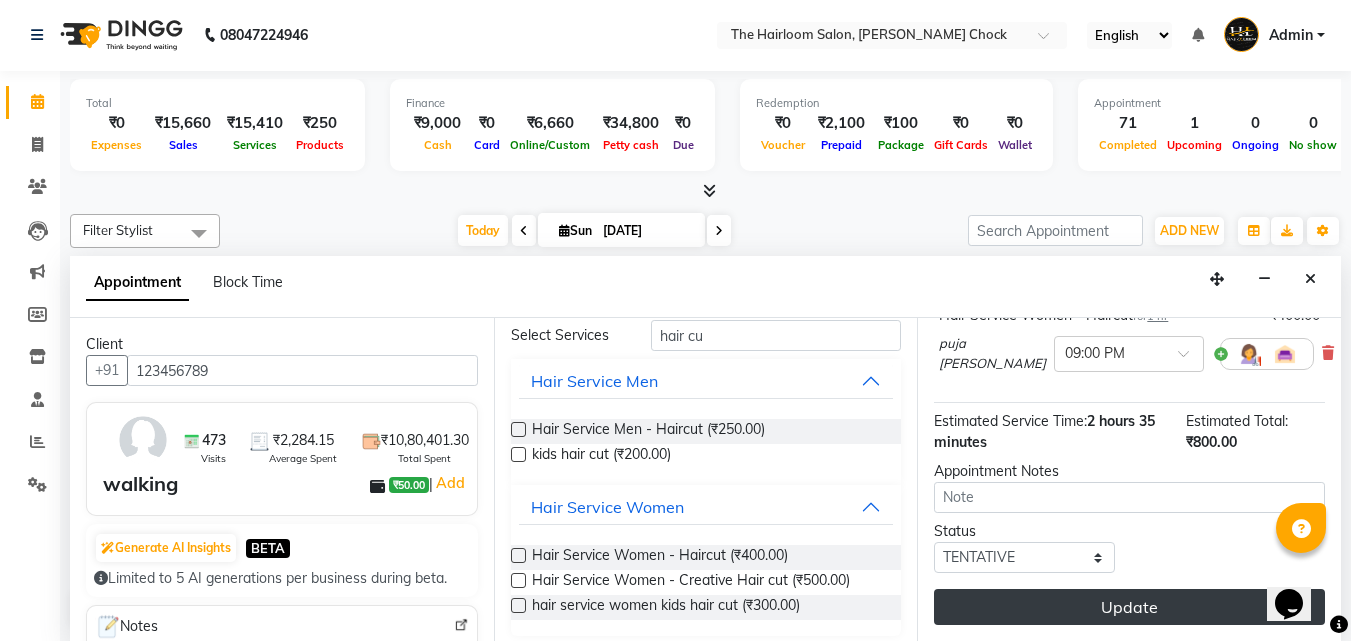 click on "Update" at bounding box center [1129, 607] 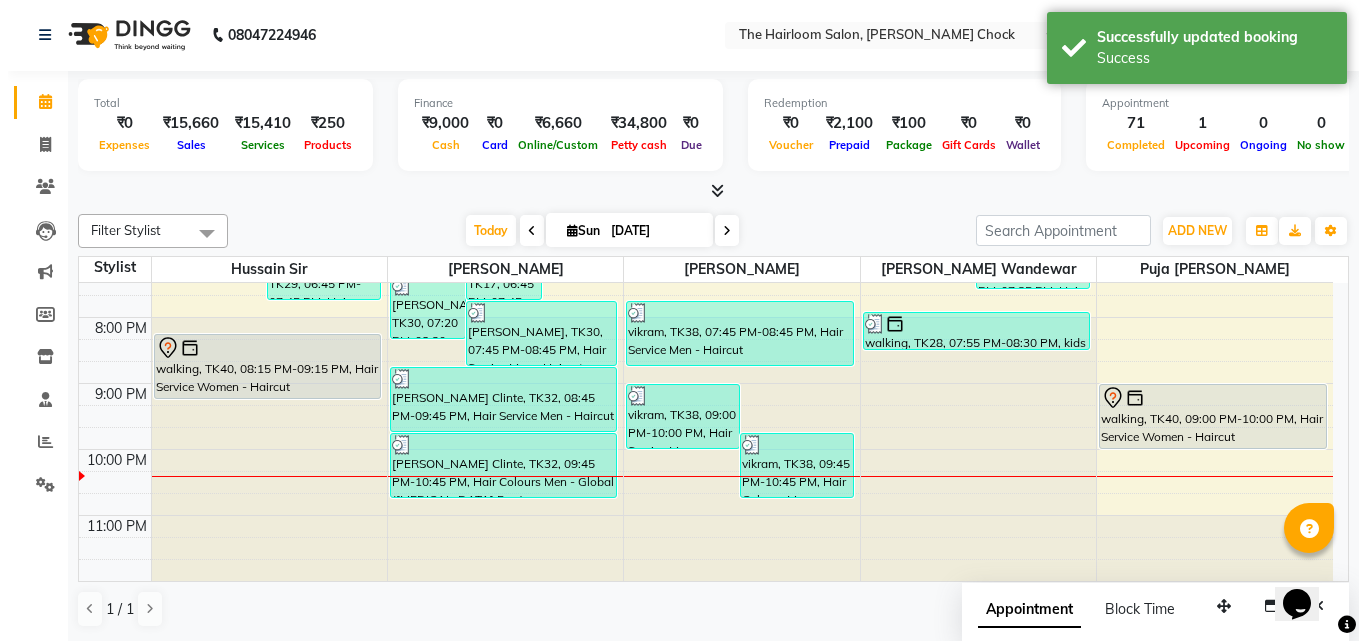 scroll, scrollTop: 0, scrollLeft: 0, axis: both 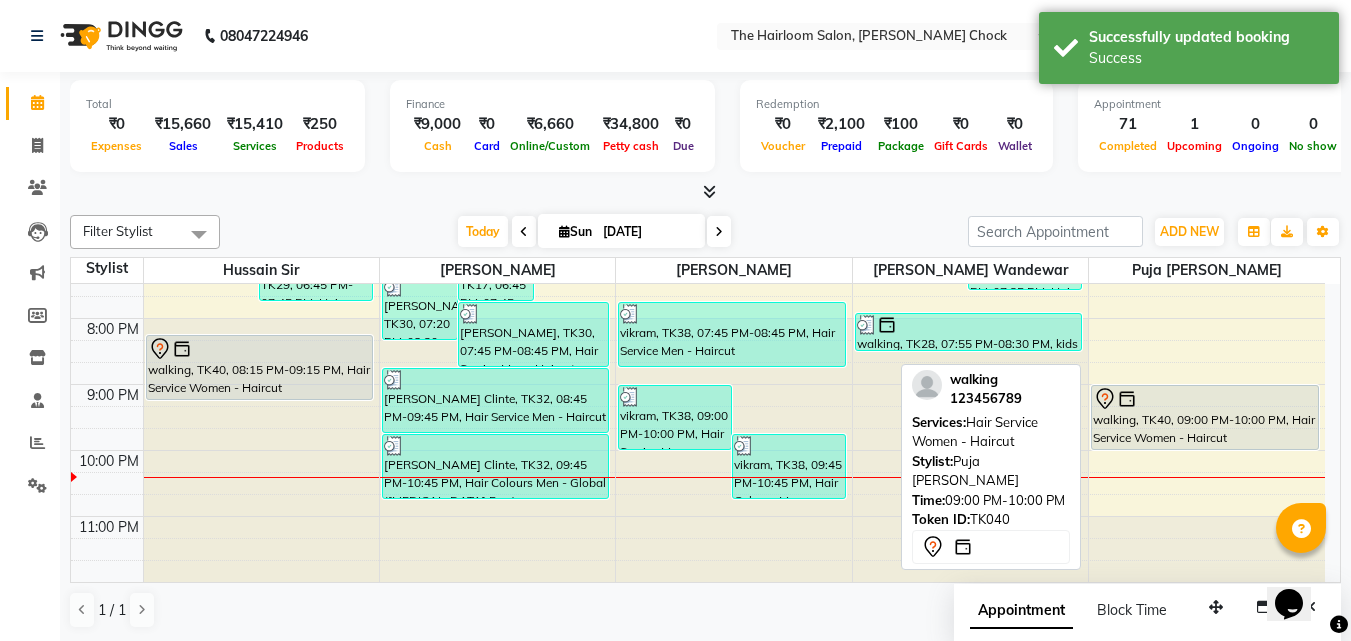 click at bounding box center [1205, 399] 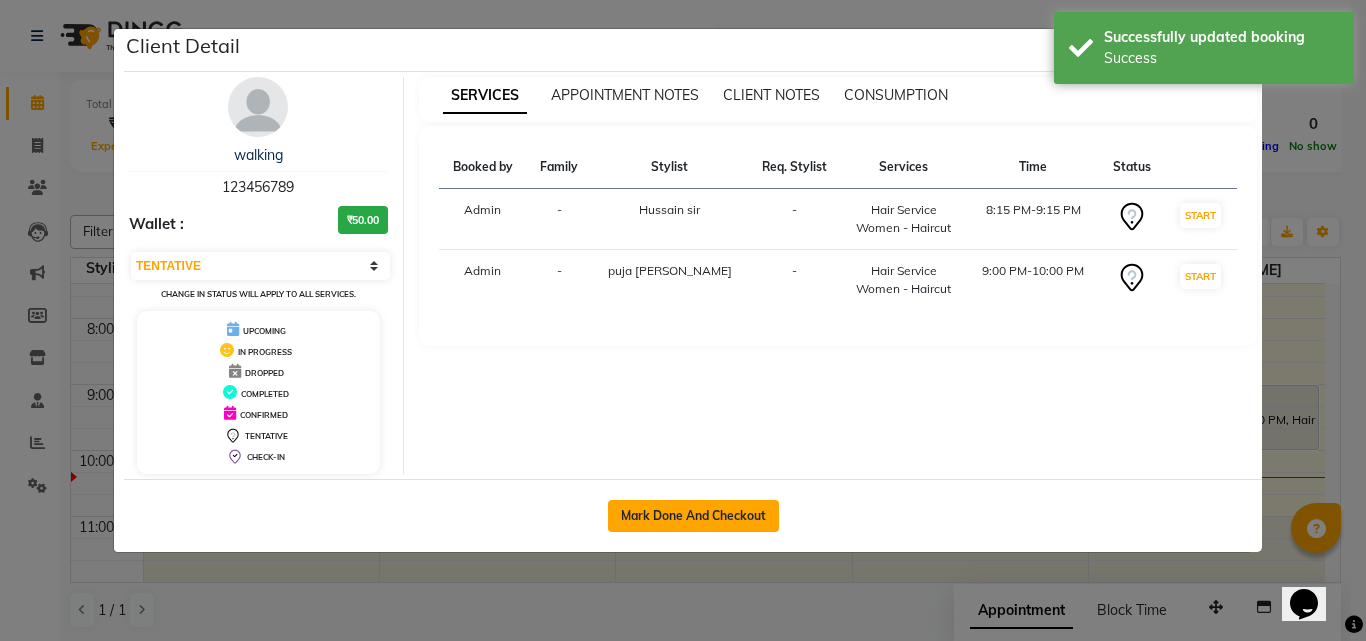 click on "Mark Done And Checkout" 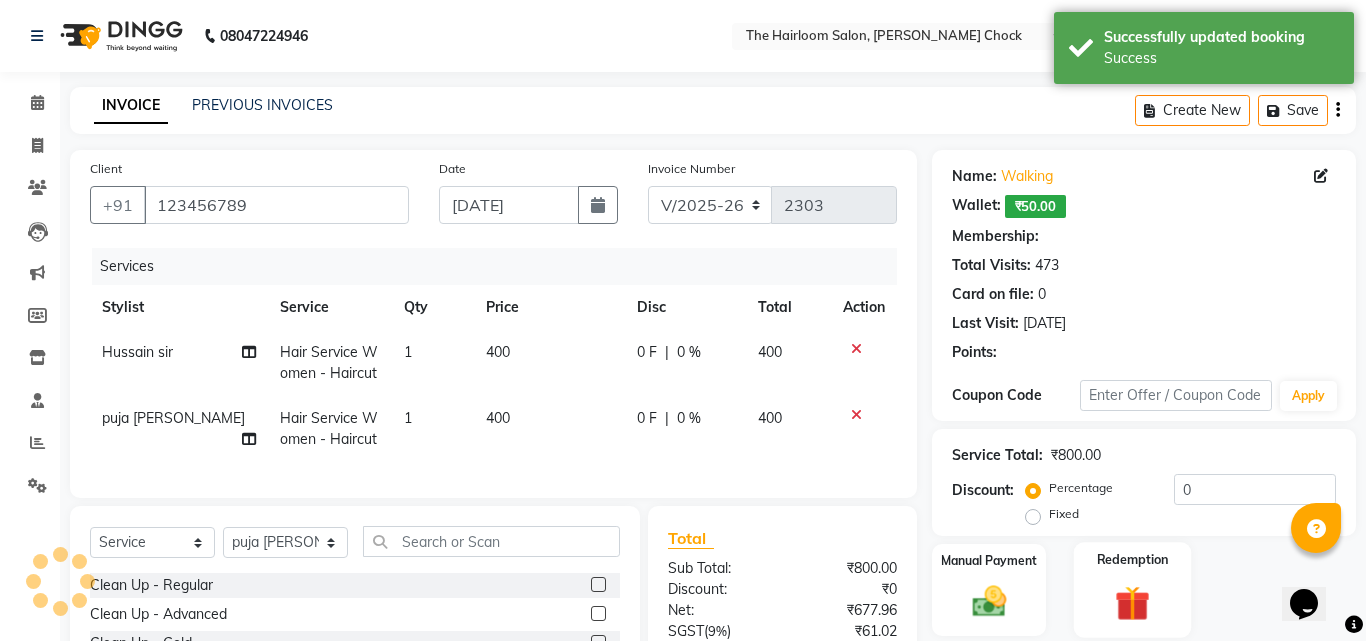 click on "Name: Walking   Wallet:   ₹50.00  Membership: Total Visits:  473 Card on file:  0 Last Visit:   [DATE] Points:  Coupon Code Apply Service Total:  ₹800.00  Discount:  Percentage   Fixed  0 Manual Payment Redemption  Continue Without Payment" 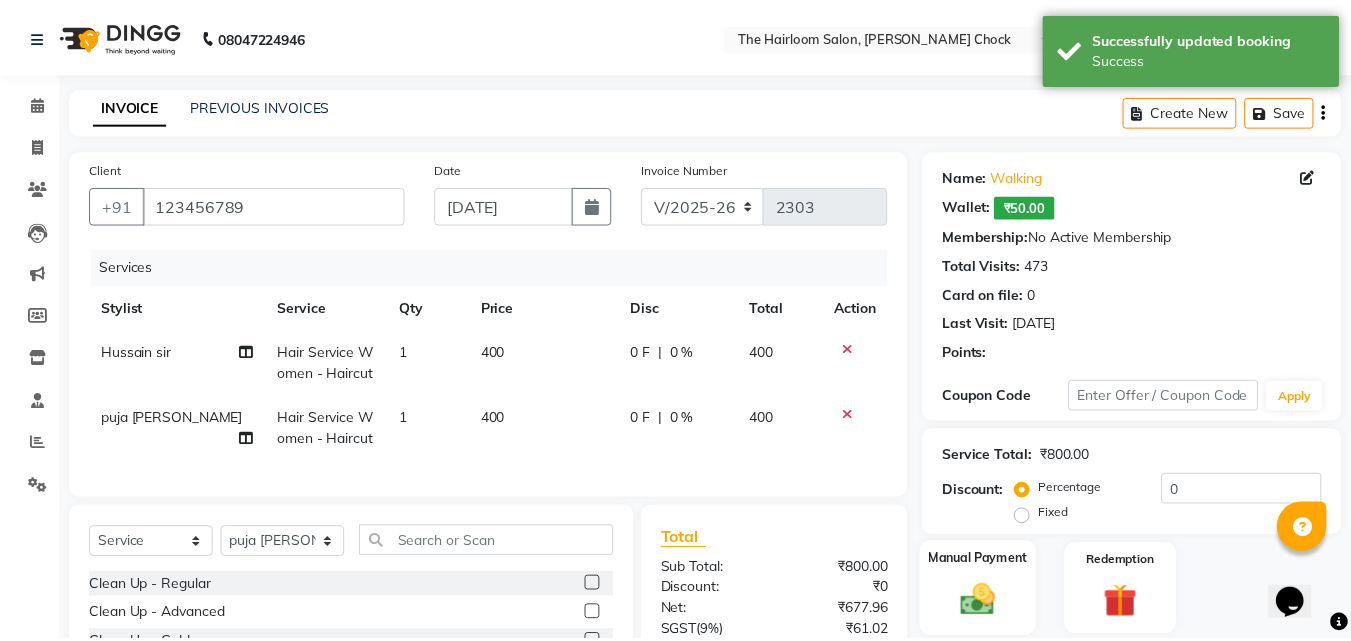 scroll, scrollTop: 205, scrollLeft: 0, axis: vertical 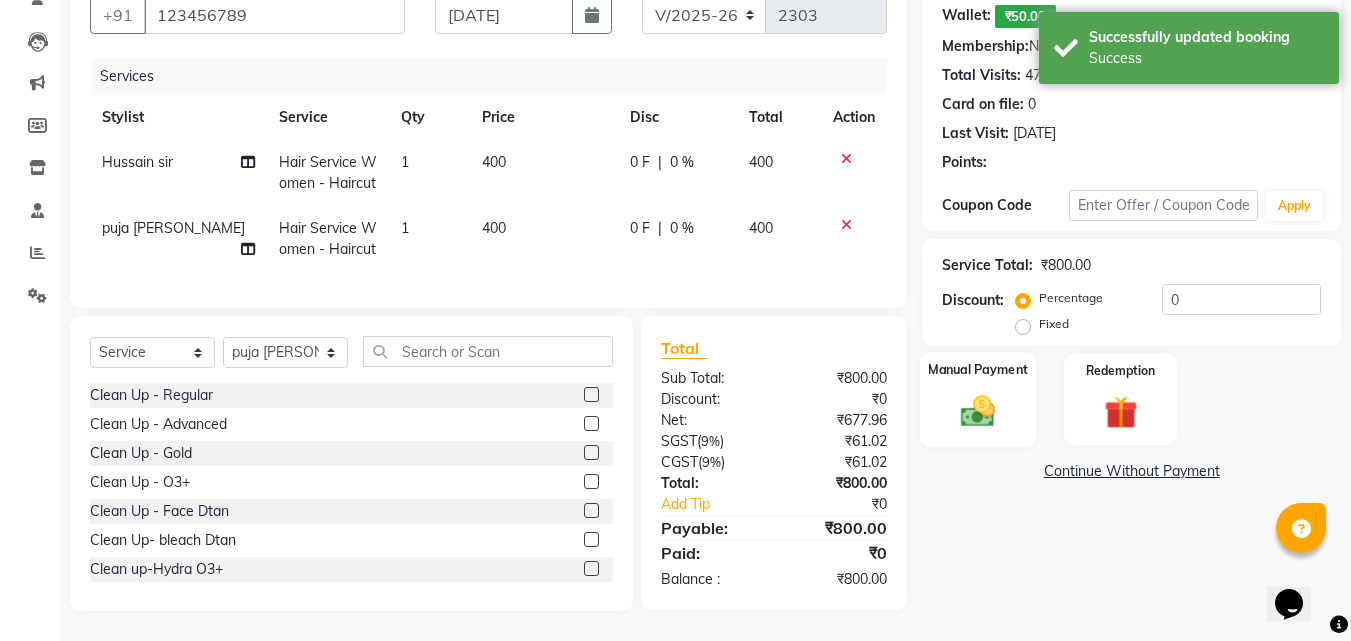 click 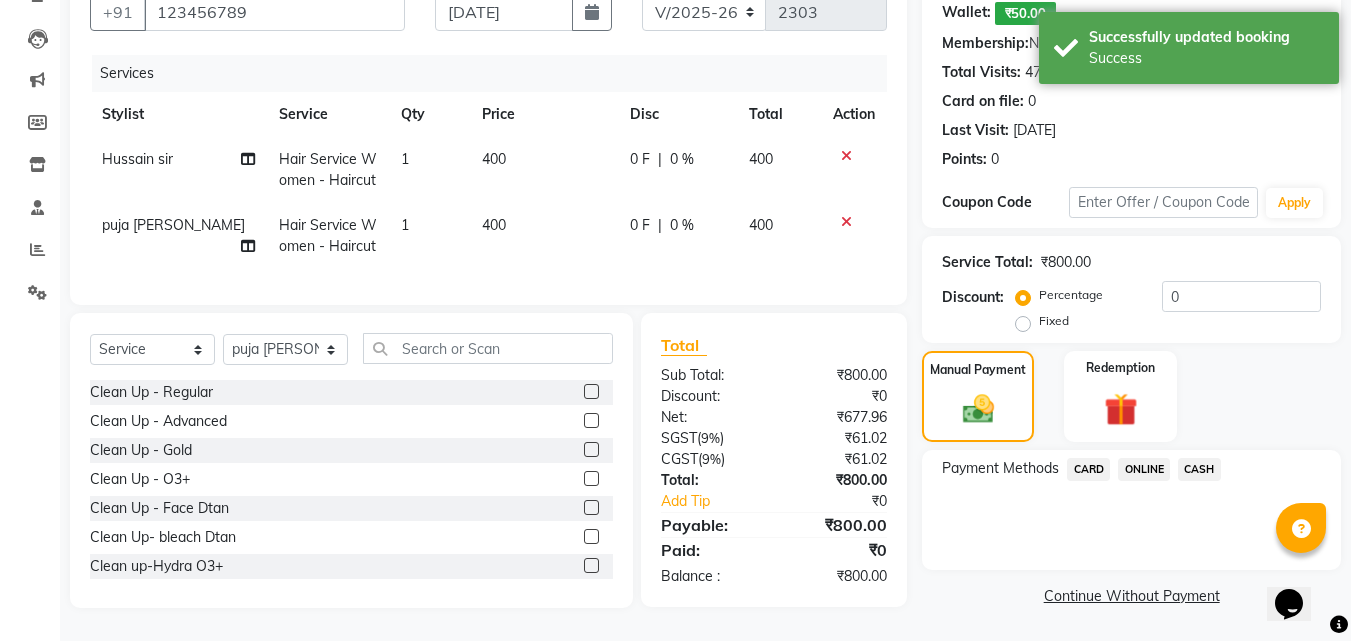 click on "ONLINE" 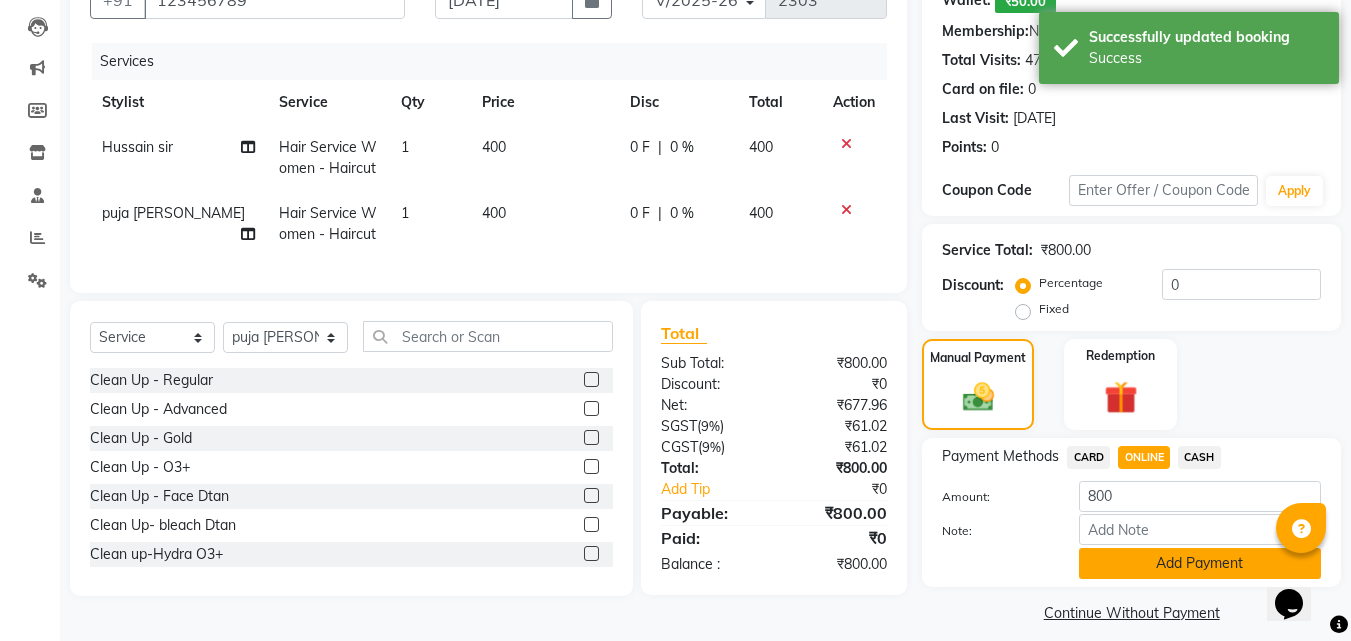 click on "Add Payment" 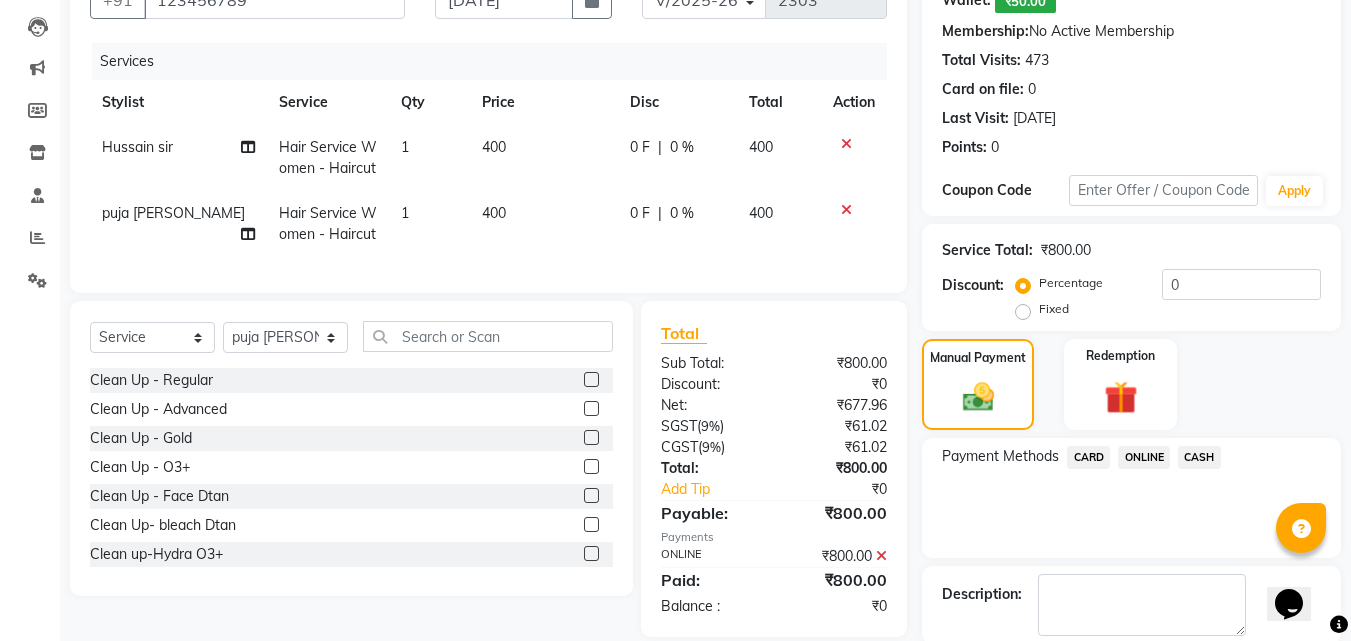 scroll, scrollTop: 306, scrollLeft: 0, axis: vertical 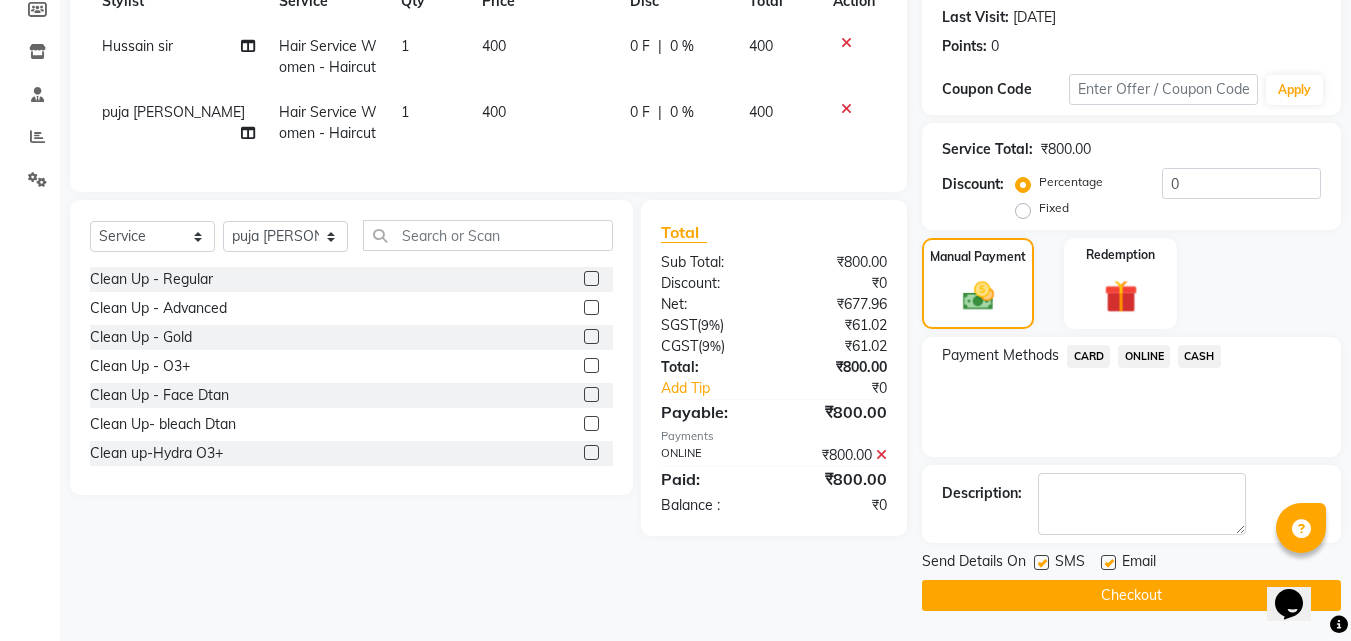 click 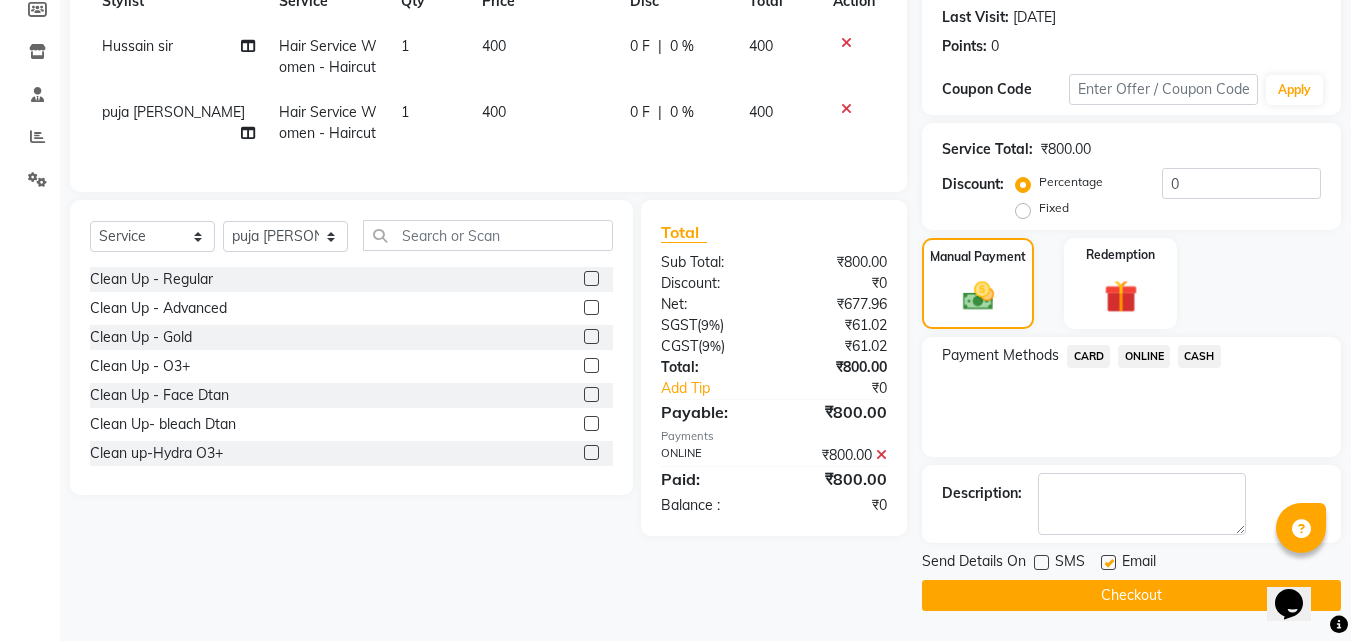 click on "Checkout" 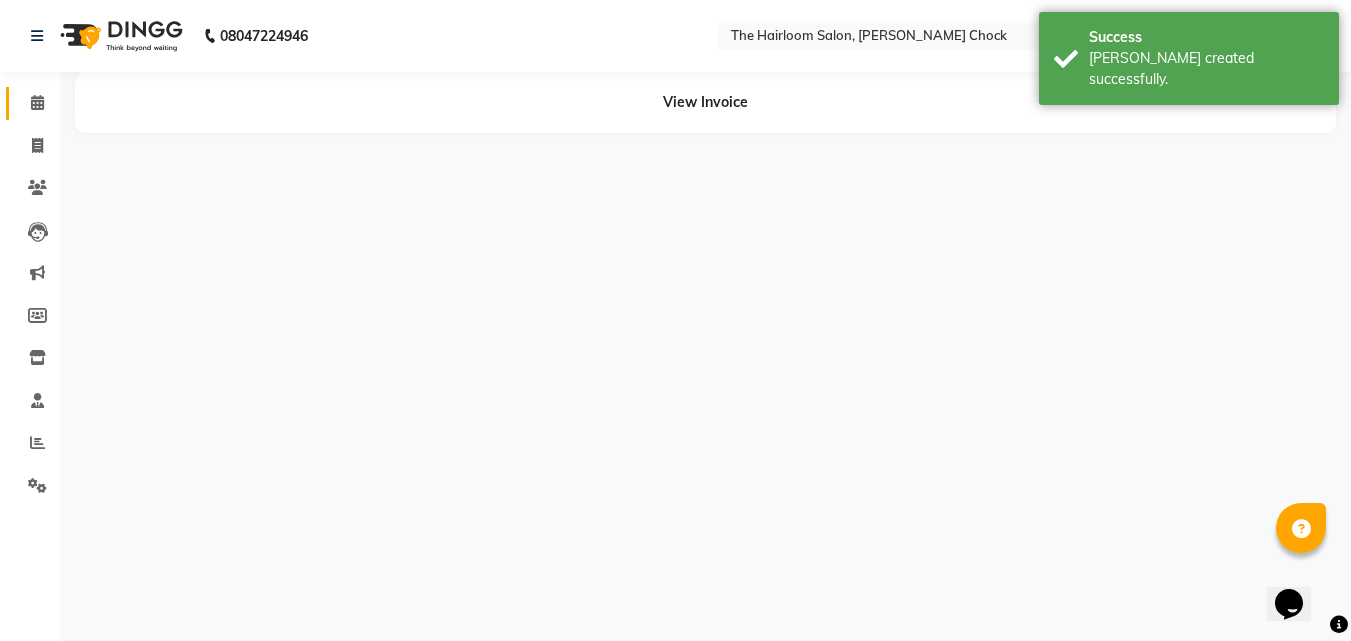 click 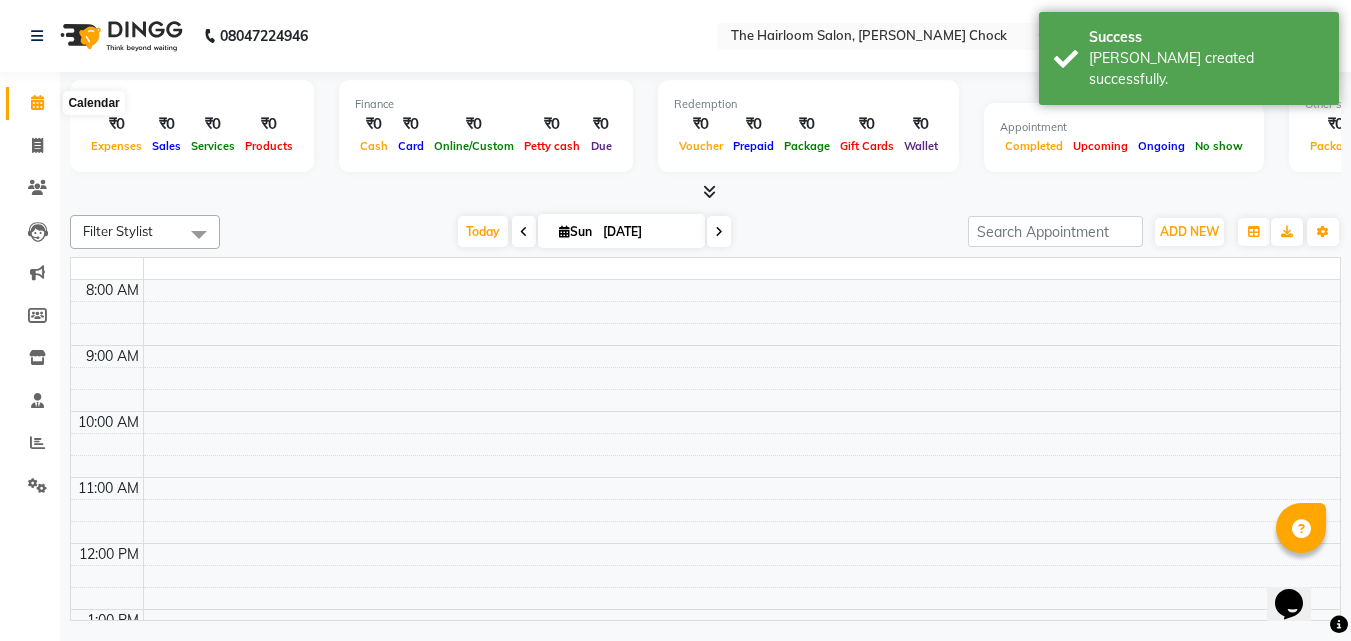 scroll, scrollTop: 0, scrollLeft: 0, axis: both 